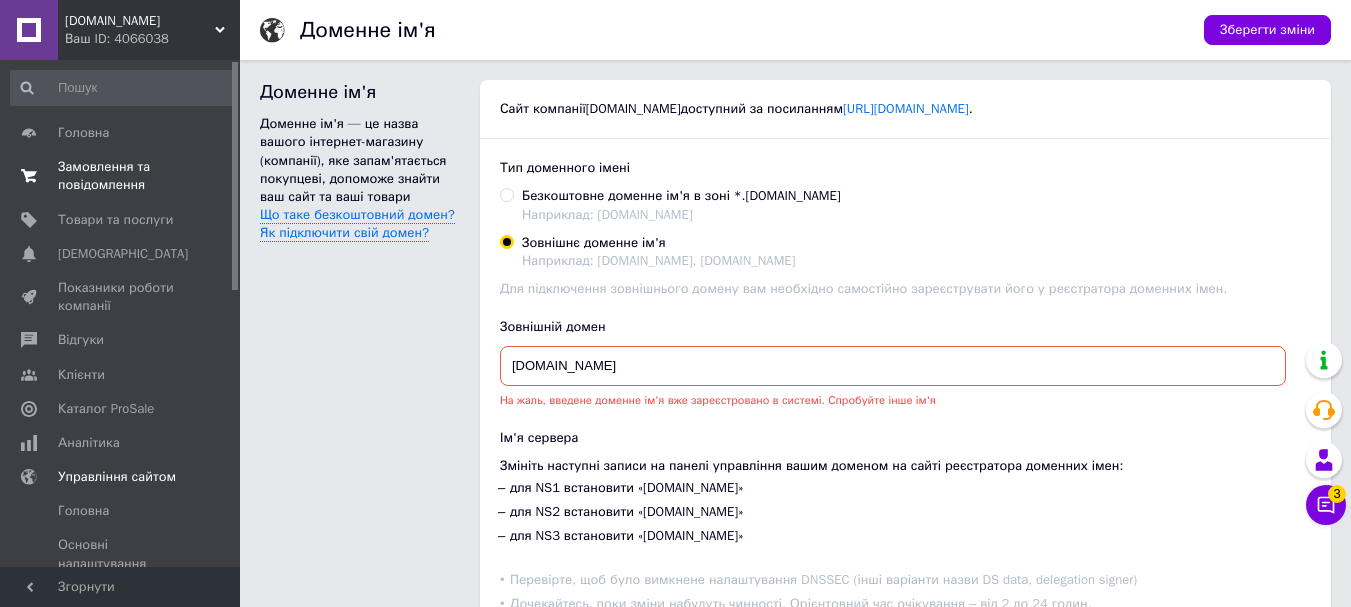 scroll, scrollTop: 244, scrollLeft: 0, axis: vertical 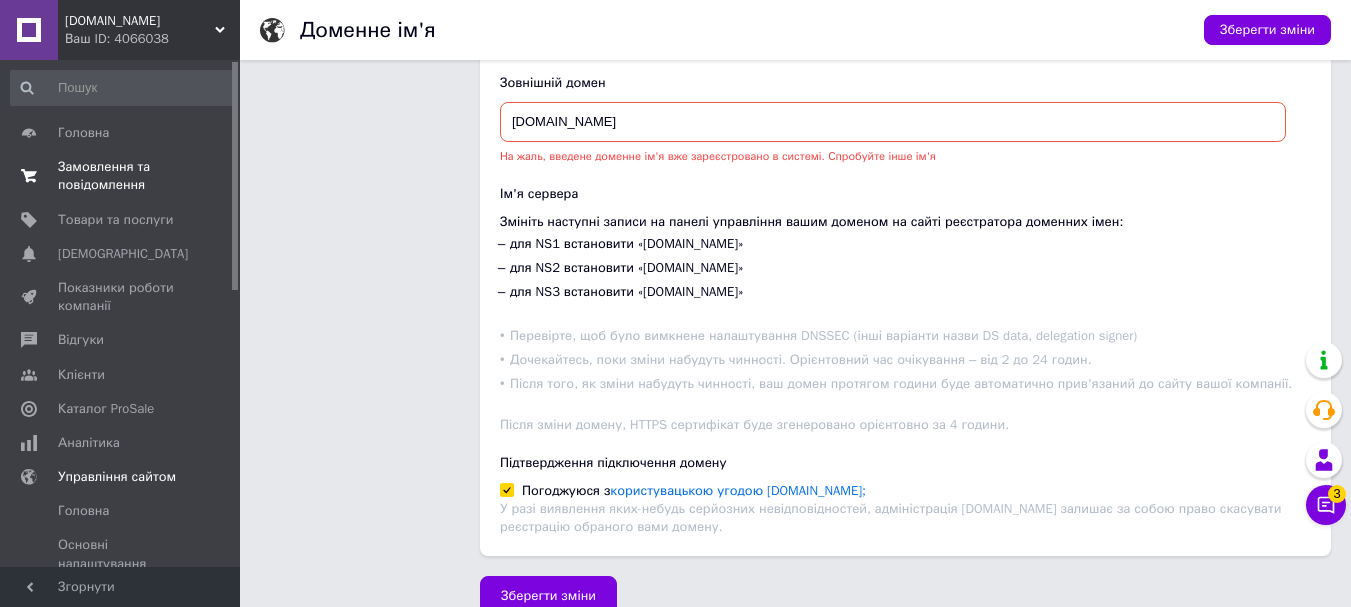 click on "Замовлення та повідомлення" at bounding box center (121, 176) 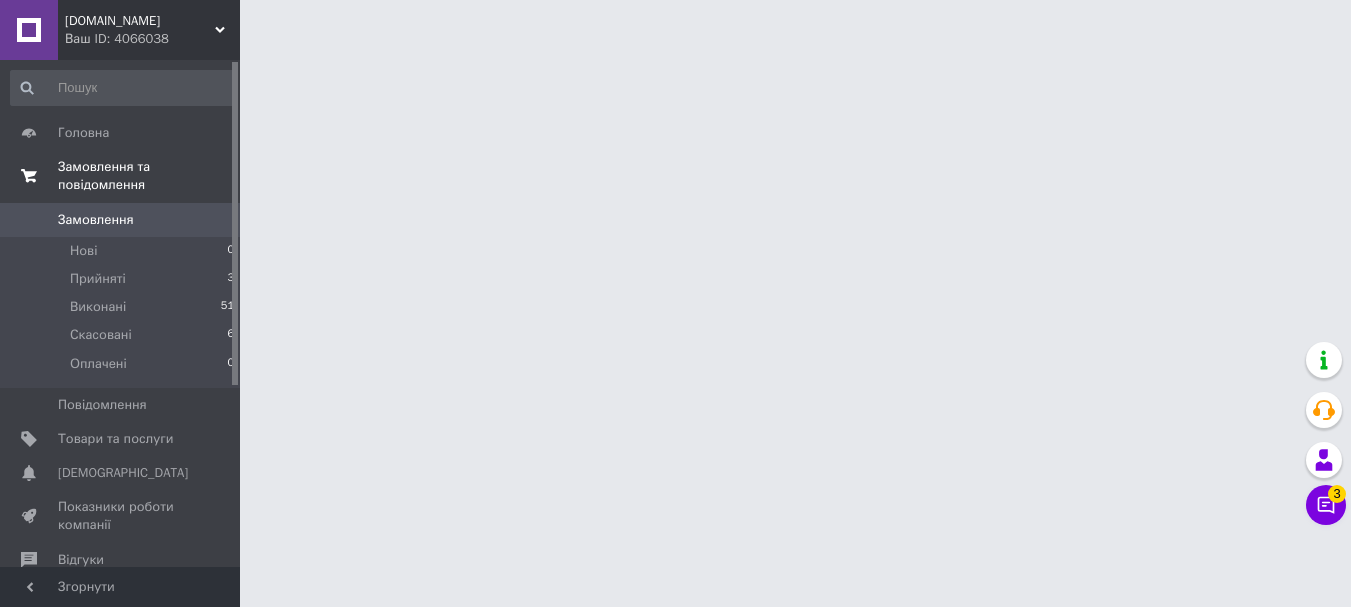 scroll, scrollTop: 0, scrollLeft: 0, axis: both 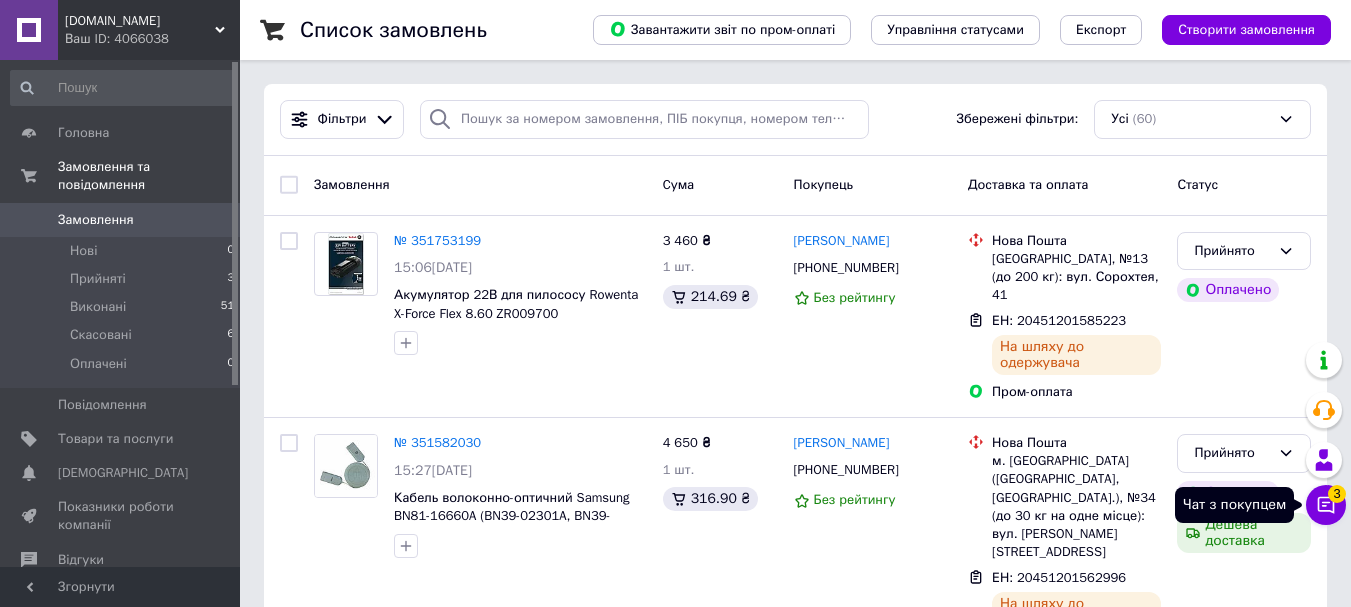click 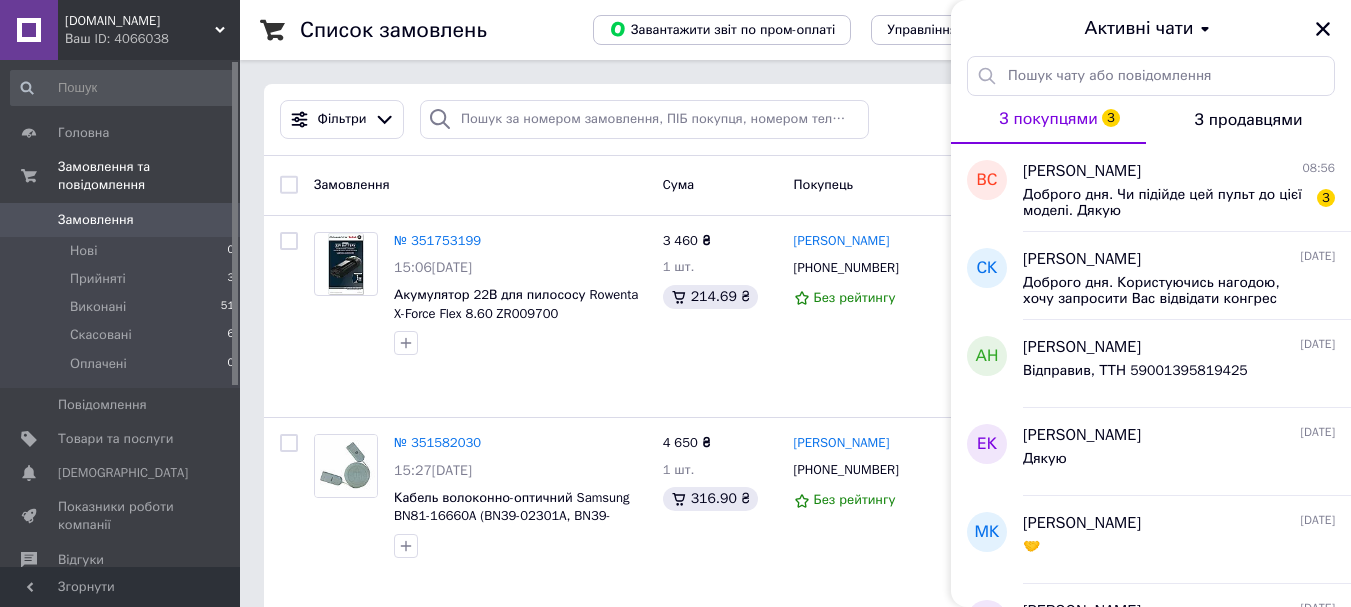 click on "Доброго дня. Чи підійде цей пульт до цієї моделі. Дякую" at bounding box center (1165, 203) 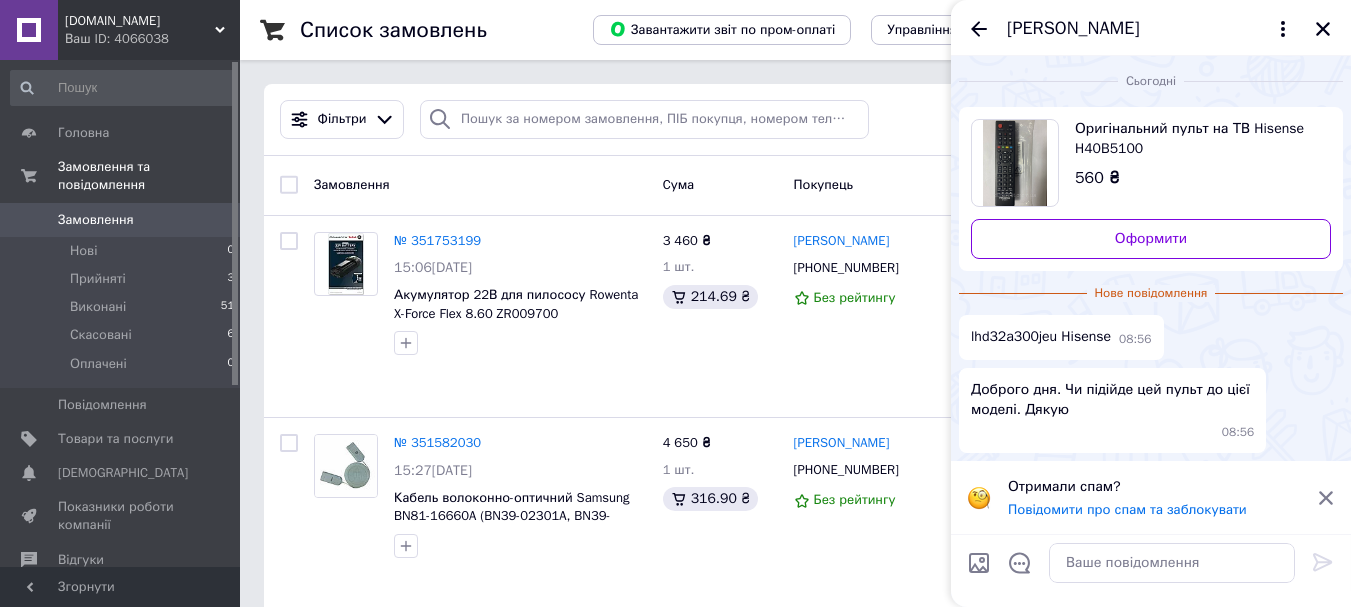 scroll, scrollTop: 0, scrollLeft: 0, axis: both 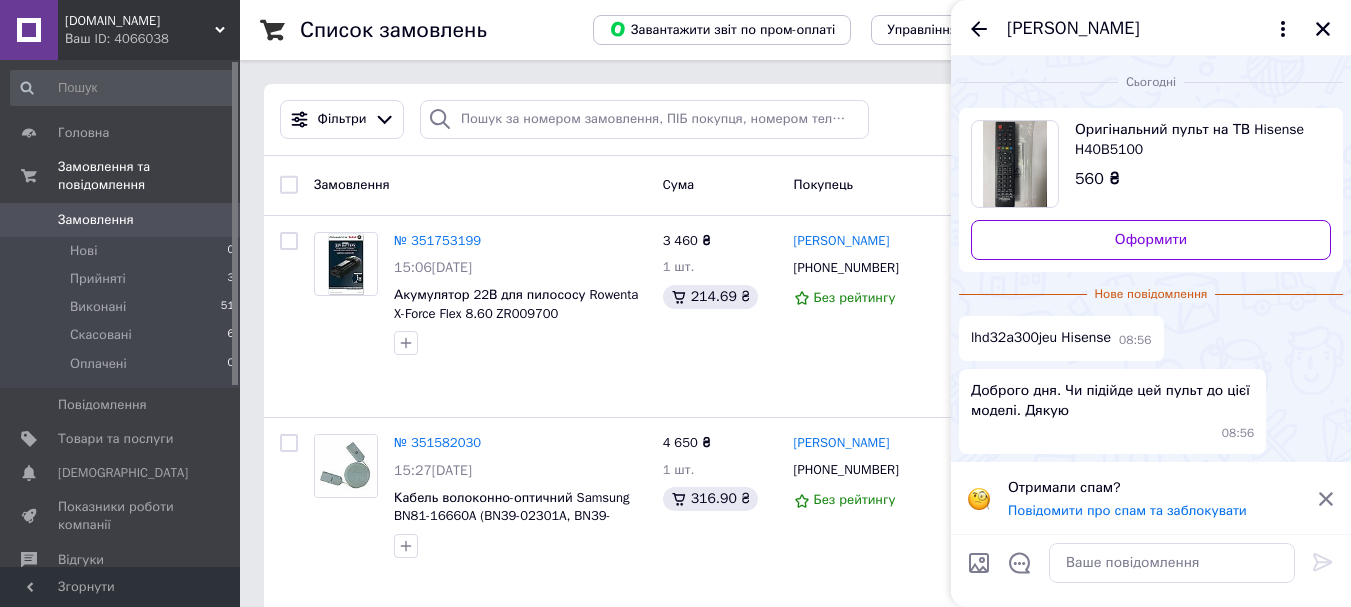 click at bounding box center [1015, 164] 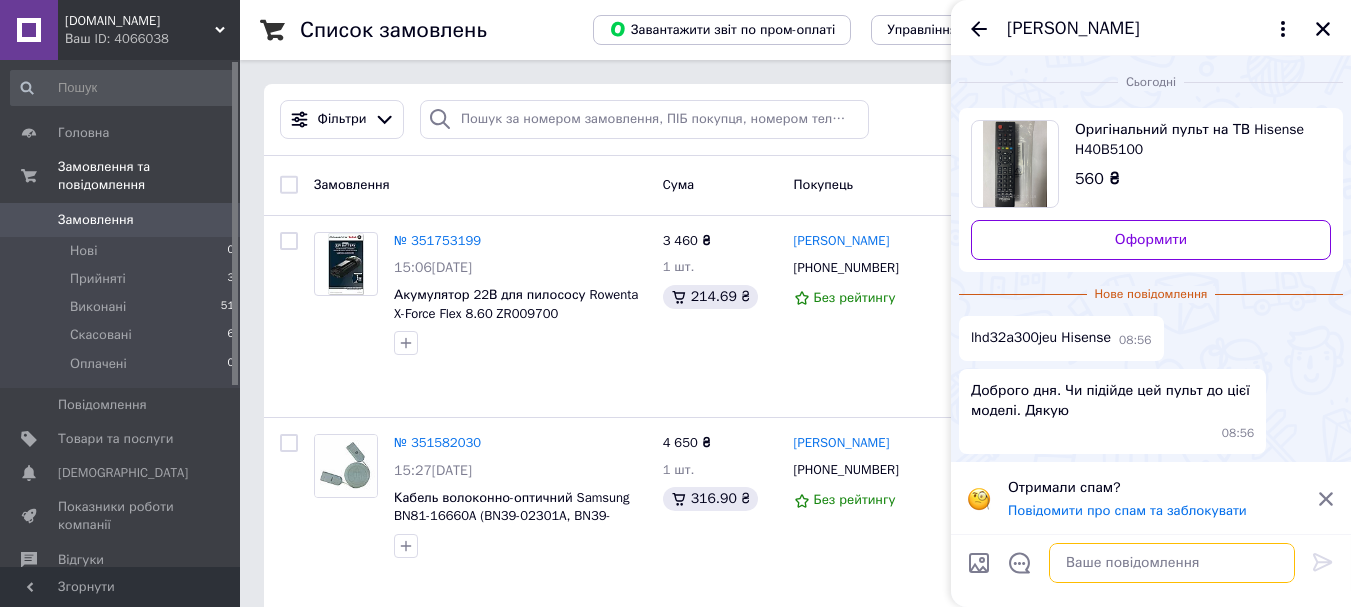 click at bounding box center [1172, 563] 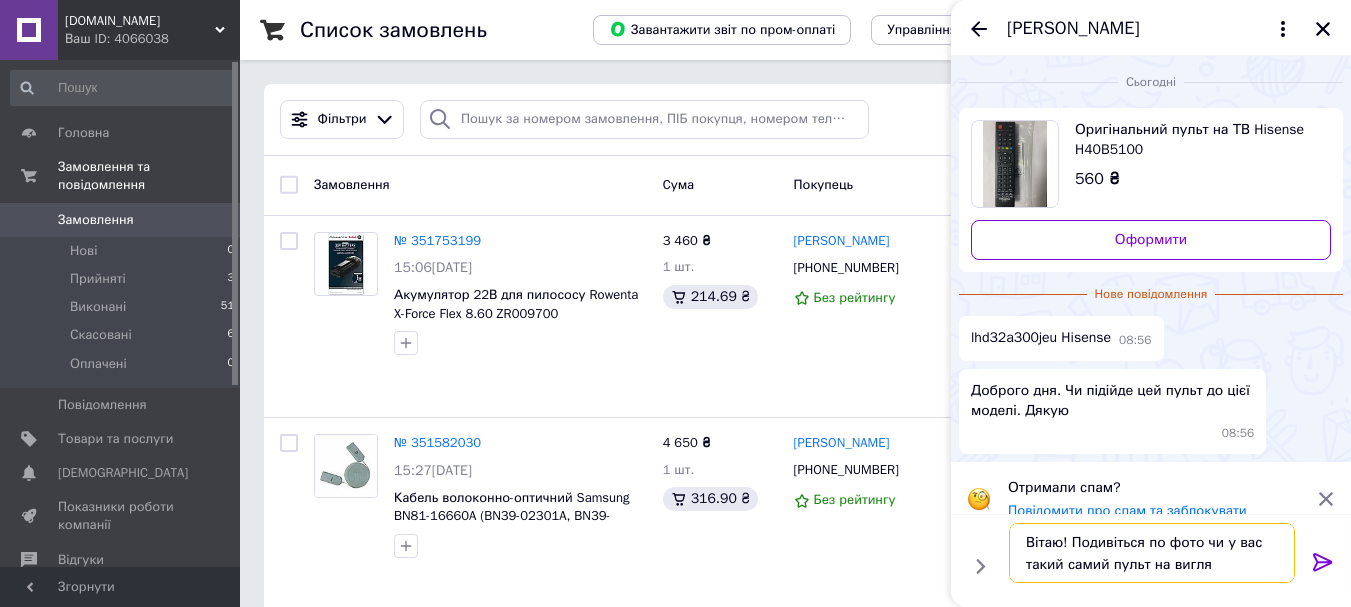 type on "Вітаю! Подивіться по фото чи у вас такий самий пульт на вигляд" 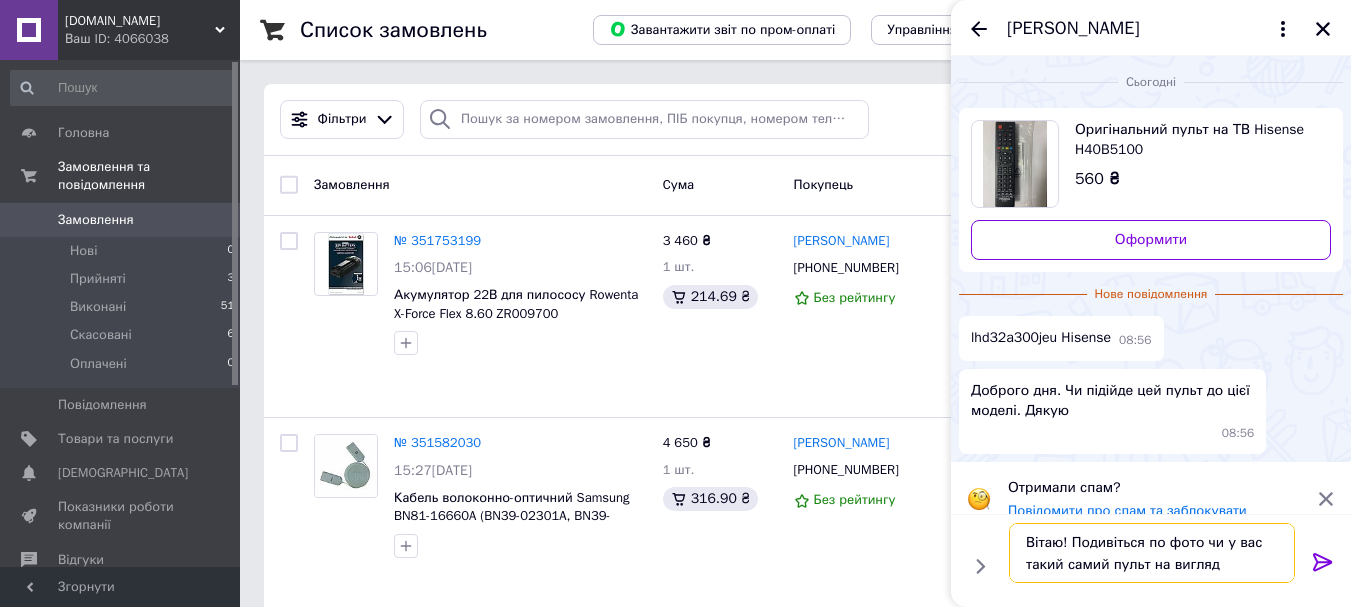 type 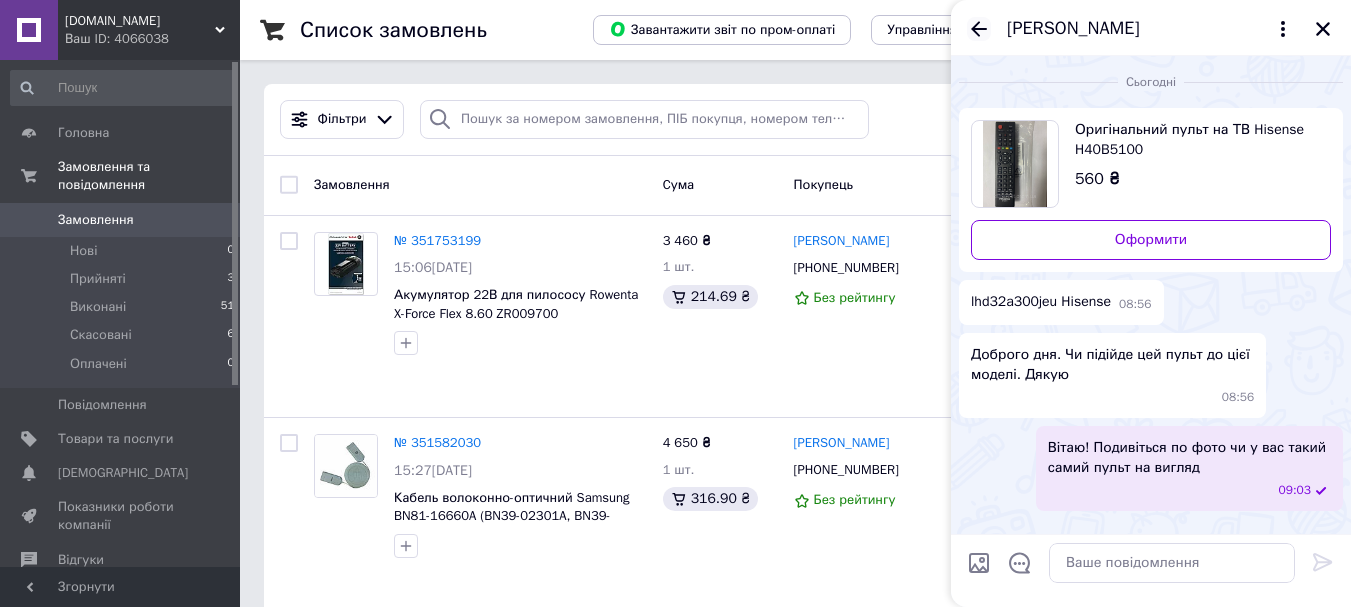 click 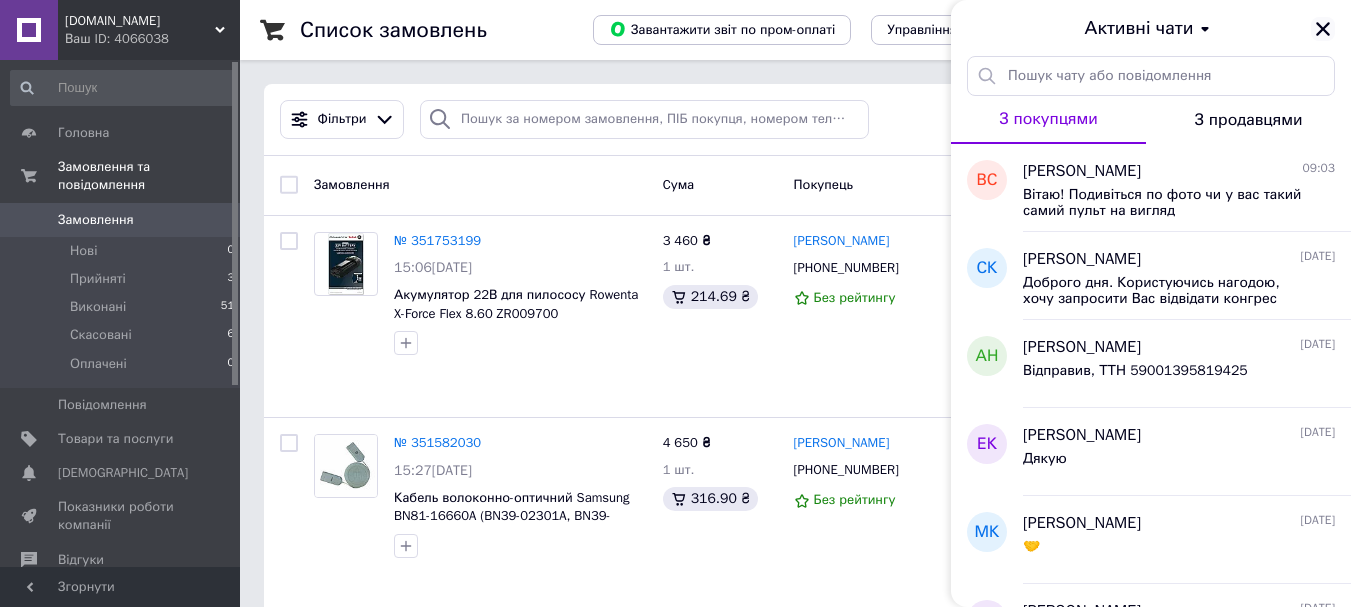 click 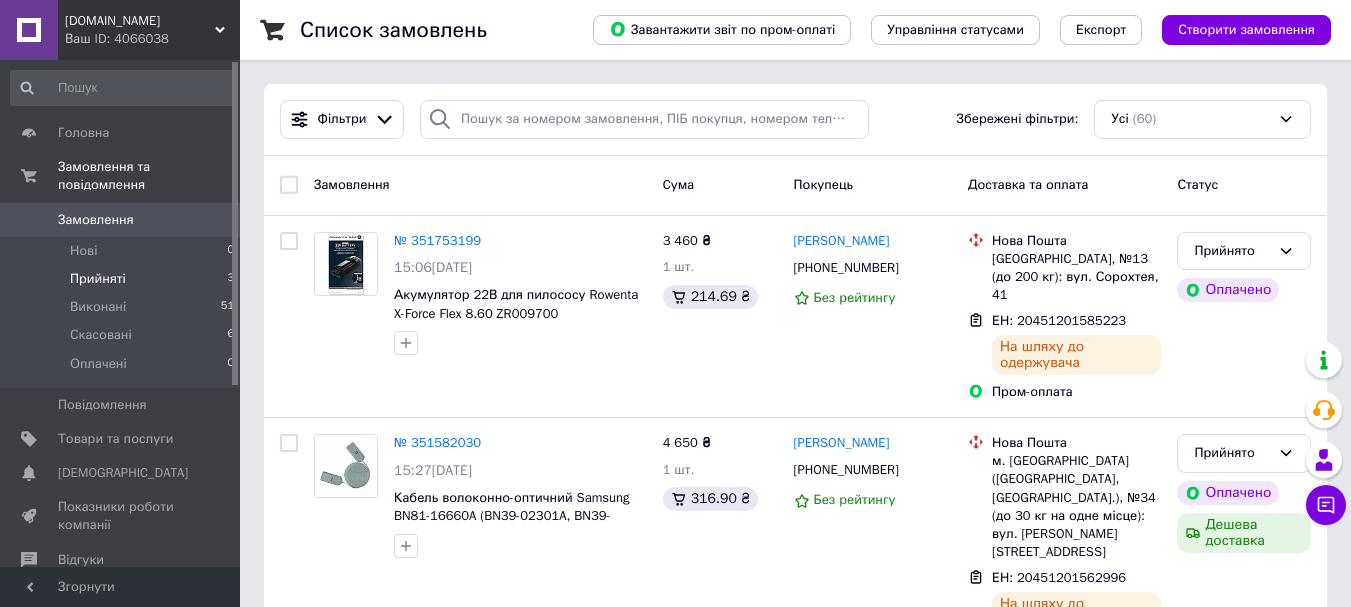 click on "Прийняті 3" at bounding box center [123, 279] 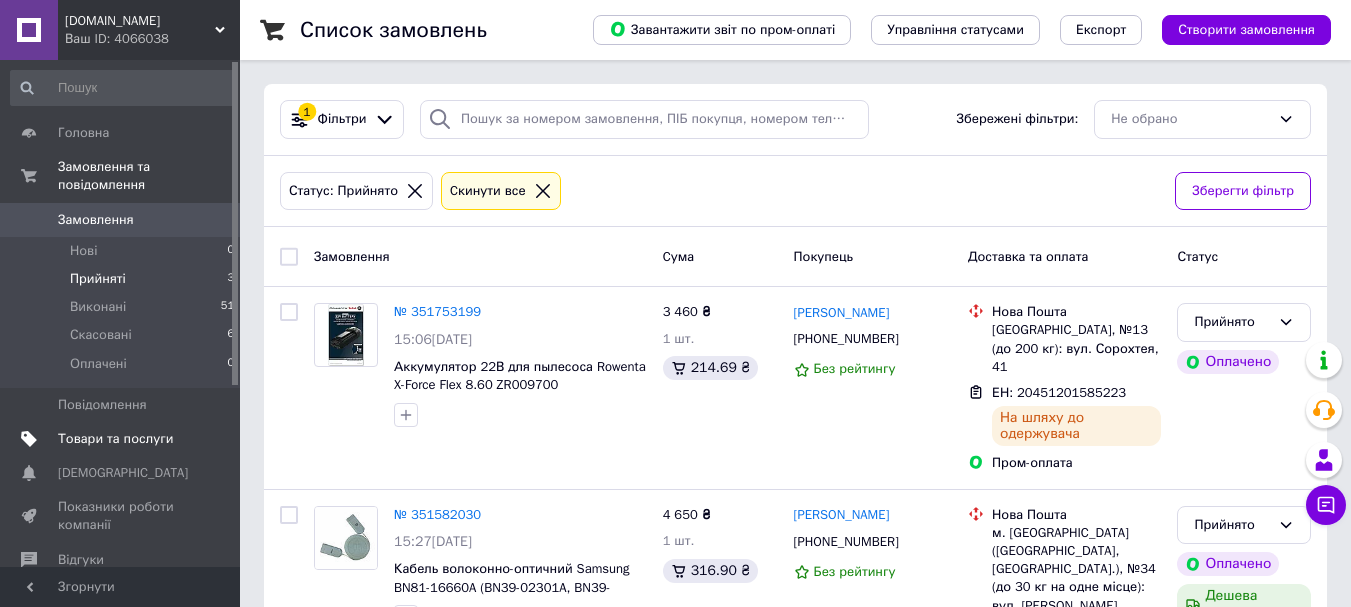 click on "Товари та послуги" at bounding box center (115, 439) 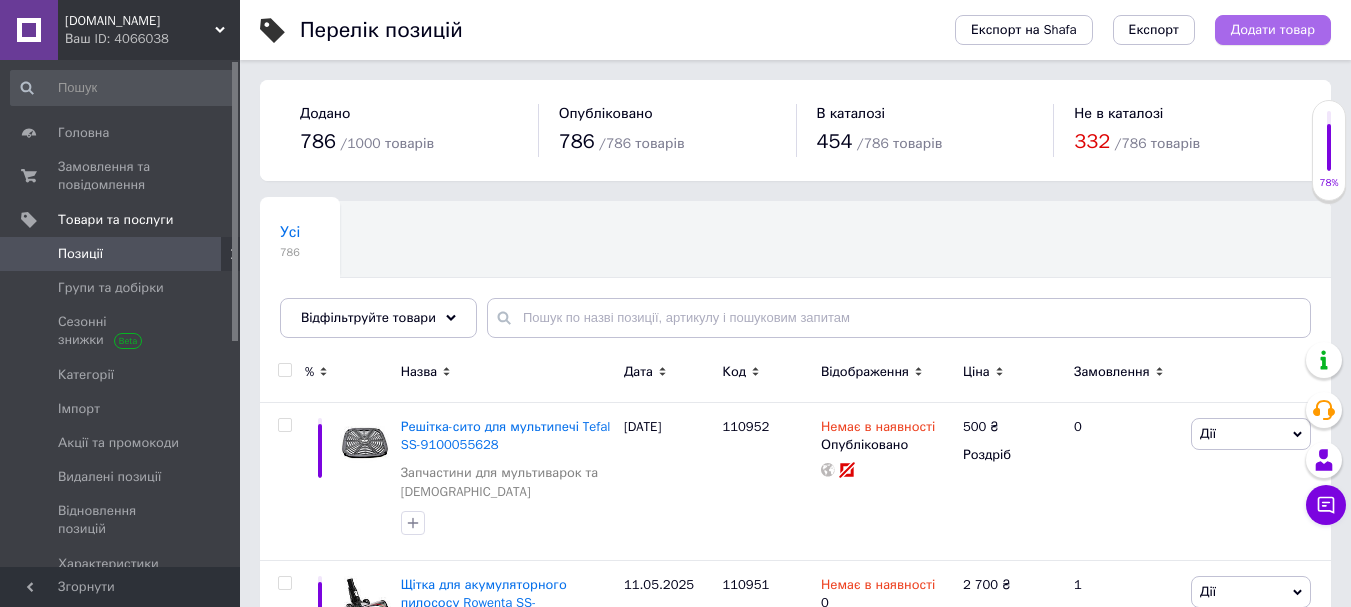 click on "Додати товар" at bounding box center [1273, 30] 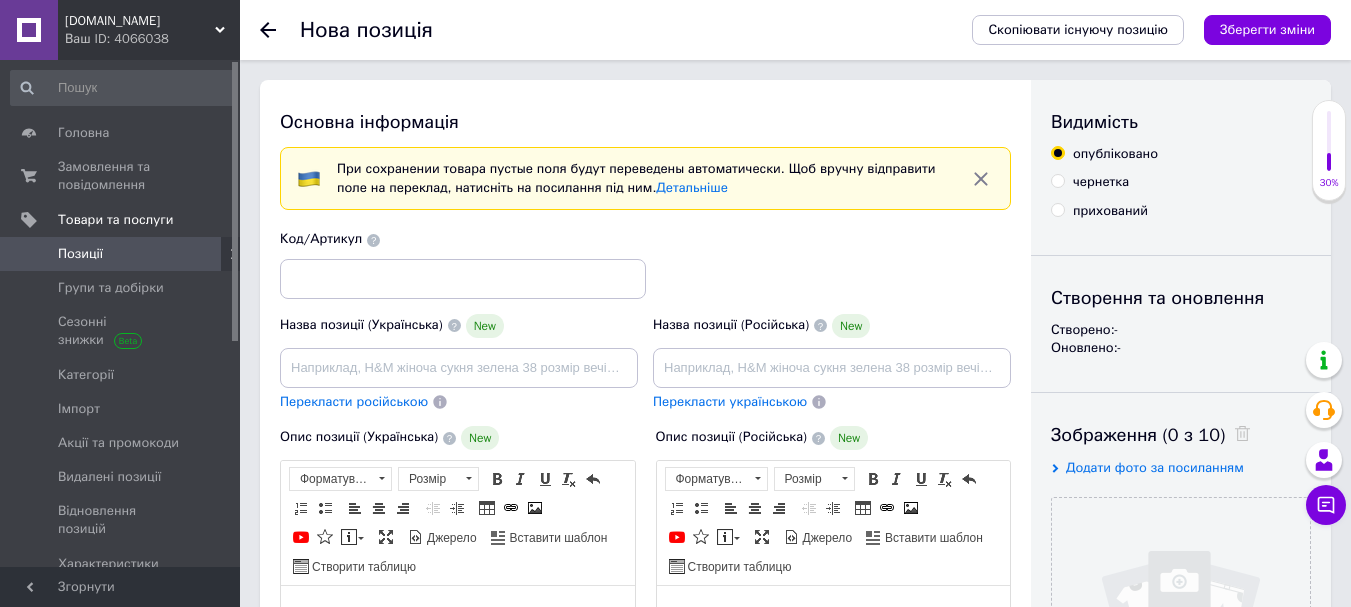 scroll, scrollTop: 0, scrollLeft: 0, axis: both 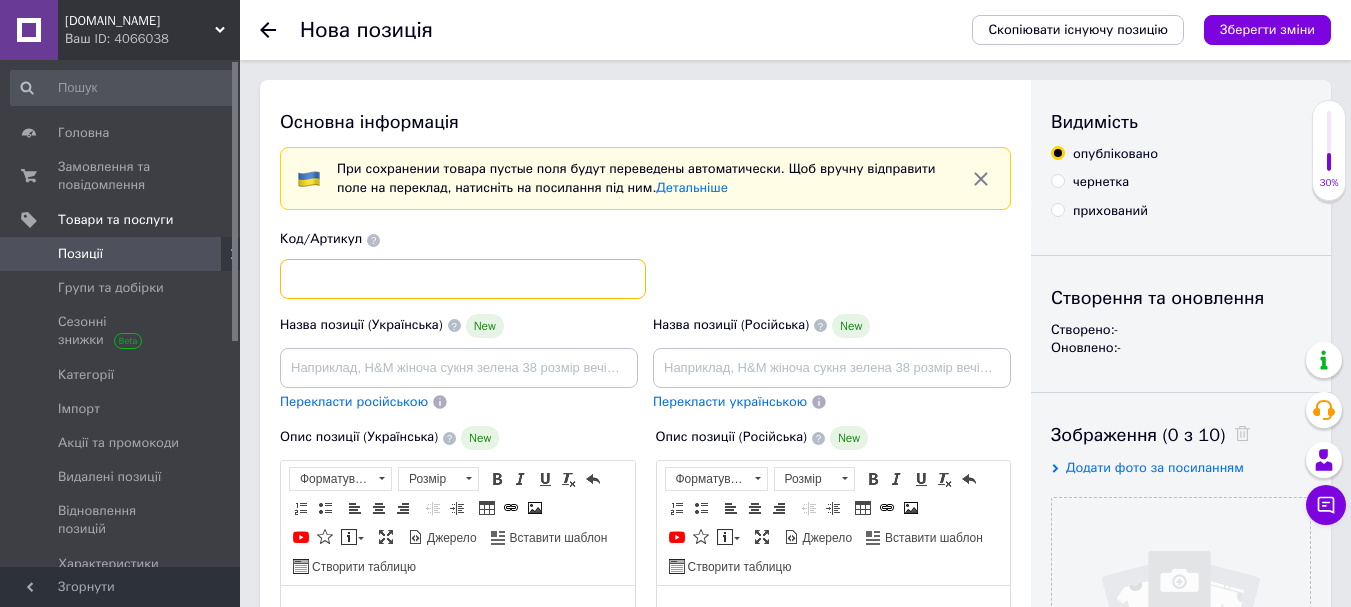 click at bounding box center (463, 279) 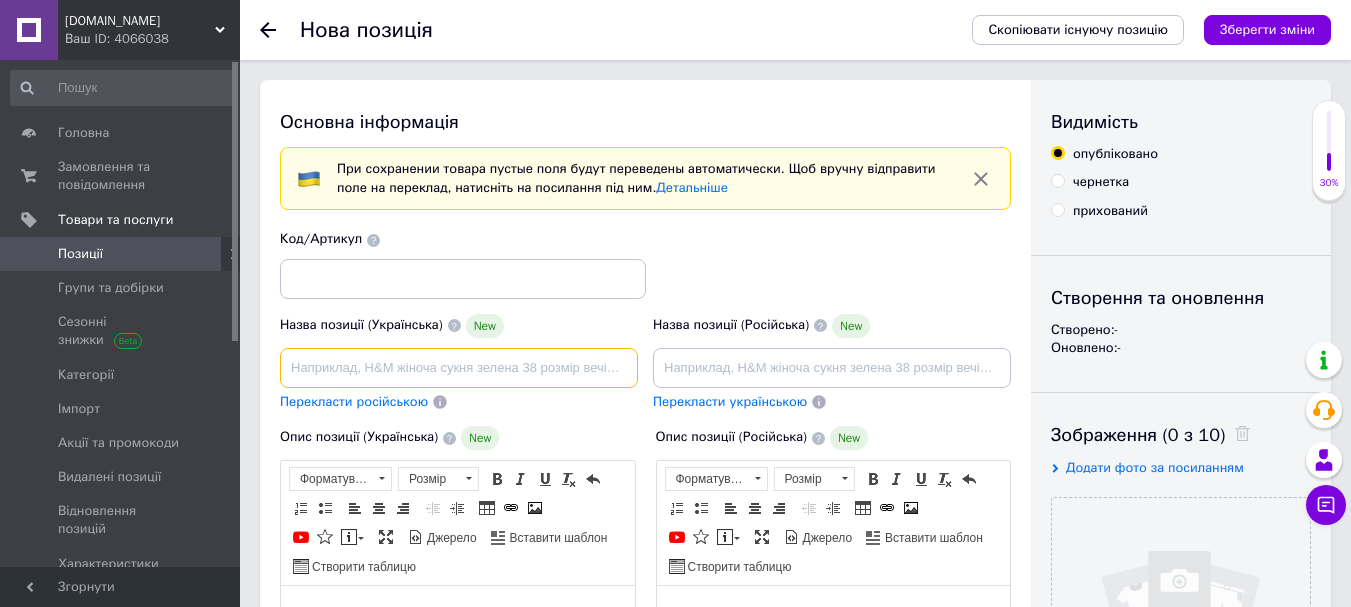 click at bounding box center (459, 368) 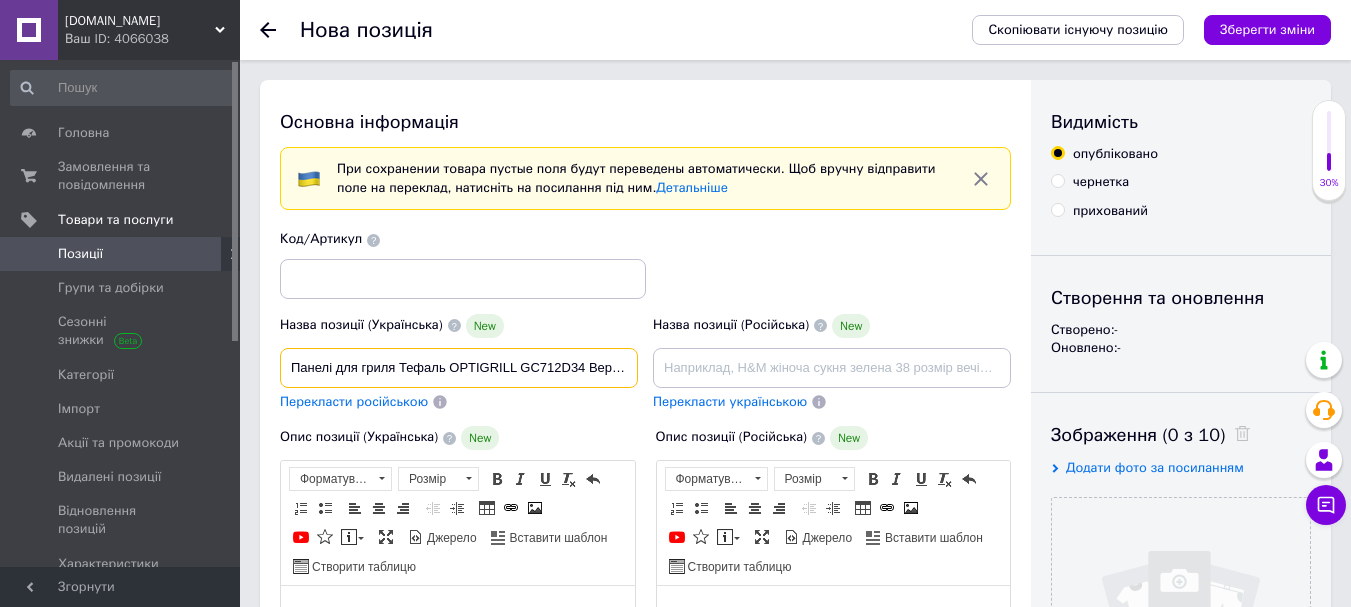 scroll, scrollTop: 0, scrollLeft: 528, axis: horizontal 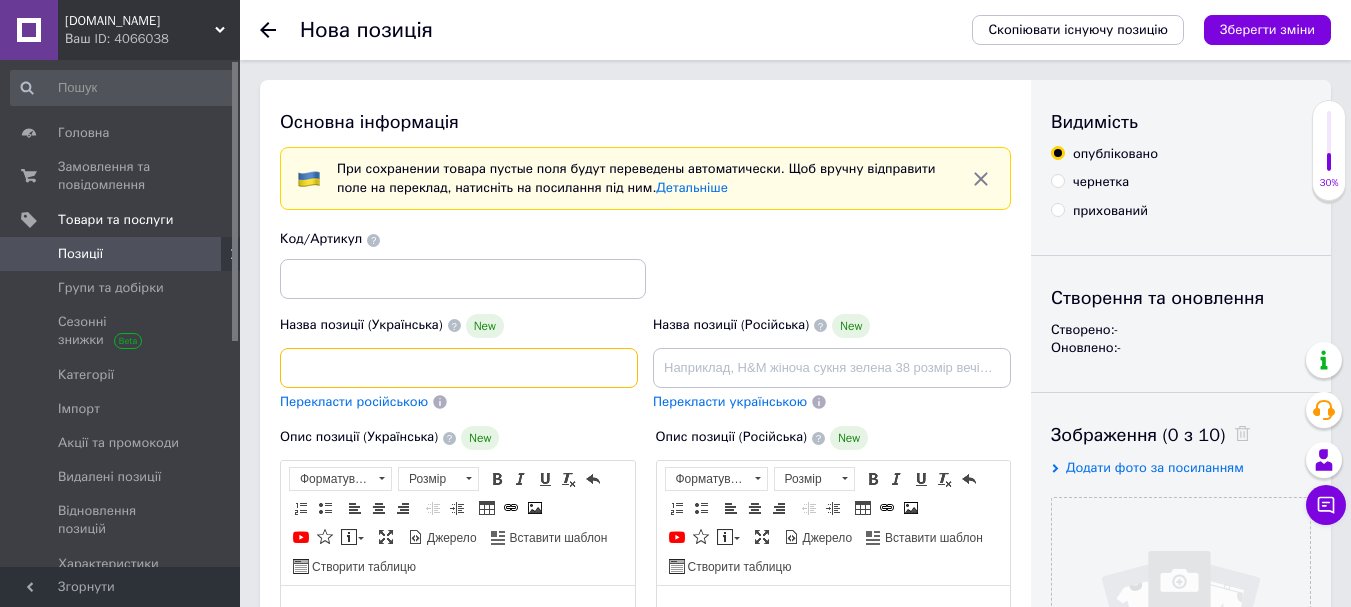 drag, startPoint x: 288, startPoint y: 370, endPoint x: 793, endPoint y: 348, distance: 505.47897 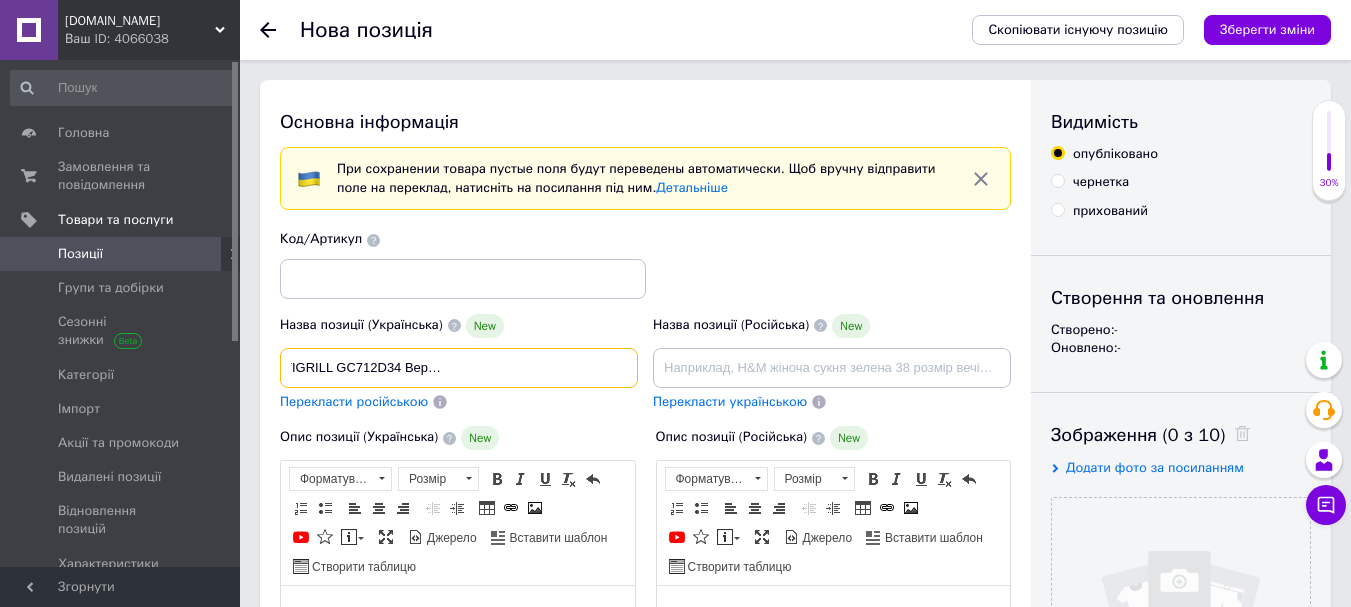 scroll, scrollTop: 0, scrollLeft: 184, axis: horizontal 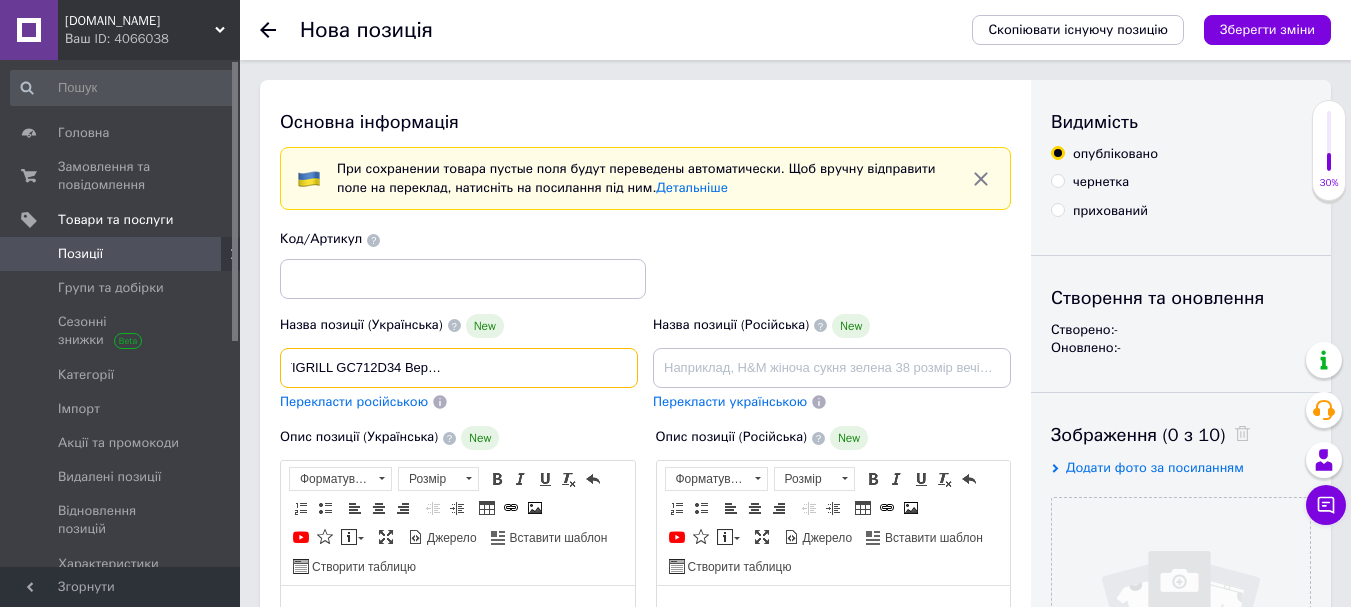 click on "Панелі для гриля Тефаль OPTIGRILL GC712D34 Верх+Низ (TS-01039400X) Комплект" at bounding box center [459, 368] 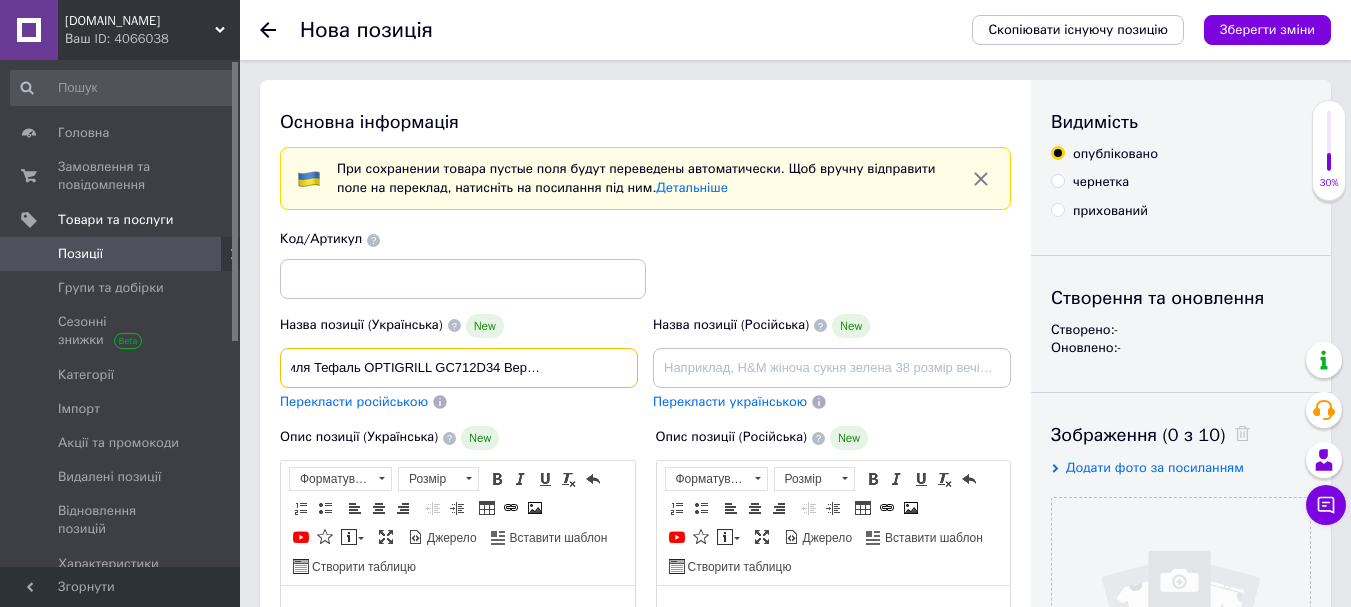 scroll, scrollTop: 0, scrollLeft: 85, axis: horizontal 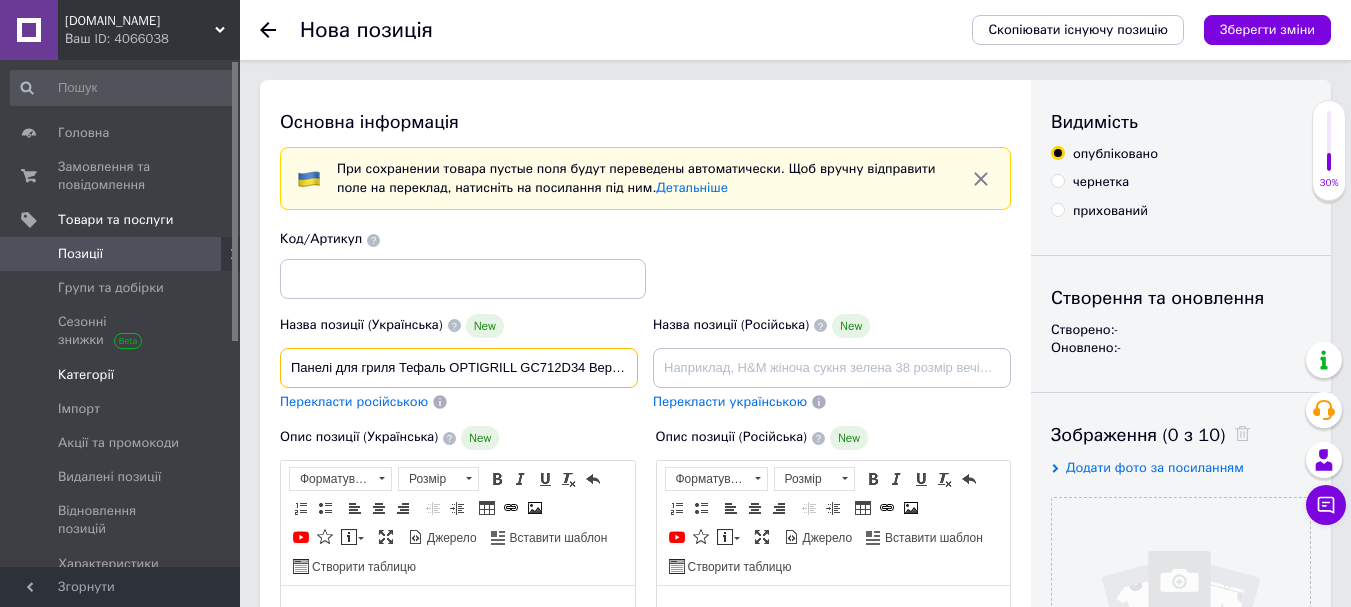 drag, startPoint x: 312, startPoint y: 367, endPoint x: 136, endPoint y: 367, distance: 176 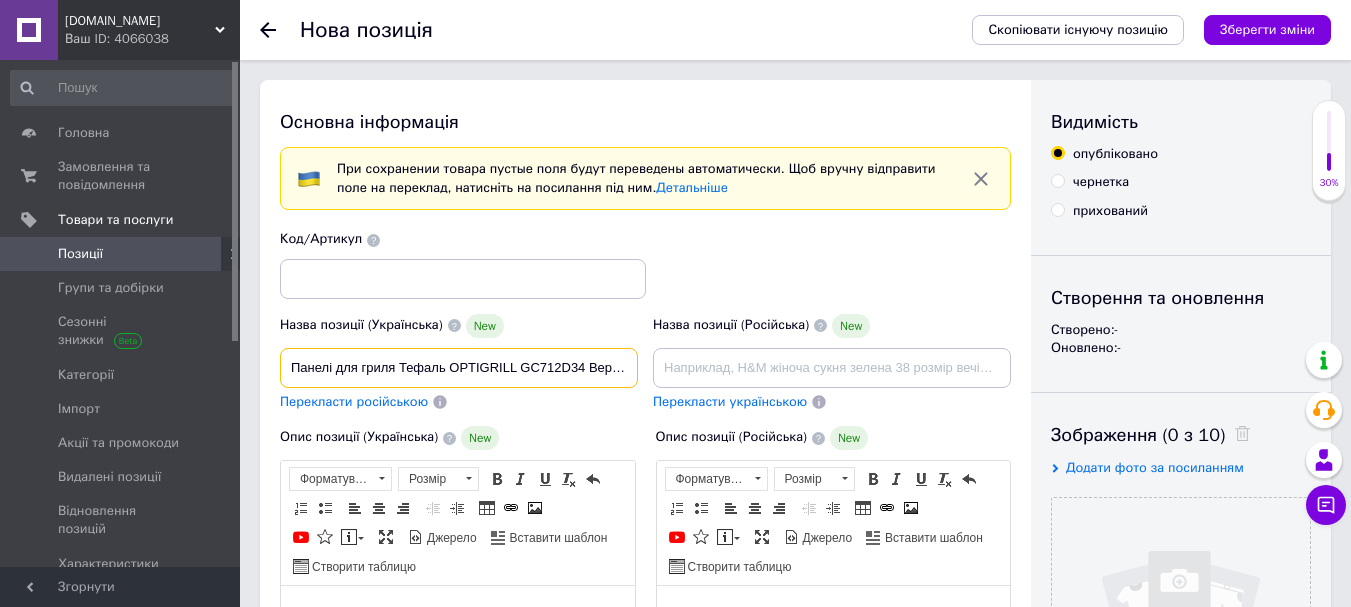 click on "Панелі для гриля Тефаль OPTIGRILL GC712D34 Верх+Низ Комплект" at bounding box center (459, 368) 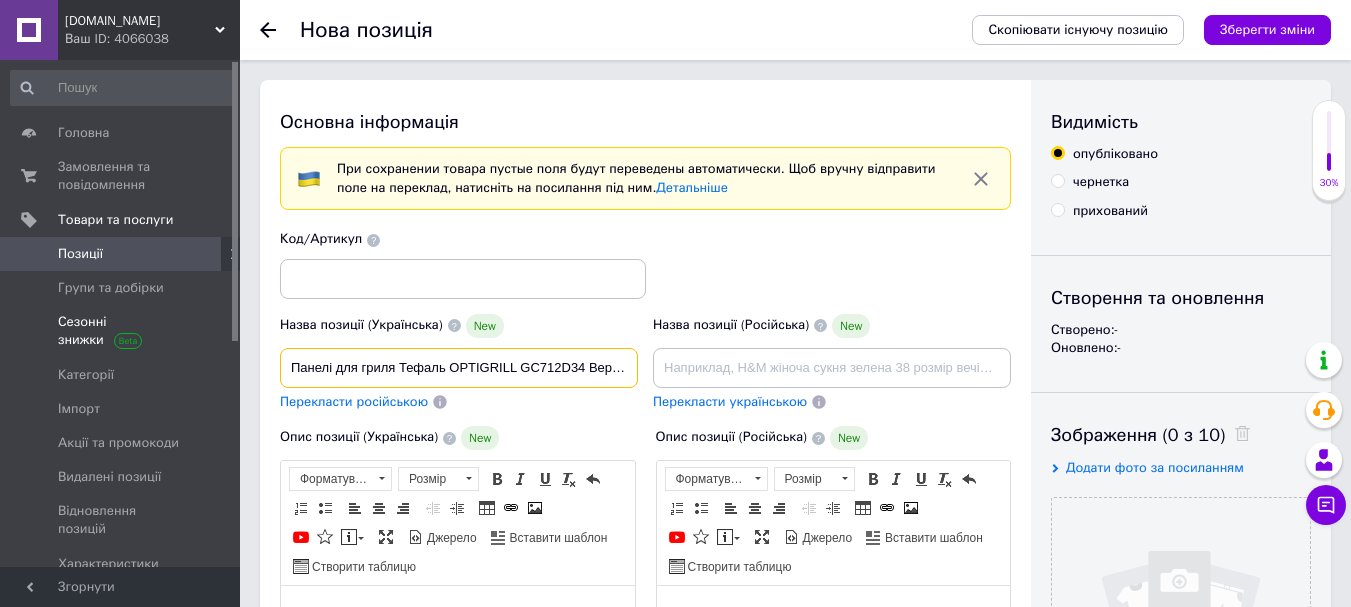 drag, startPoint x: 331, startPoint y: 365, endPoint x: 0, endPoint y: 325, distance: 333.40817 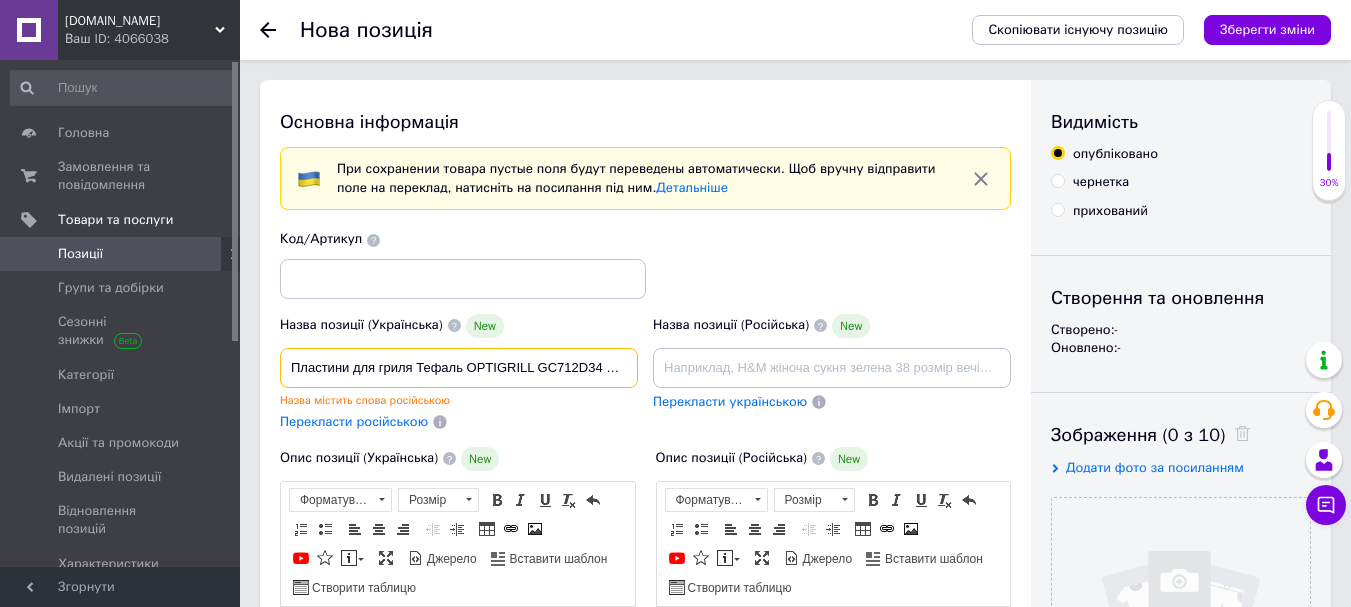drag, startPoint x: 417, startPoint y: 362, endPoint x: 463, endPoint y: 371, distance: 46.872166 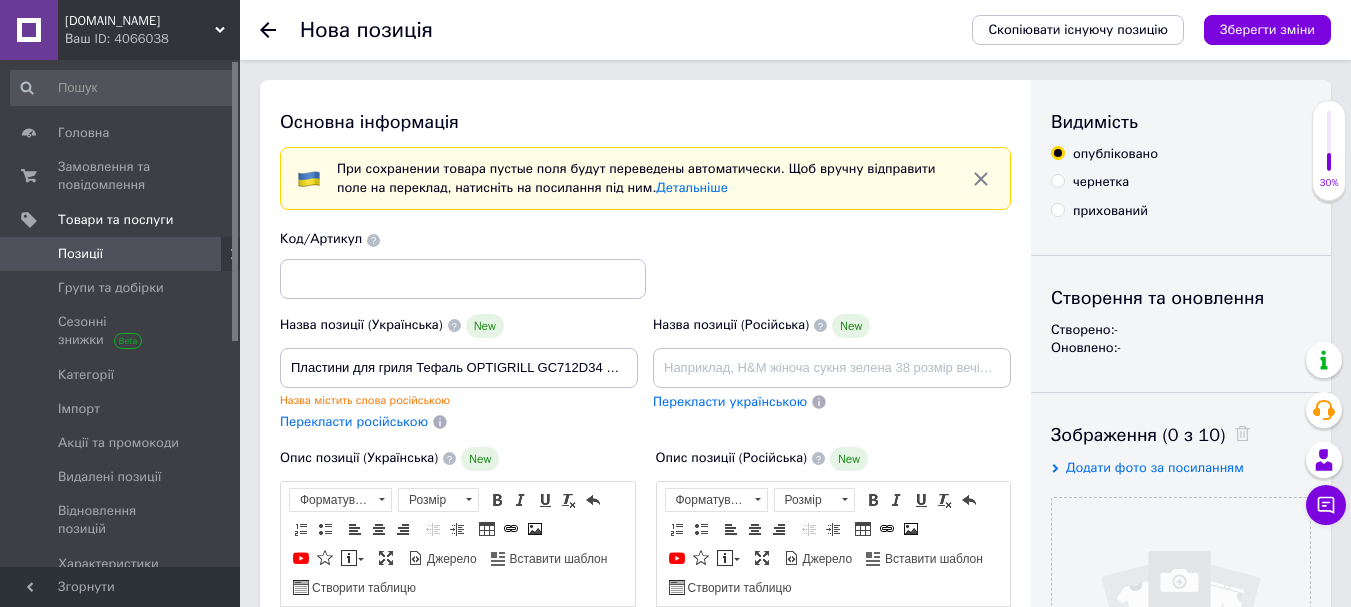 drag, startPoint x: 426, startPoint y: 345, endPoint x: 429, endPoint y: 358, distance: 13.341664 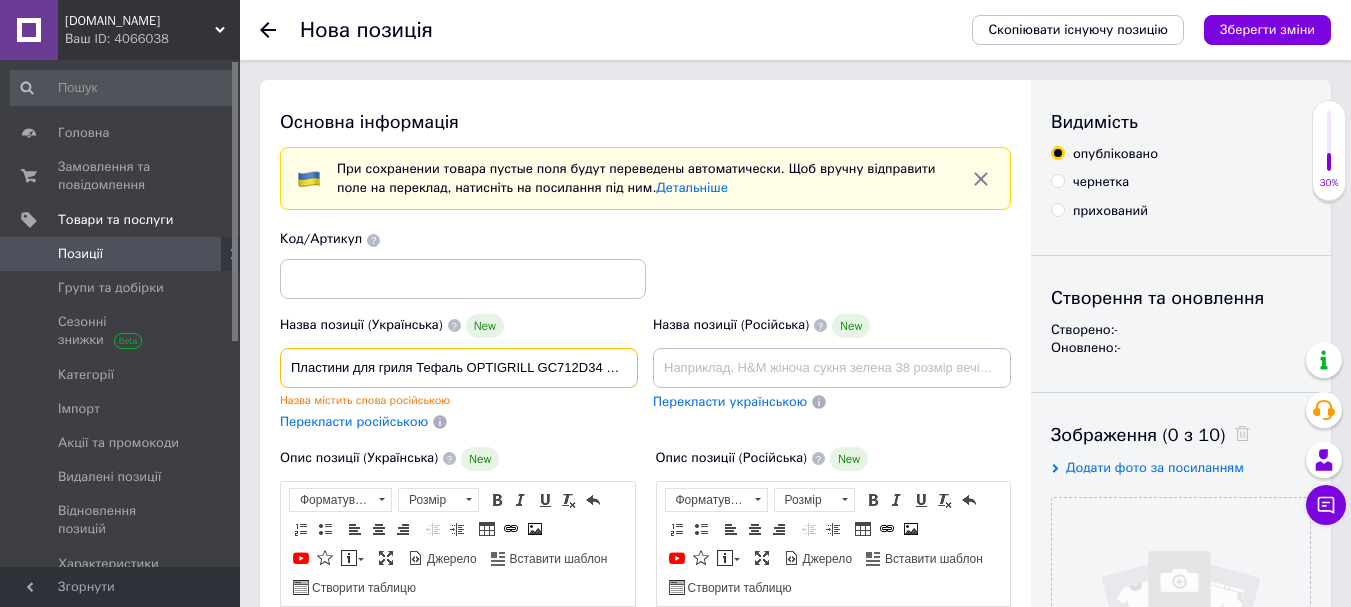 click on "Пластини для гриля Тефаль OPTIGRILL GC712D34 Верх+Низ Комплект" at bounding box center [459, 368] 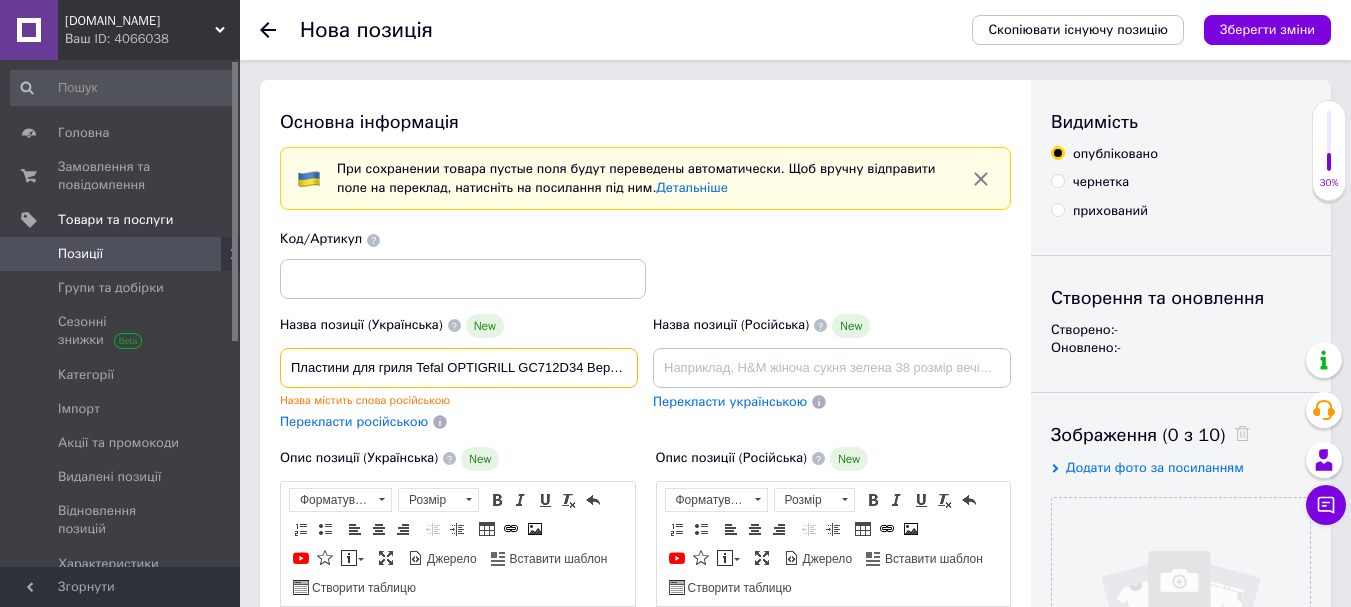drag, startPoint x: 289, startPoint y: 360, endPoint x: 580, endPoint y: 367, distance: 291.08417 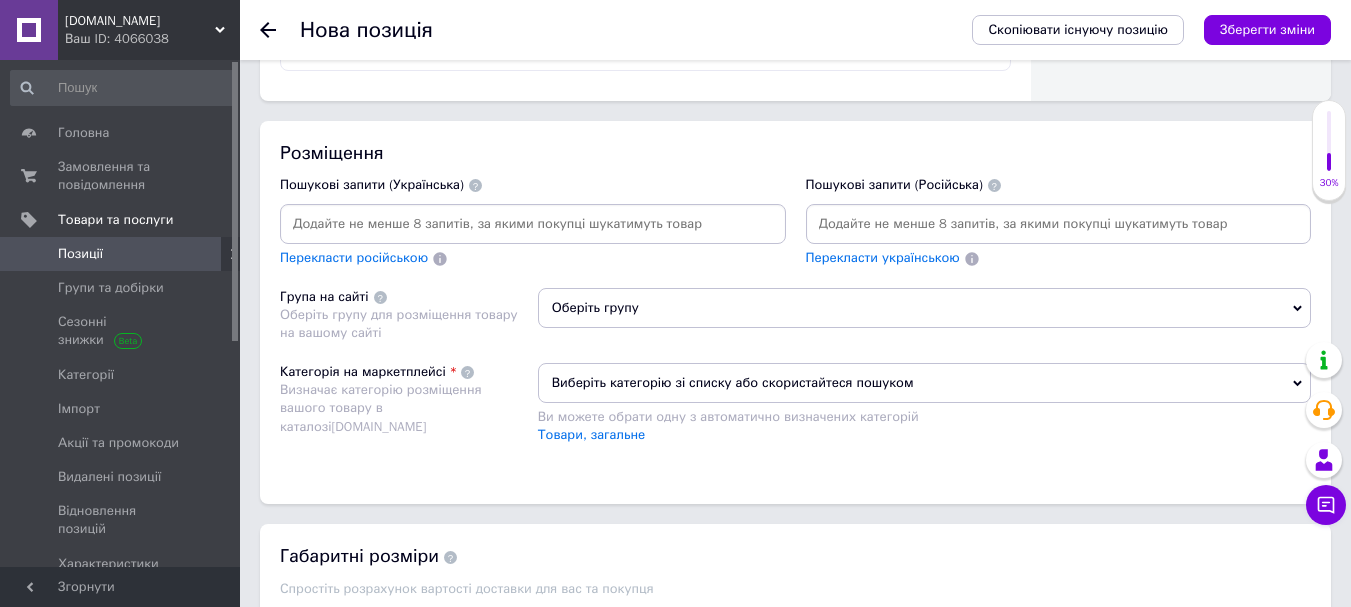 scroll, scrollTop: 1300, scrollLeft: 0, axis: vertical 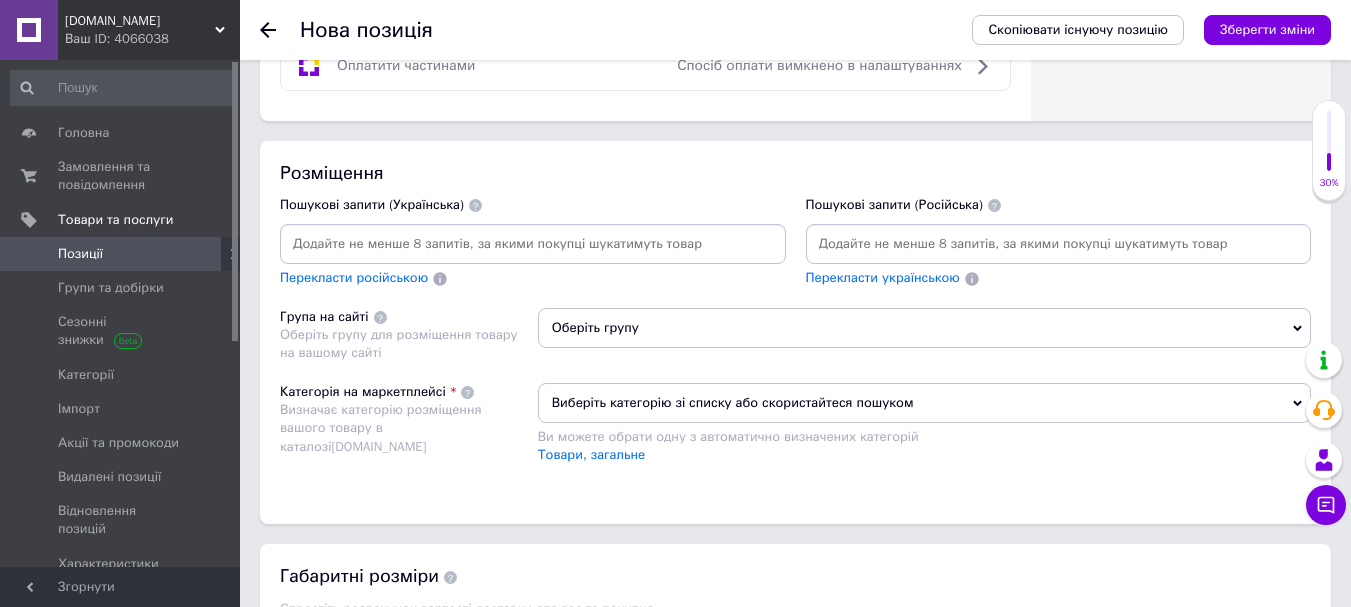 type on "Пластини для гриля Tefal OPTIGRILL GC712D34 Верх+Низ Комплект" 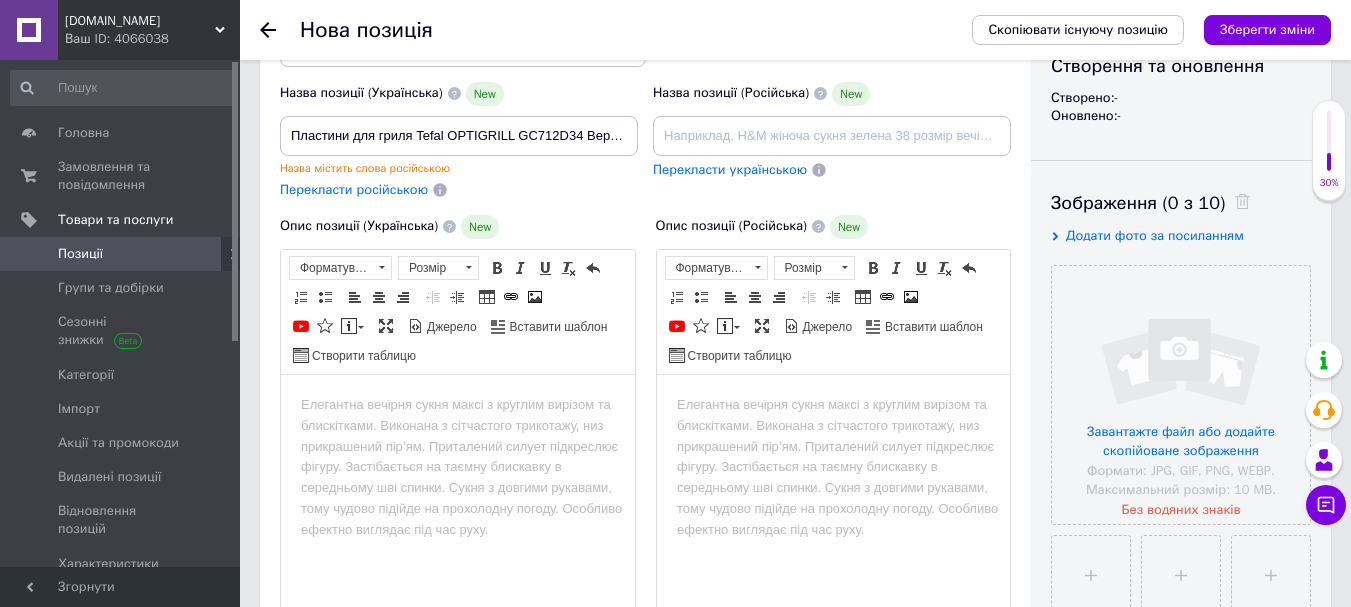 scroll, scrollTop: 0, scrollLeft: 0, axis: both 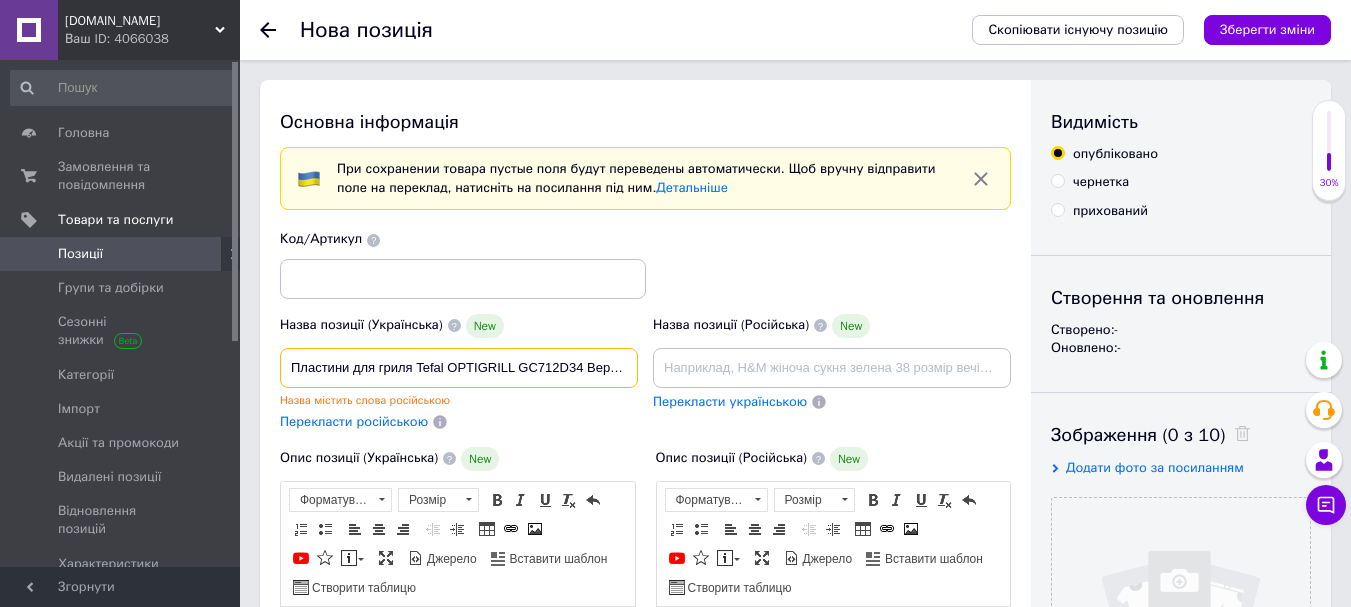 click on "Пластини для гриля Tefal OPTIGRILL GC712D34 Верх+Низ Комплект" at bounding box center (459, 368) 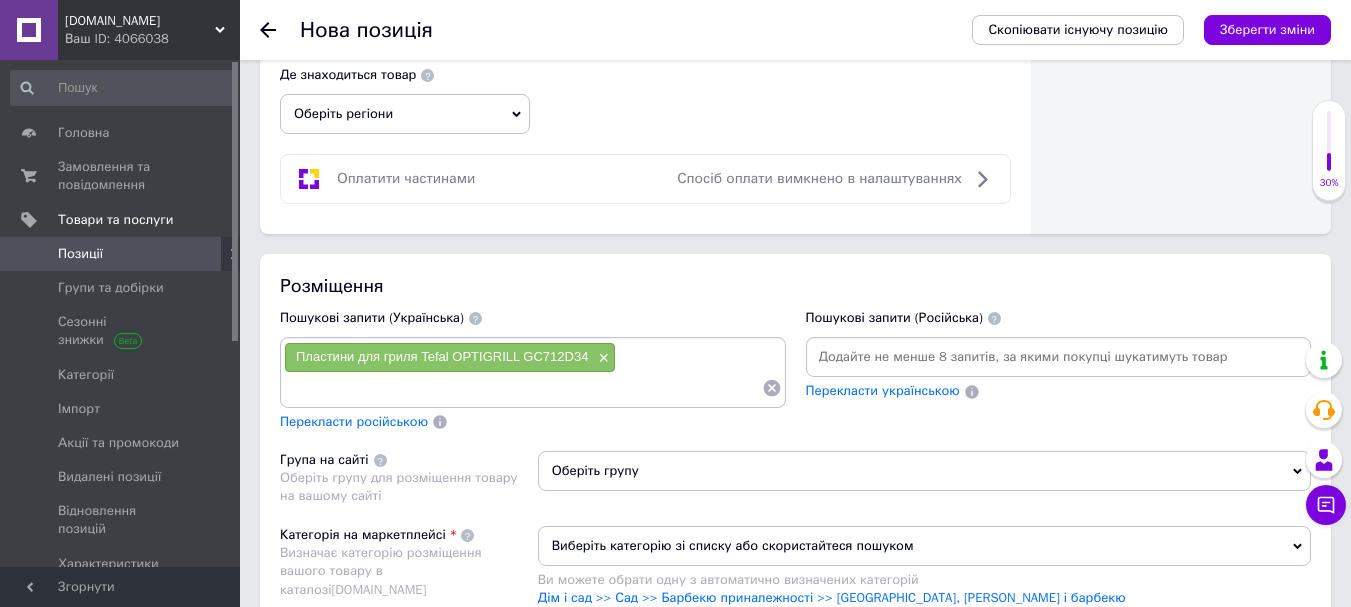 scroll, scrollTop: 1400, scrollLeft: 0, axis: vertical 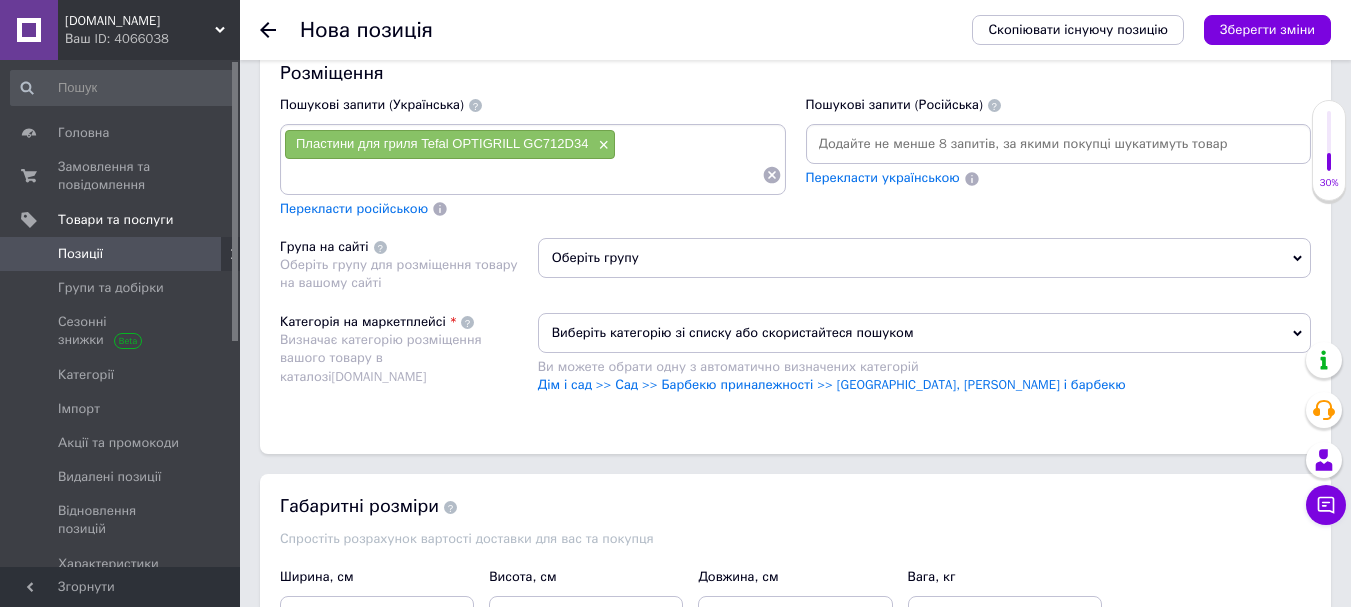 click on "Пластини для гриля Tefal OPTIGRILL GC712D34 ×" at bounding box center [450, 144] 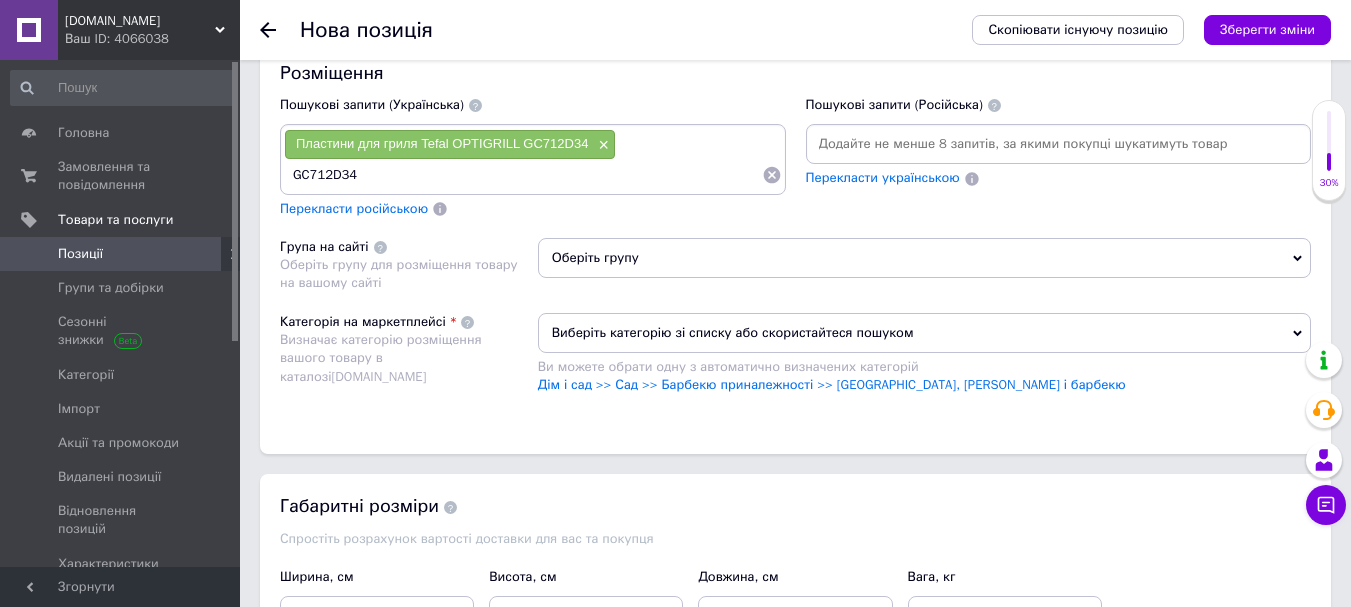 type on "GC712D34" 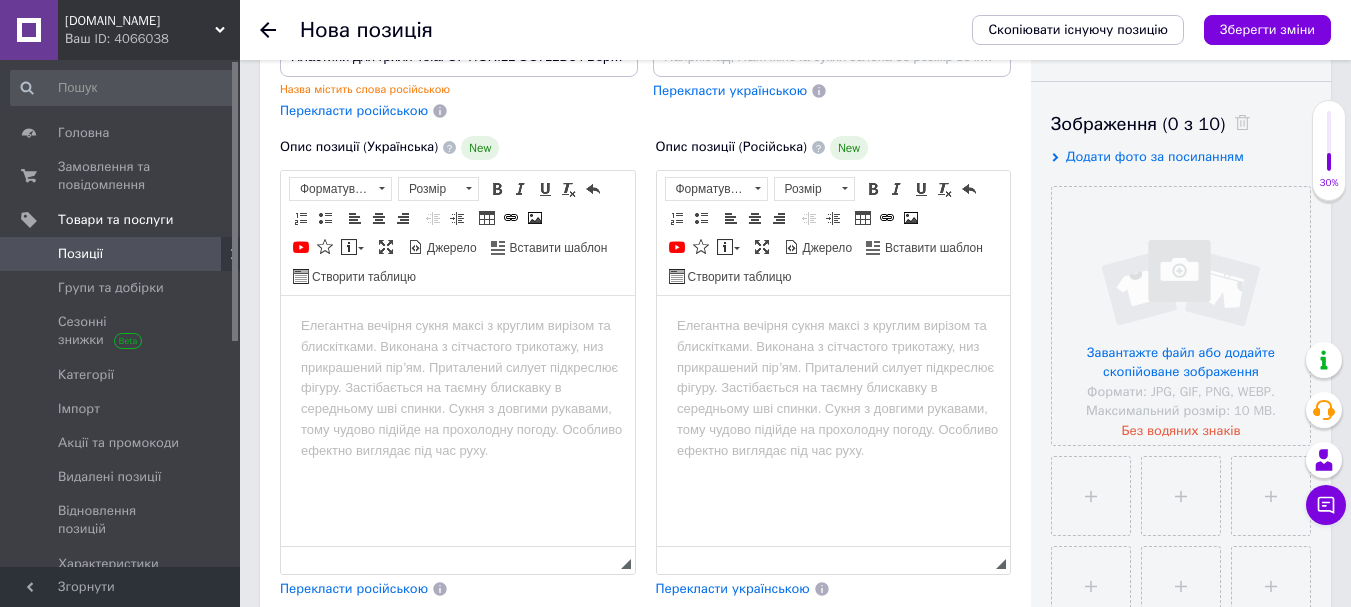 scroll, scrollTop: 300, scrollLeft: 0, axis: vertical 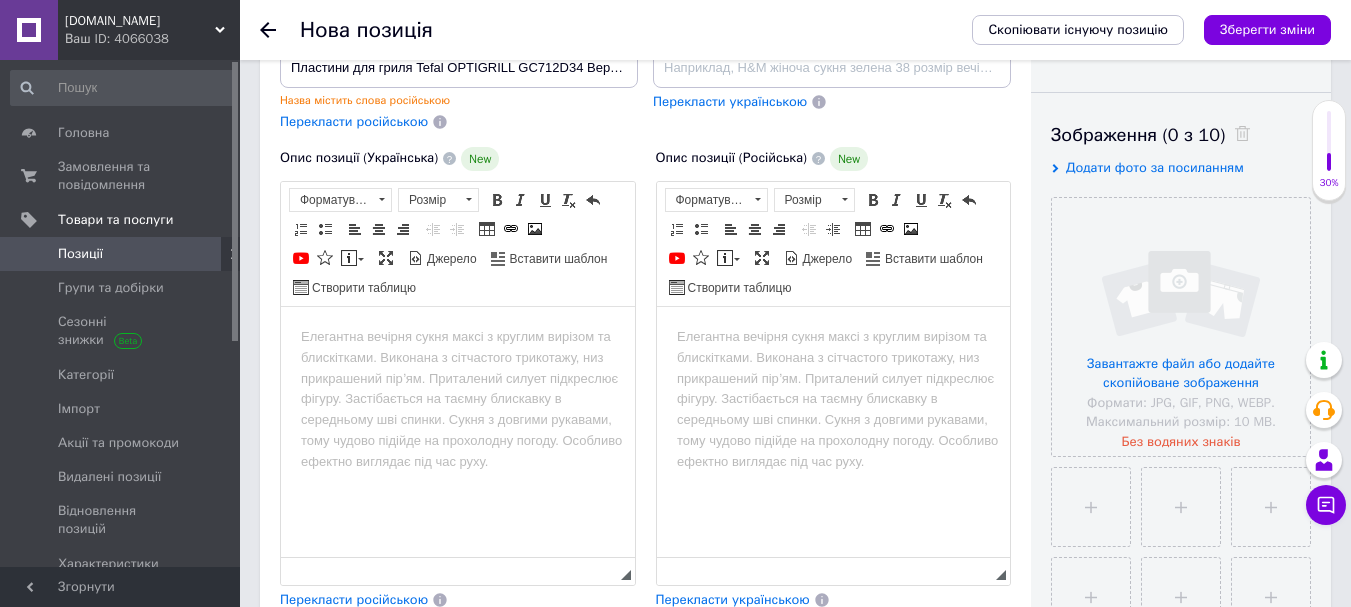 click at bounding box center [458, 336] 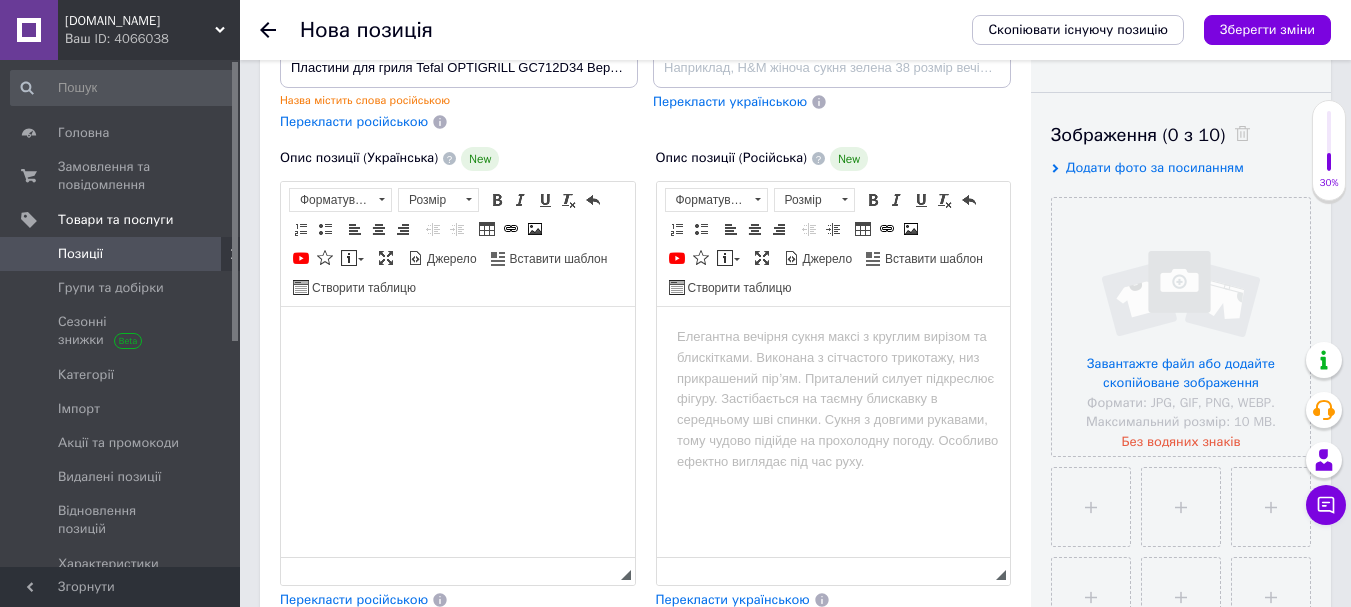 scroll, scrollTop: 536, scrollLeft: 0, axis: vertical 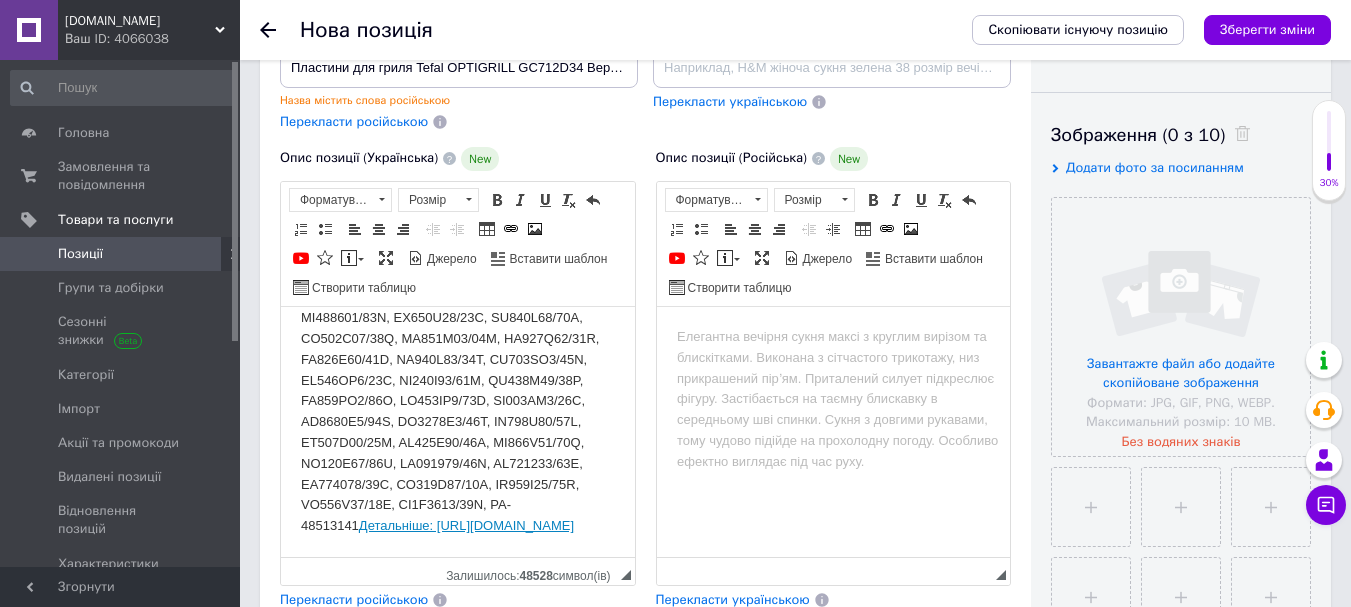 drag, startPoint x: 297, startPoint y: 420, endPoint x: 566, endPoint y: 556, distance: 301.42496 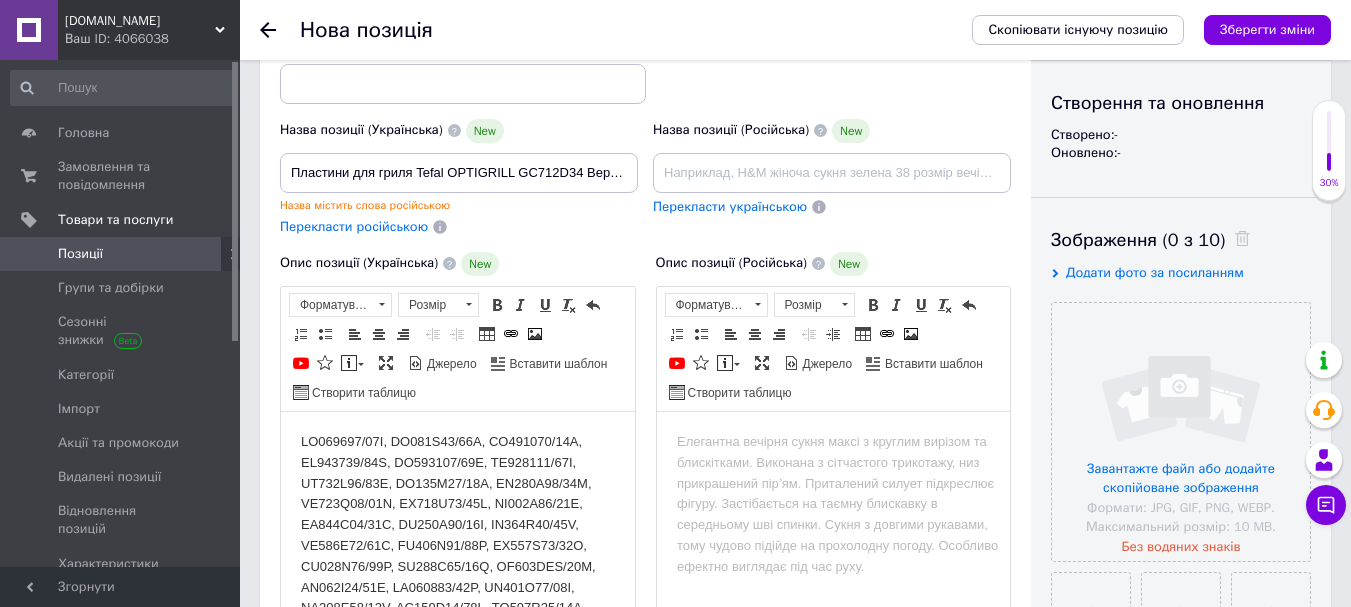 scroll, scrollTop: 300, scrollLeft: 0, axis: vertical 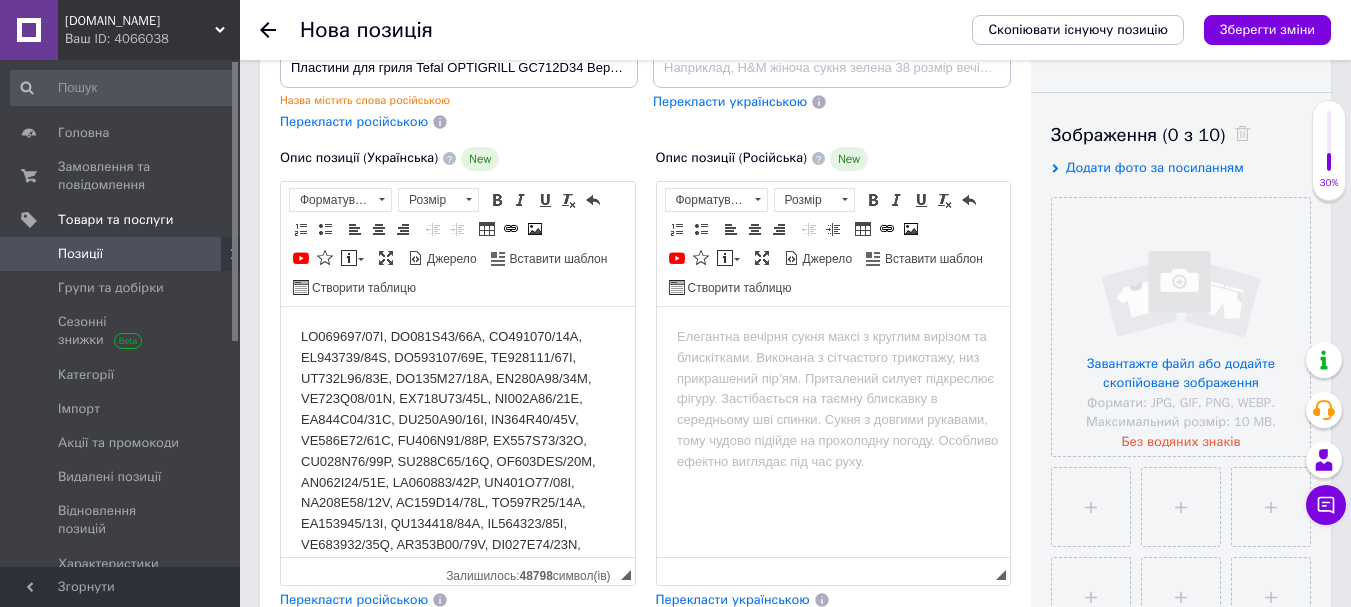 click at bounding box center (458, 627) 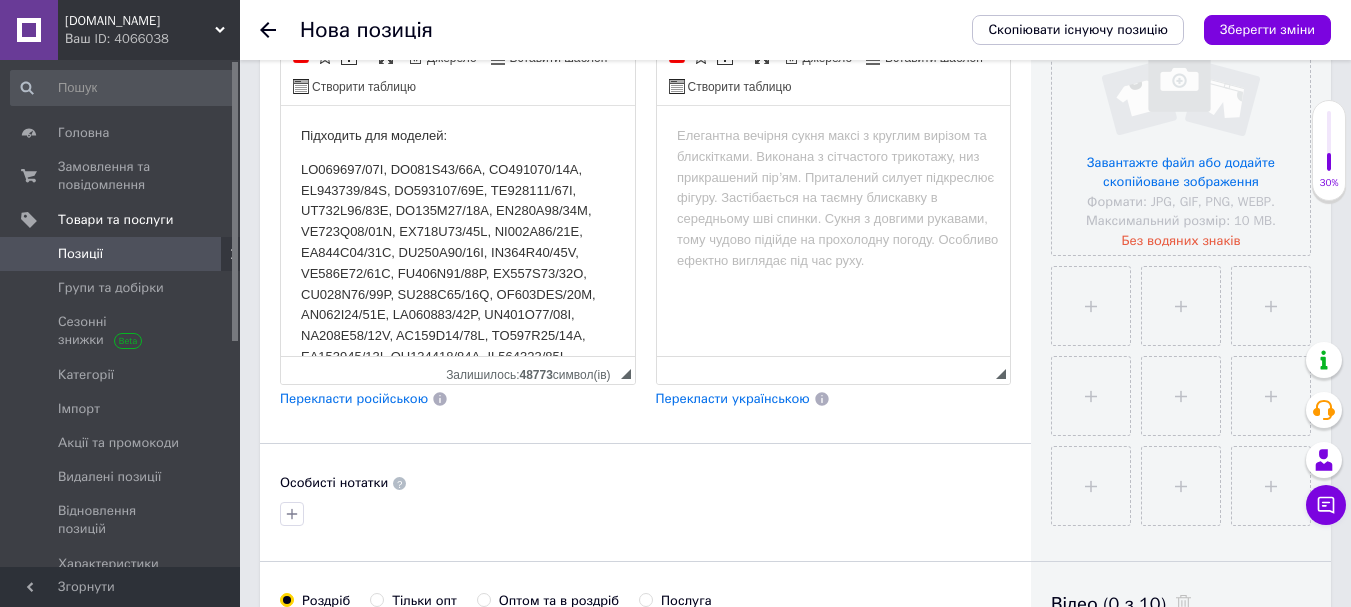 scroll, scrollTop: 400, scrollLeft: 0, axis: vertical 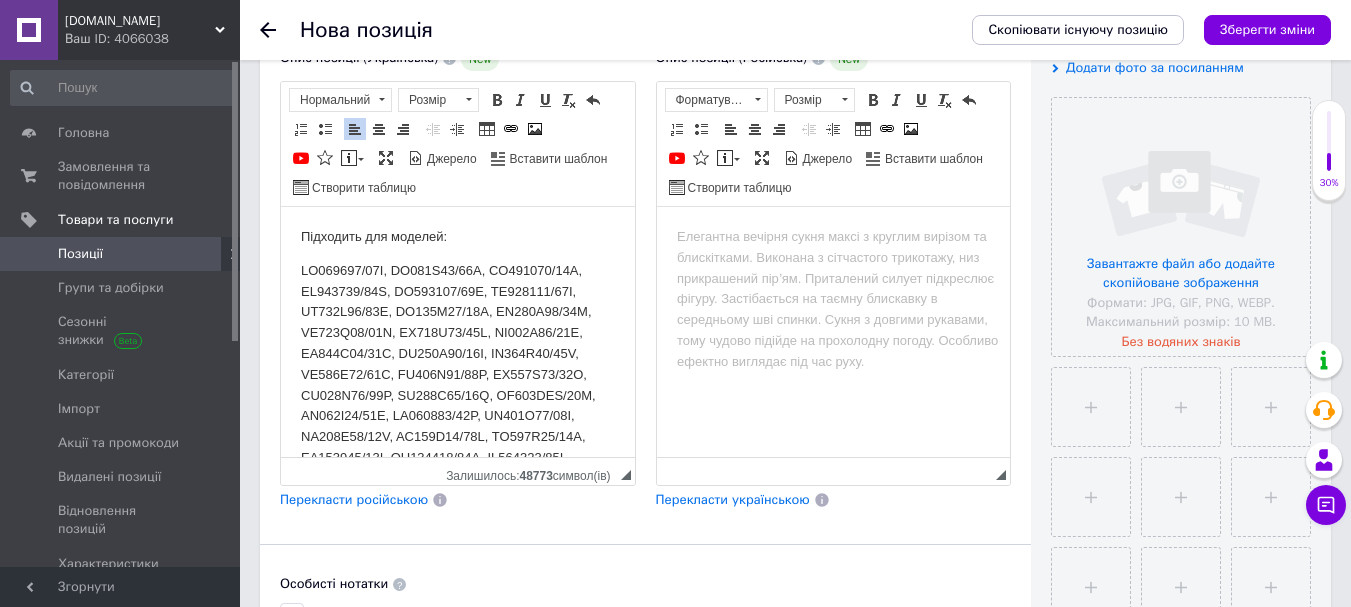 click at bounding box center (458, 561) 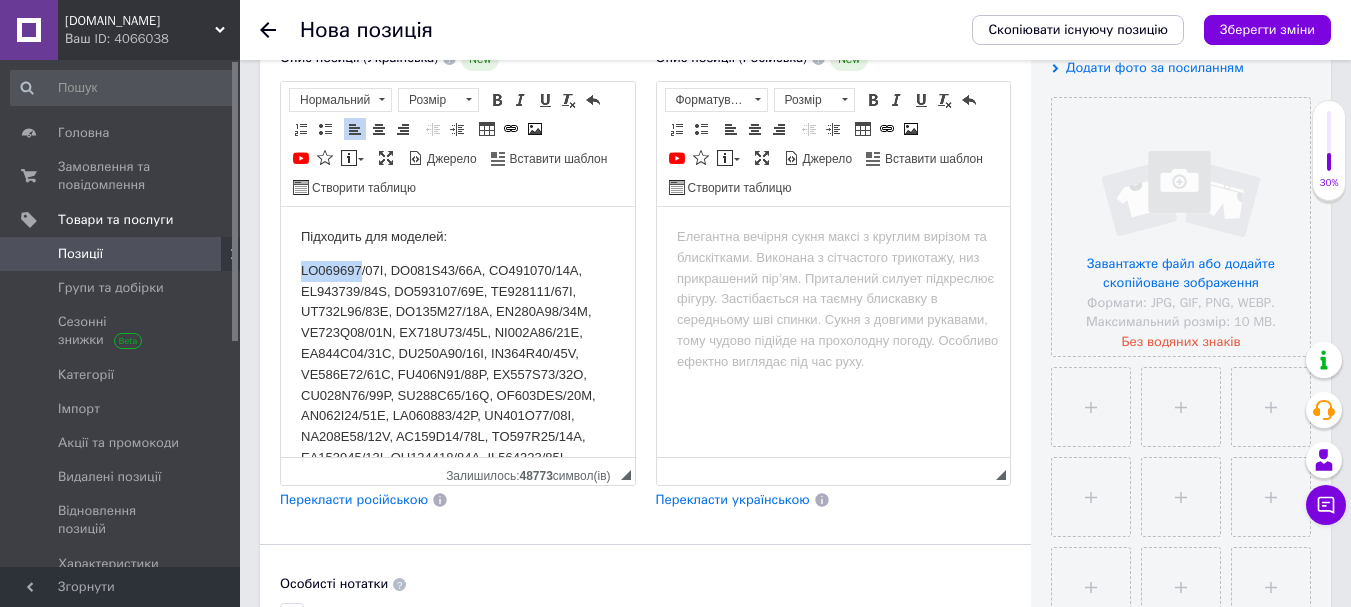 click at bounding box center [458, 561] 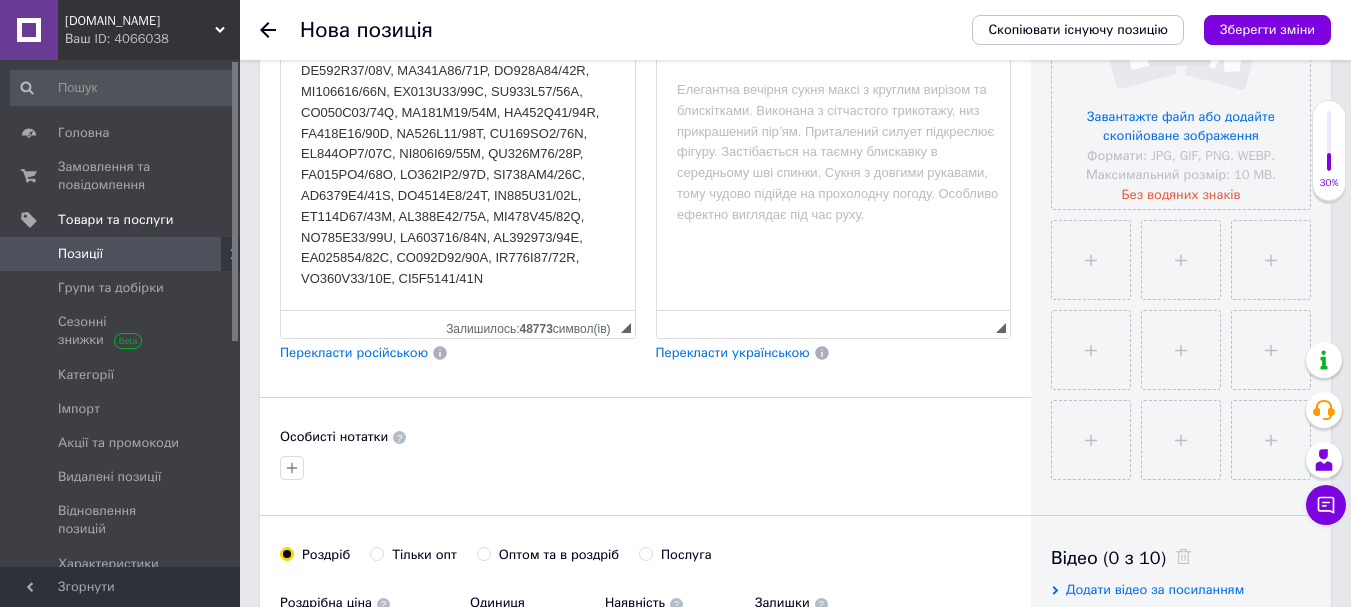 scroll, scrollTop: 500, scrollLeft: 0, axis: vertical 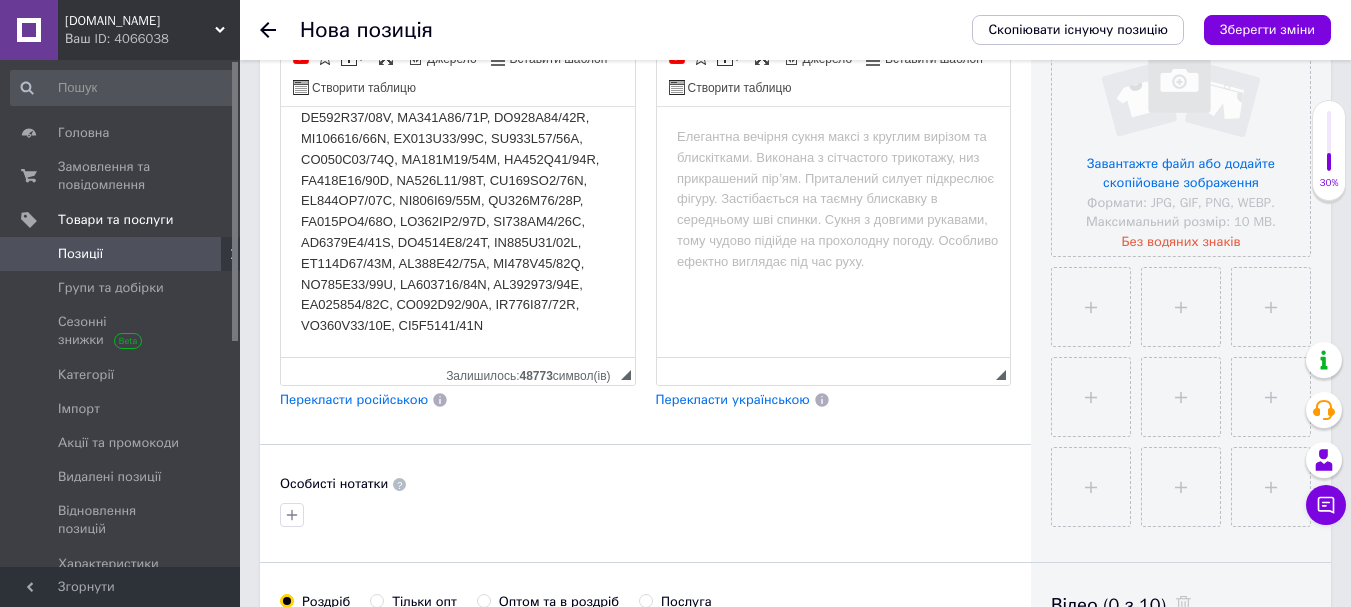 click at bounding box center (458, 34) 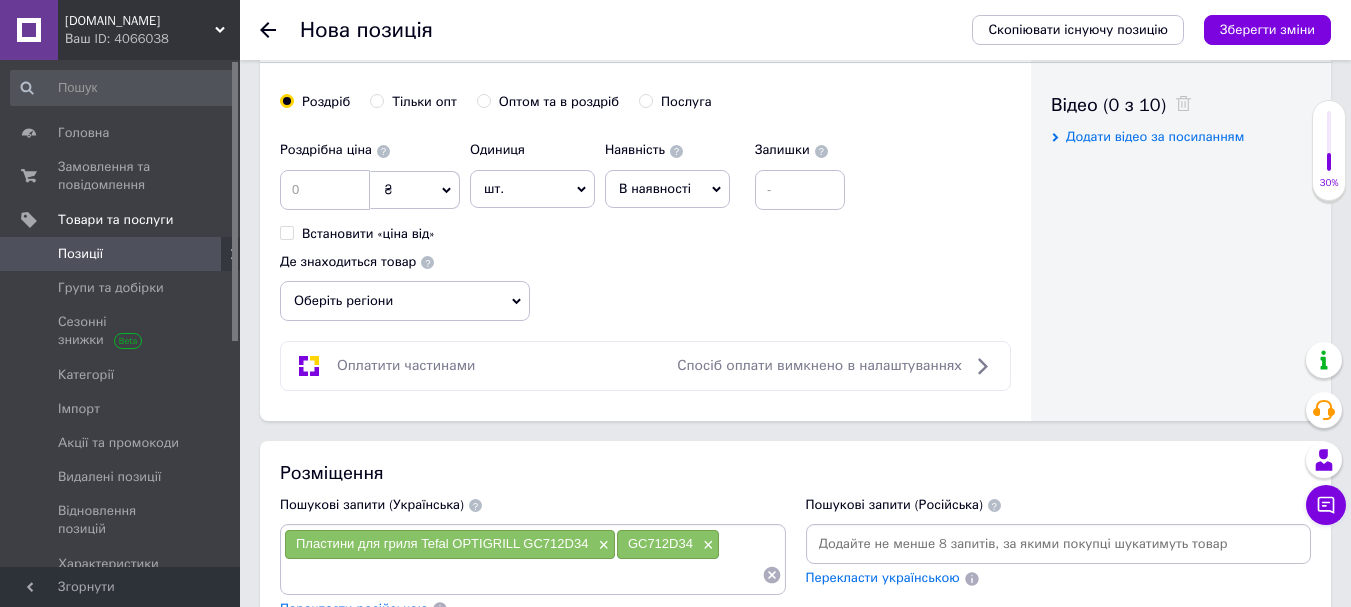 scroll, scrollTop: 1400, scrollLeft: 0, axis: vertical 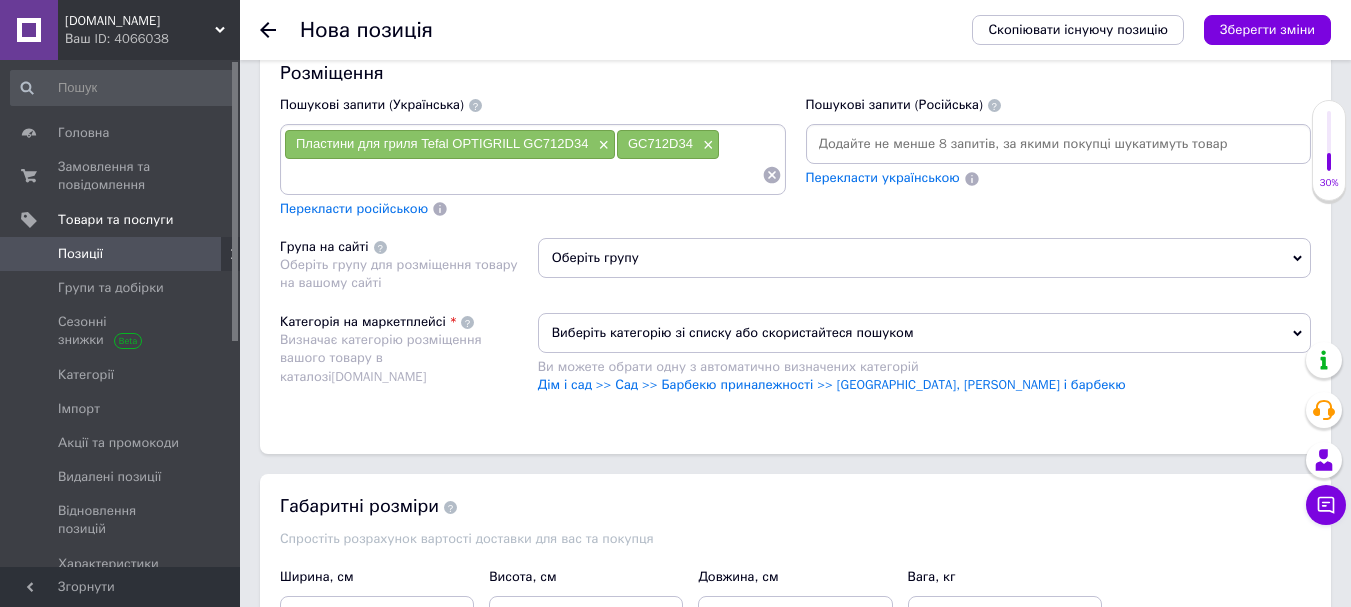 click at bounding box center (523, 175) 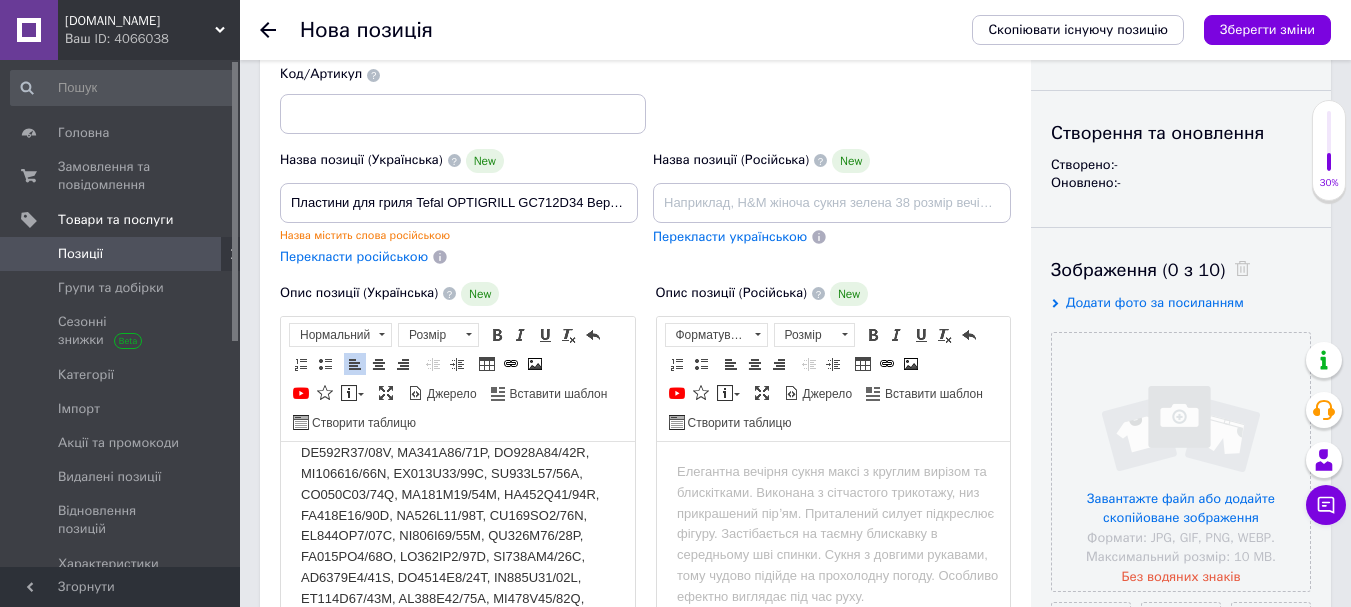 scroll, scrollTop: 200, scrollLeft: 0, axis: vertical 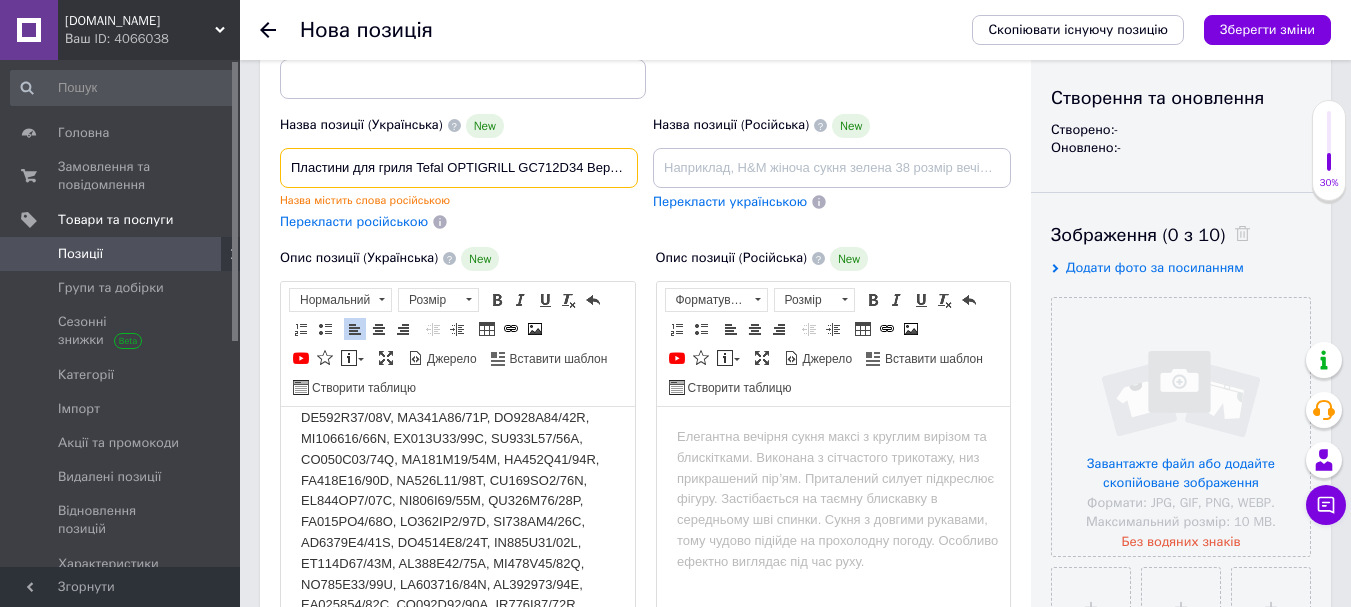click on "Пластини для гриля Tefal OPTIGRILL GC712D34 Верх+Низ Комплект" at bounding box center [459, 168] 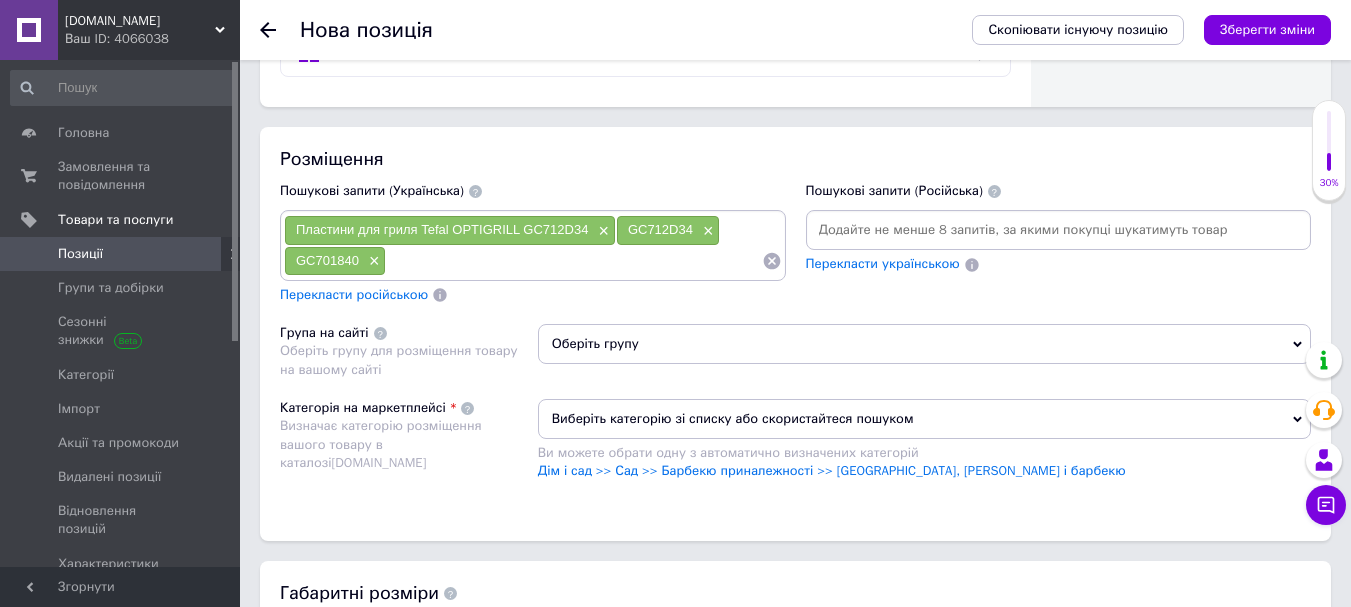scroll, scrollTop: 1500, scrollLeft: 0, axis: vertical 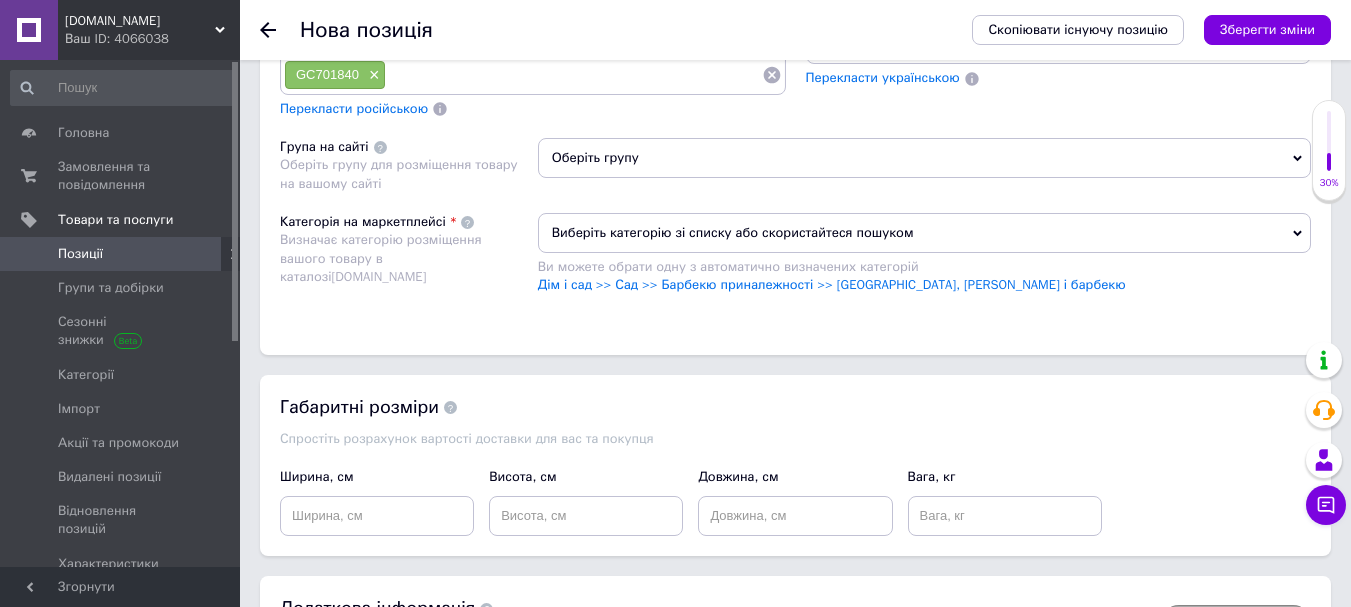 click at bounding box center [573, 75] 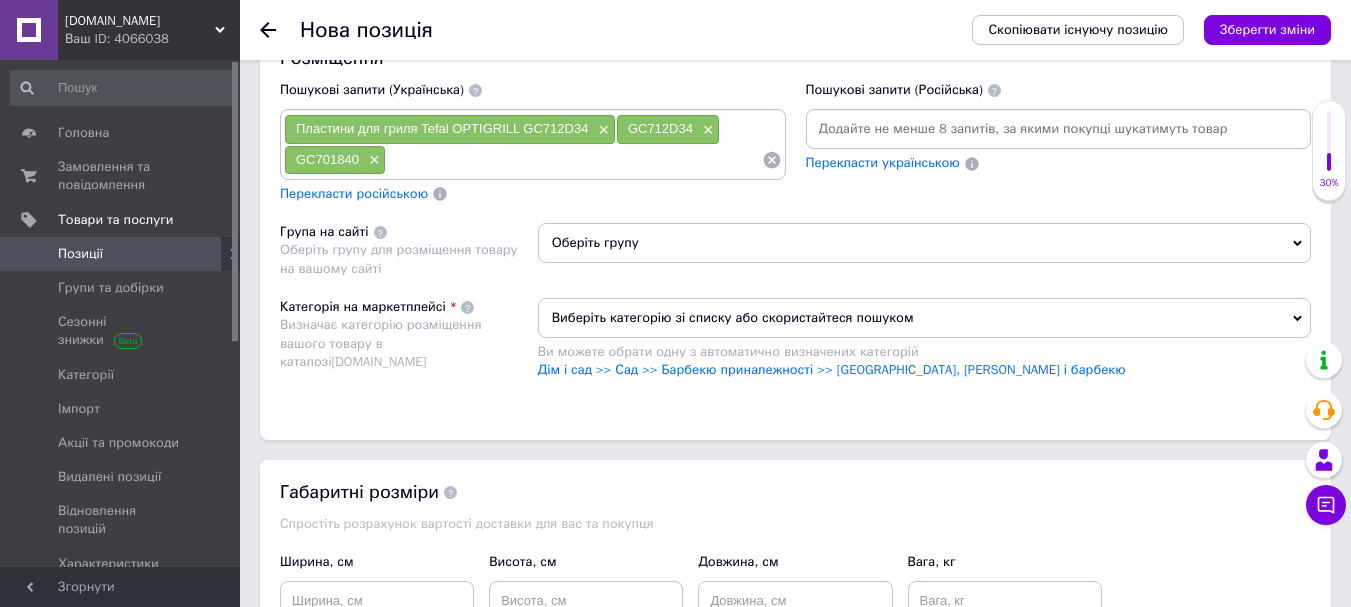 scroll, scrollTop: 1300, scrollLeft: 0, axis: vertical 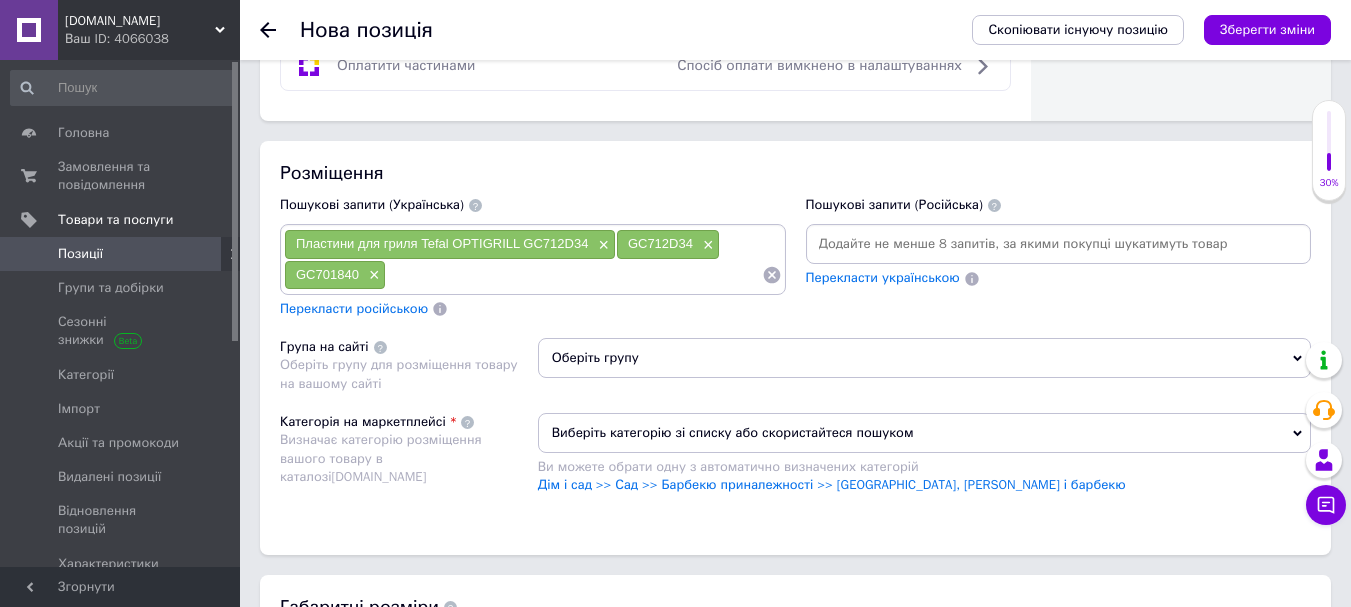paste on "GC712D34" 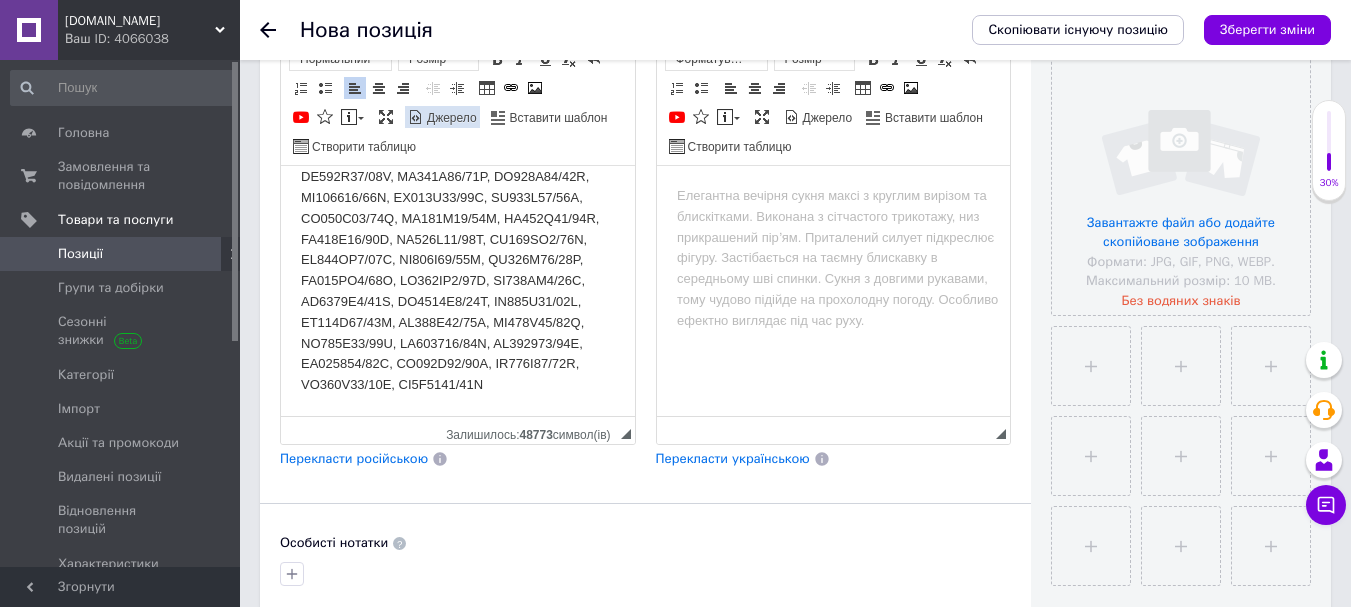 scroll, scrollTop: 300, scrollLeft: 0, axis: vertical 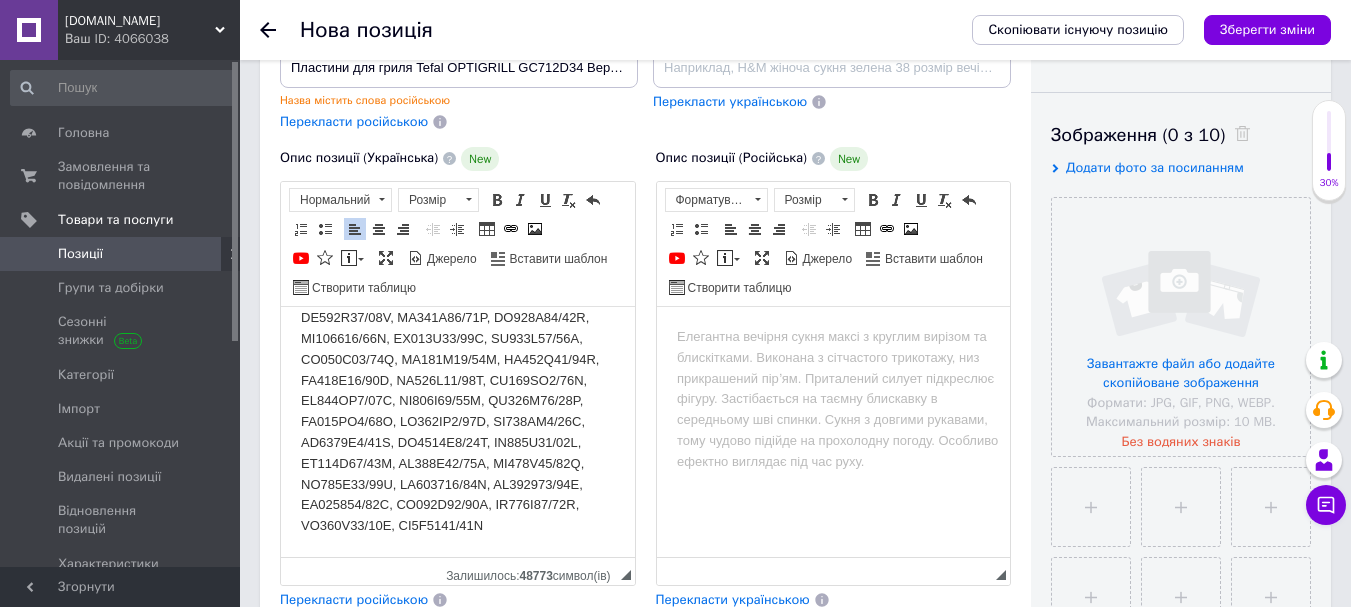 click at bounding box center (458, 234) 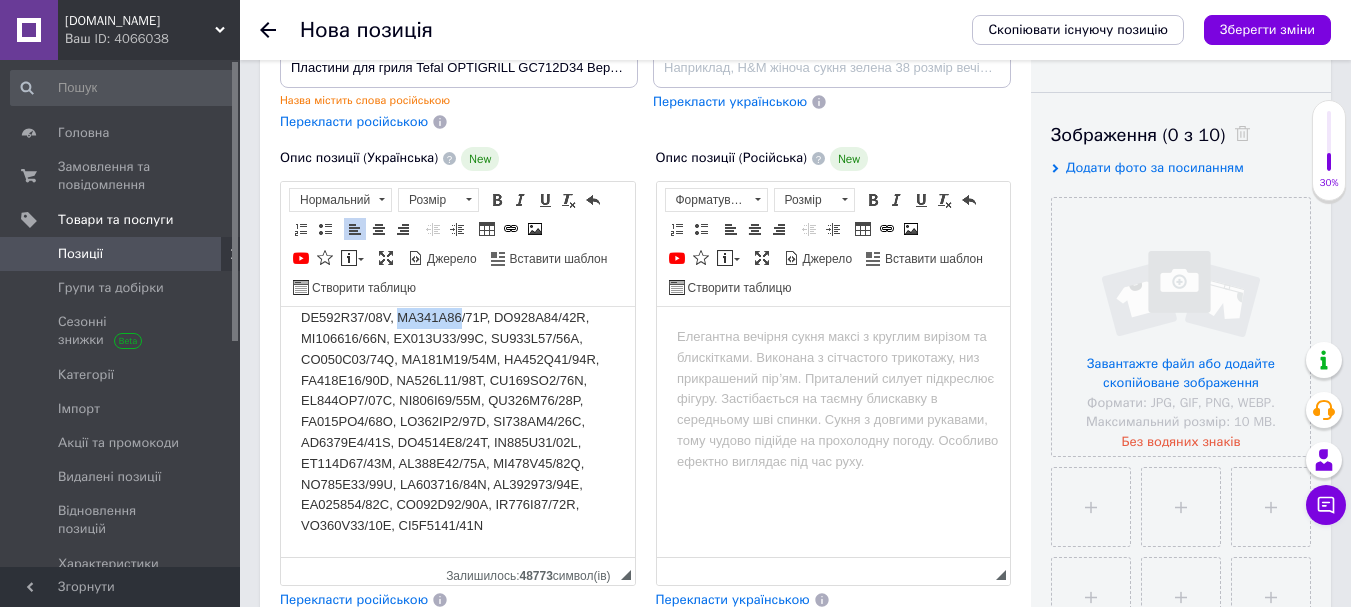 click at bounding box center (458, 234) 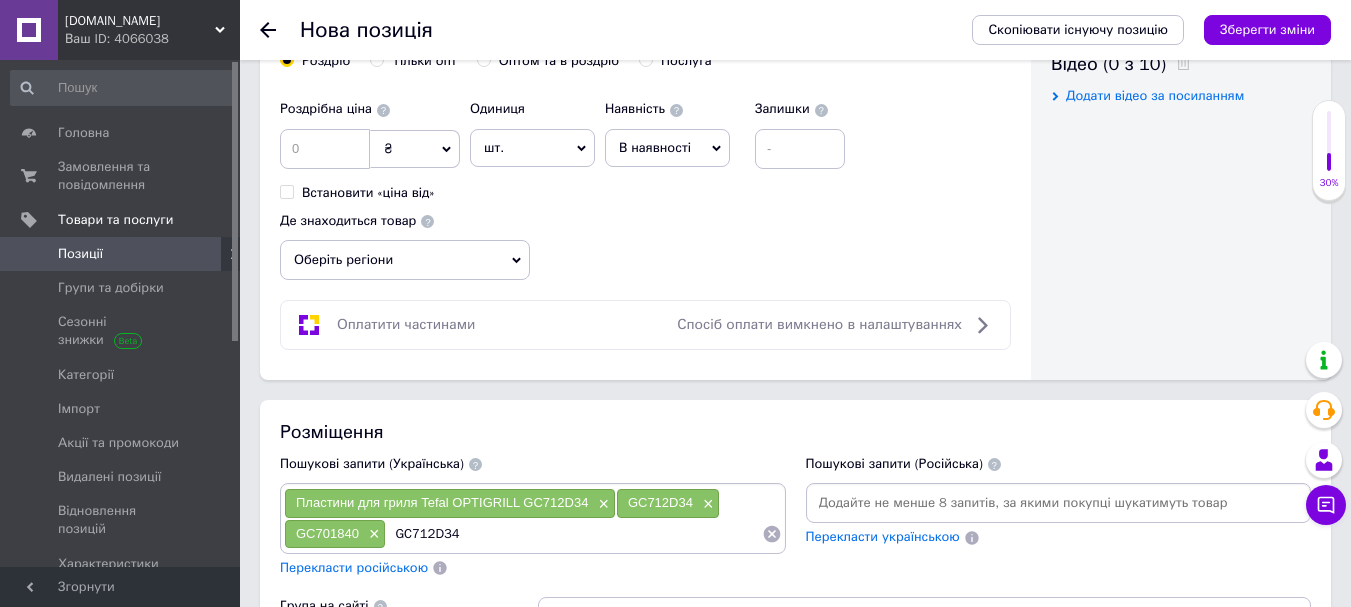 scroll, scrollTop: 1100, scrollLeft: 0, axis: vertical 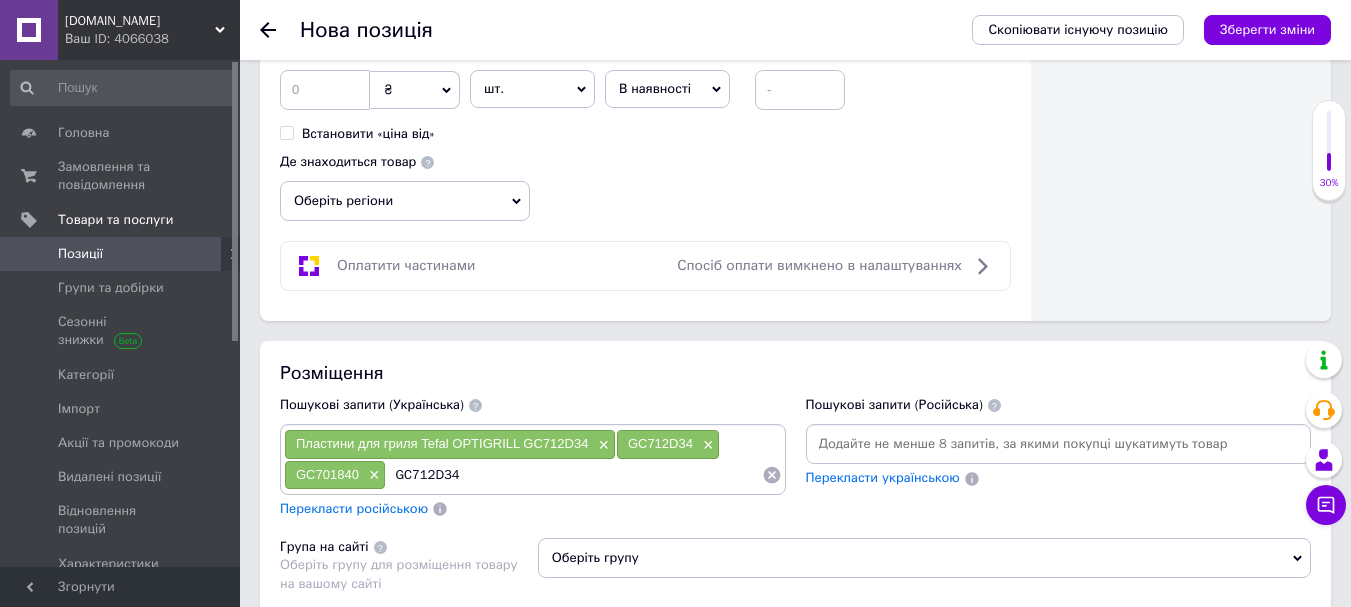 click on "GC712D34" at bounding box center [573, 475] 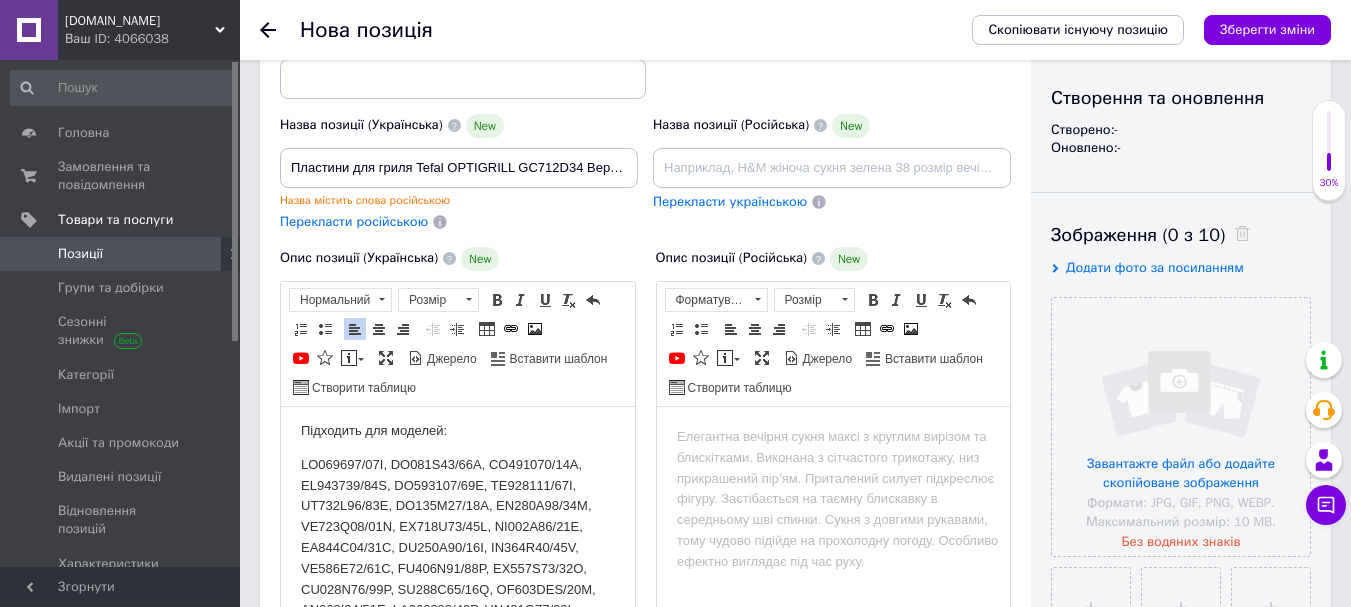 scroll, scrollTop: 0, scrollLeft: 0, axis: both 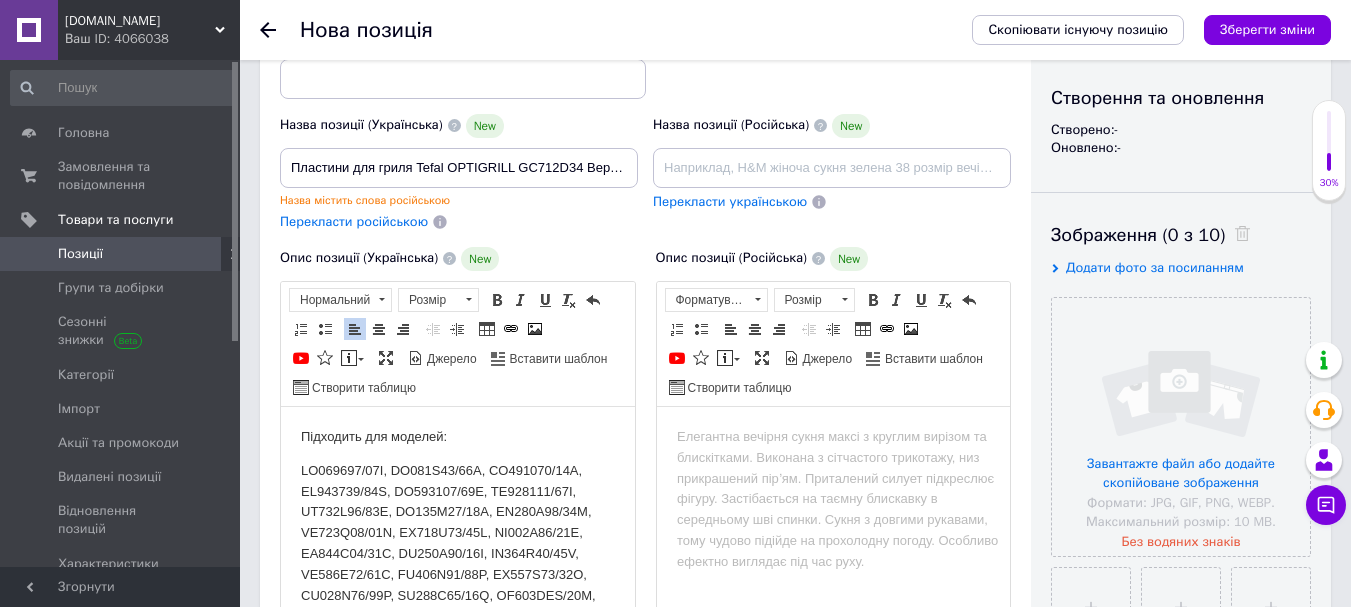 click at bounding box center (458, 761) 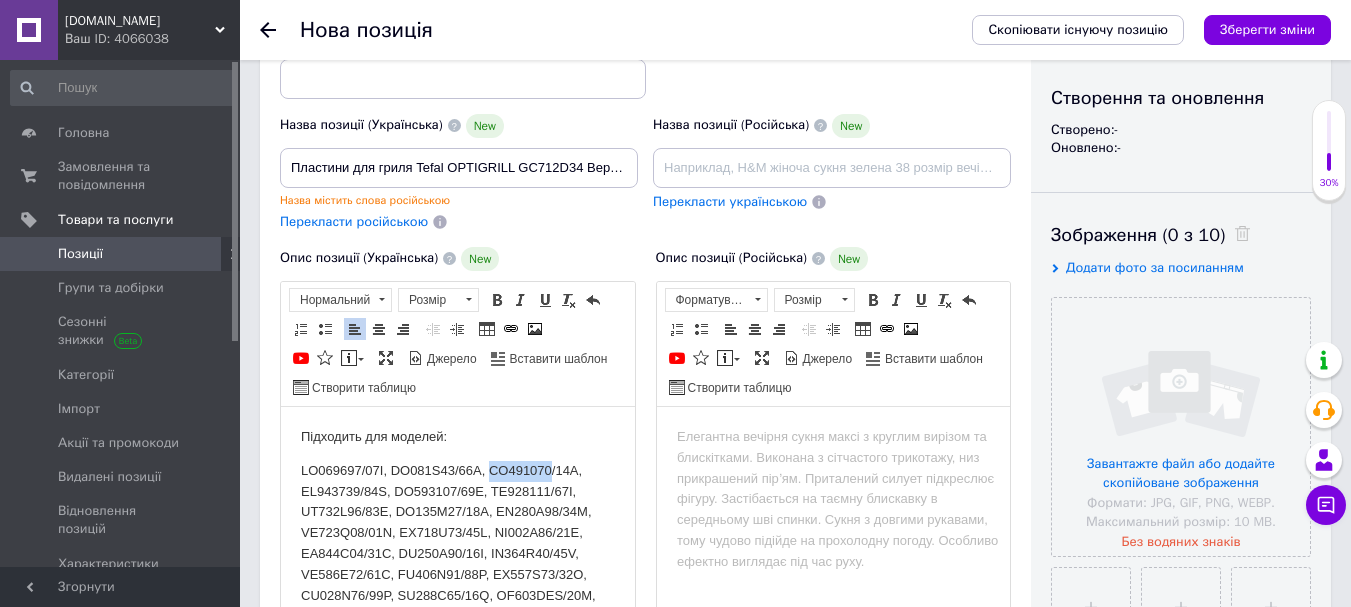 click at bounding box center (458, 761) 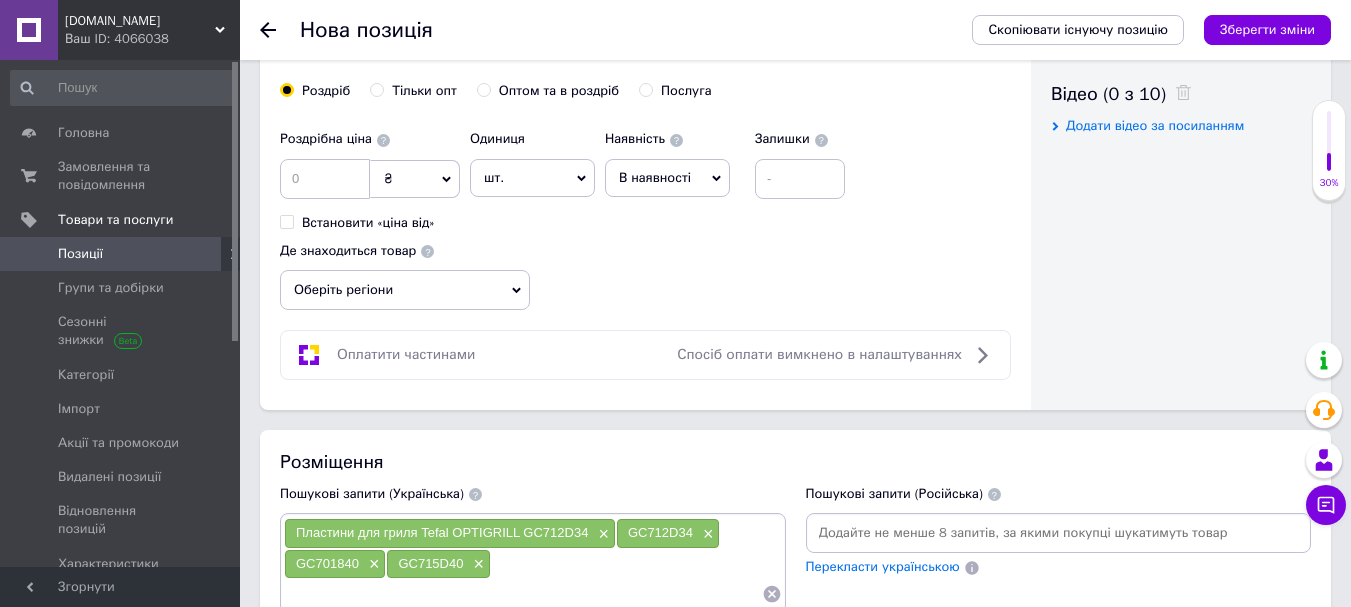 scroll, scrollTop: 1200, scrollLeft: 0, axis: vertical 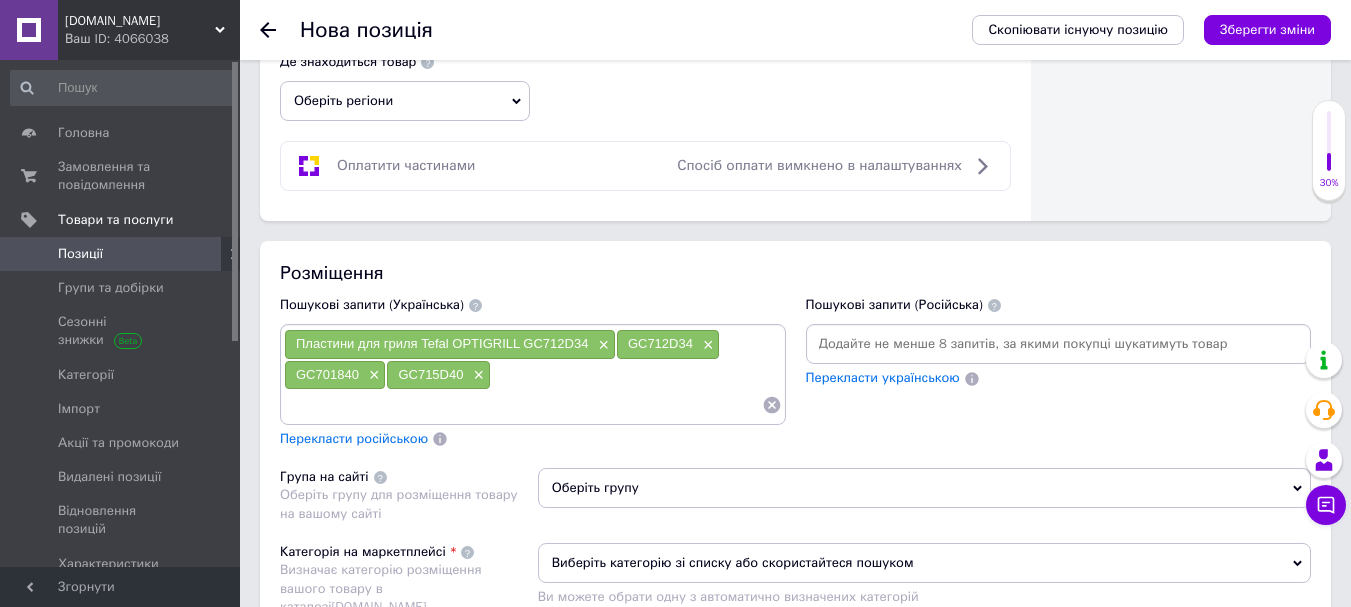 click on "Пластини для гриля Tefal OPTIGRILL GC712D34 × GC712D34 × GC701840 × GC715D40 ×" at bounding box center [533, 374] 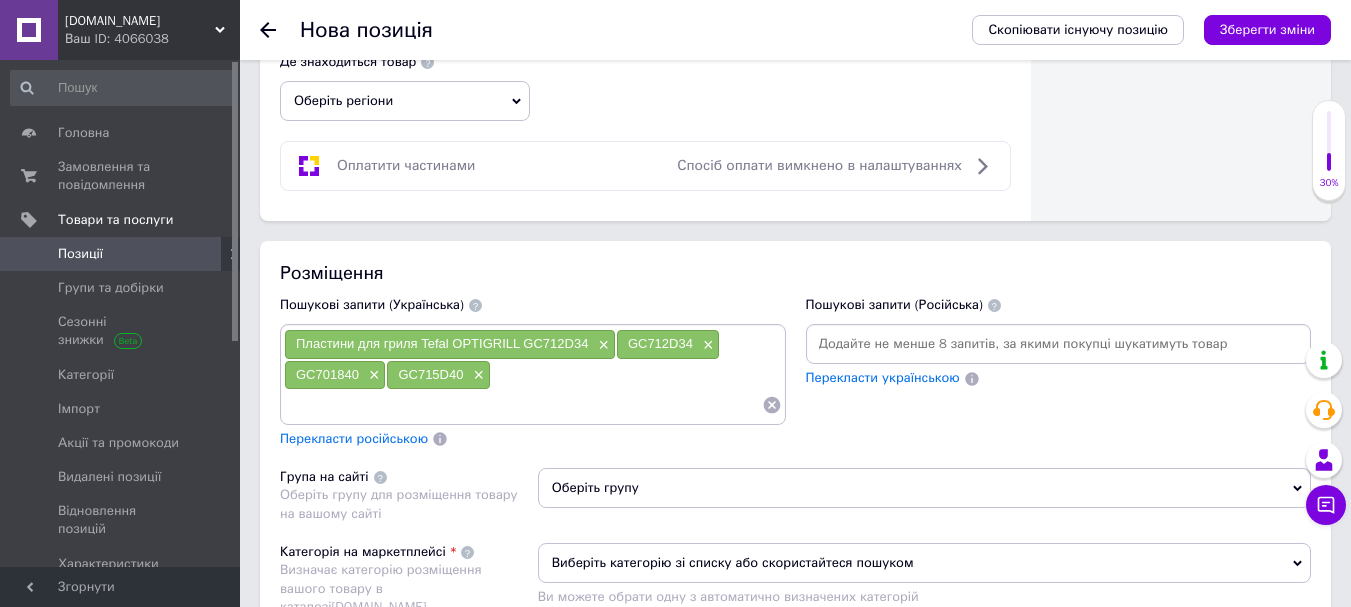 click at bounding box center [523, 405] 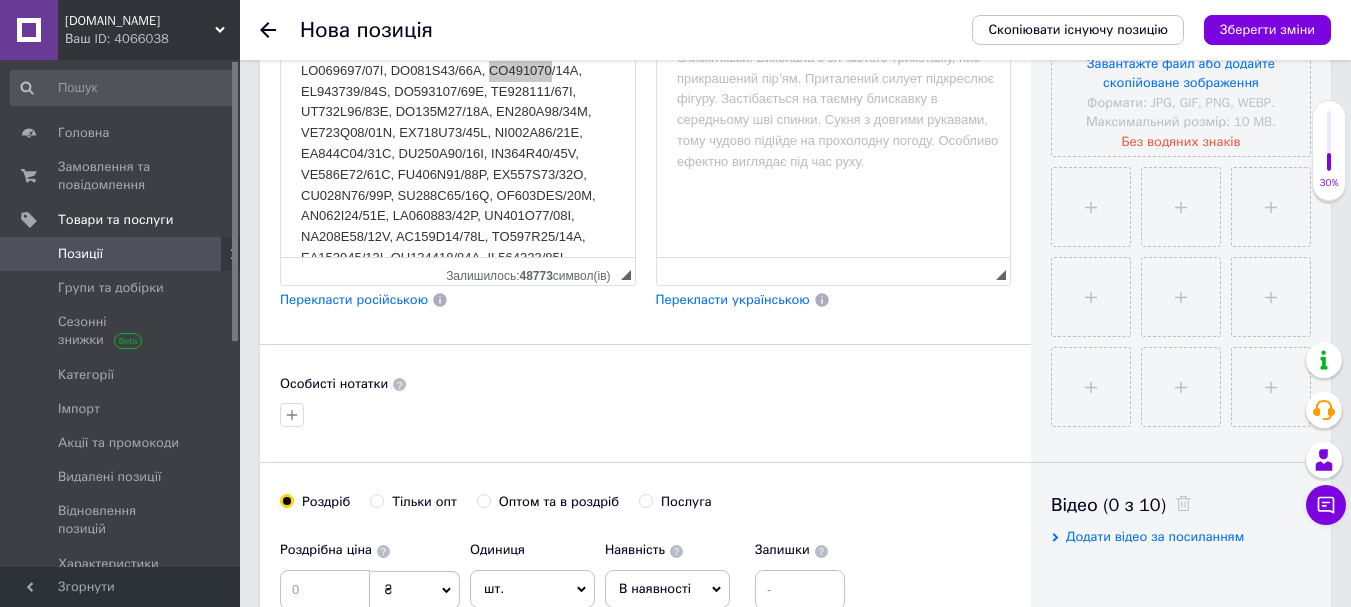 scroll, scrollTop: 400, scrollLeft: 0, axis: vertical 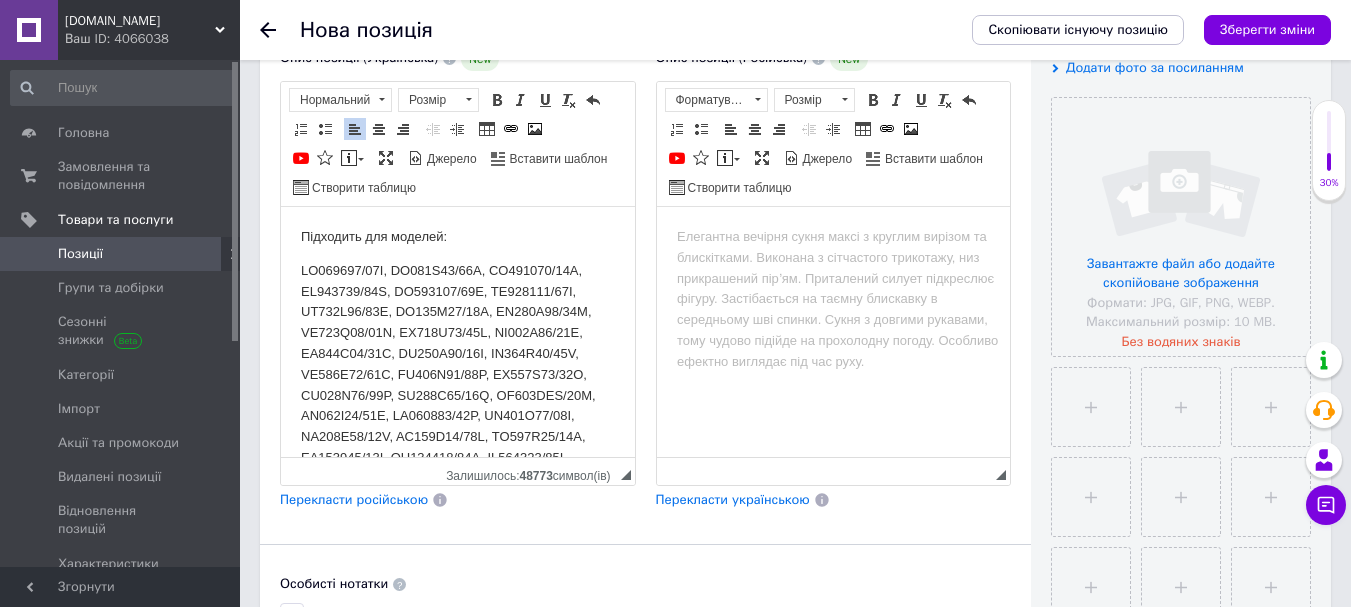 click at bounding box center [458, 561] 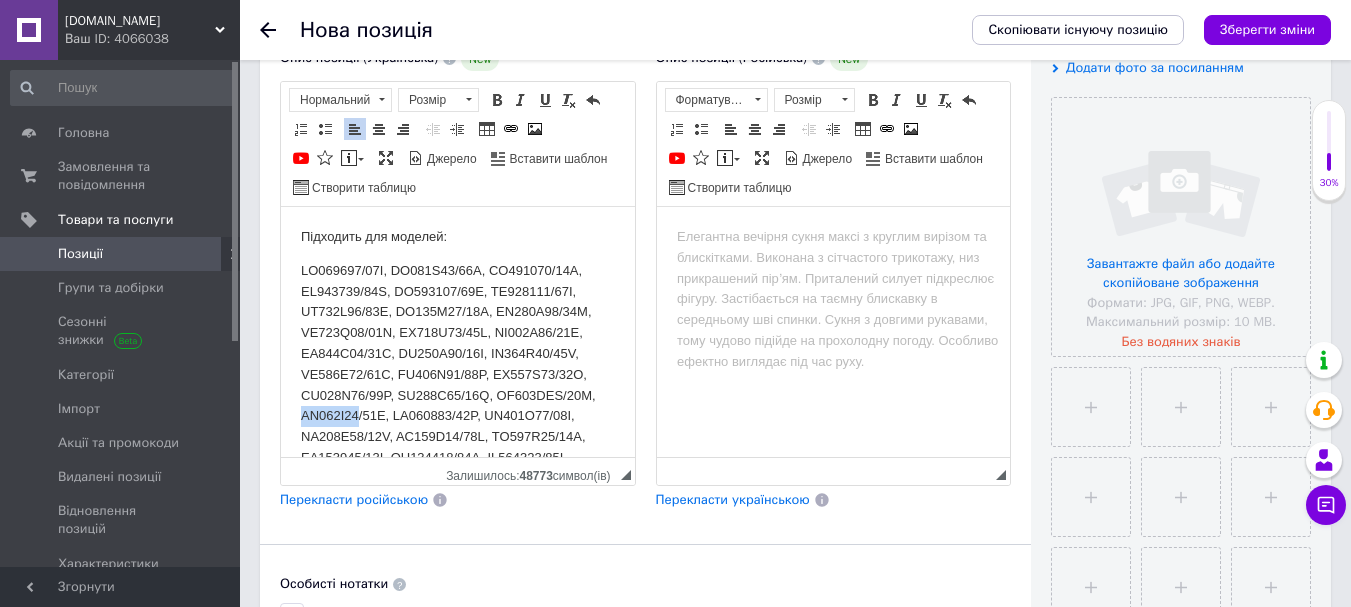 click at bounding box center (458, 561) 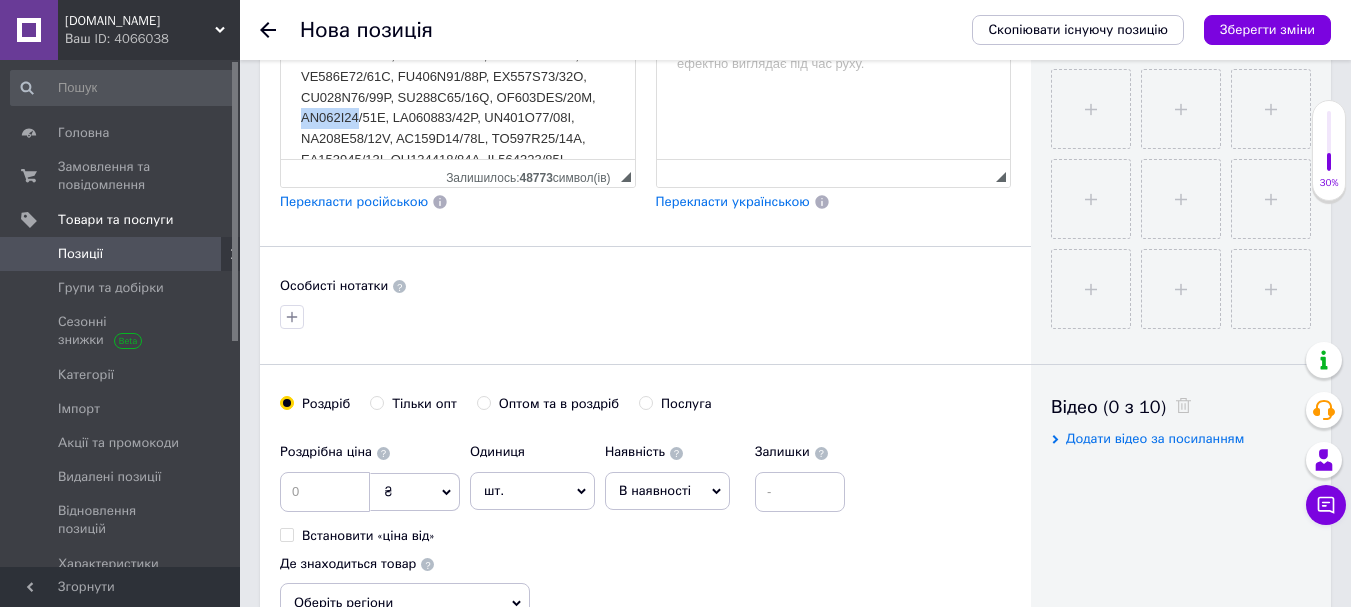 scroll, scrollTop: 1100, scrollLeft: 0, axis: vertical 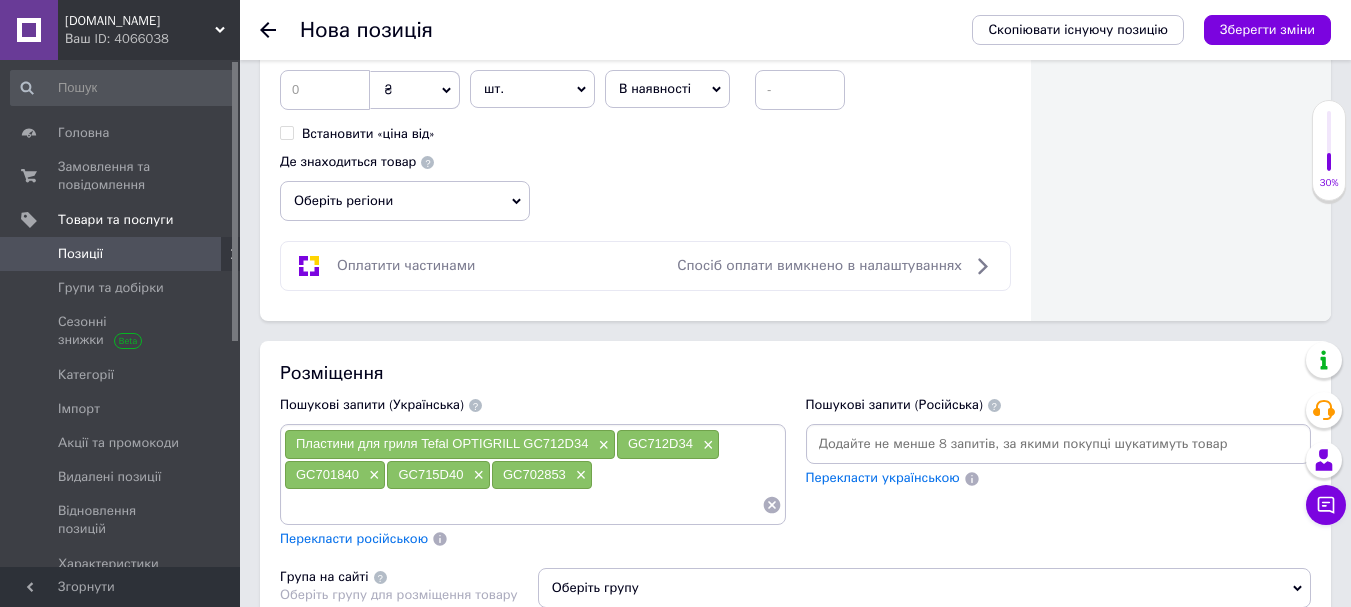 click at bounding box center (523, 505) 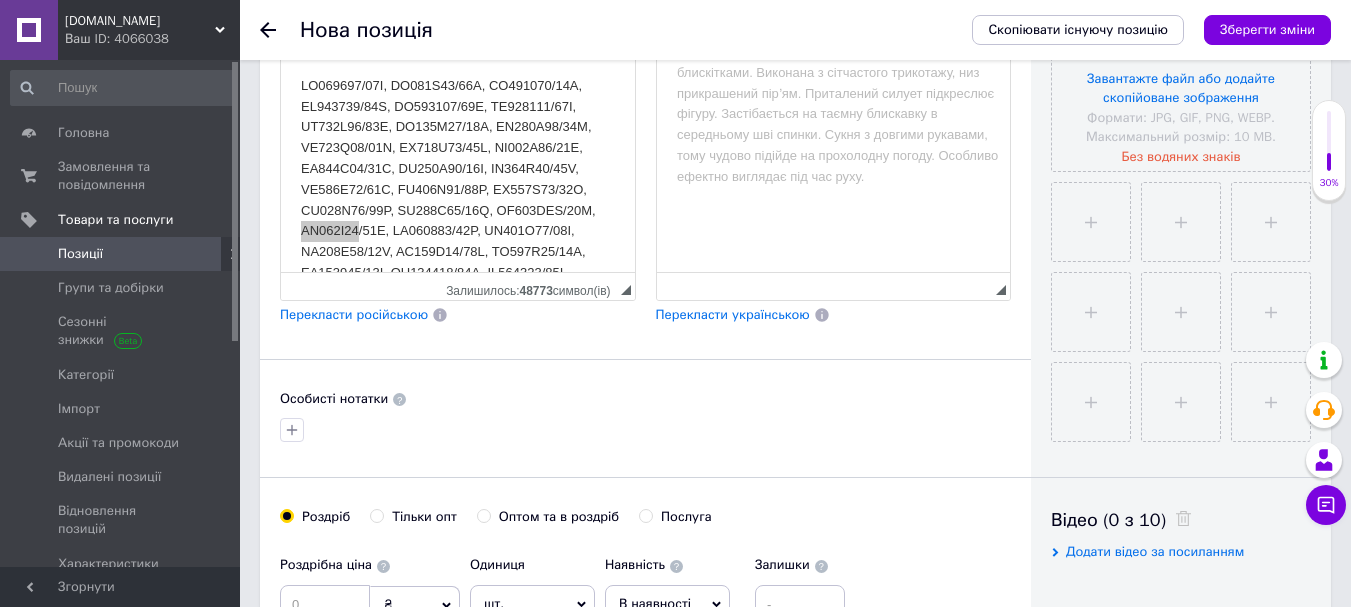 scroll, scrollTop: 500, scrollLeft: 0, axis: vertical 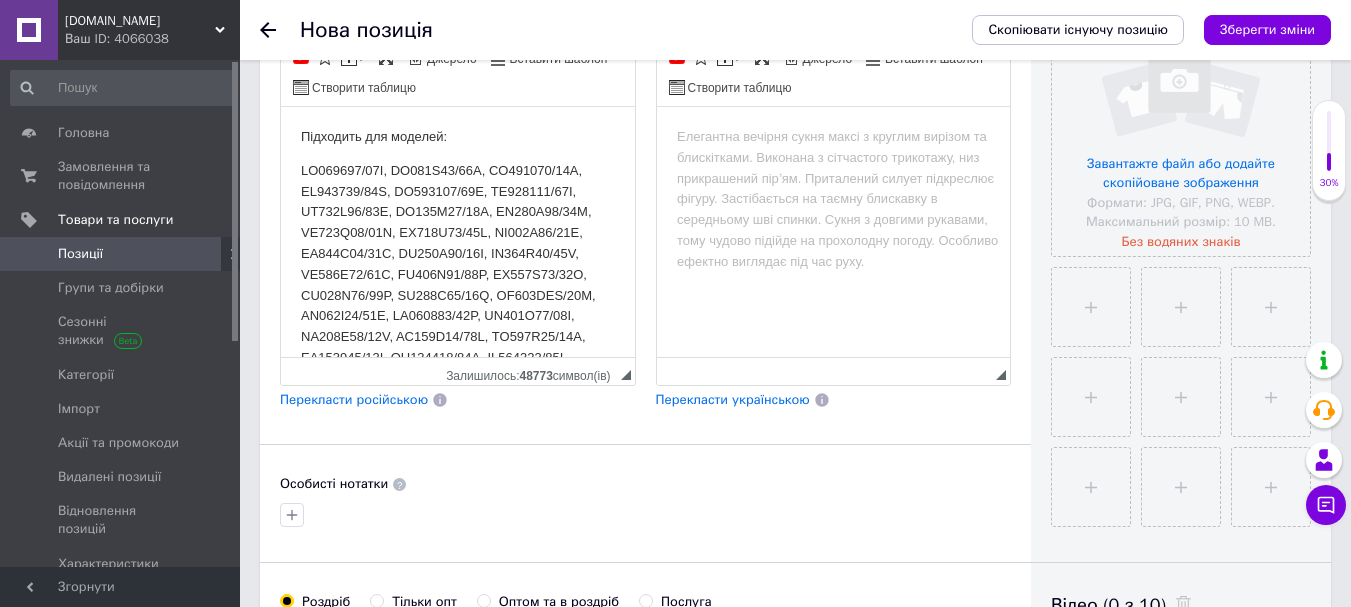 click at bounding box center [458, 461] 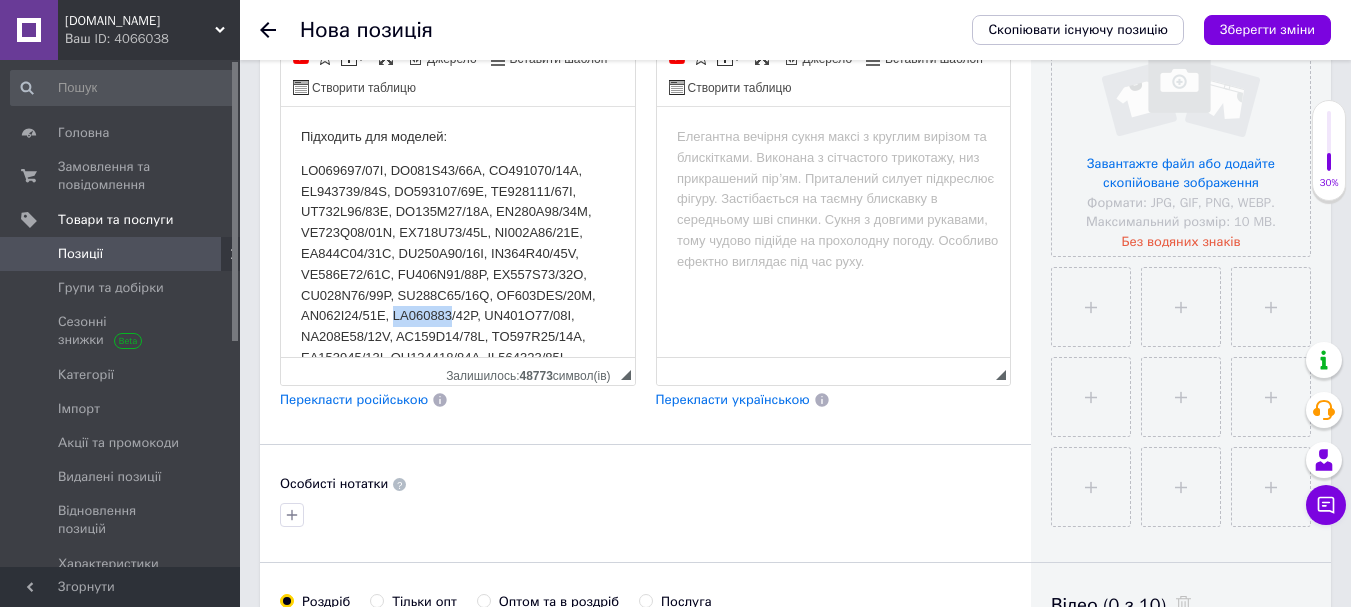 click at bounding box center (458, 461) 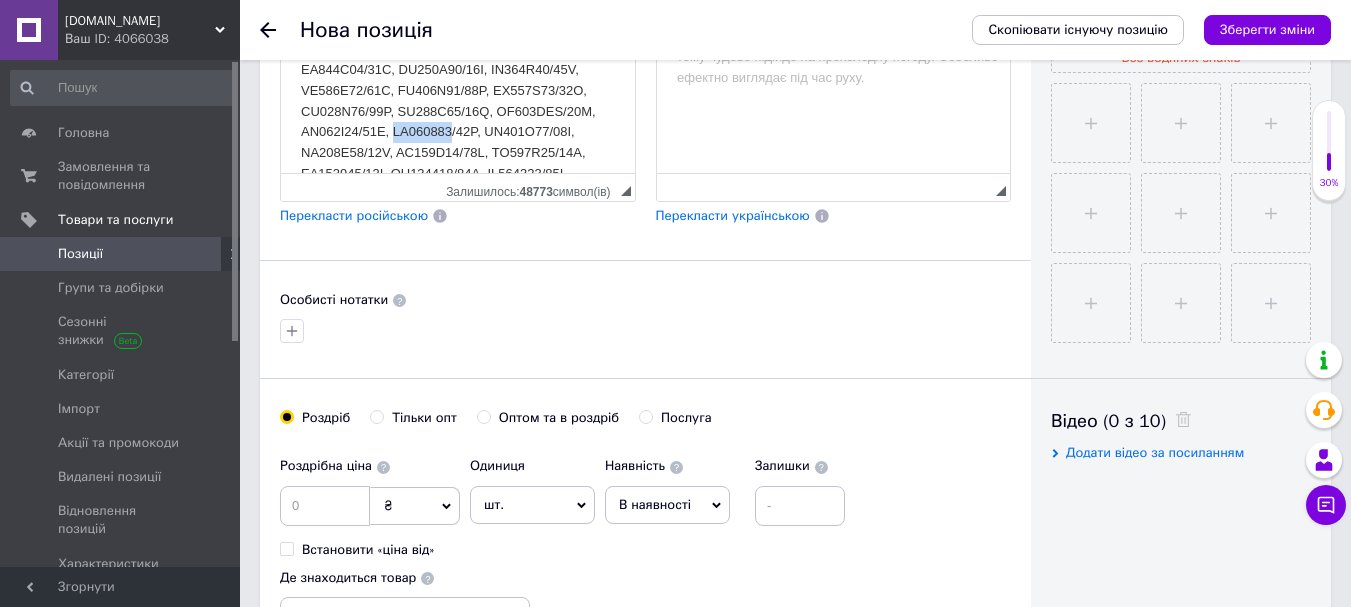 scroll, scrollTop: 1200, scrollLeft: 0, axis: vertical 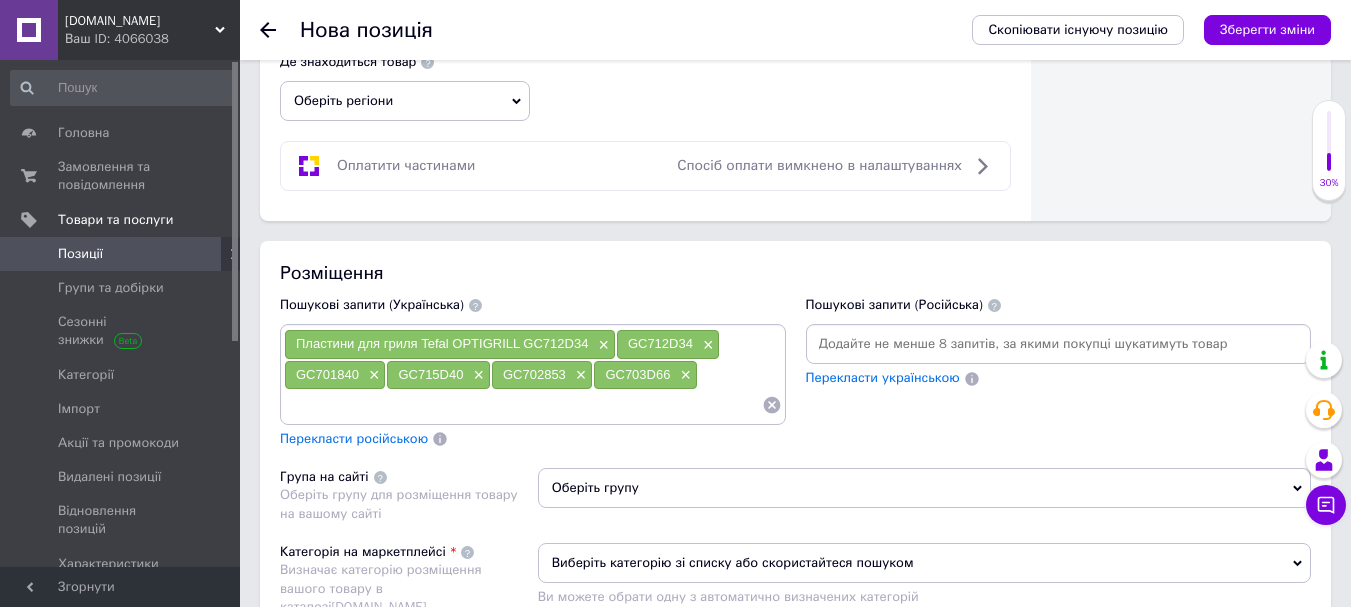 click at bounding box center [523, 405] 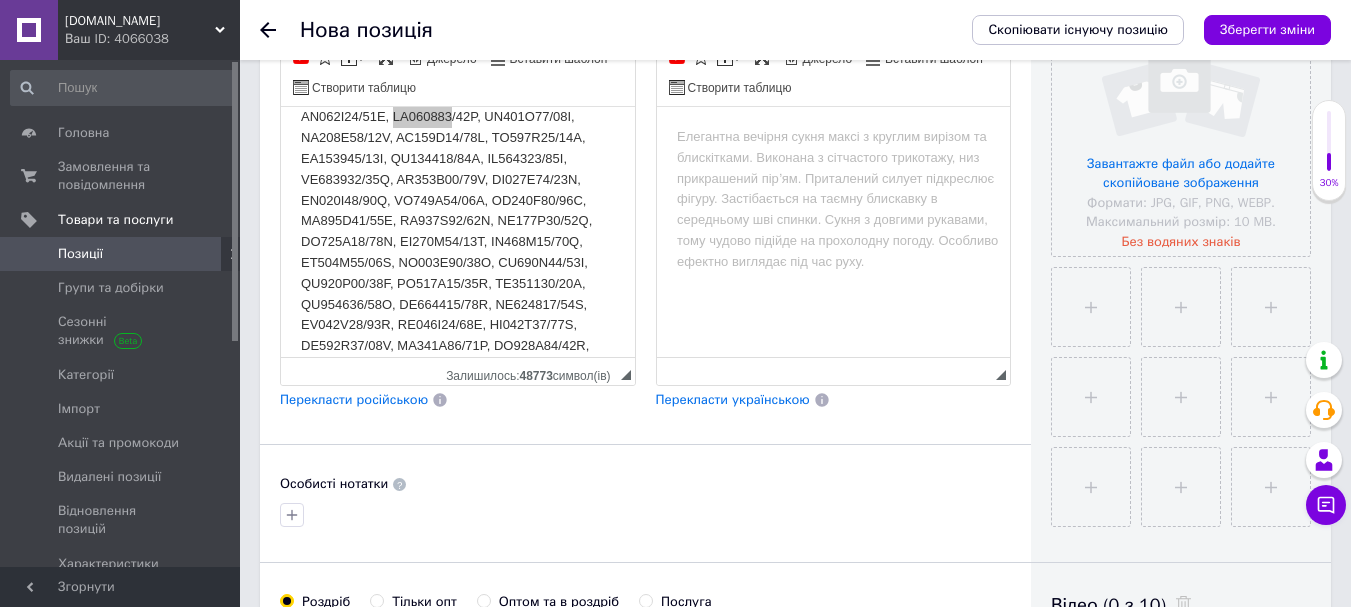 scroll, scrollTop: 200, scrollLeft: 0, axis: vertical 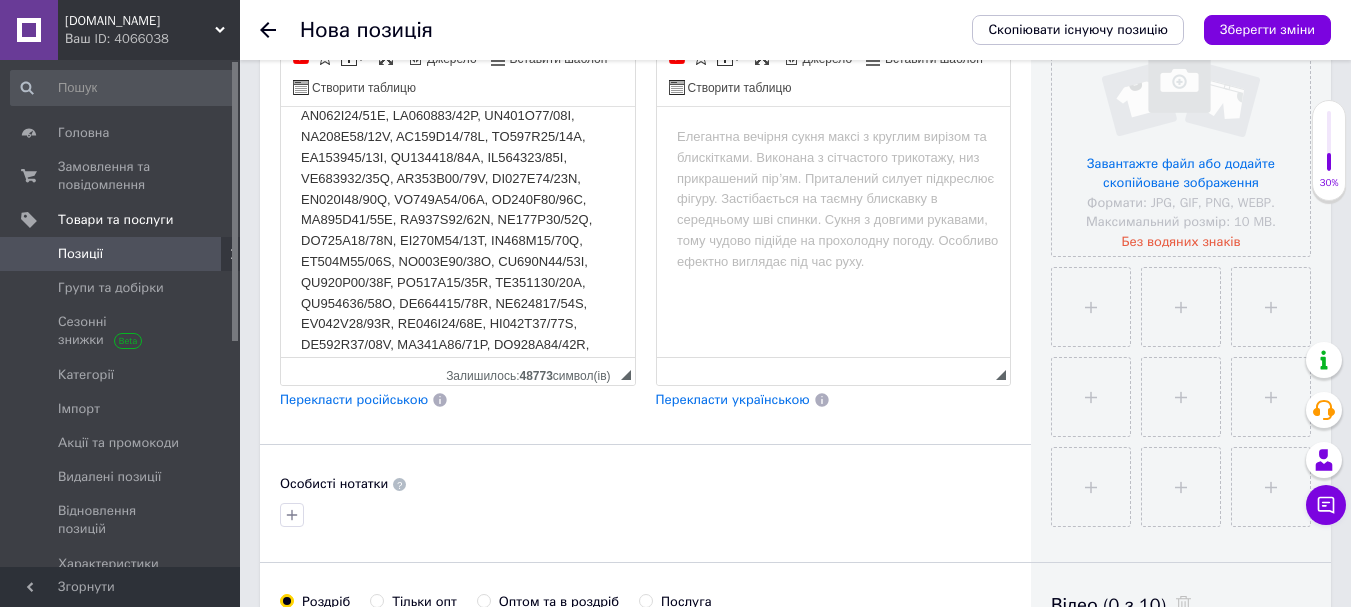 click at bounding box center (458, 261) 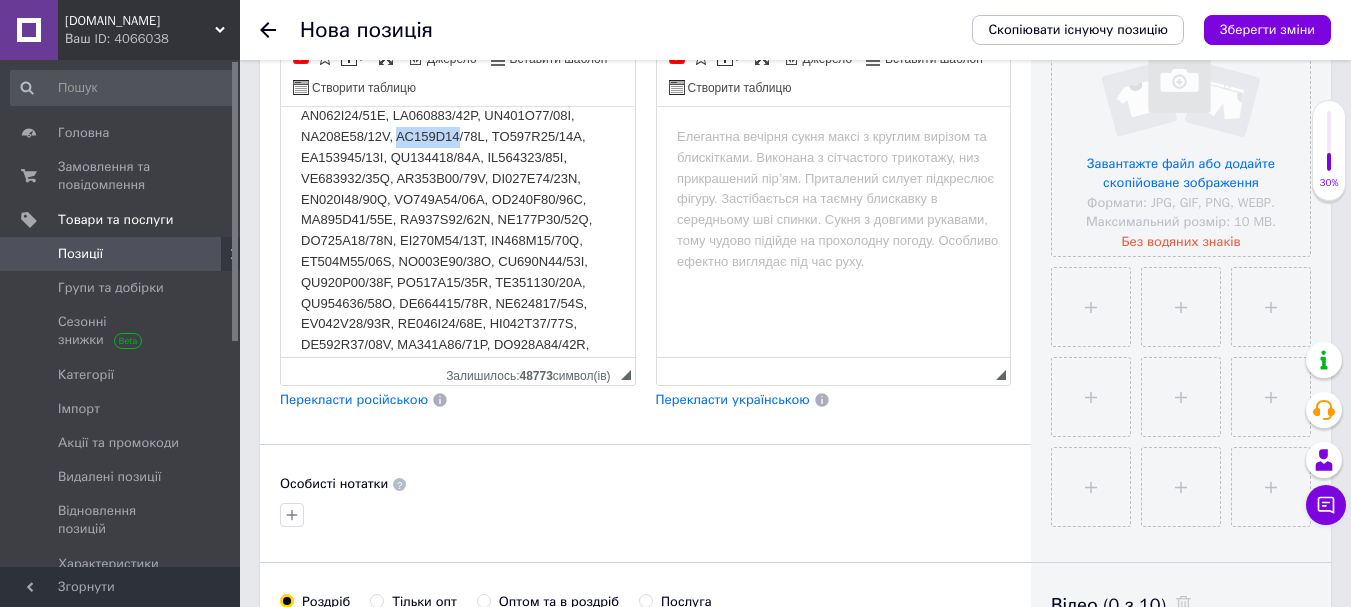 click at bounding box center (458, 261) 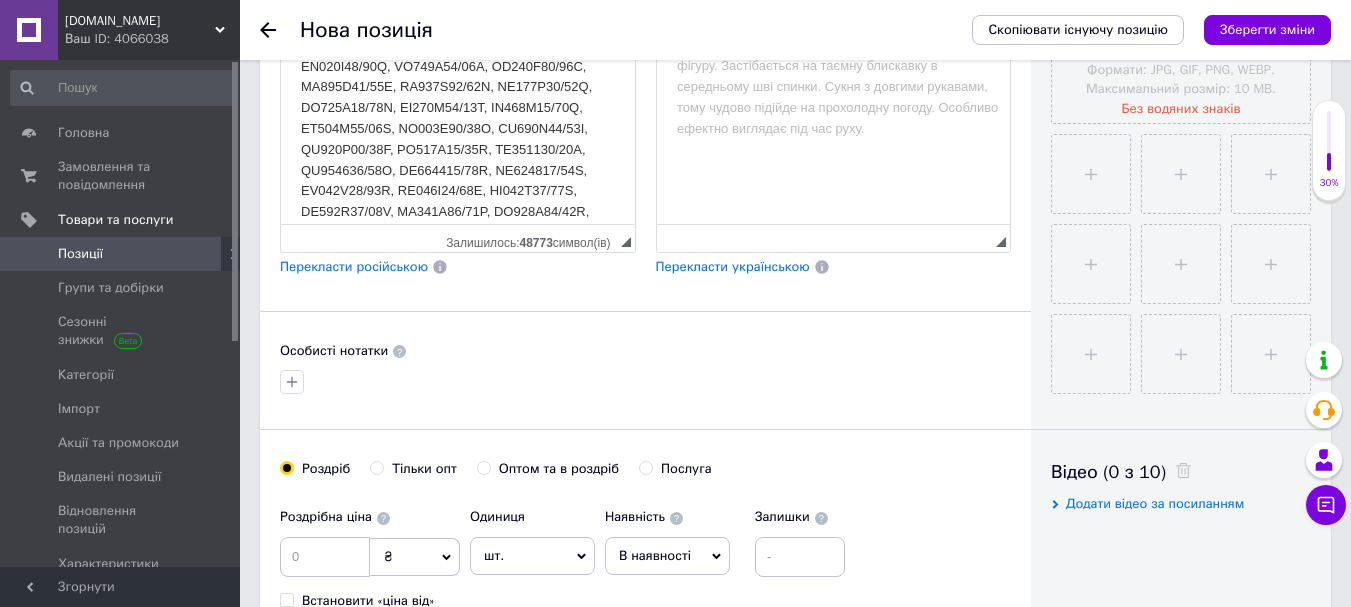 scroll, scrollTop: 1000, scrollLeft: 0, axis: vertical 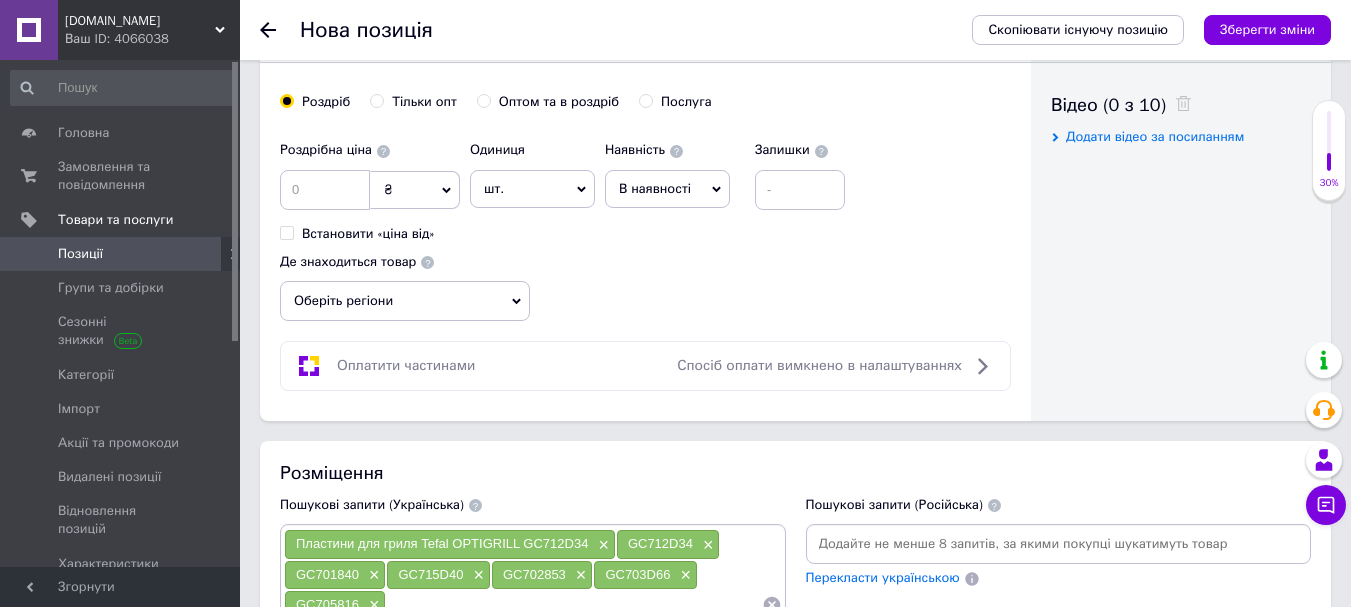 click at bounding box center (573, 605) 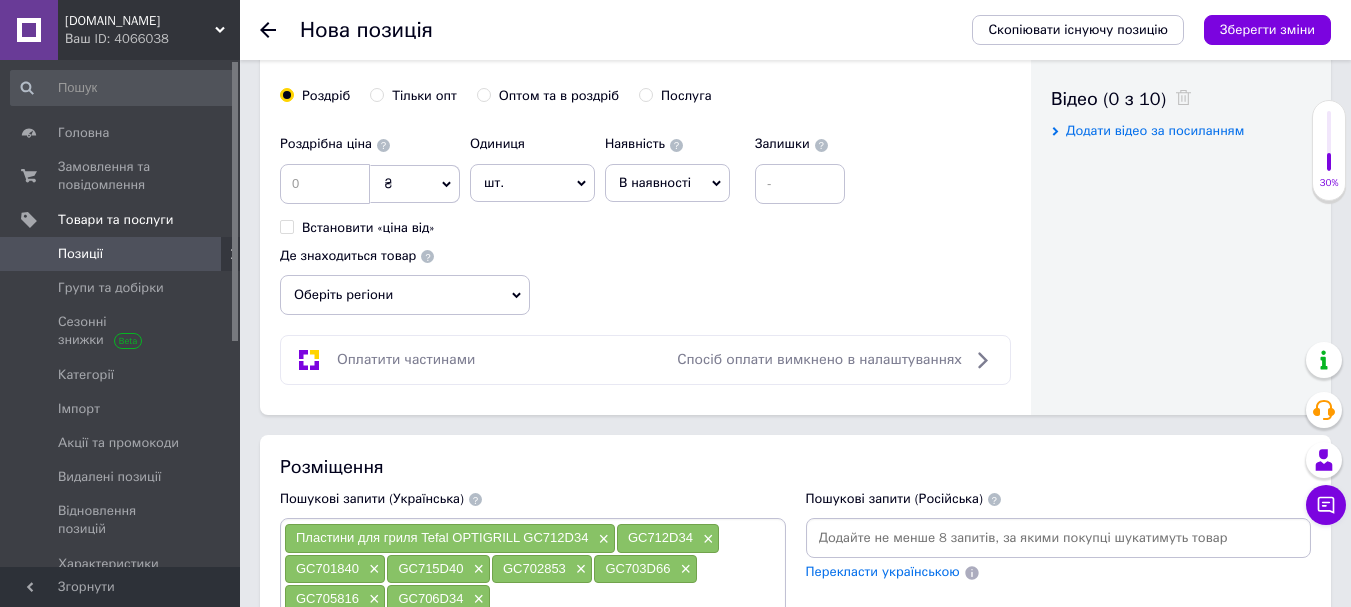 scroll, scrollTop: 406, scrollLeft: 0, axis: vertical 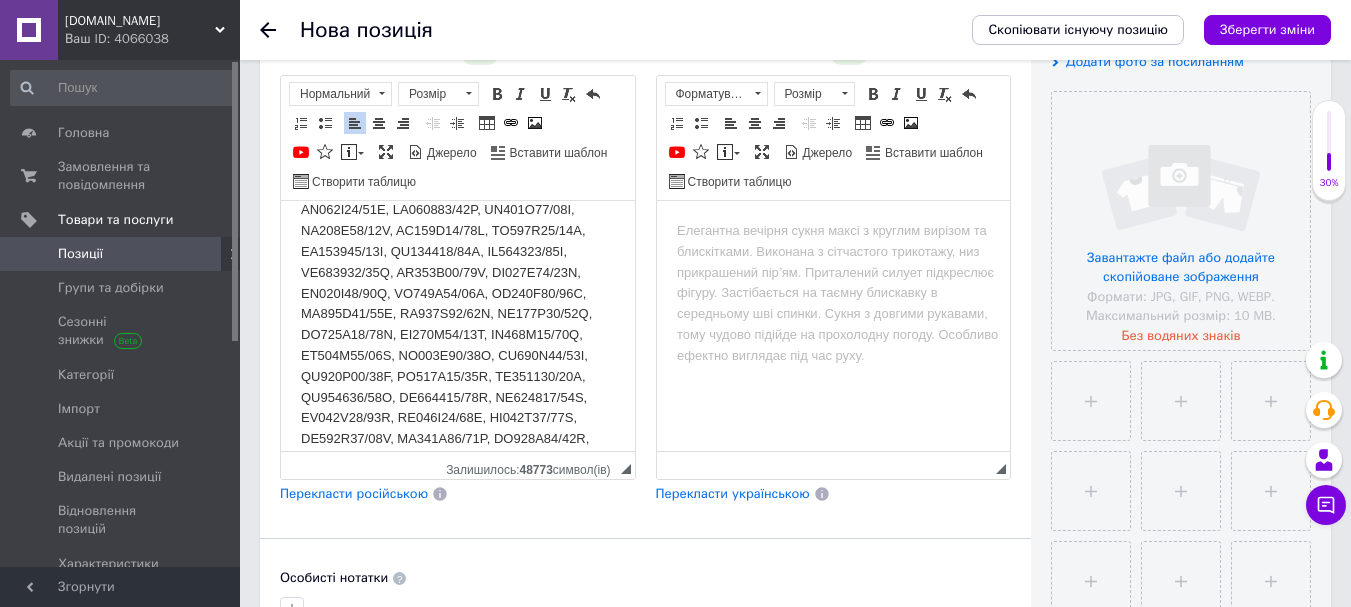 click at bounding box center [458, 355] 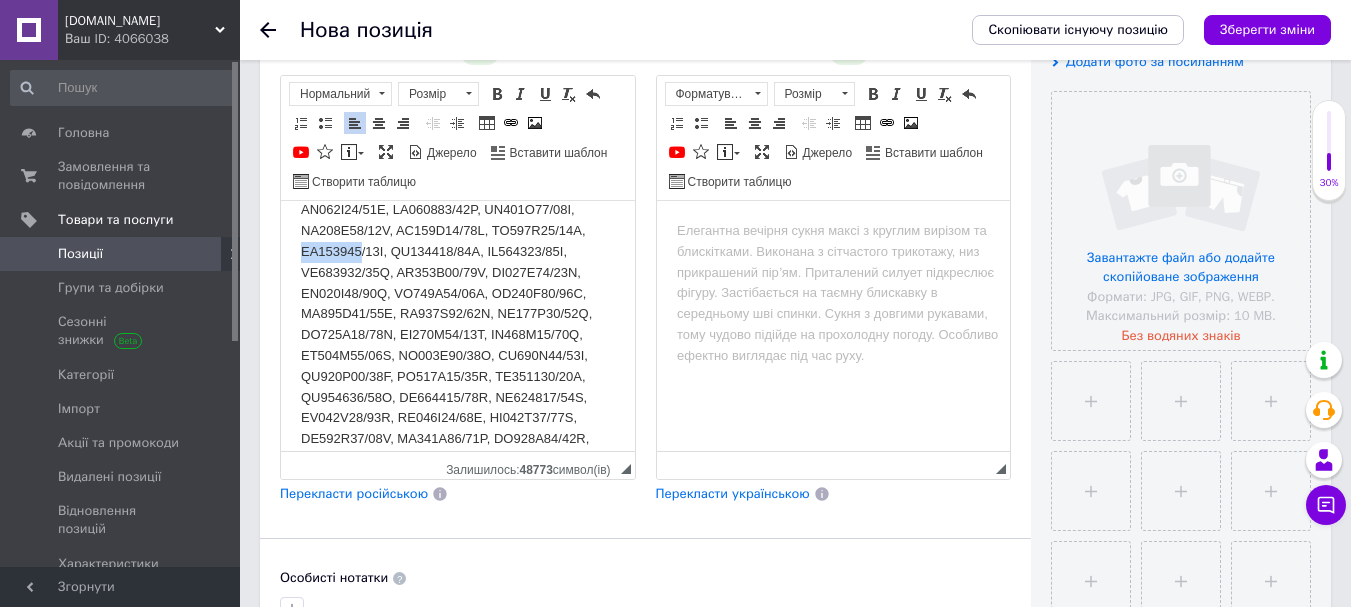 click at bounding box center (458, 355) 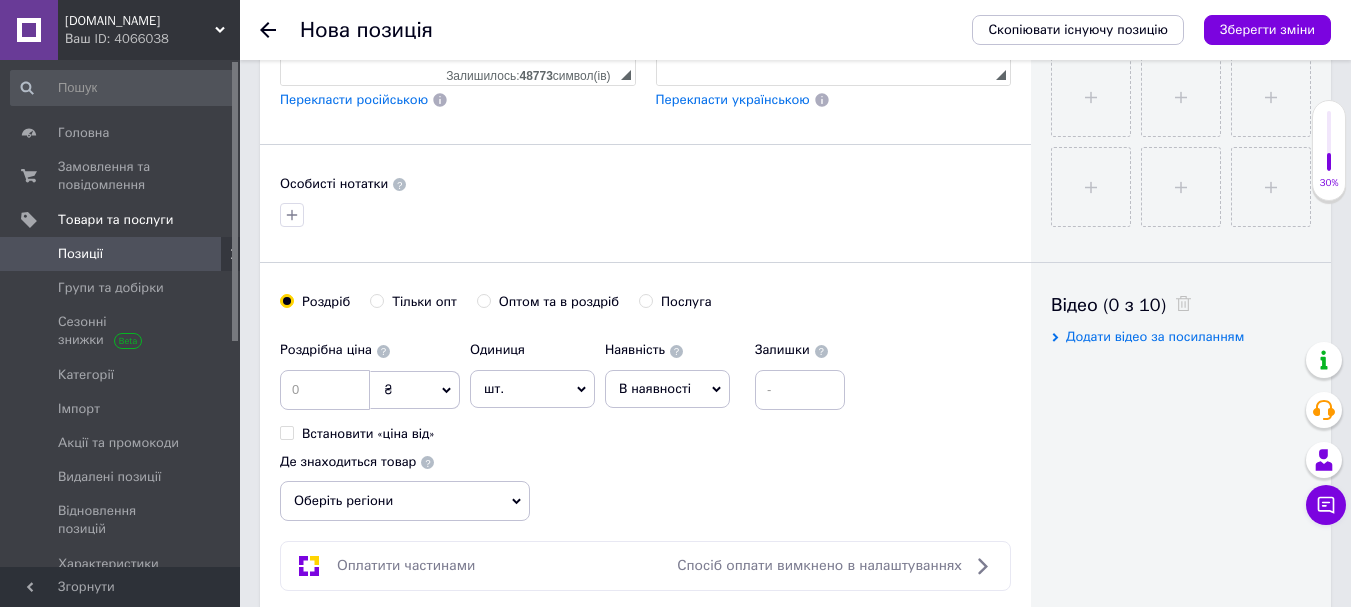 scroll, scrollTop: 1106, scrollLeft: 0, axis: vertical 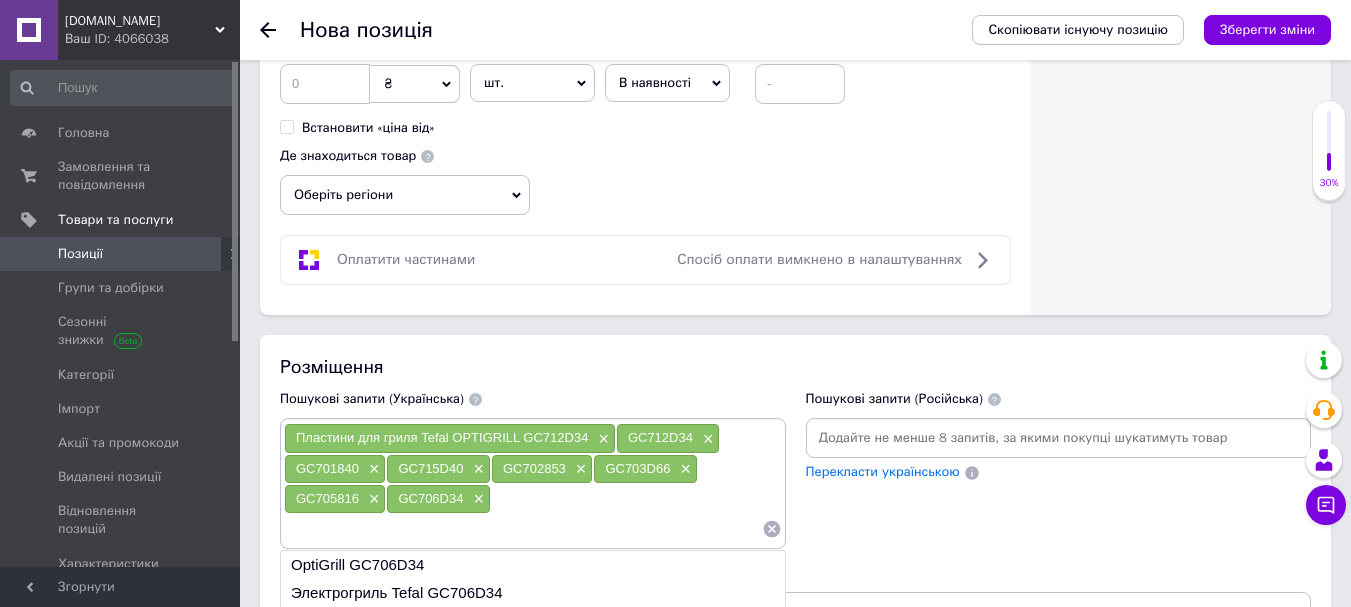 click on "Пластини для гриля Tefal OPTIGRILL GC712D34 × GC712D34 × GC701840 × GC715D40 × GC702853 × GC703D66 × GC705816 × GC706D34 ×" at bounding box center (533, 483) 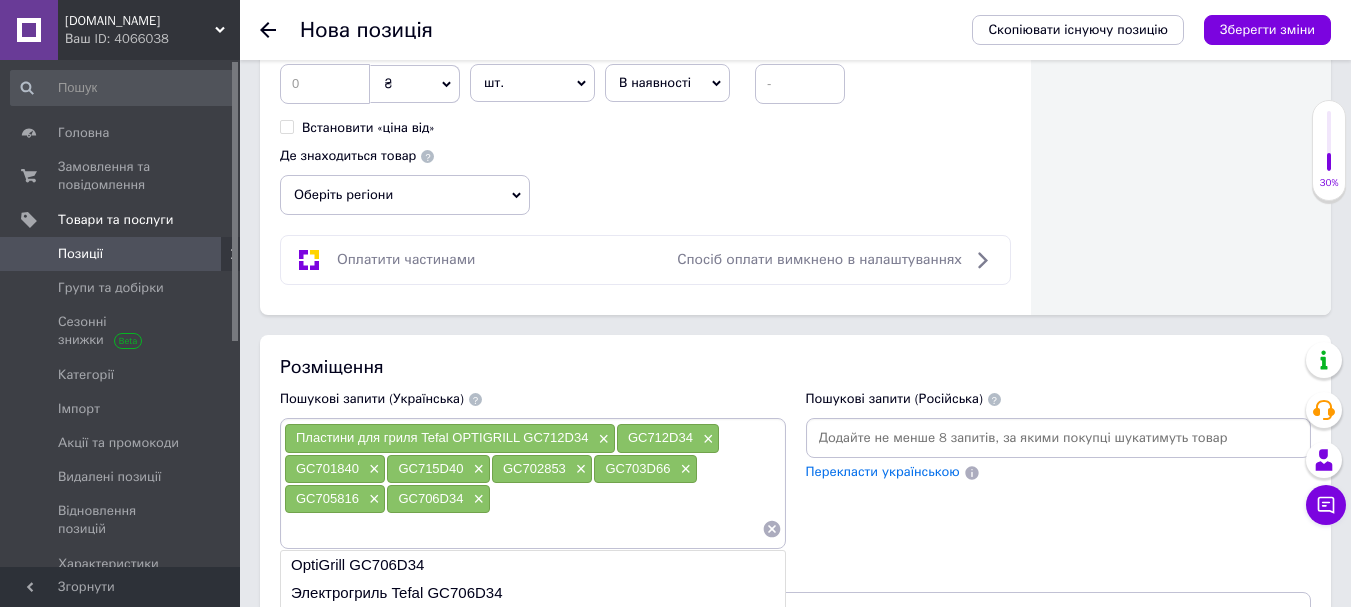 click at bounding box center [523, 529] 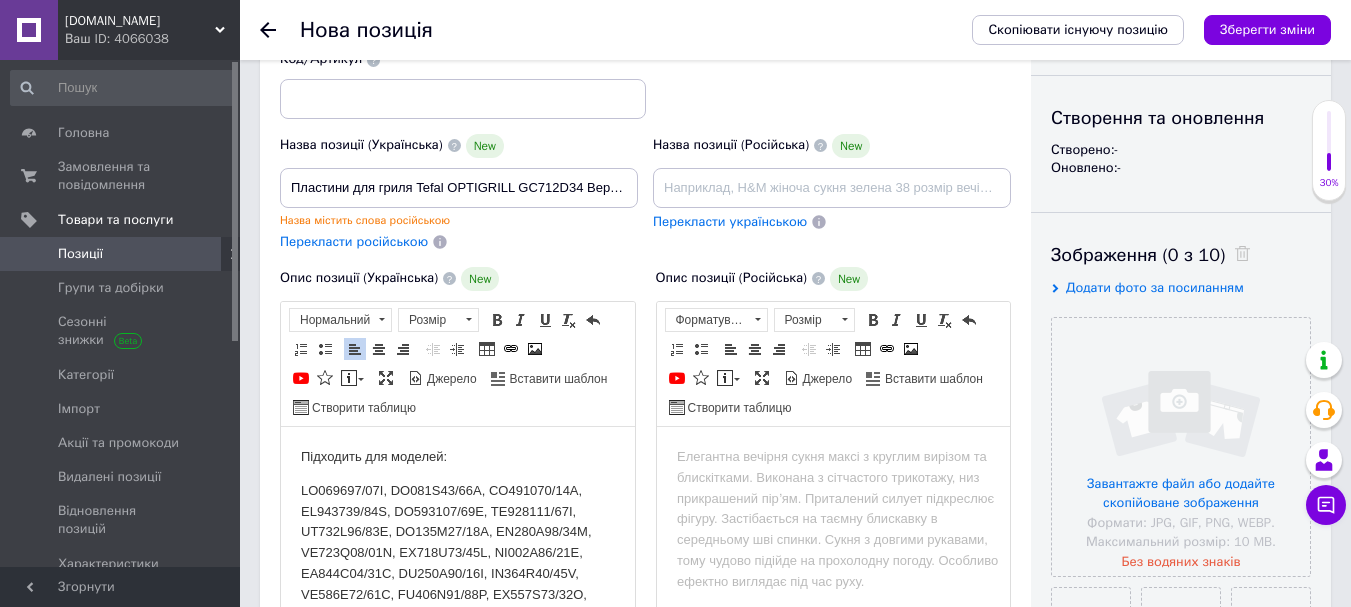 scroll, scrollTop: 6, scrollLeft: 0, axis: vertical 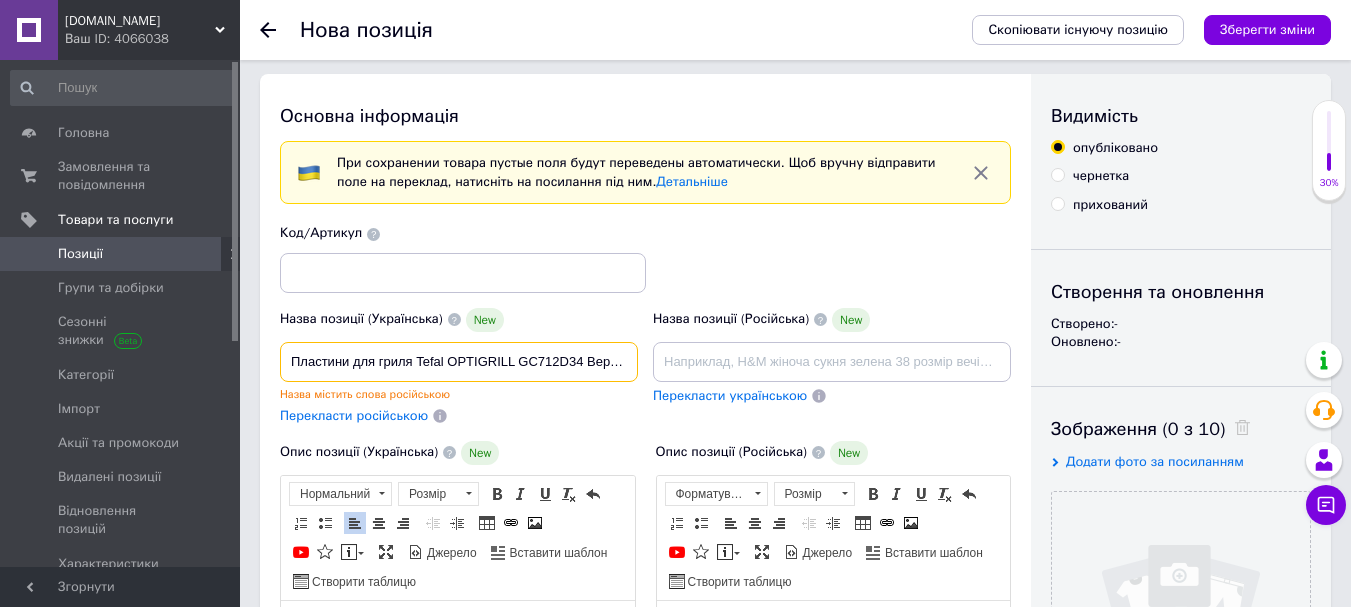 drag, startPoint x: 451, startPoint y: 361, endPoint x: 514, endPoint y: 368, distance: 63.387695 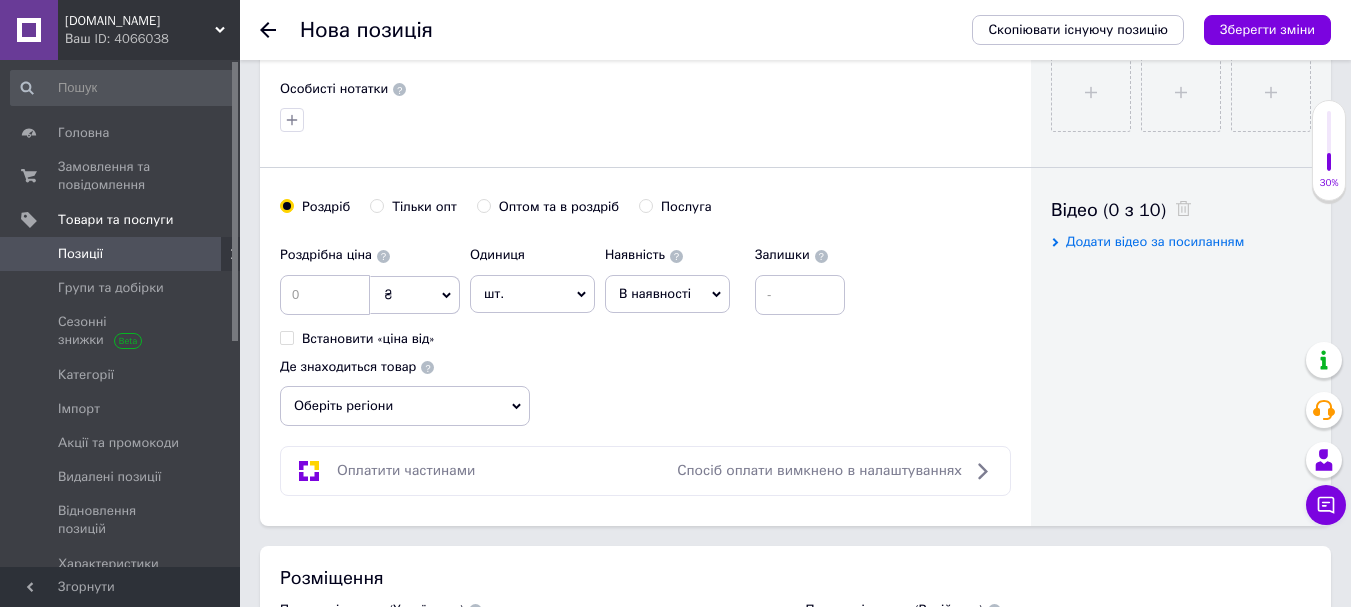 scroll, scrollTop: 1206, scrollLeft: 0, axis: vertical 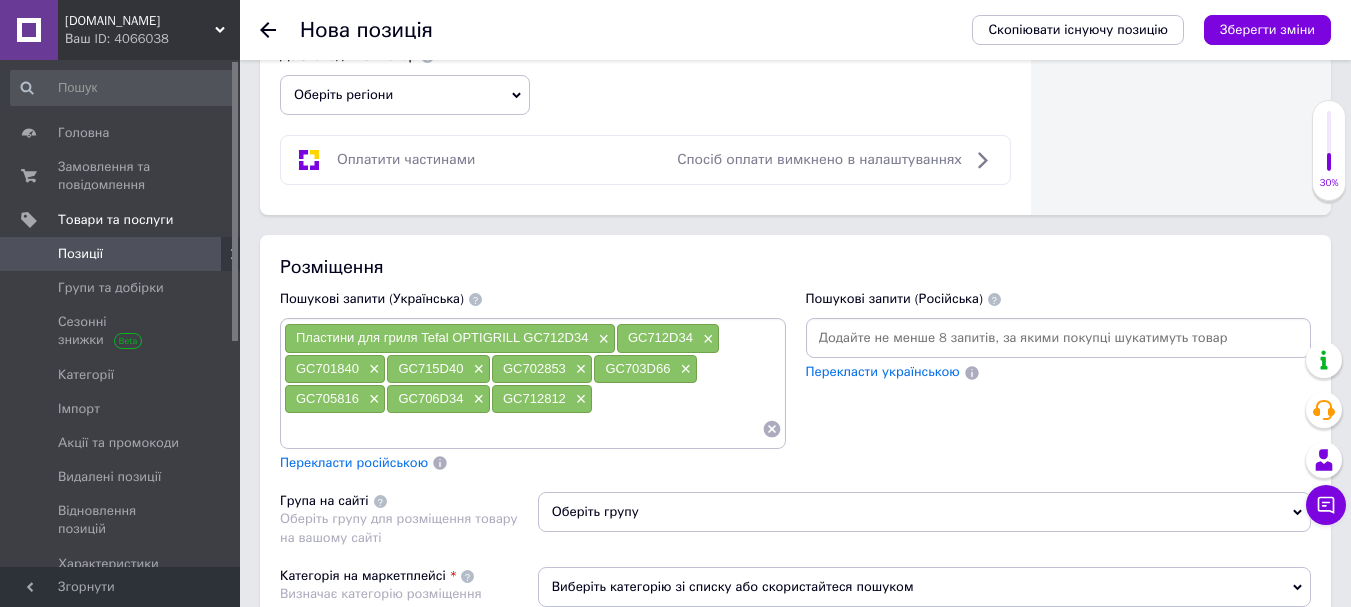 click at bounding box center (523, 429) 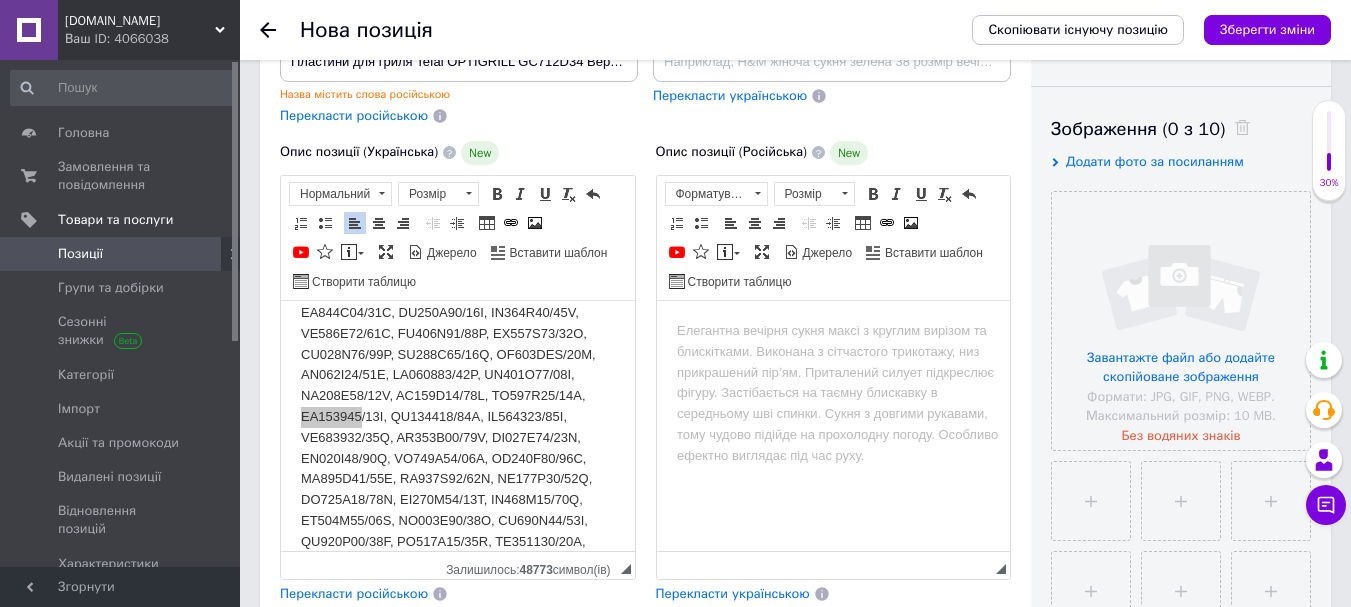 scroll, scrollTop: 100, scrollLeft: 0, axis: vertical 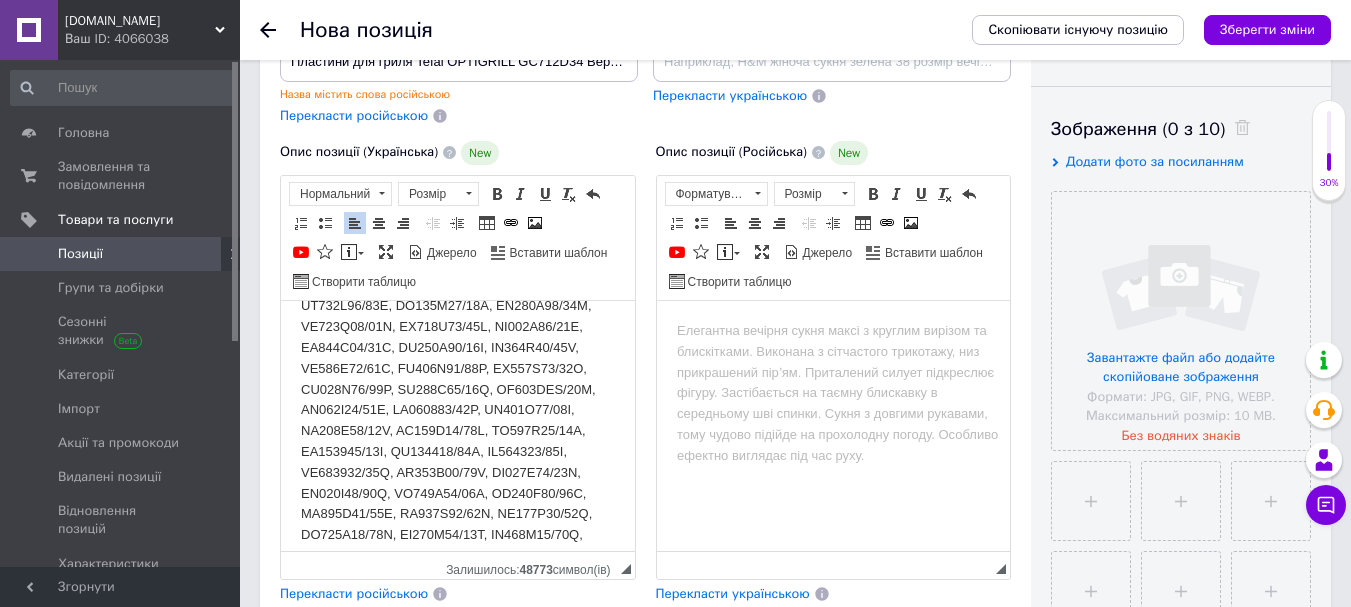 click at bounding box center (458, 555) 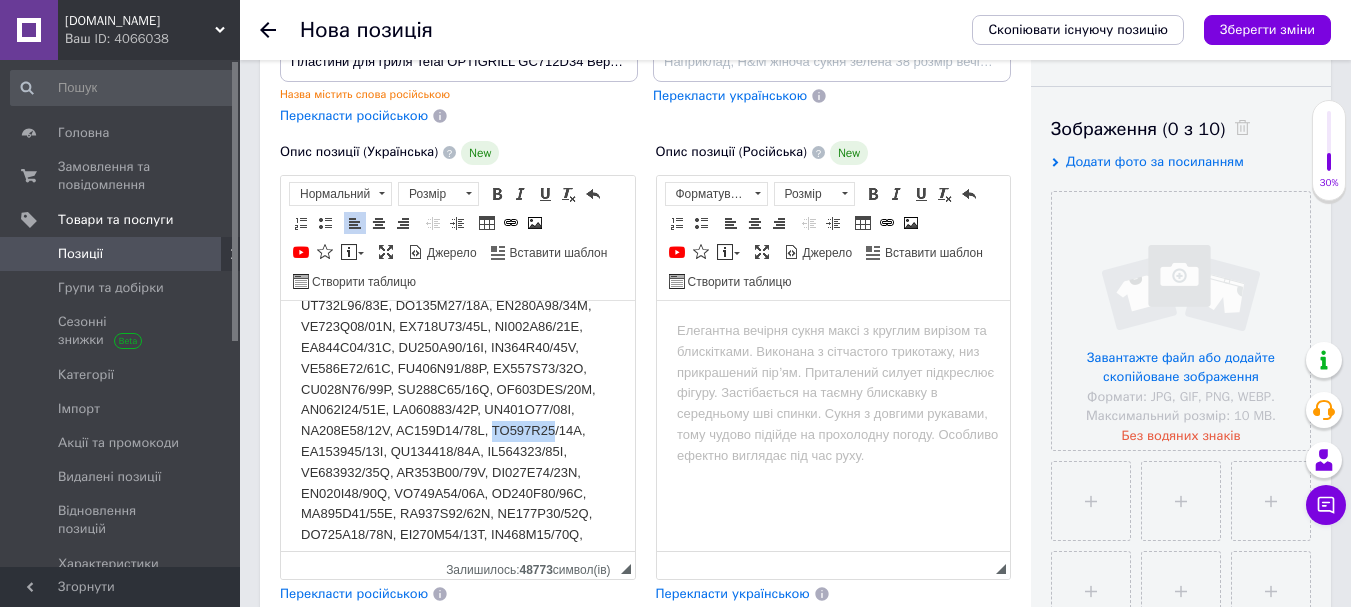 click at bounding box center [458, 555] 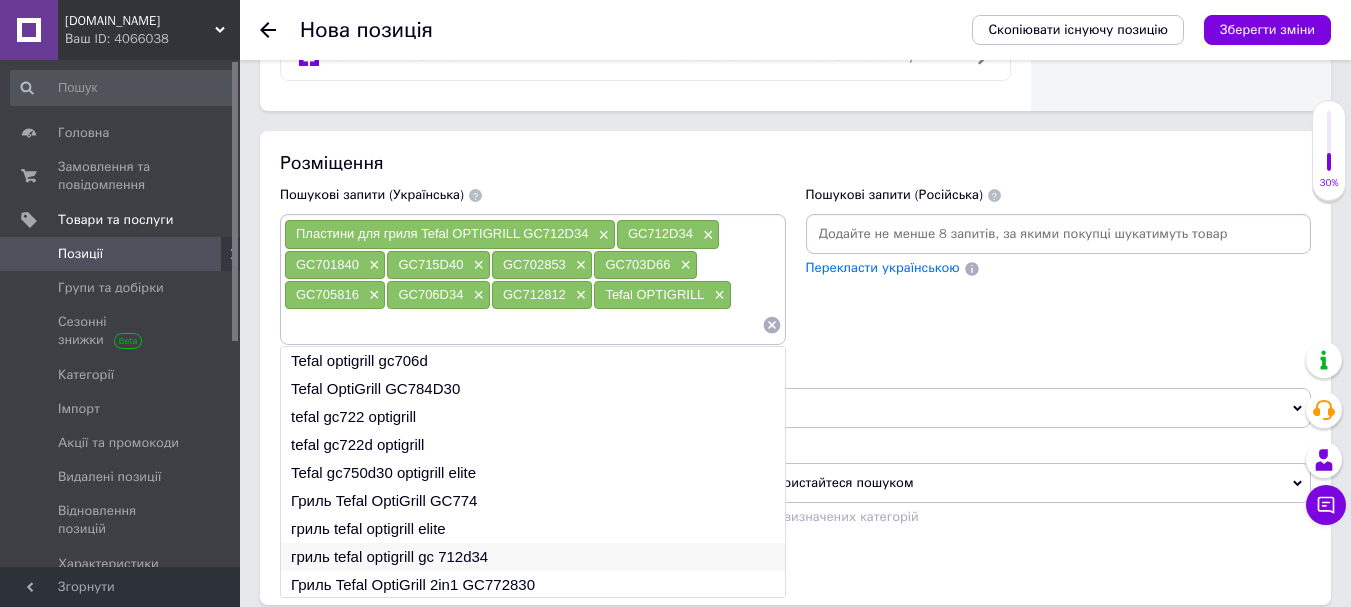 scroll, scrollTop: 1406, scrollLeft: 0, axis: vertical 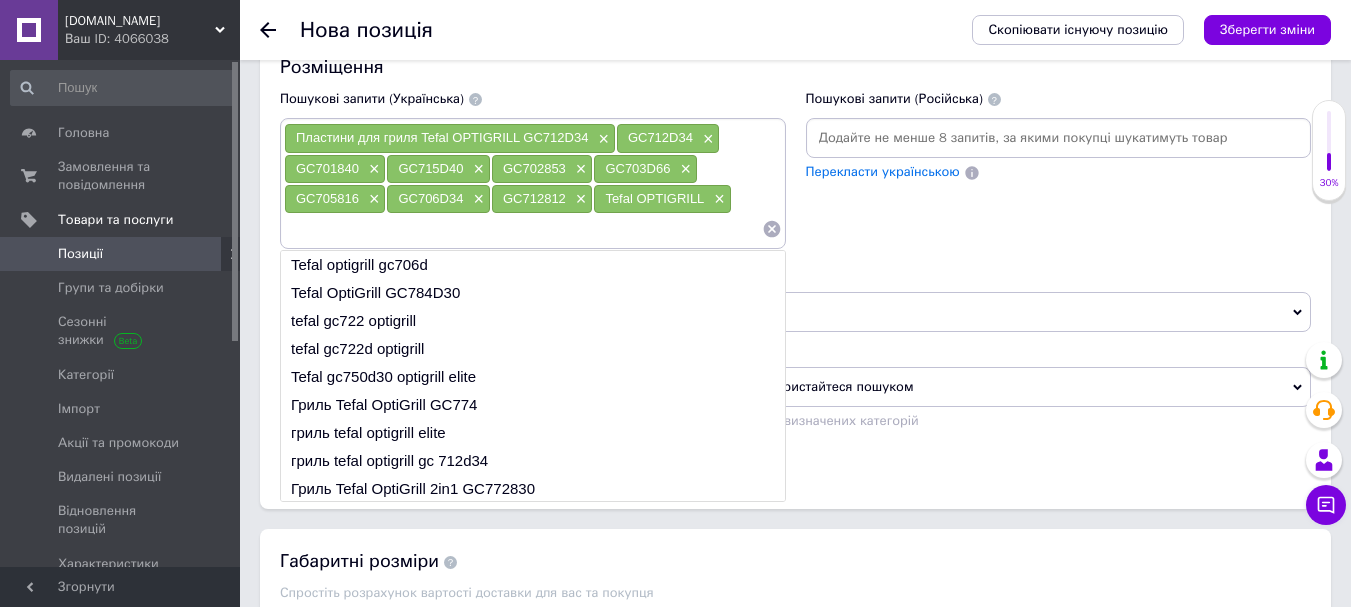 click at bounding box center [523, 229] 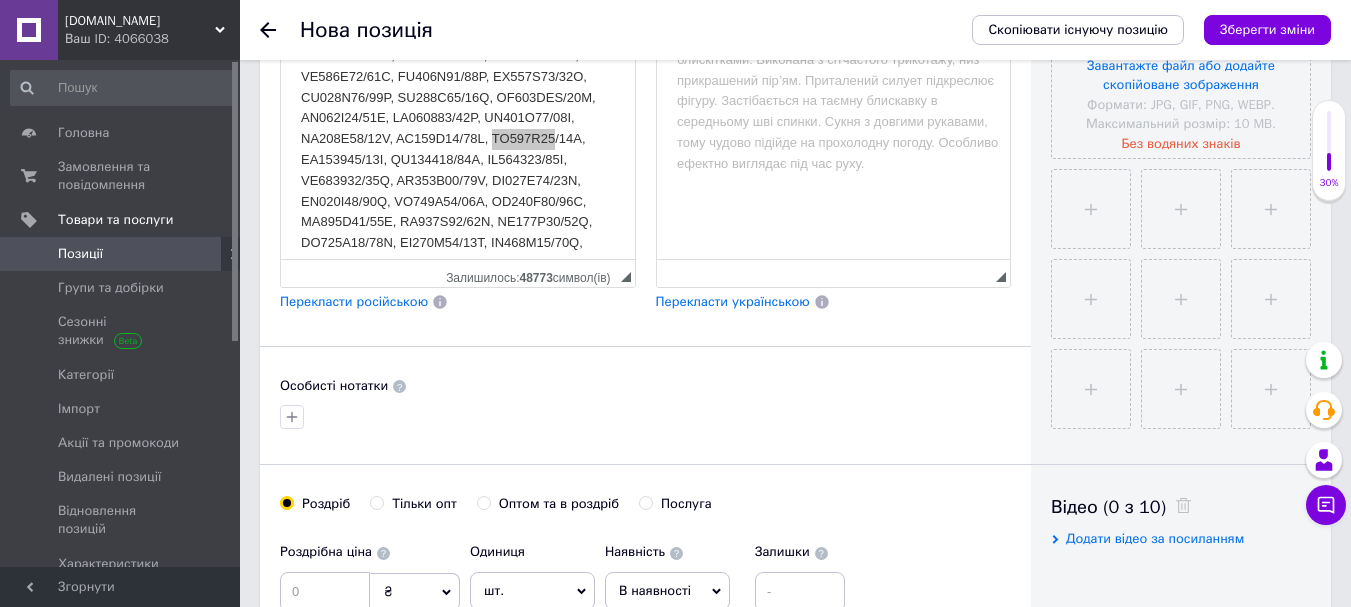 scroll, scrollTop: 506, scrollLeft: 0, axis: vertical 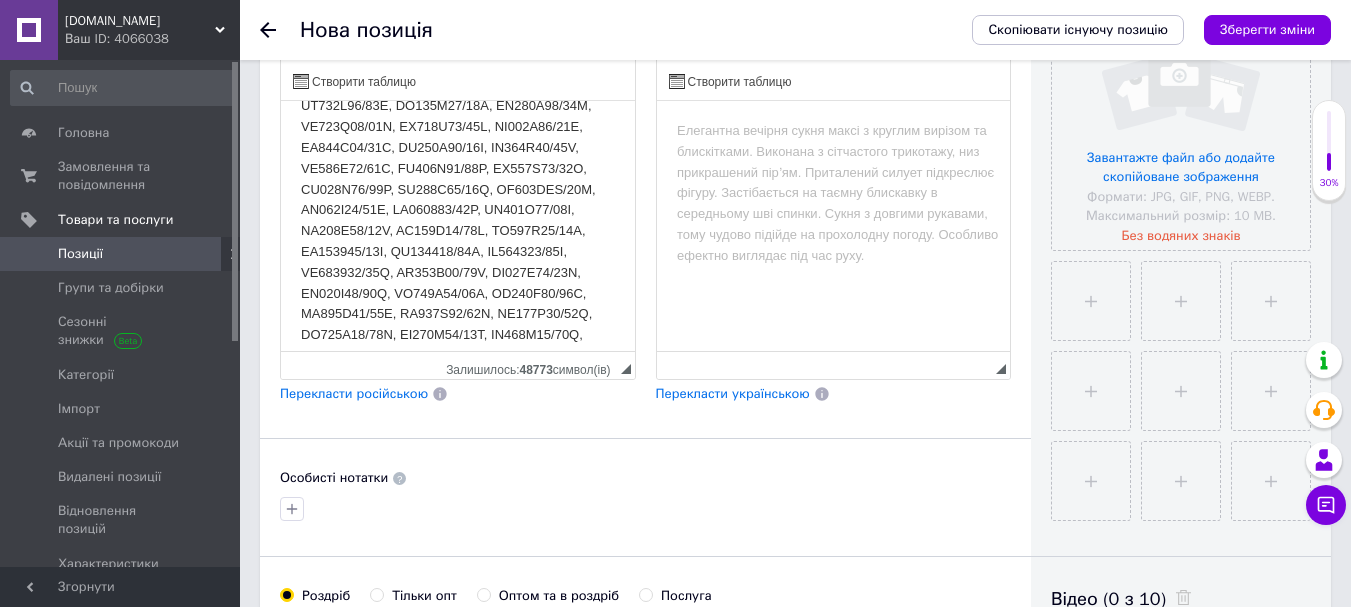click at bounding box center [458, 355] 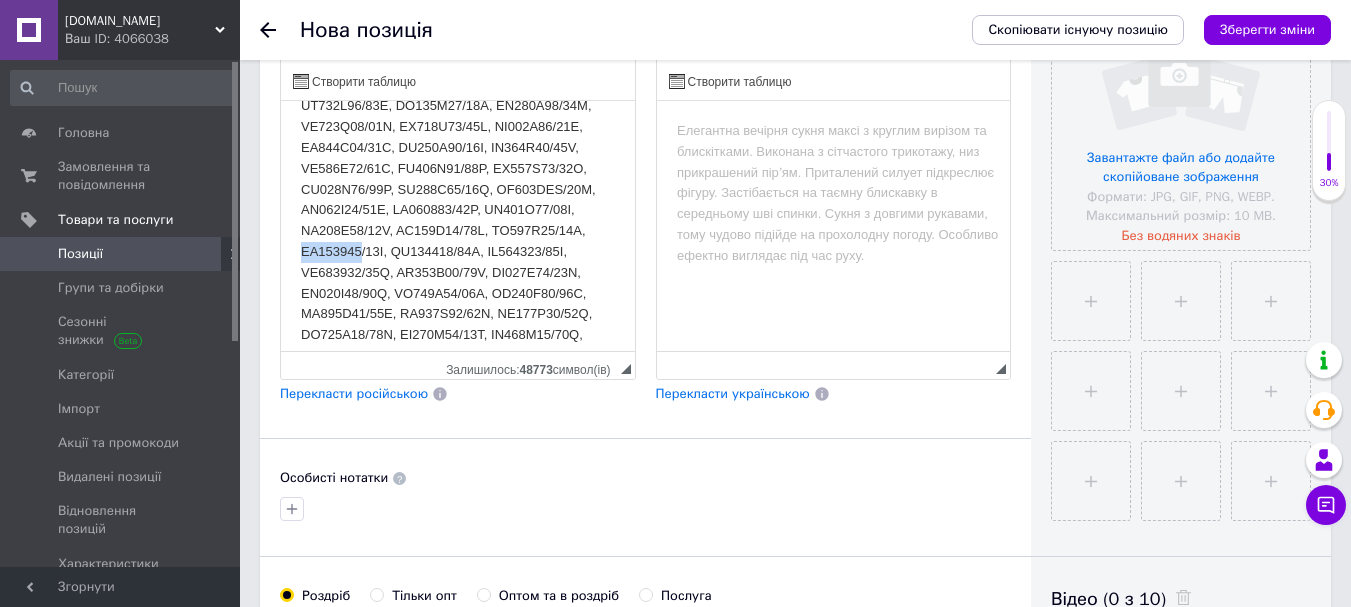 click at bounding box center [458, 355] 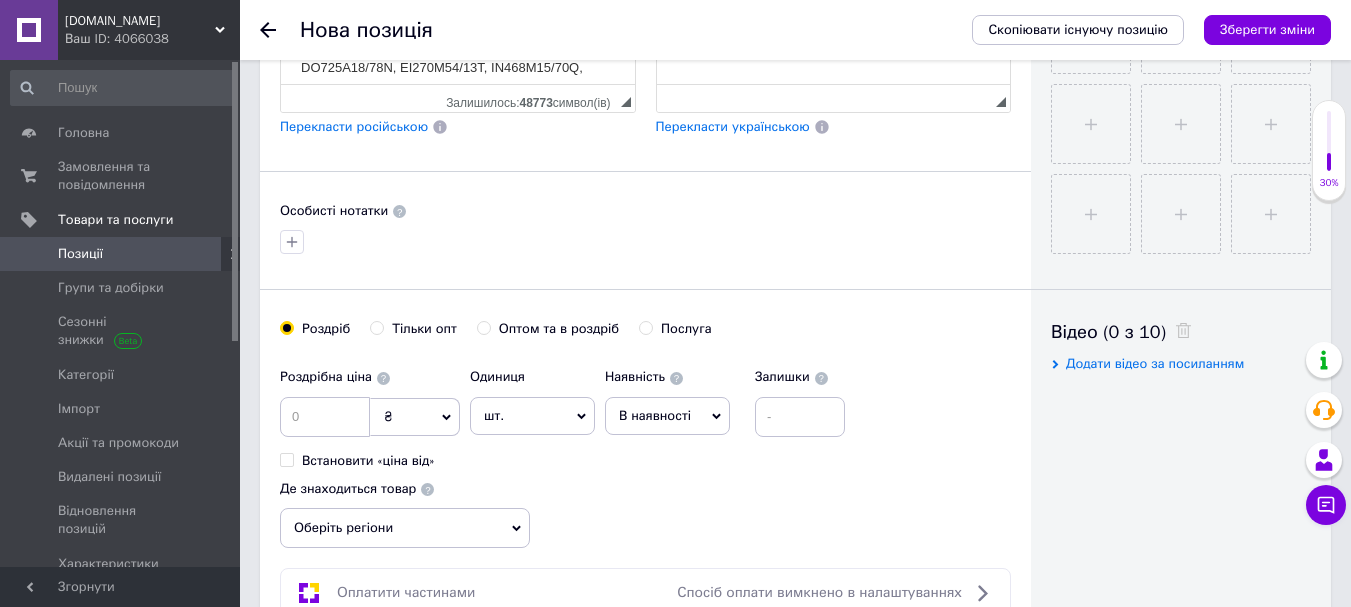 scroll, scrollTop: 1206, scrollLeft: 0, axis: vertical 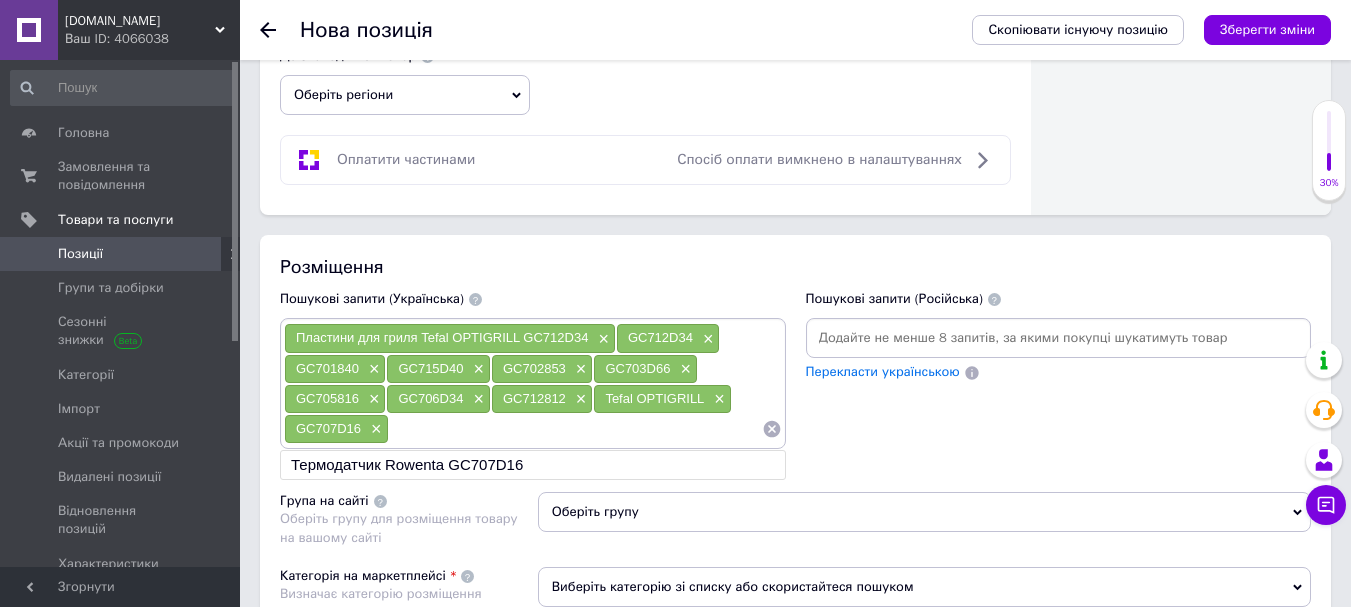 click at bounding box center [575, 429] 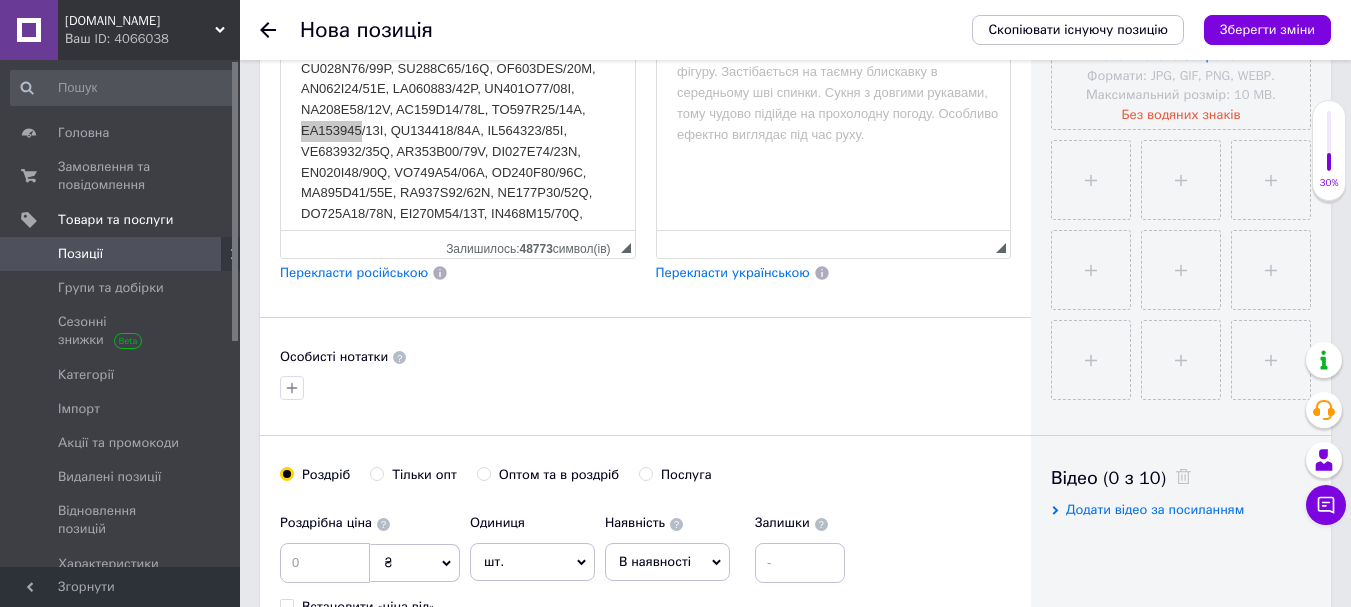 scroll, scrollTop: 506, scrollLeft: 0, axis: vertical 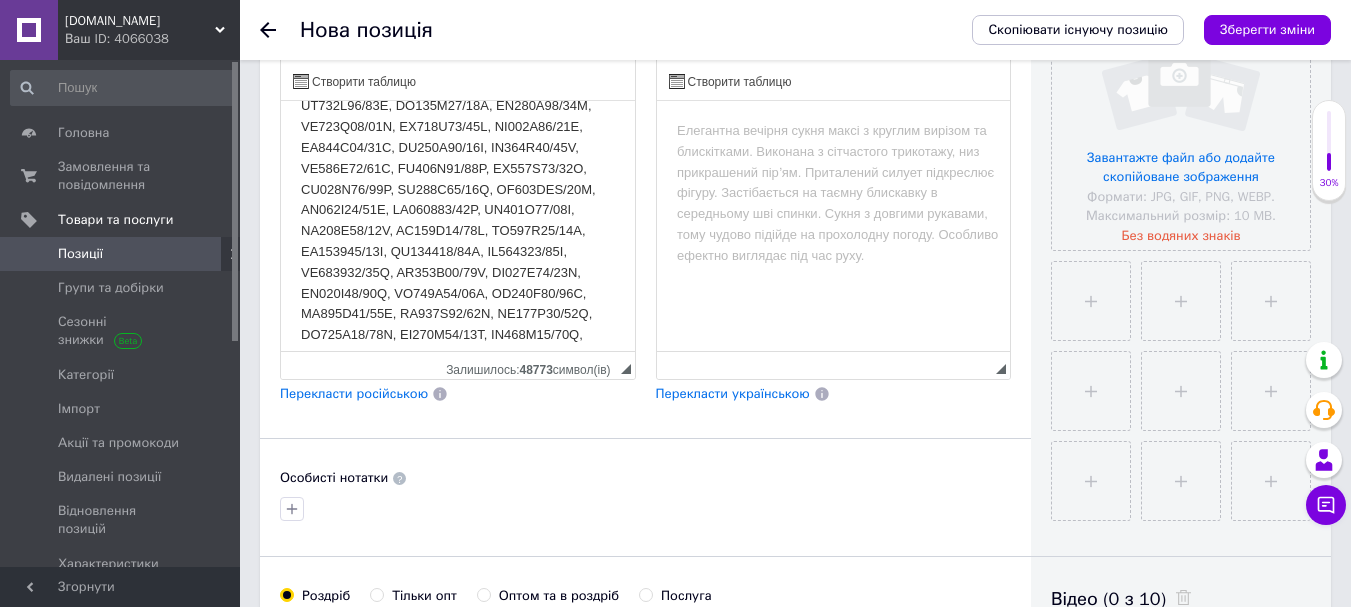 click at bounding box center (458, 355) 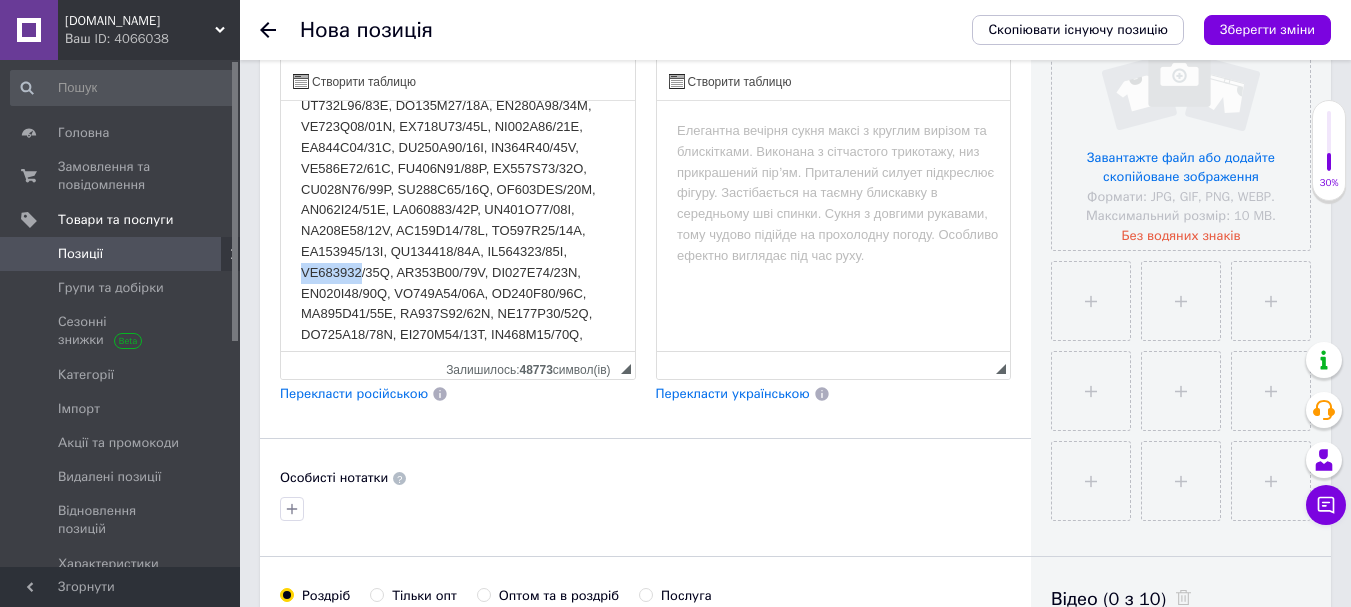click at bounding box center (458, 355) 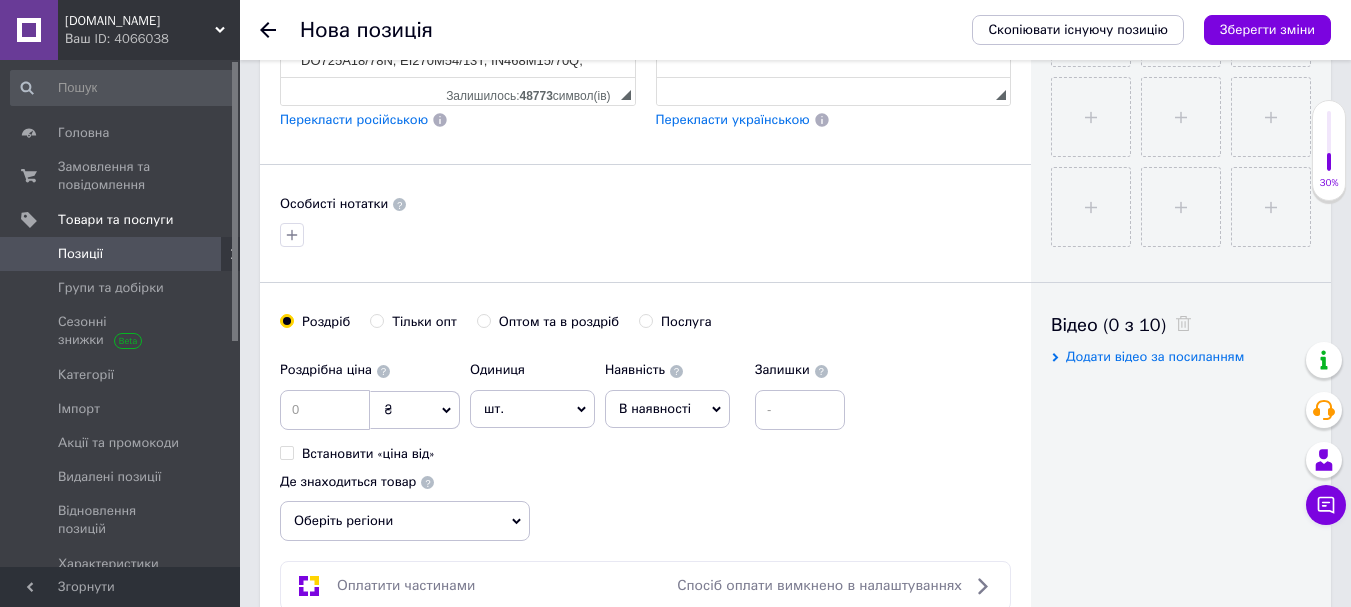 scroll, scrollTop: 1306, scrollLeft: 0, axis: vertical 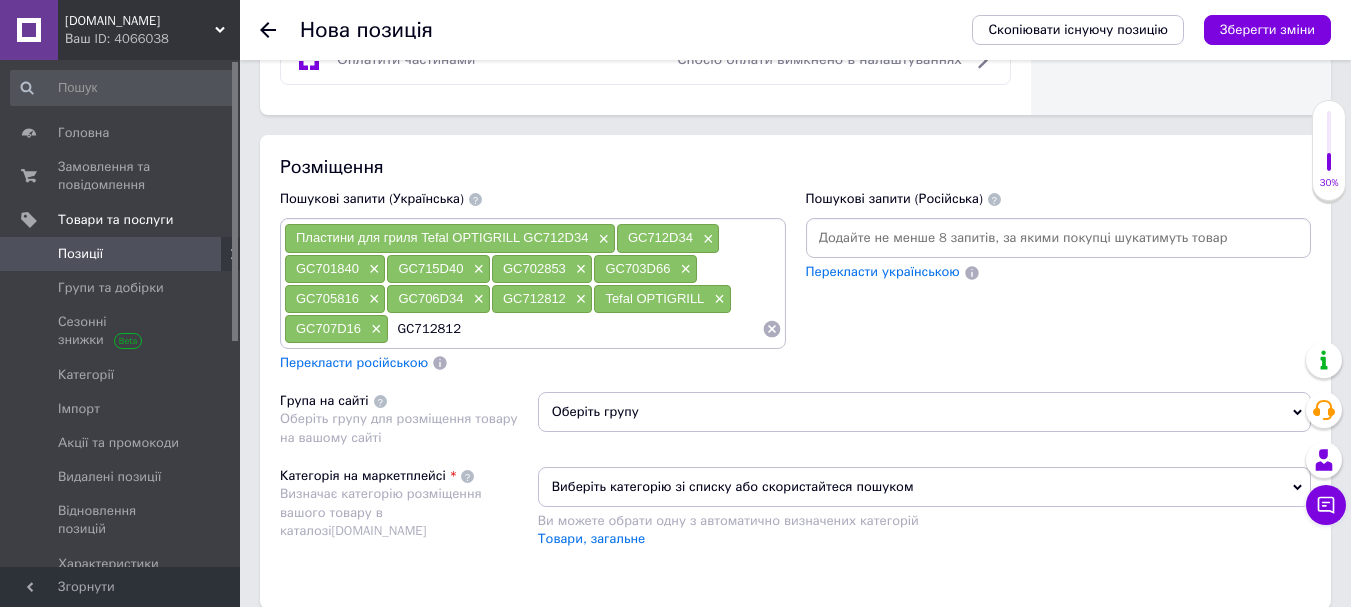 click on "GC712812" at bounding box center (575, 329) 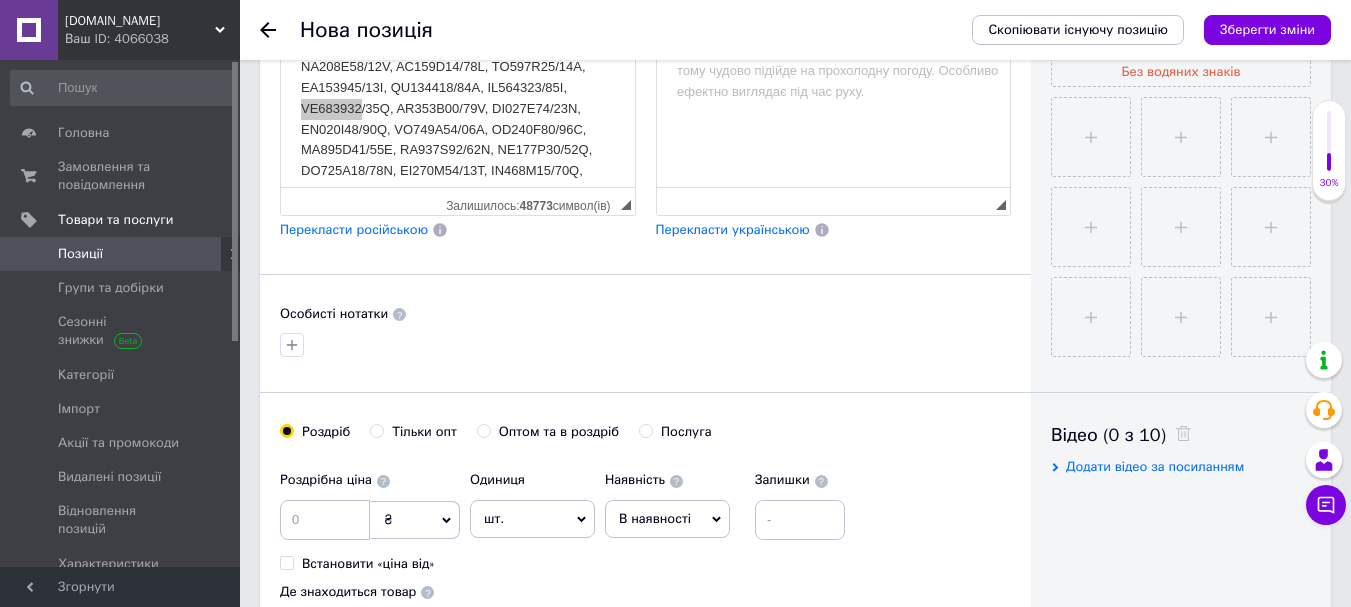 scroll, scrollTop: 606, scrollLeft: 0, axis: vertical 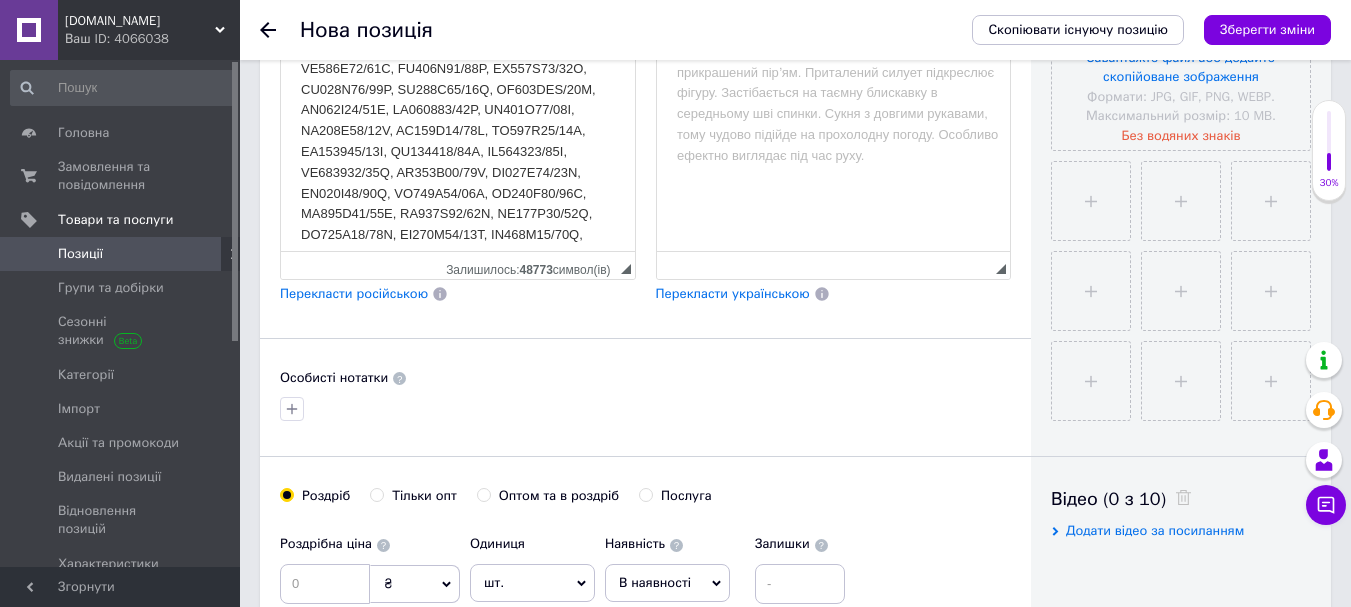 click at bounding box center (458, 255) 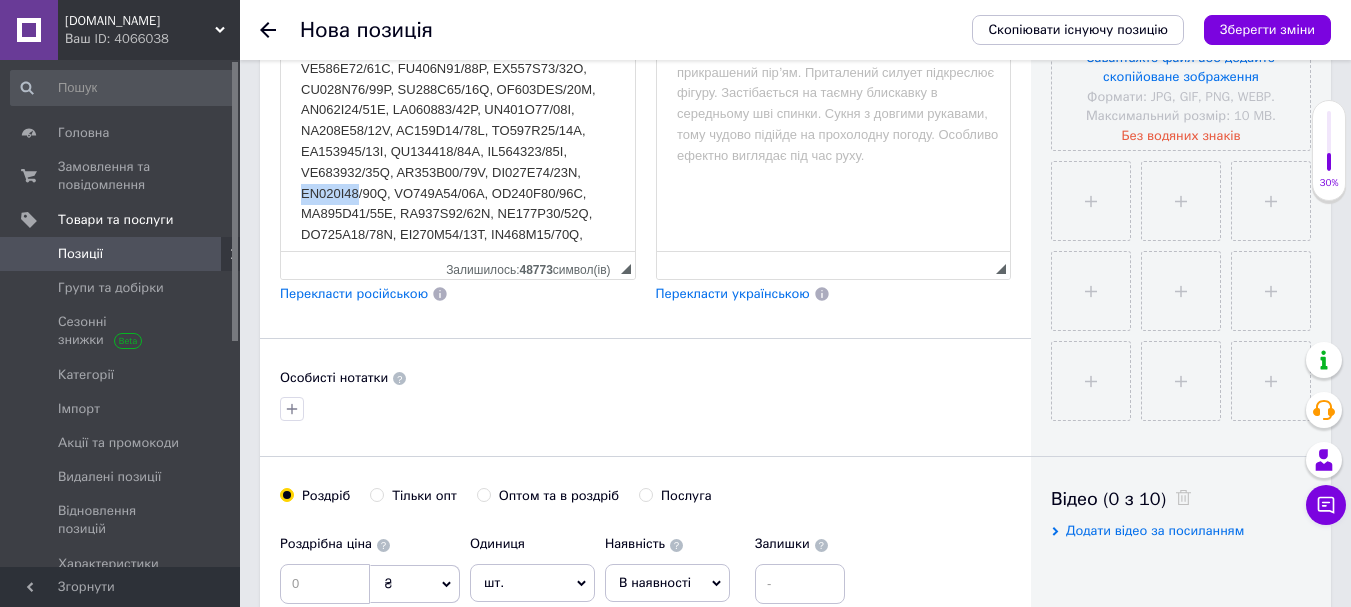 click at bounding box center (458, 255) 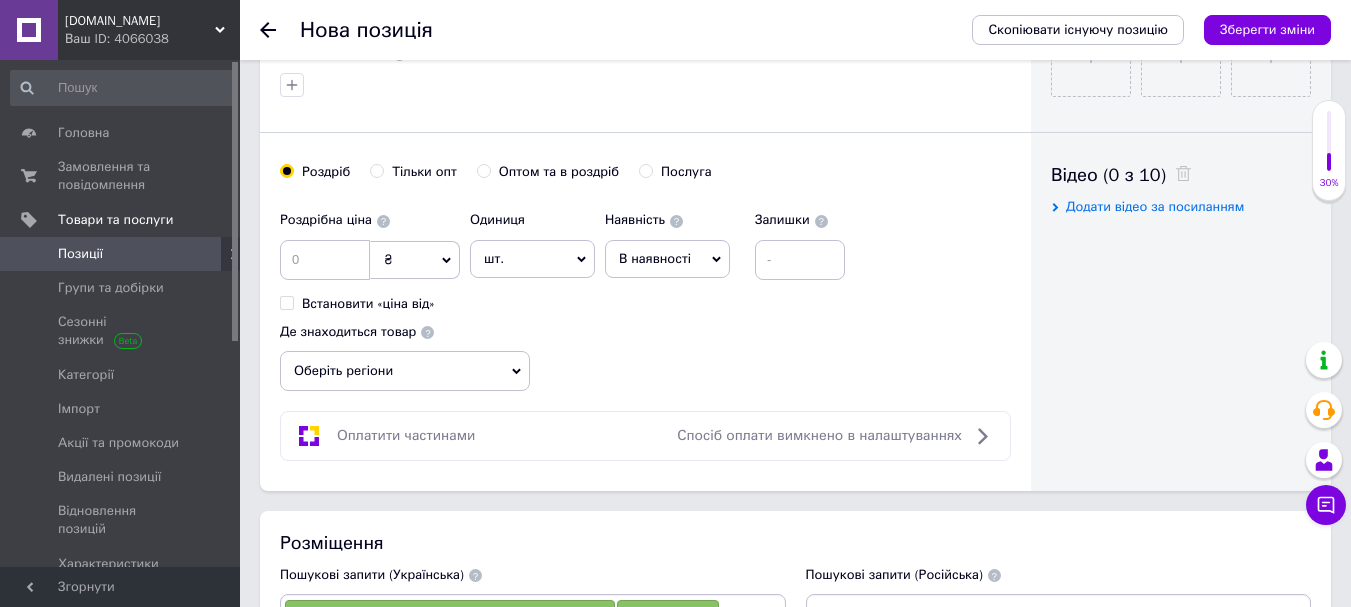 scroll, scrollTop: 1406, scrollLeft: 0, axis: vertical 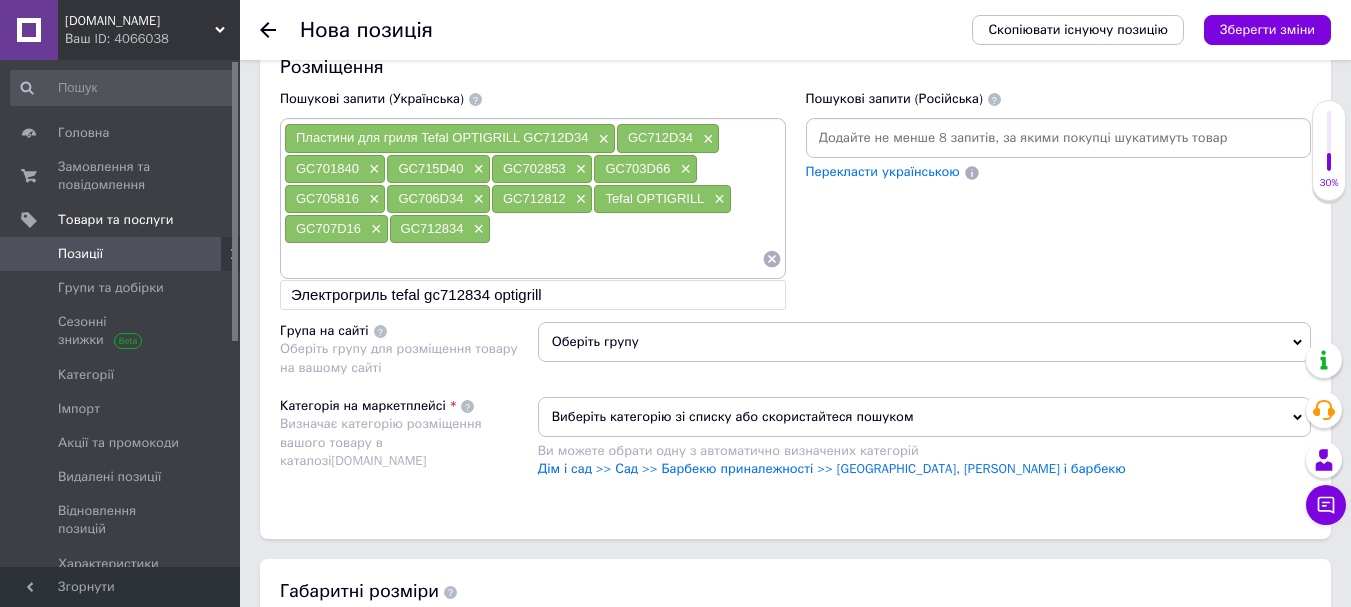 click at bounding box center [523, 259] 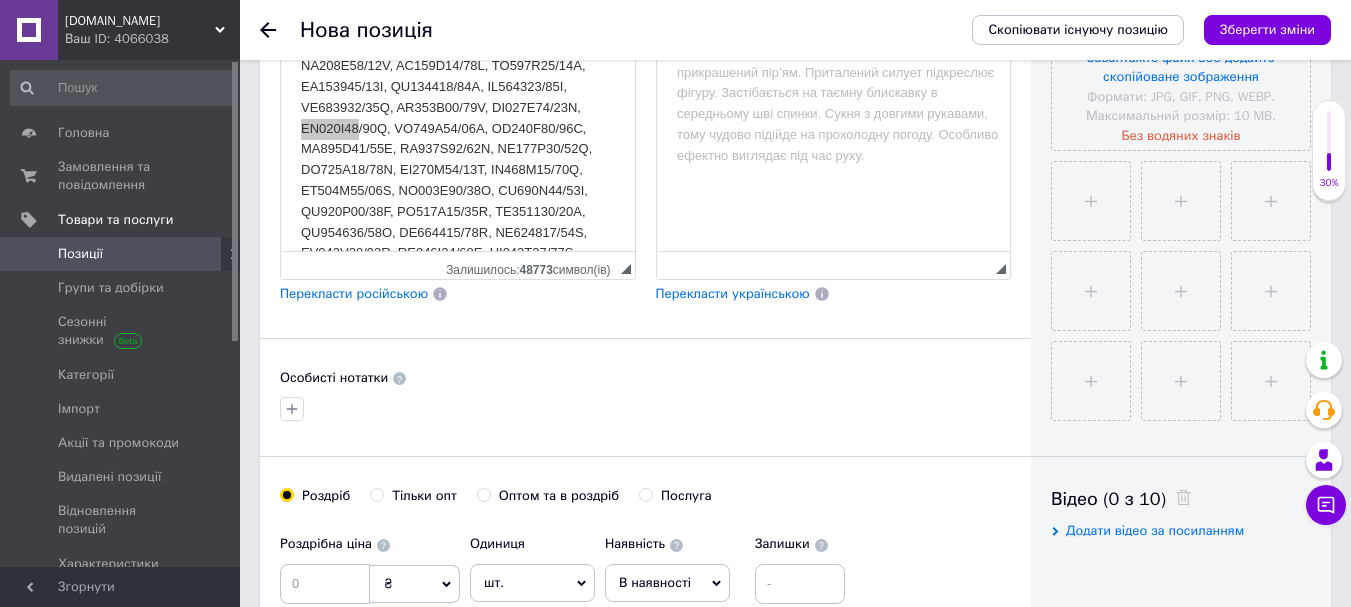 scroll, scrollTop: 200, scrollLeft: 0, axis: vertical 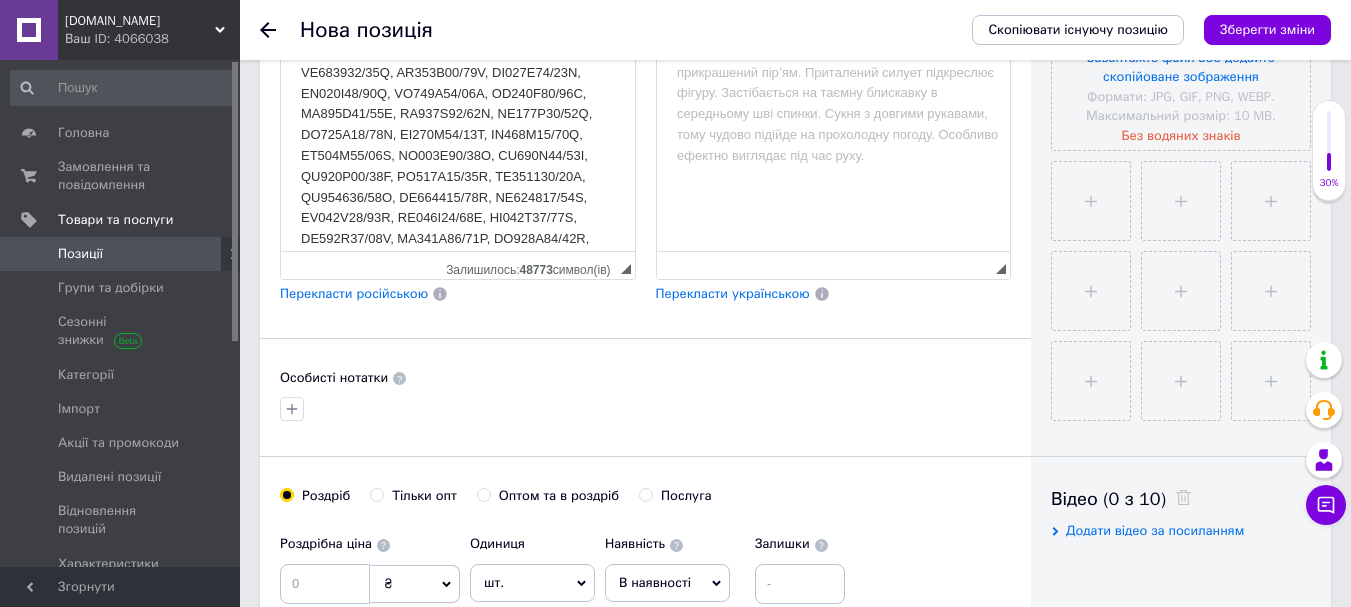 click at bounding box center (458, 155) 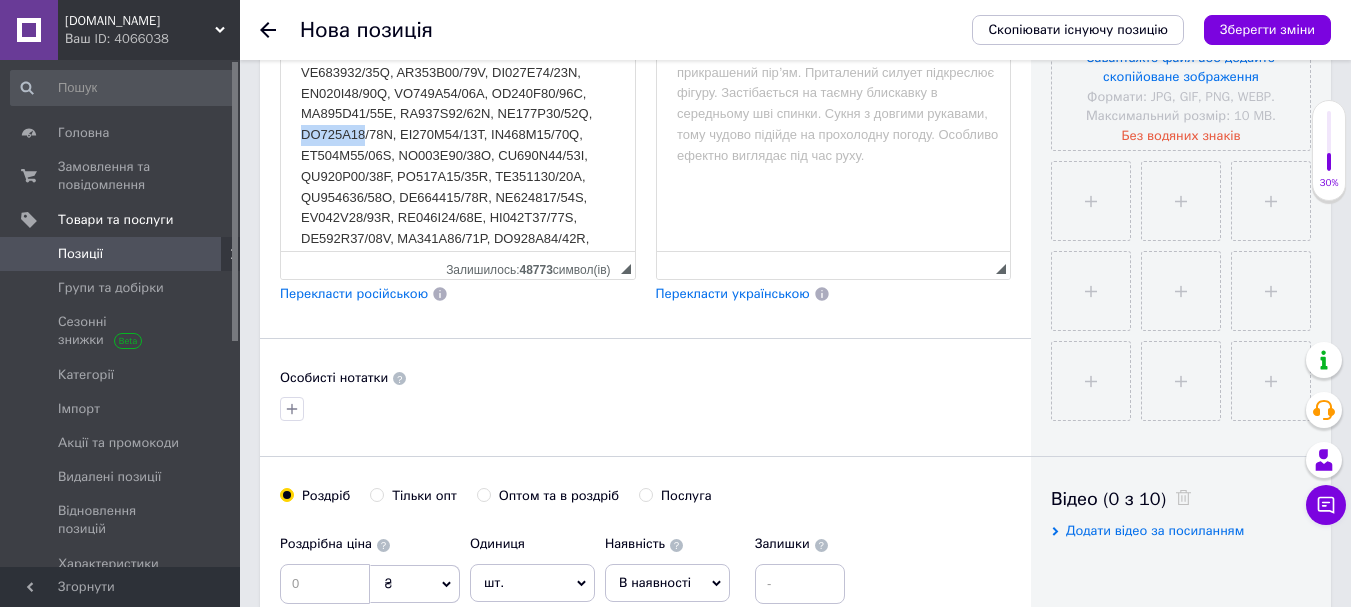 click at bounding box center (458, 155) 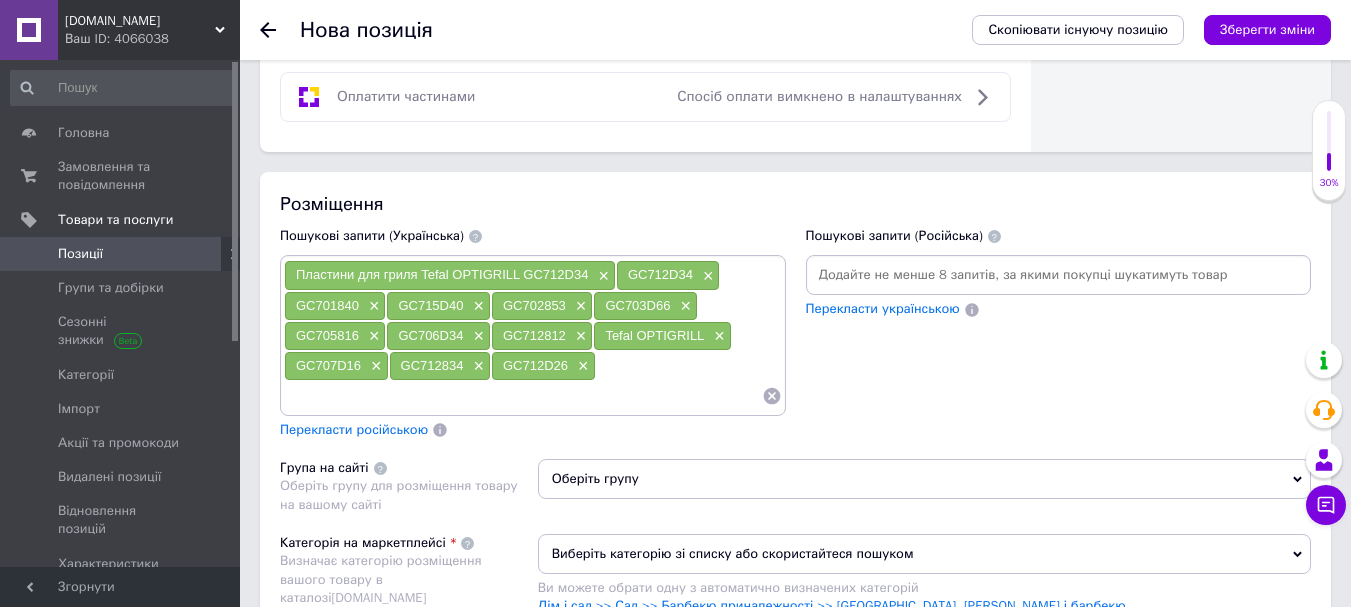 scroll, scrollTop: 1306, scrollLeft: 0, axis: vertical 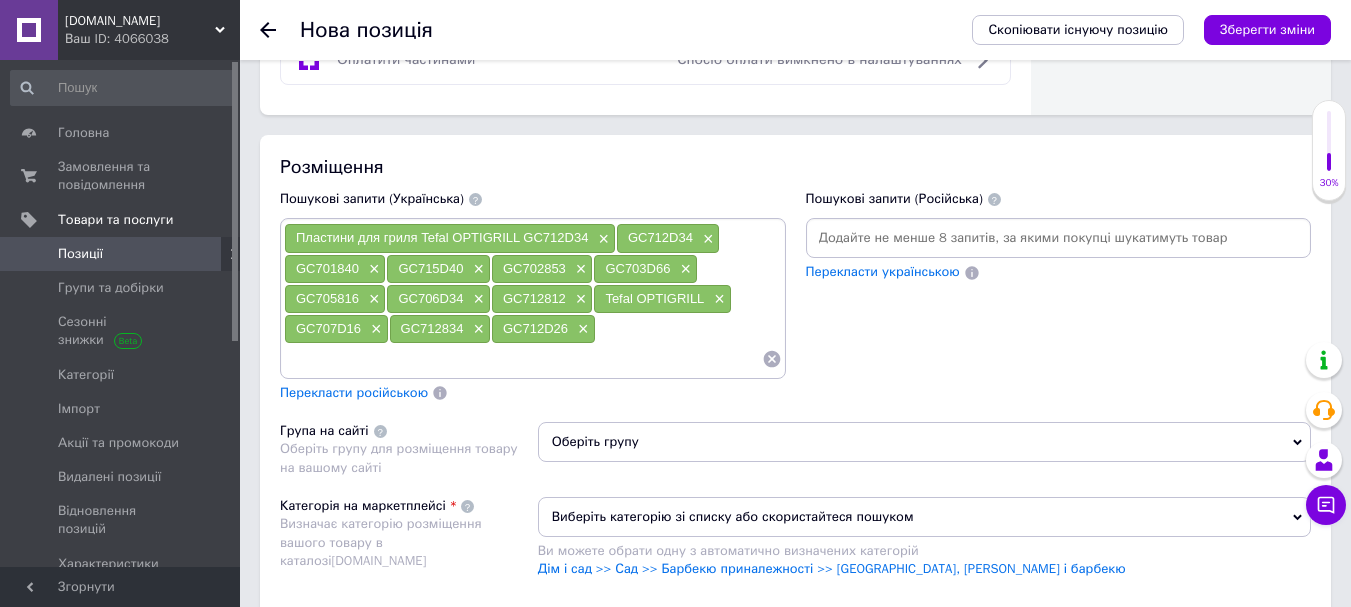 click at bounding box center (523, 359) 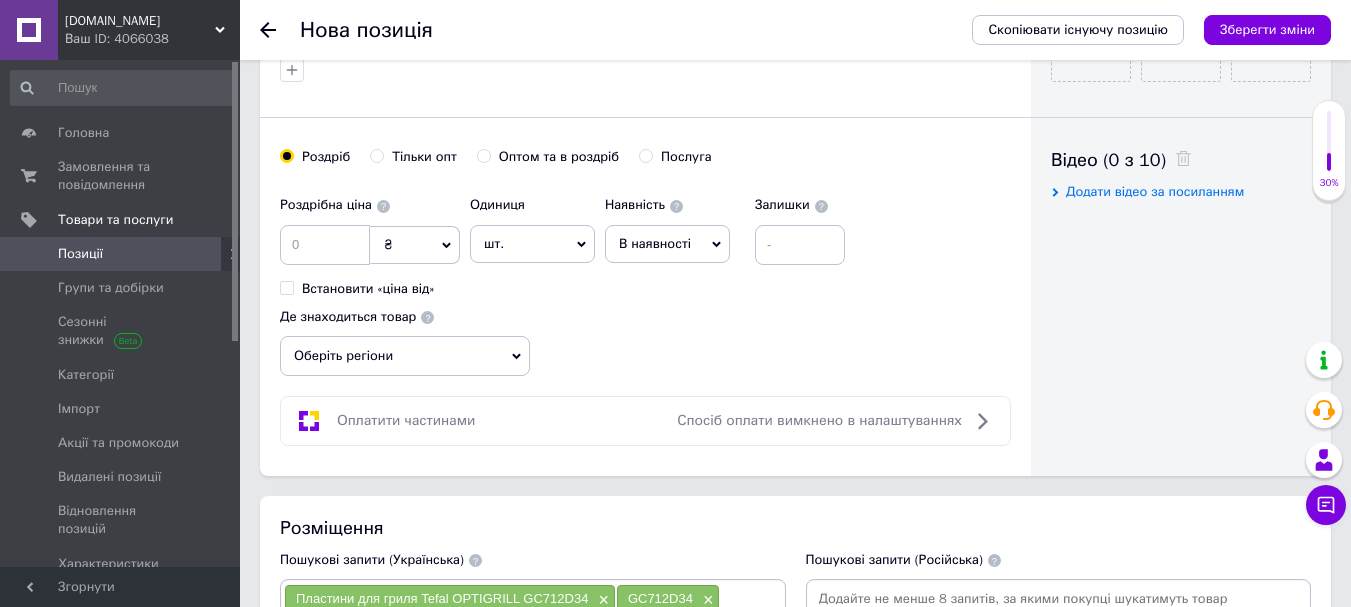 scroll, scrollTop: 506, scrollLeft: 0, axis: vertical 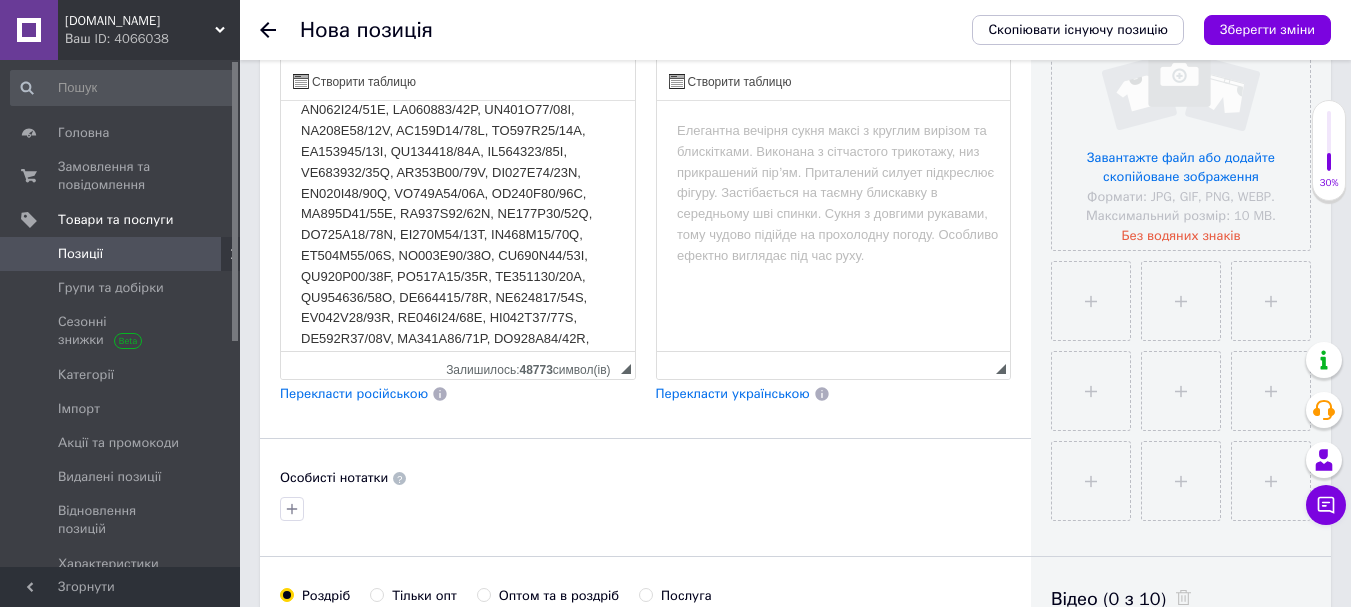 click at bounding box center [458, 255] 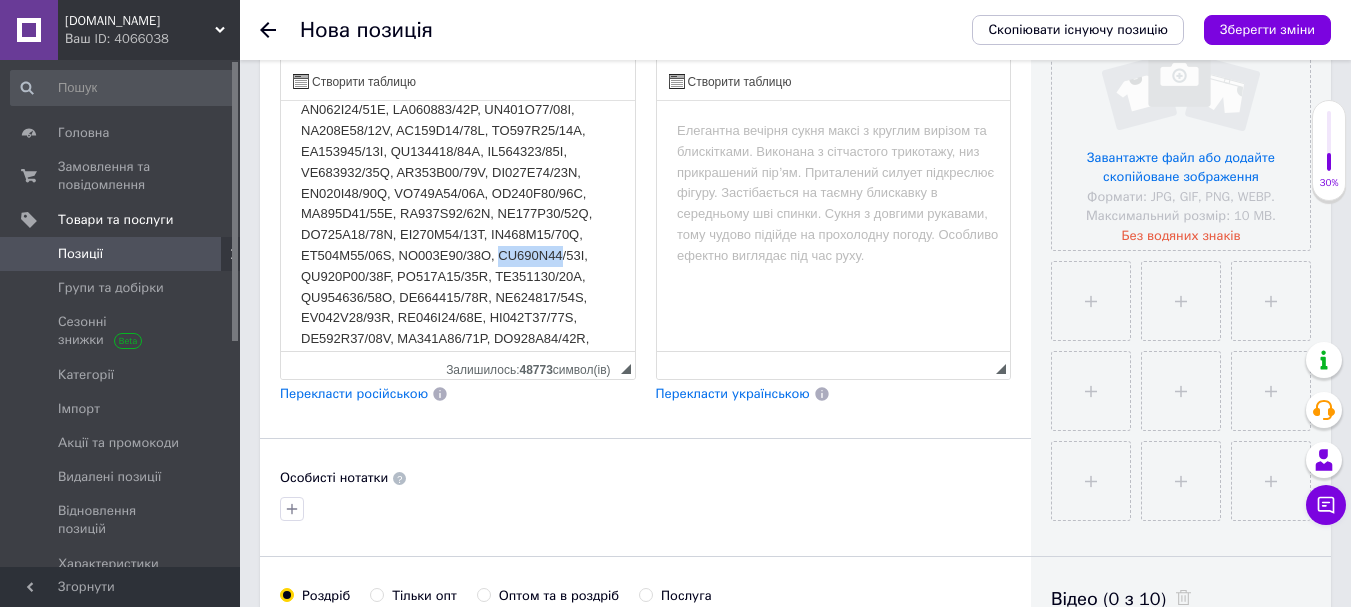 click at bounding box center (458, 255) 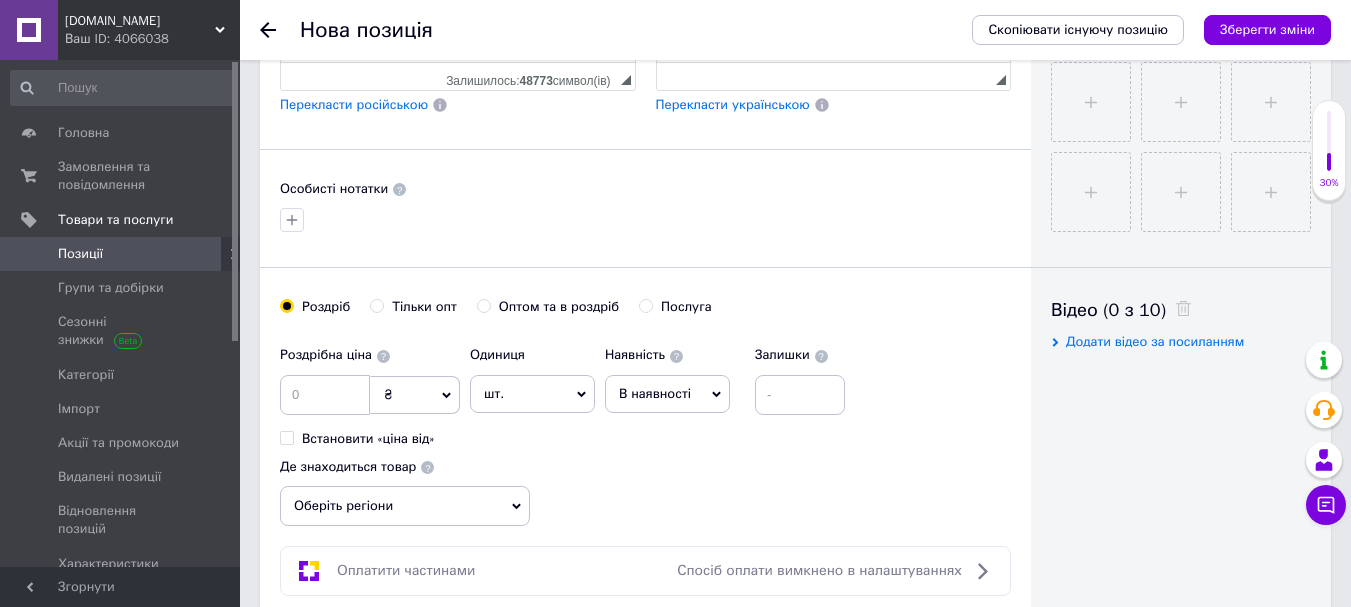 scroll, scrollTop: 1306, scrollLeft: 0, axis: vertical 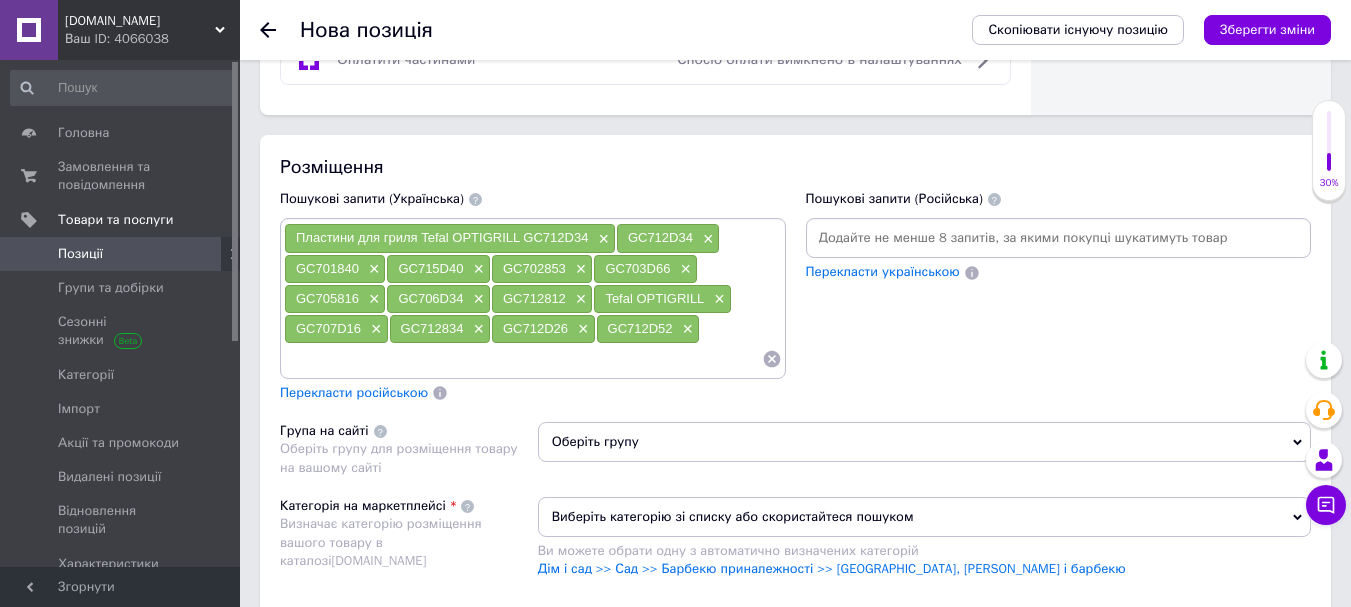 click at bounding box center [523, 359] 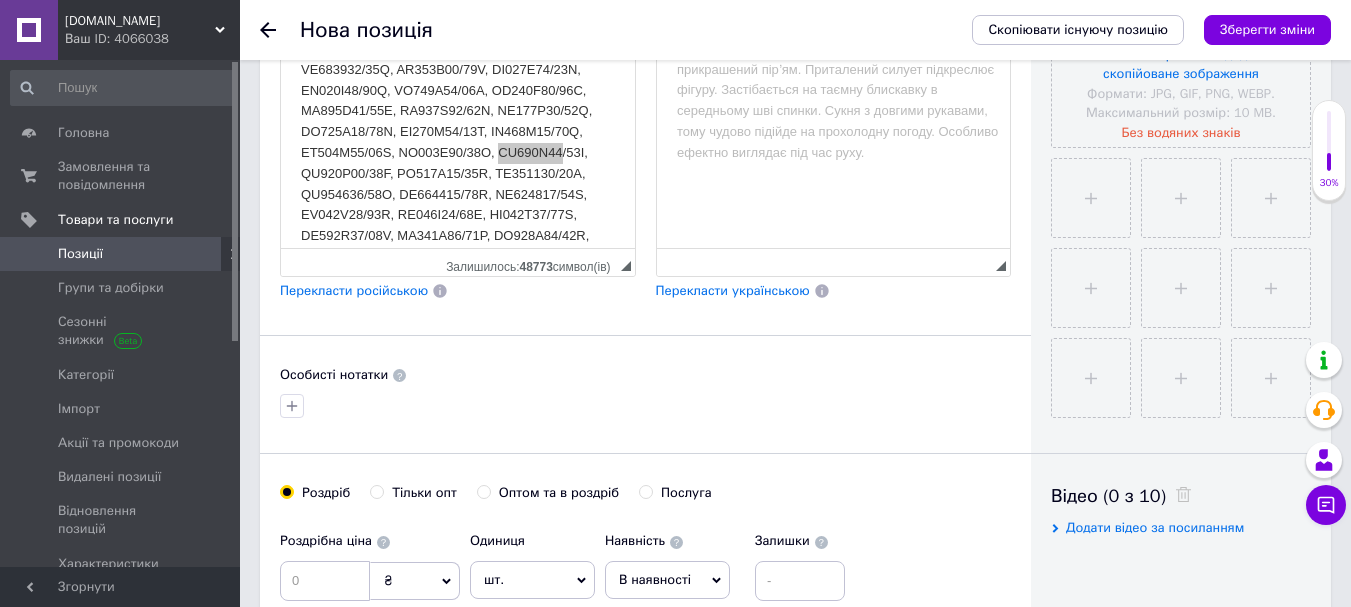 scroll, scrollTop: 506, scrollLeft: 0, axis: vertical 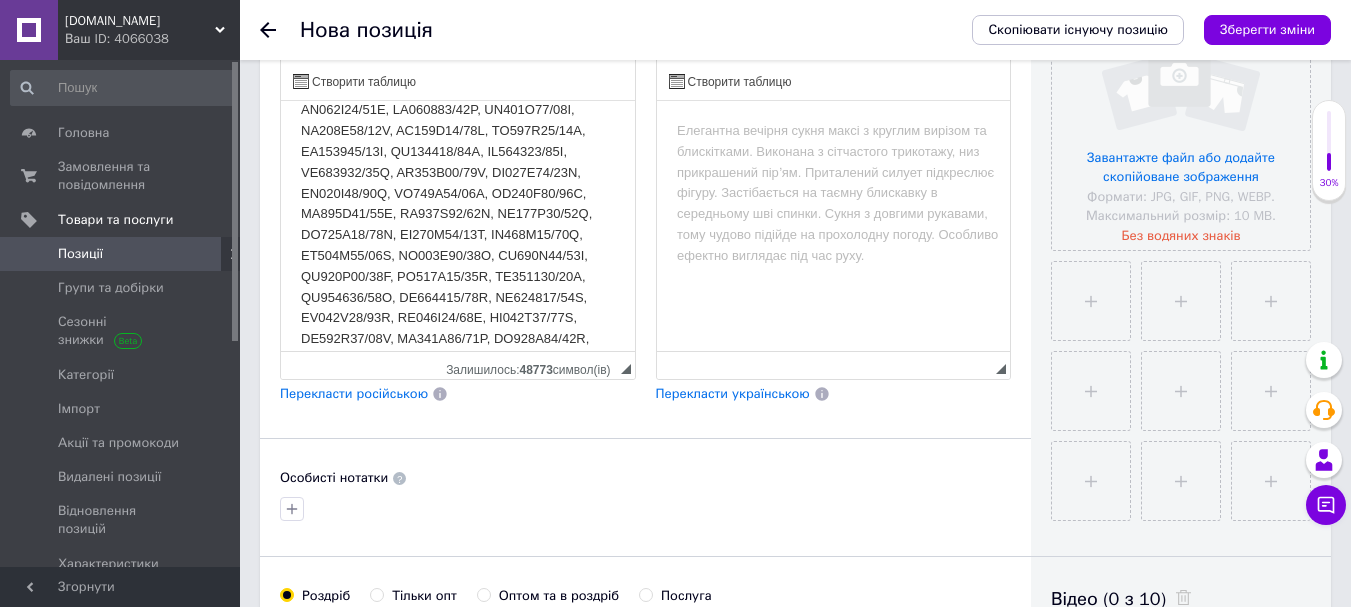 click at bounding box center [458, 255] 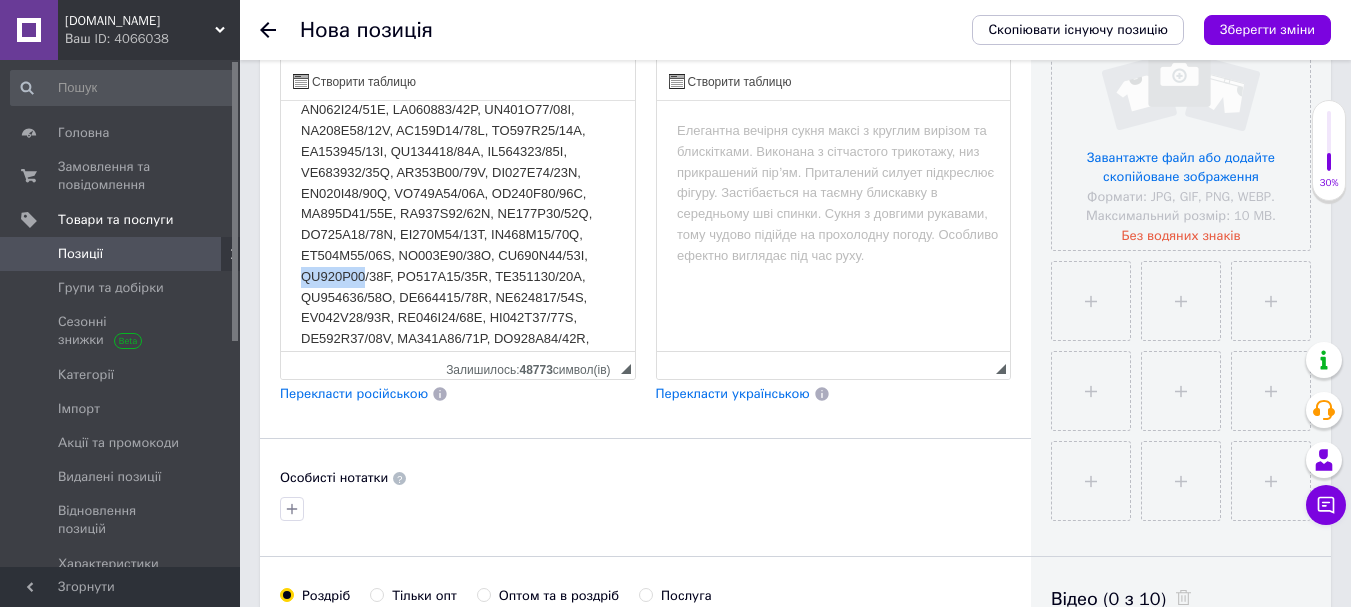 click at bounding box center [458, 255] 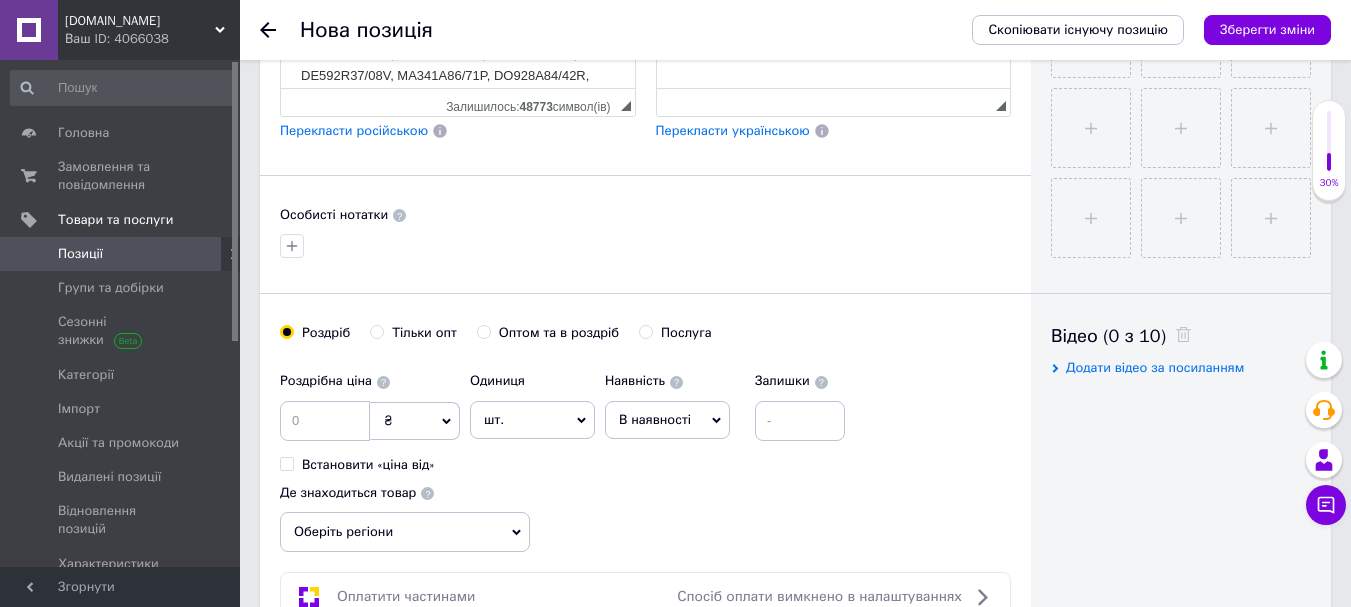 scroll, scrollTop: 1206, scrollLeft: 0, axis: vertical 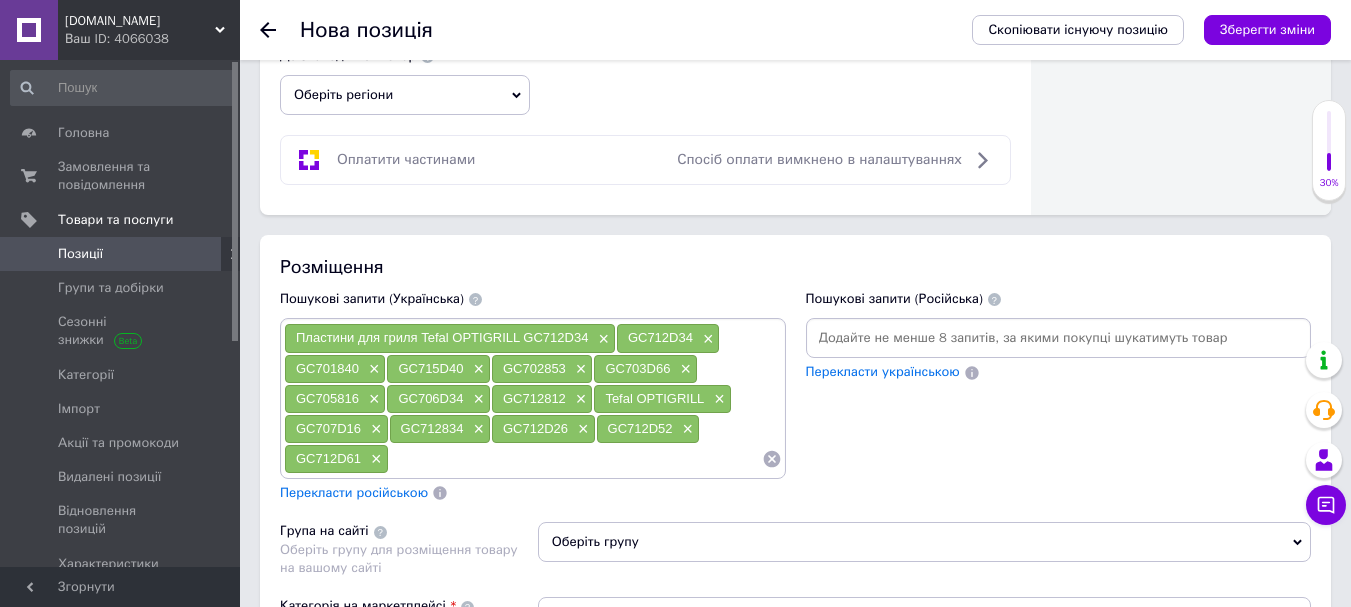 click at bounding box center [575, 459] 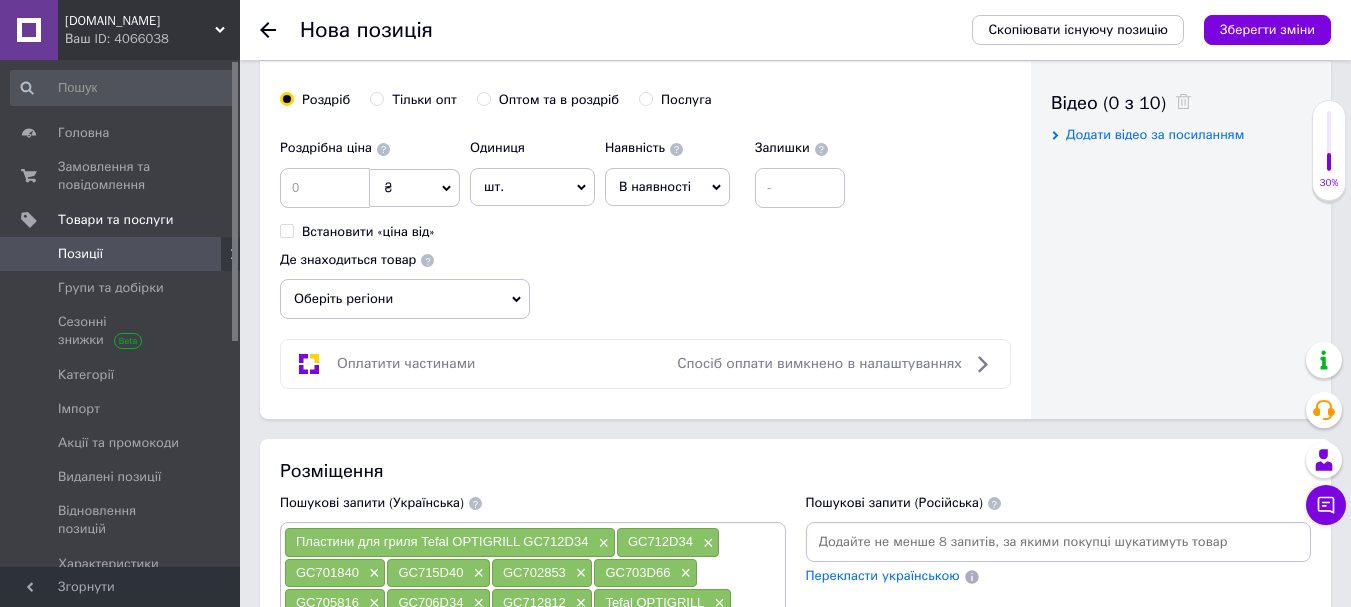 scroll, scrollTop: 606, scrollLeft: 0, axis: vertical 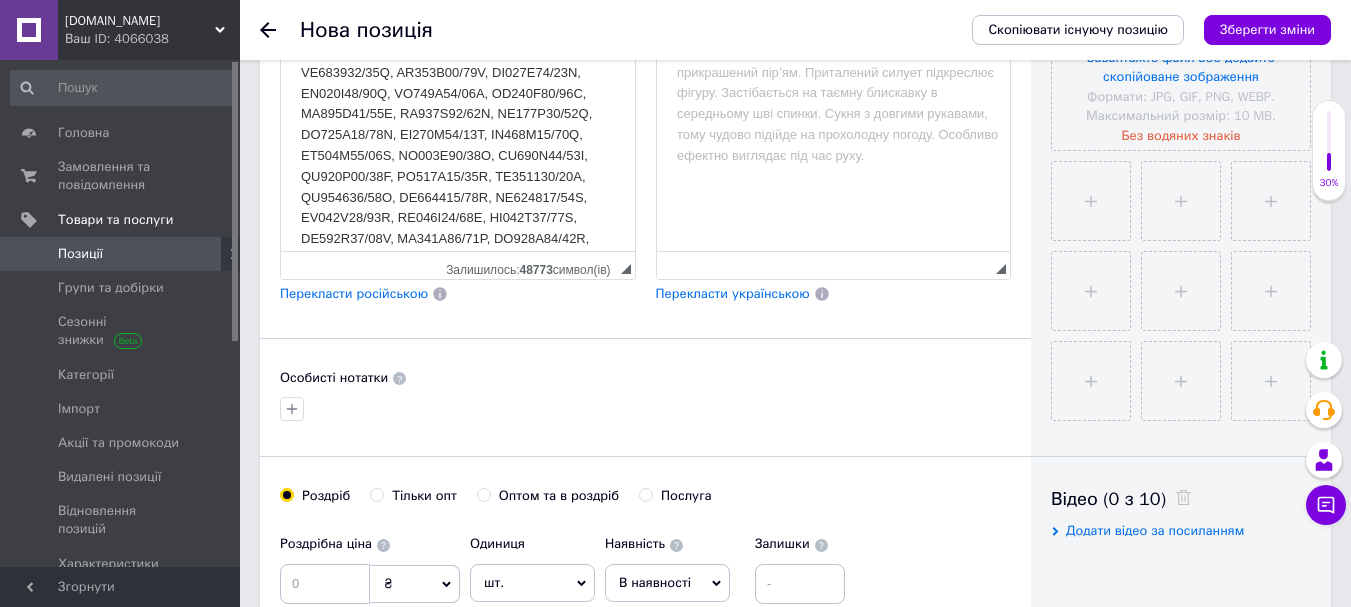 click at bounding box center [458, 155] 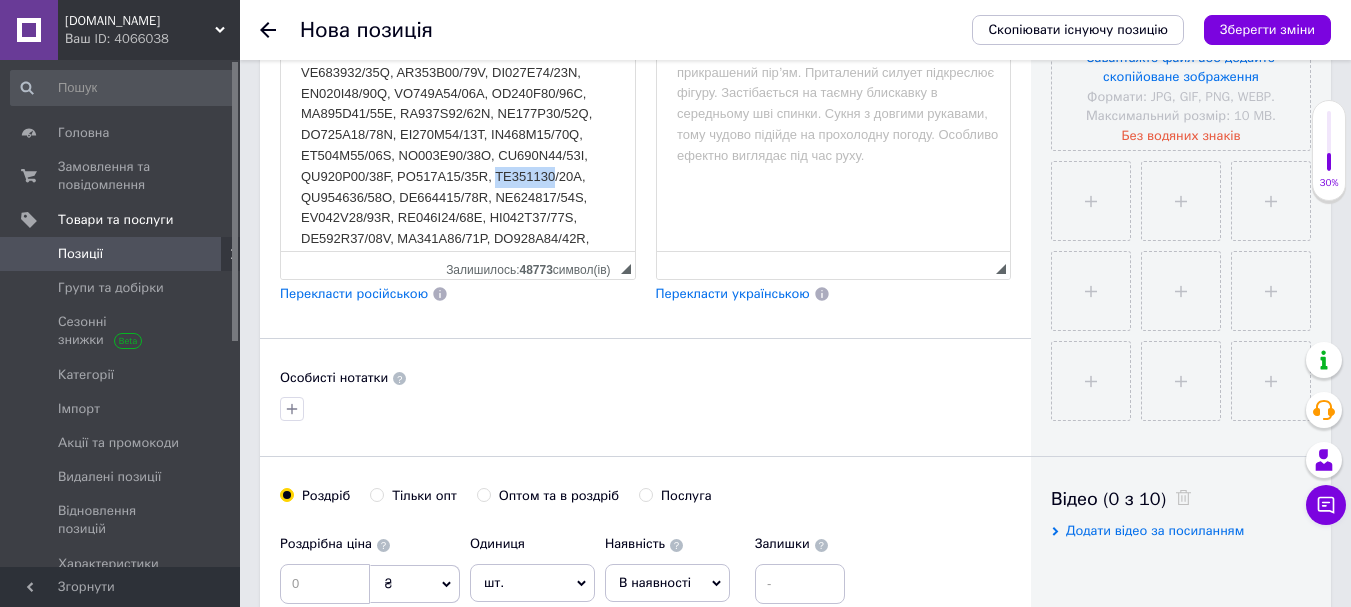 click at bounding box center (458, 155) 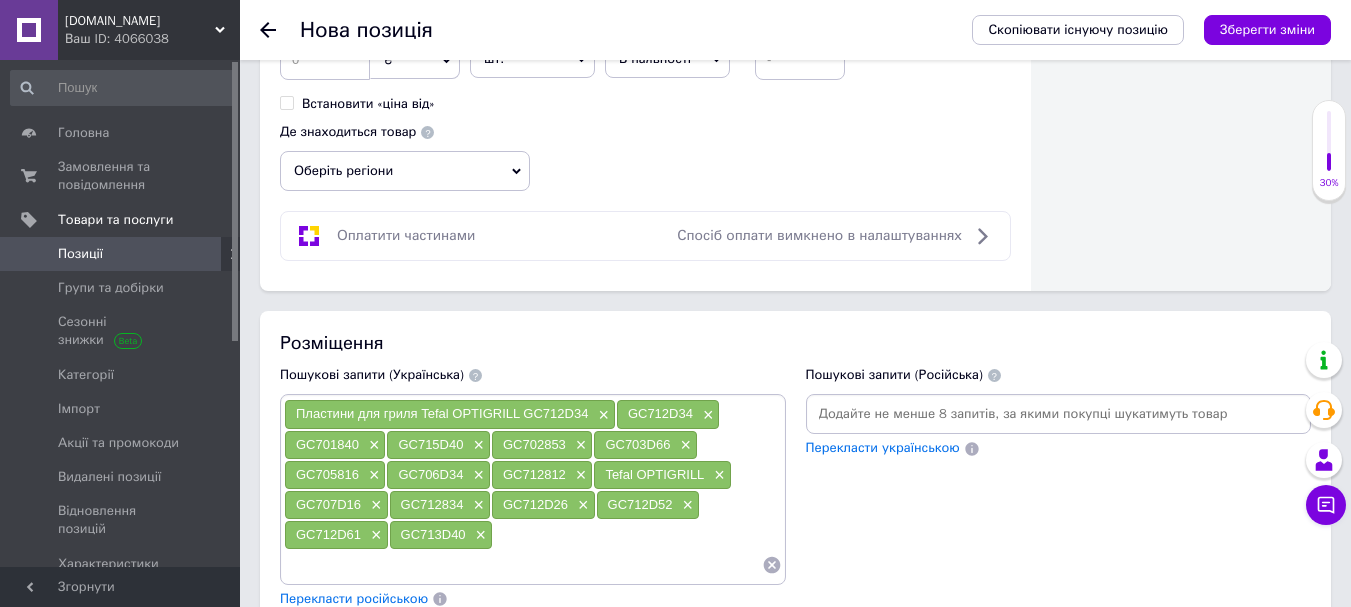 scroll, scrollTop: 1406, scrollLeft: 0, axis: vertical 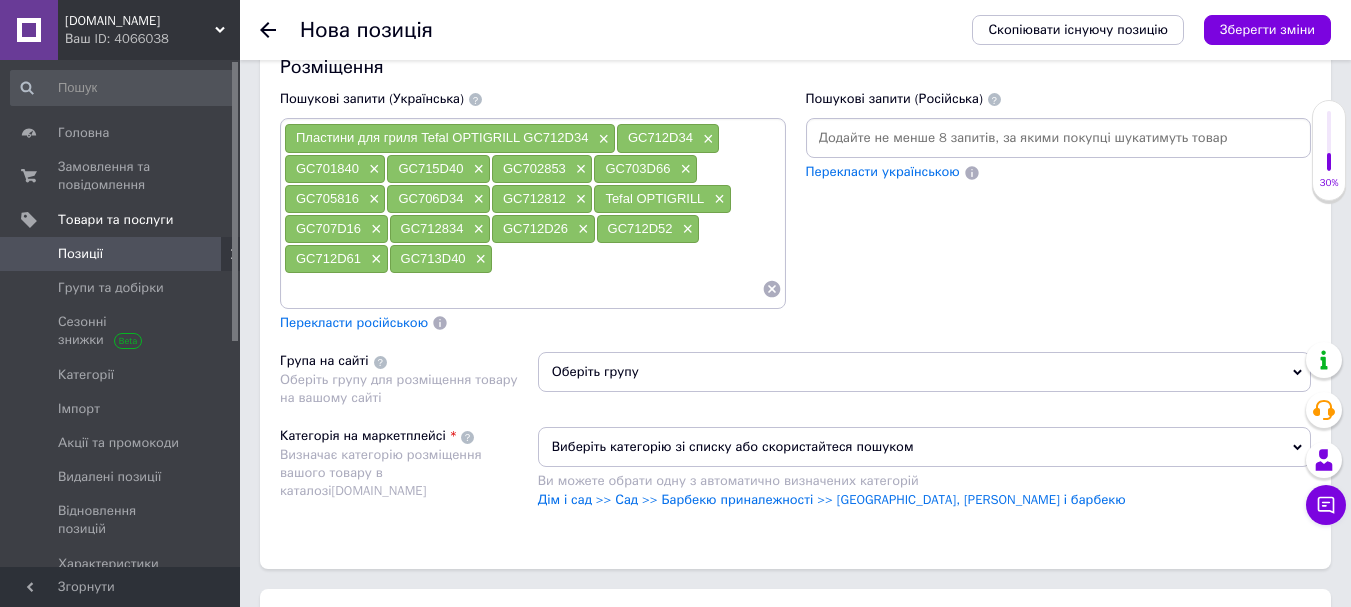 click at bounding box center (523, 289) 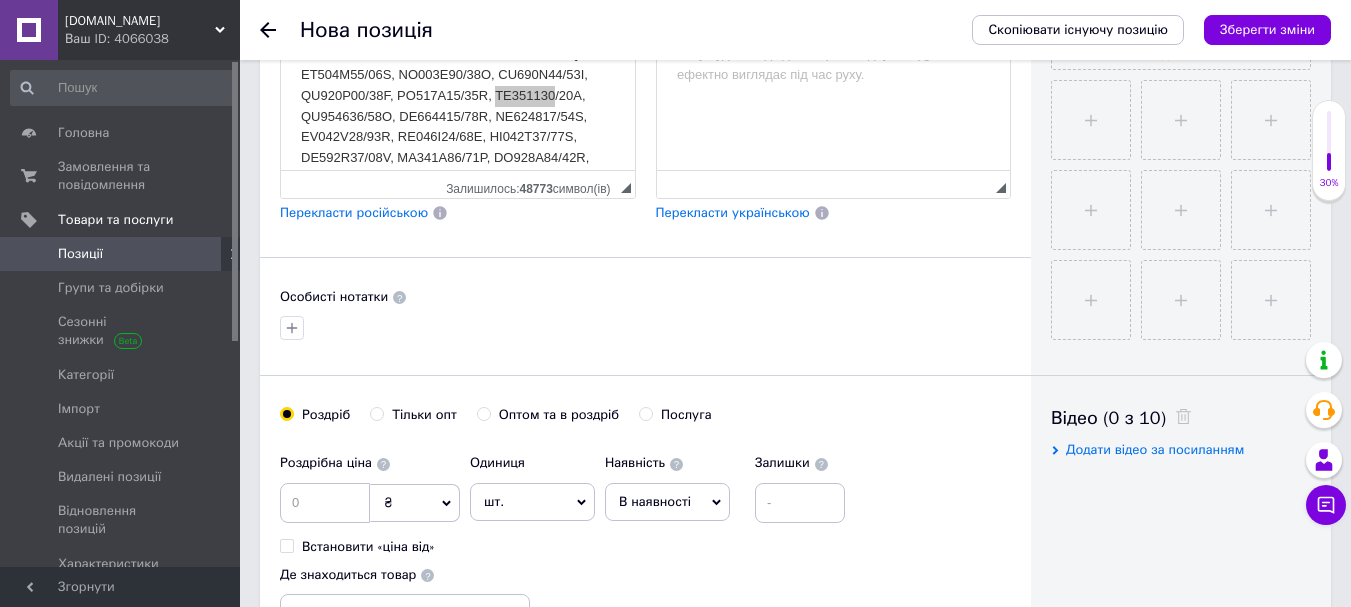 scroll, scrollTop: 506, scrollLeft: 0, axis: vertical 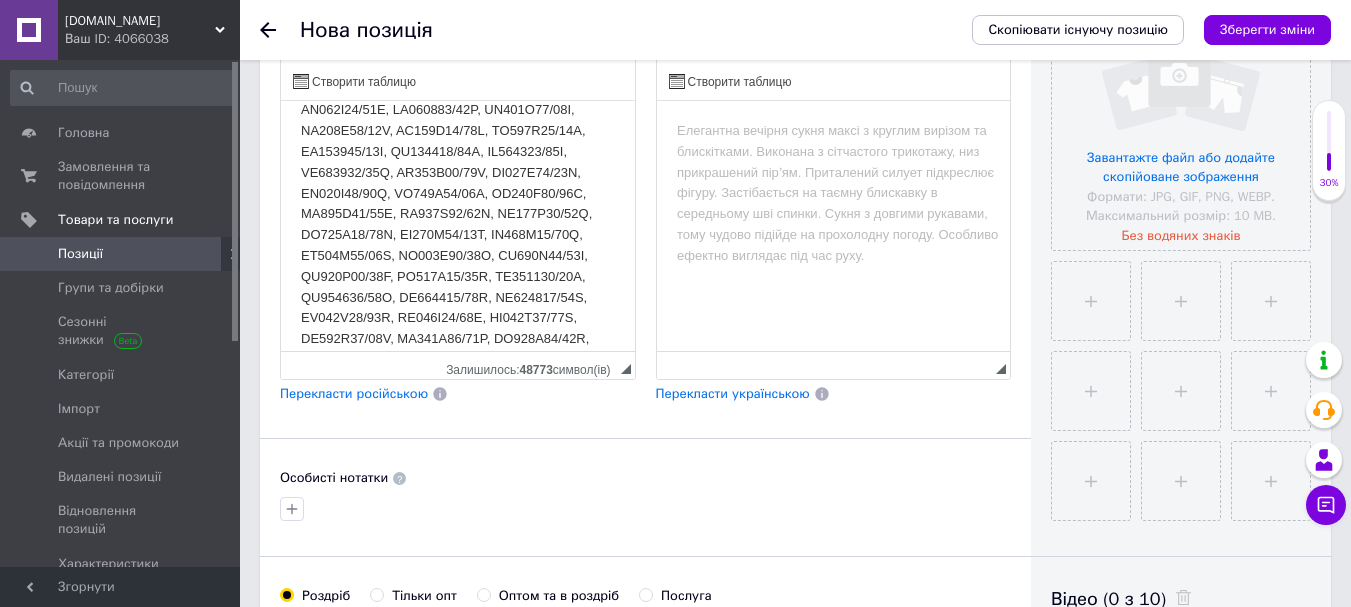 click at bounding box center [458, 255] 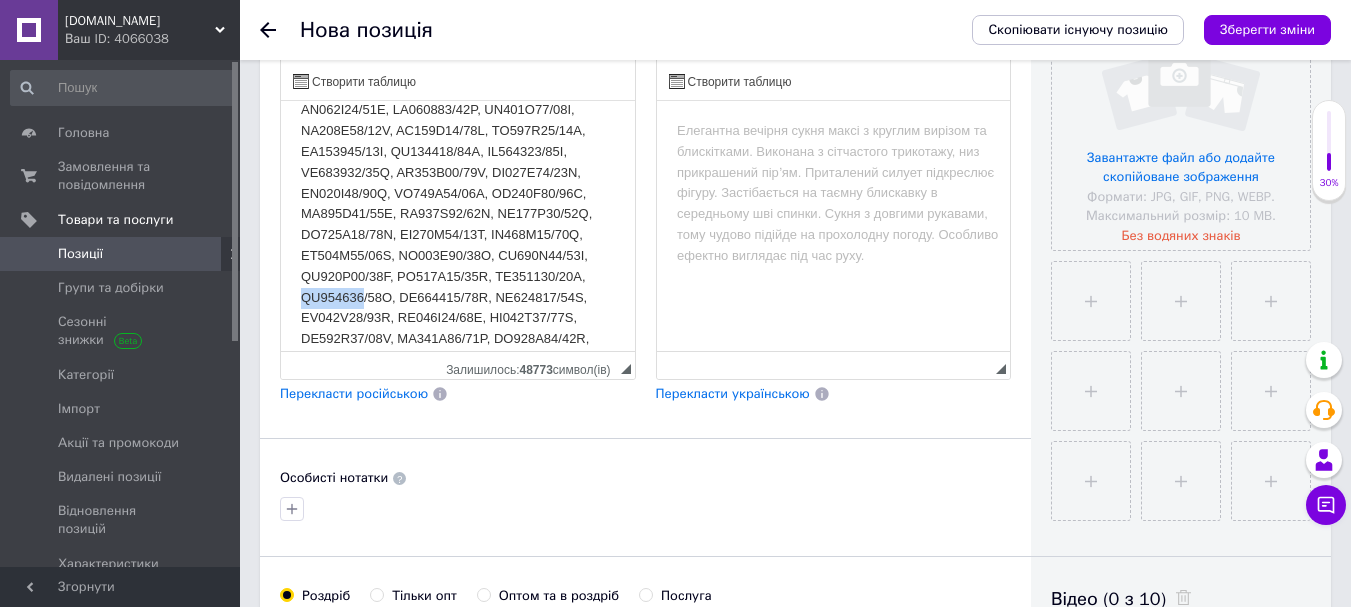 click at bounding box center [458, 255] 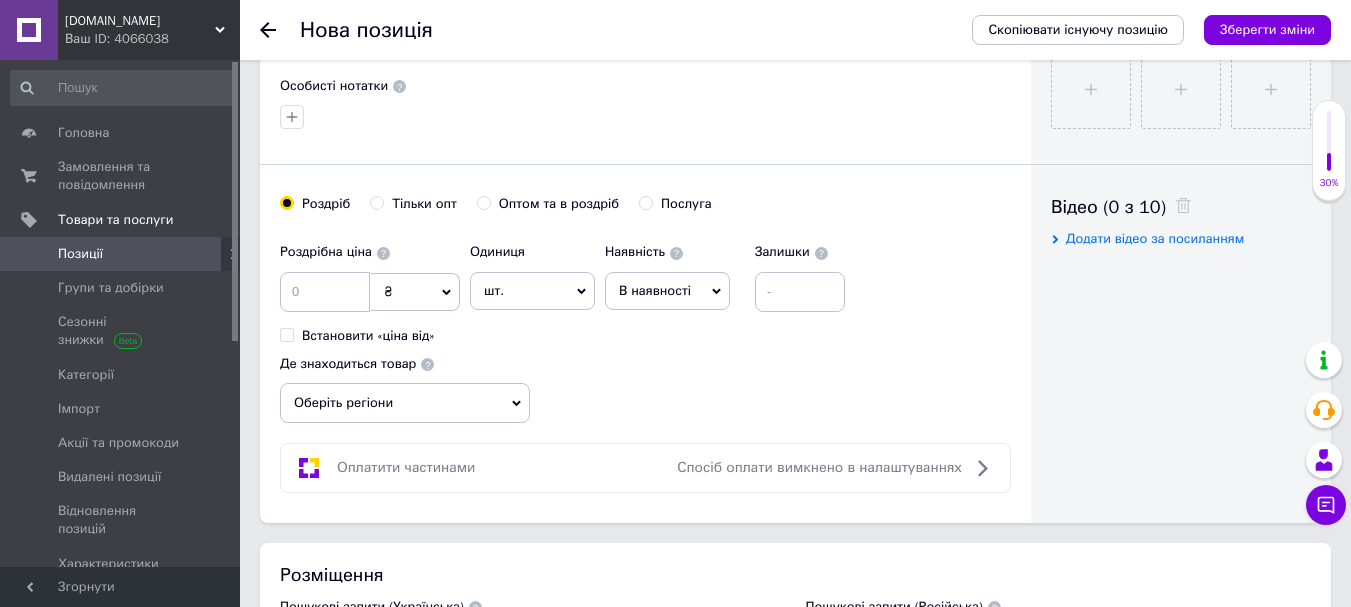 scroll, scrollTop: 1206, scrollLeft: 0, axis: vertical 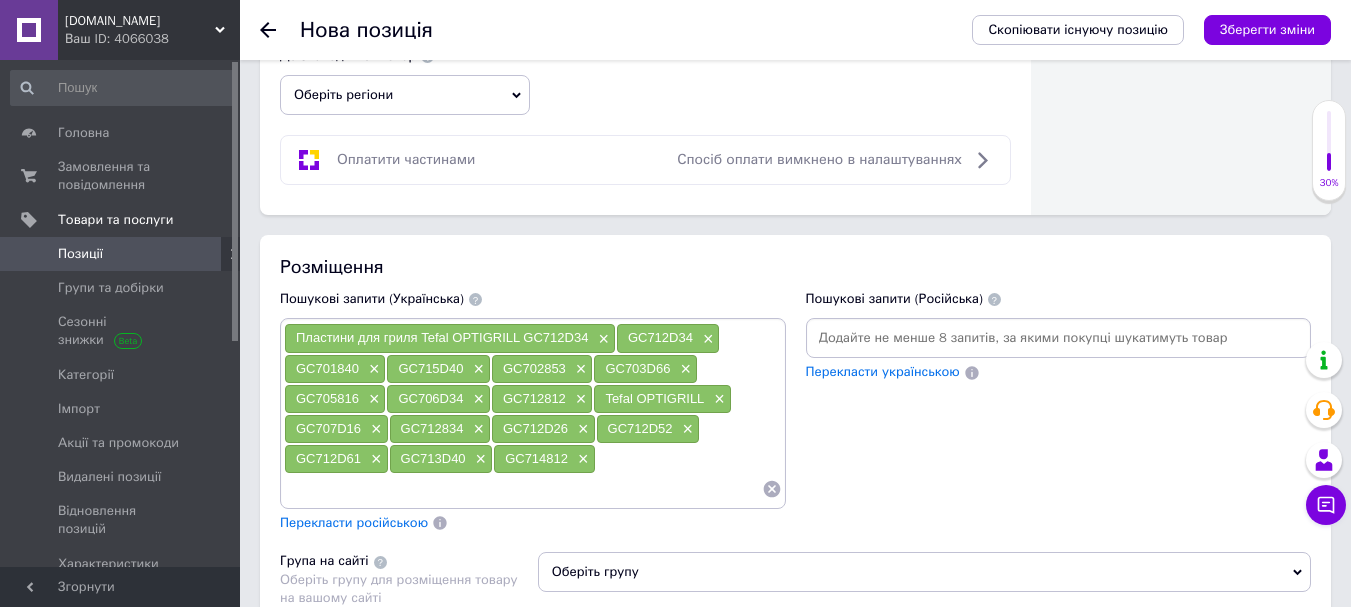 click at bounding box center (523, 489) 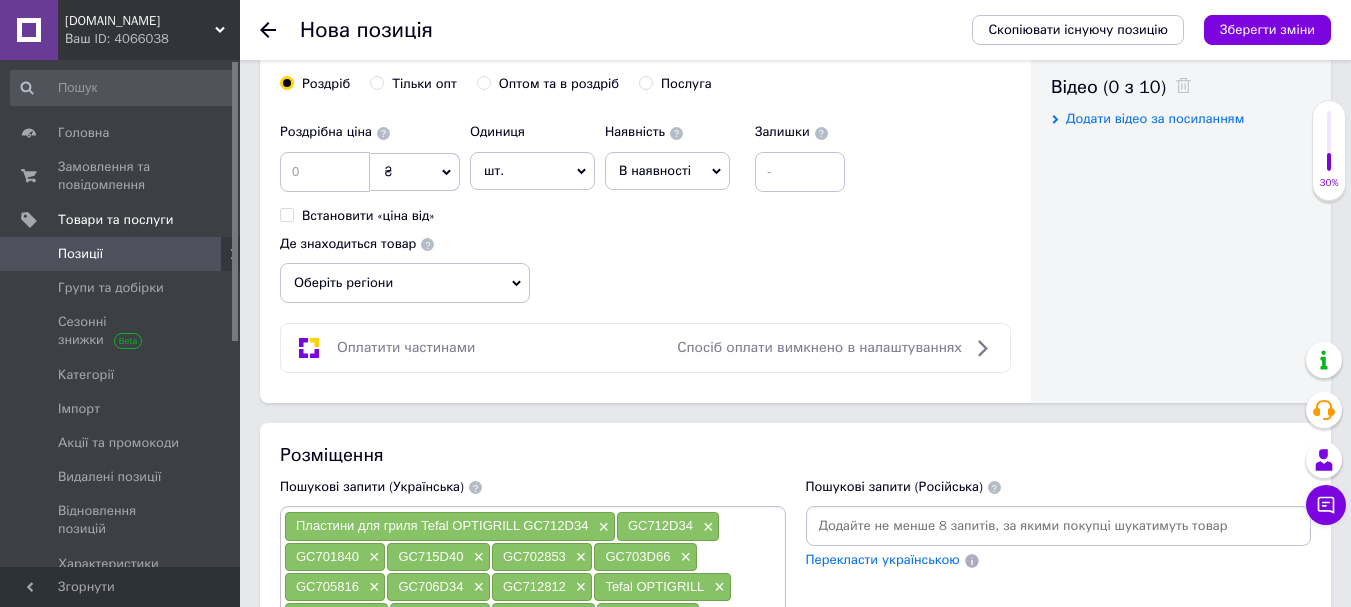 scroll, scrollTop: 706, scrollLeft: 0, axis: vertical 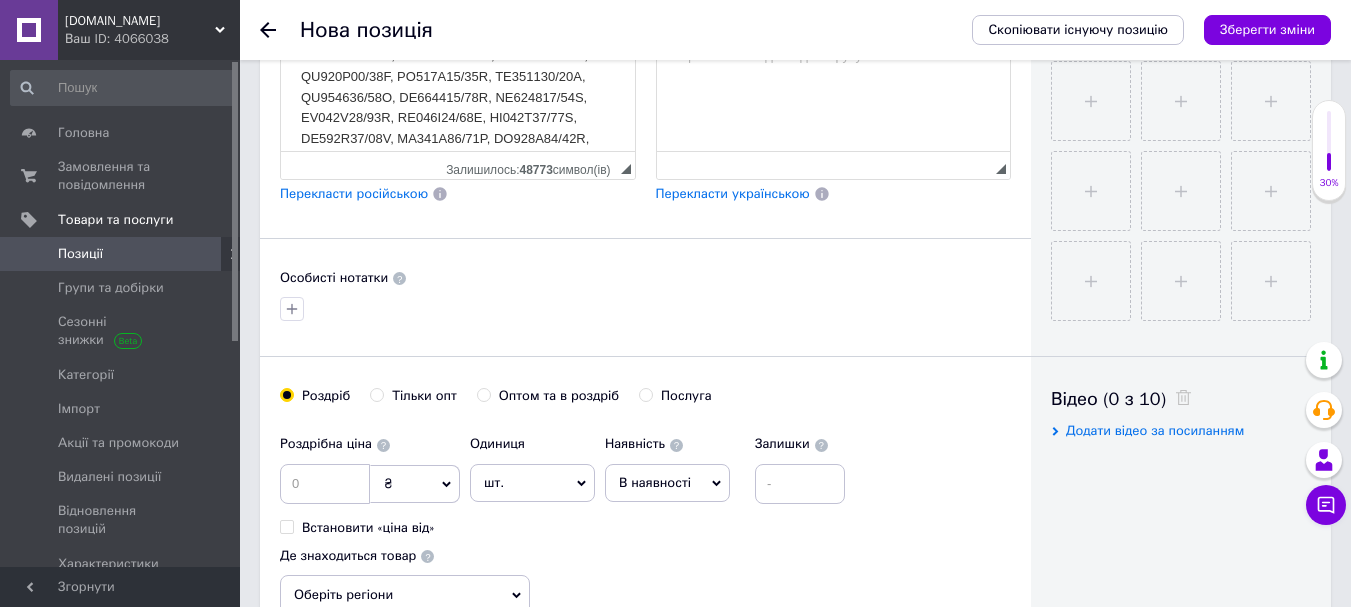 click at bounding box center (458, 56) 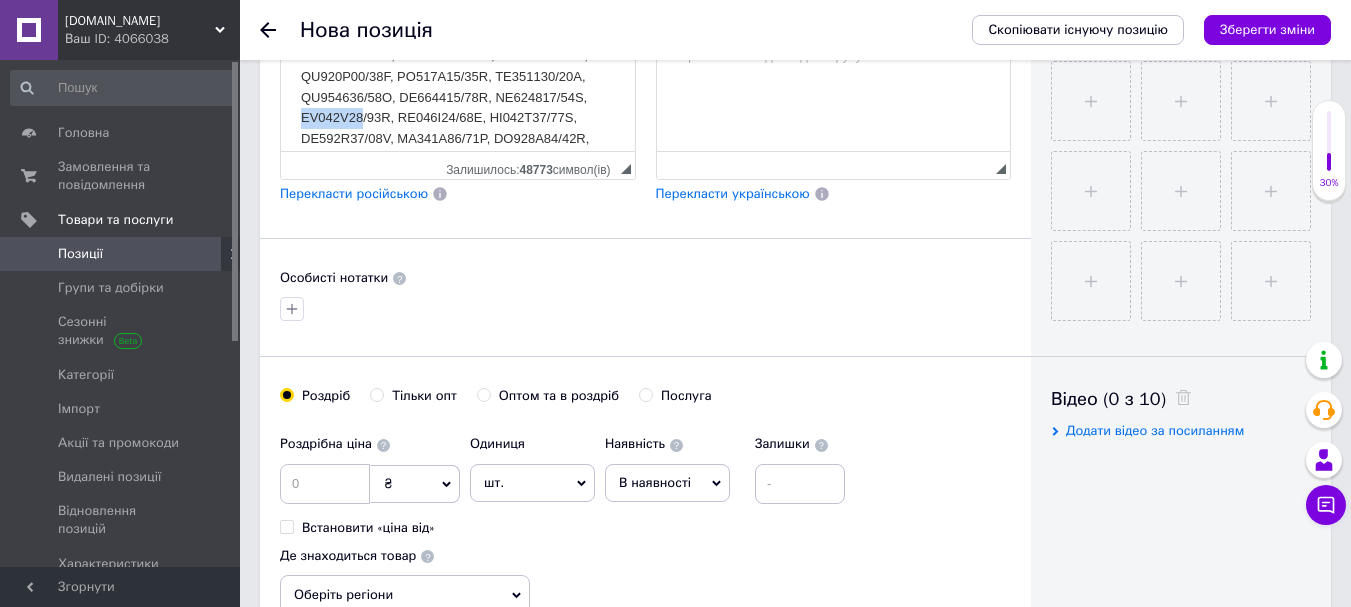 click at bounding box center (458, 56) 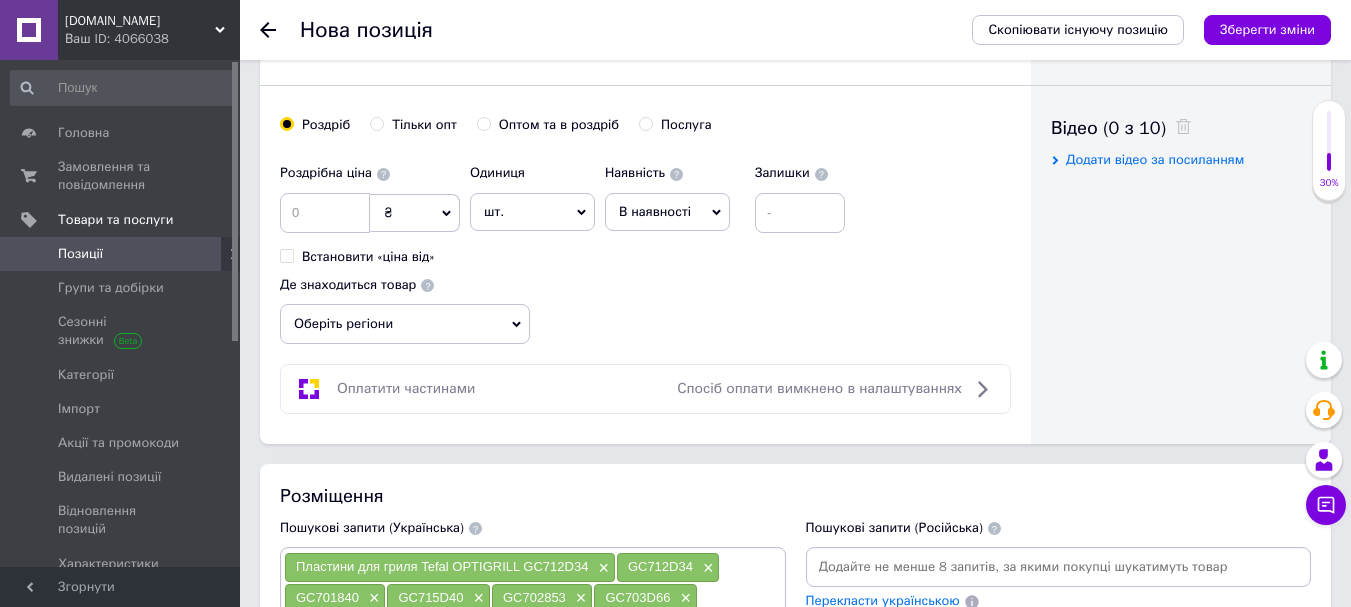 scroll, scrollTop: 1406, scrollLeft: 0, axis: vertical 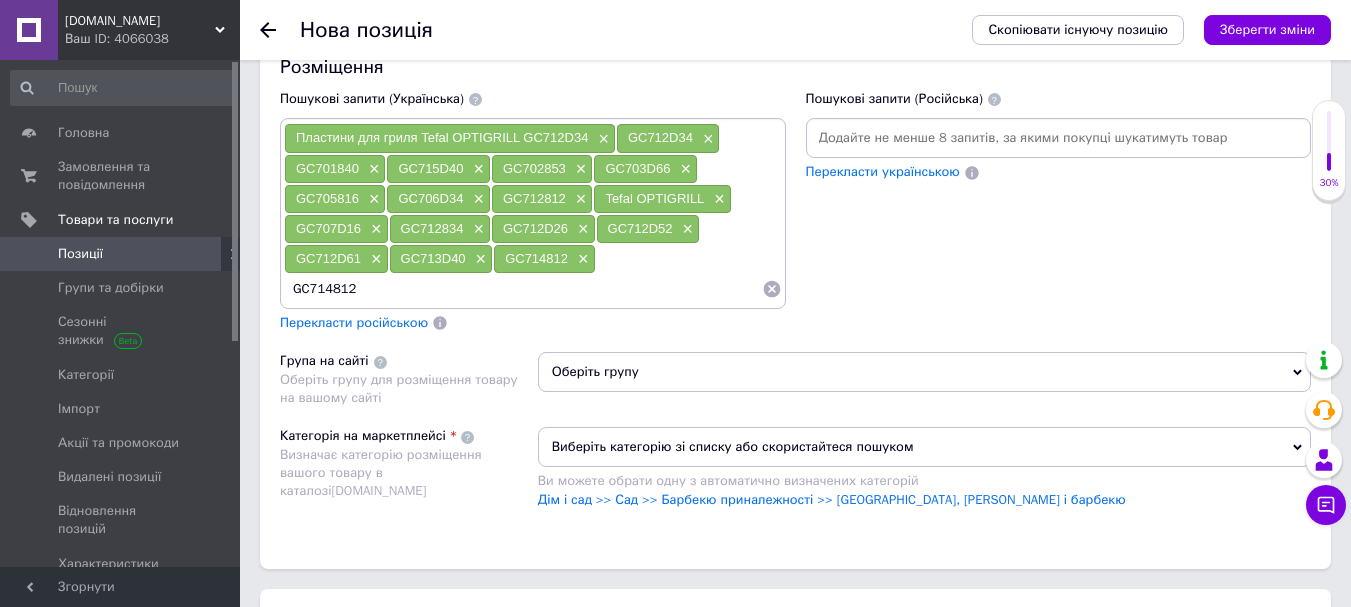 click on "GC714812" at bounding box center (523, 289) 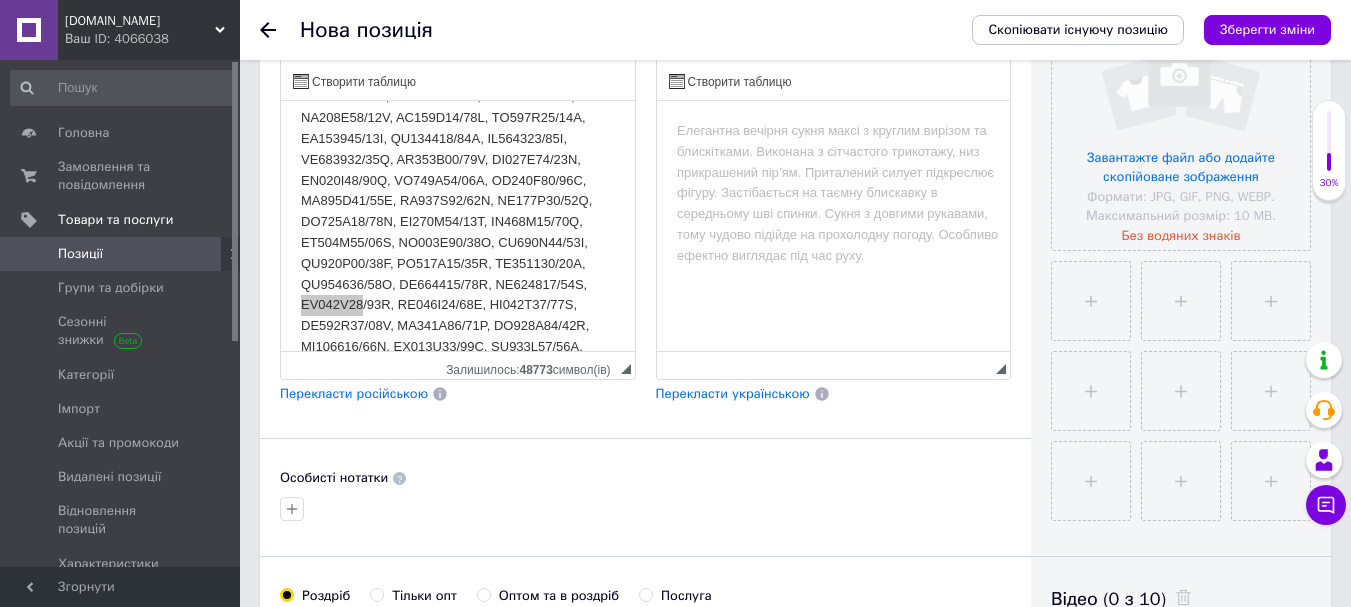 scroll, scrollTop: 400, scrollLeft: 0, axis: vertical 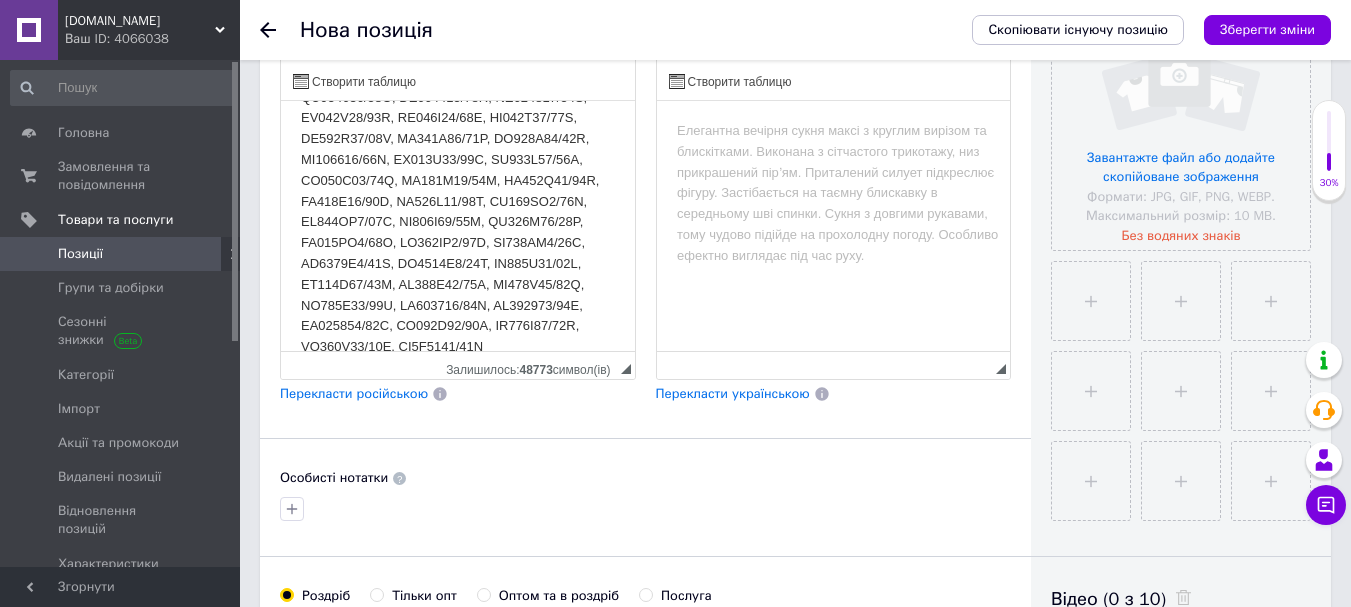 click at bounding box center [458, 55] 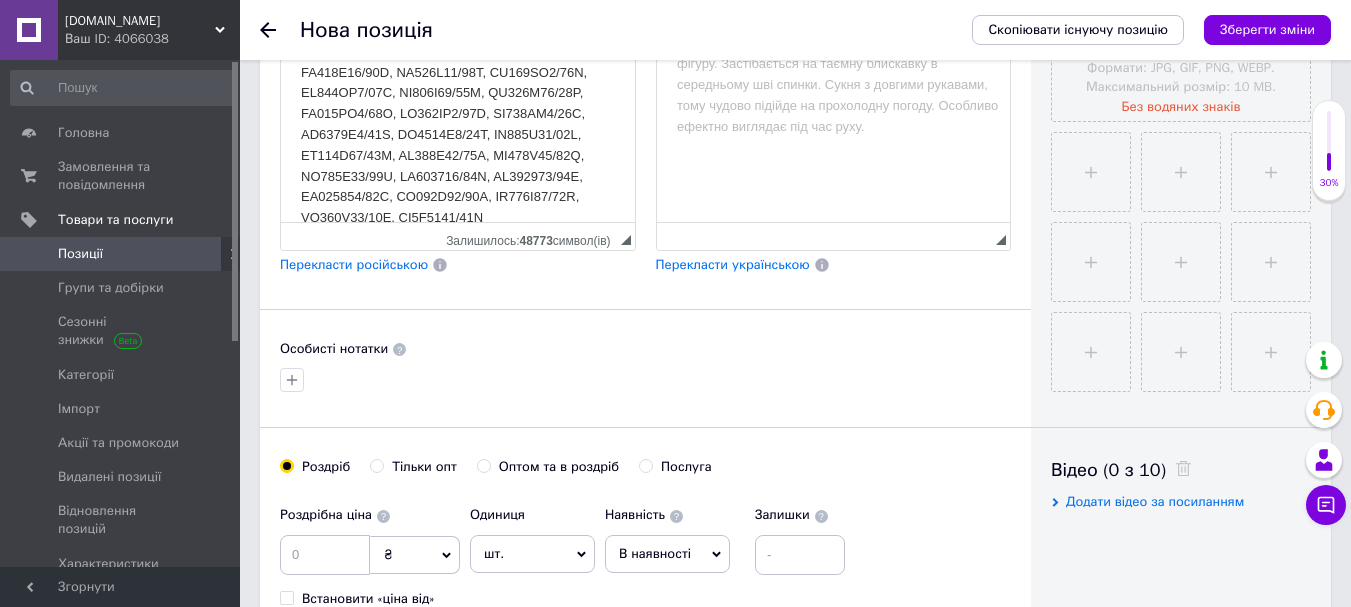 scroll, scrollTop: 1206, scrollLeft: 0, axis: vertical 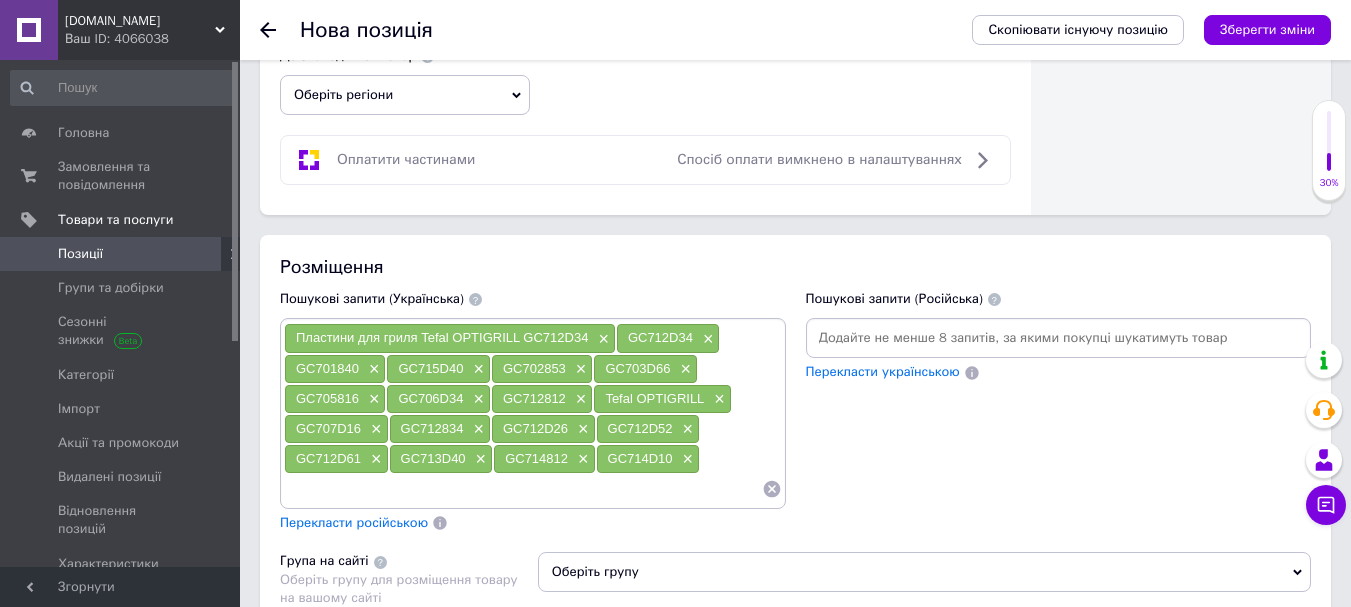 click at bounding box center (523, 489) 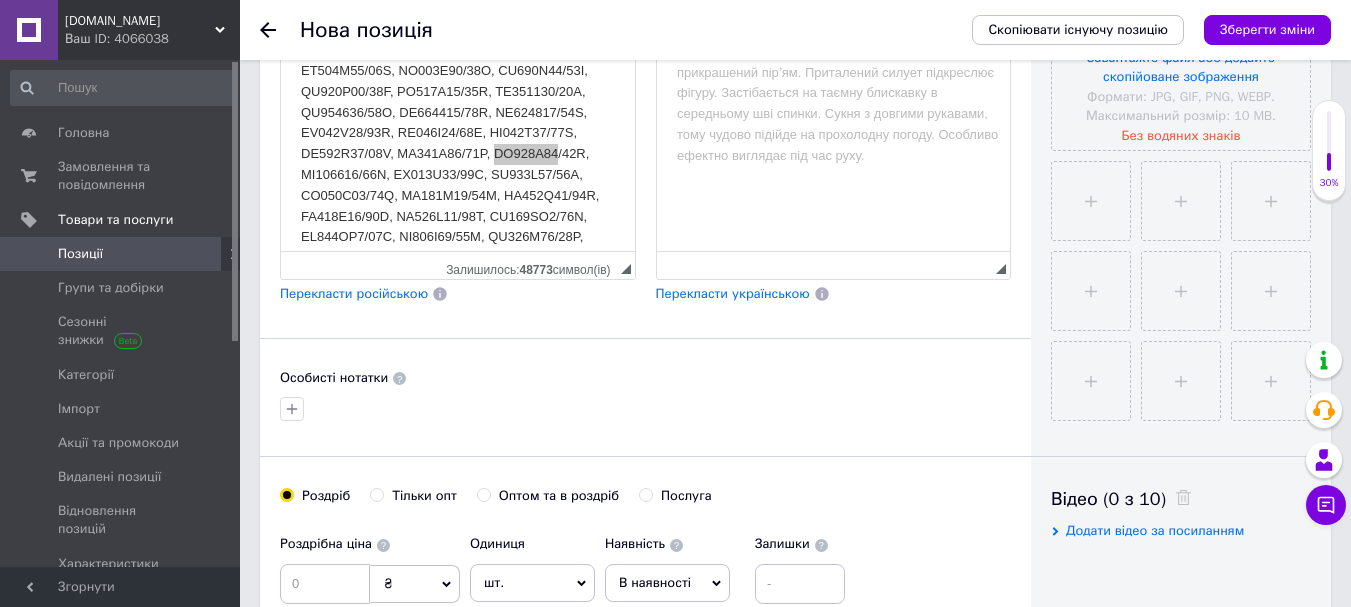 scroll, scrollTop: 300, scrollLeft: 0, axis: vertical 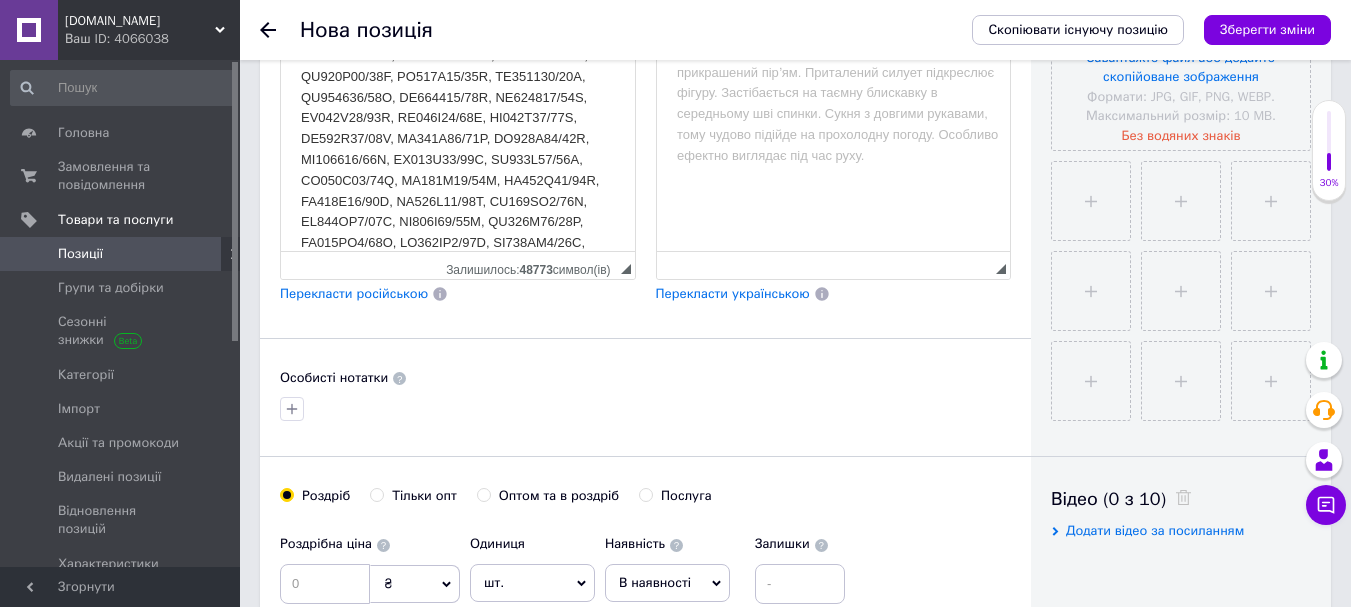 click at bounding box center [458, 55] 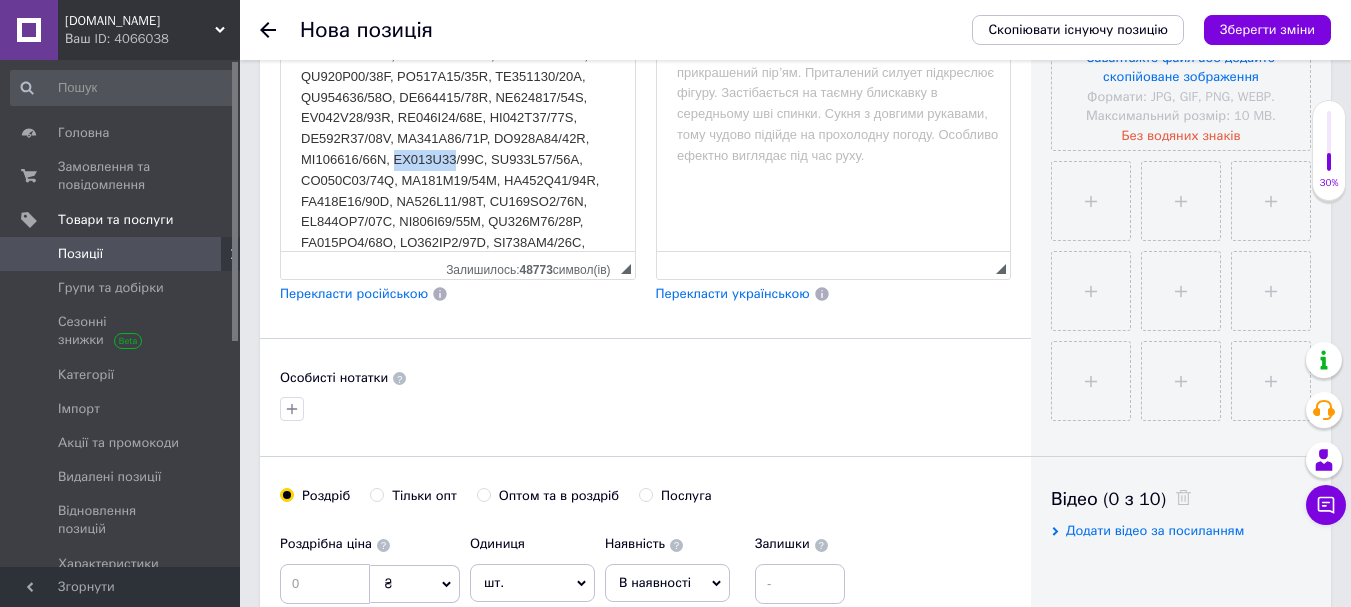 click at bounding box center (458, 55) 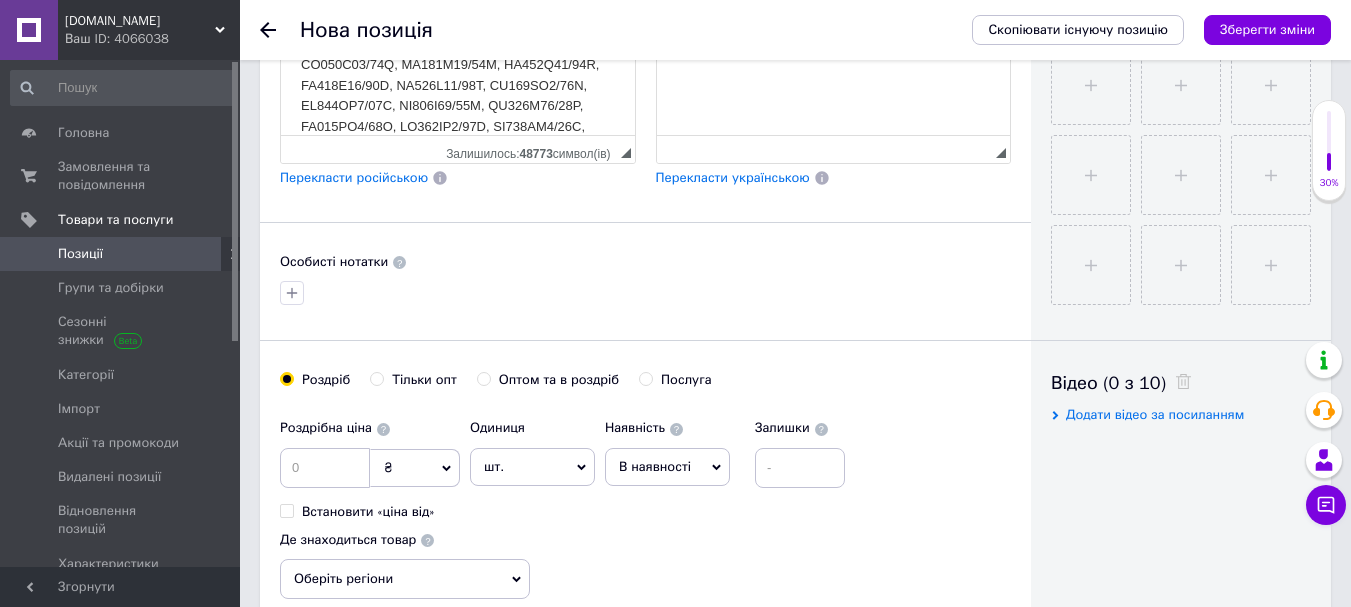 scroll, scrollTop: 1306, scrollLeft: 0, axis: vertical 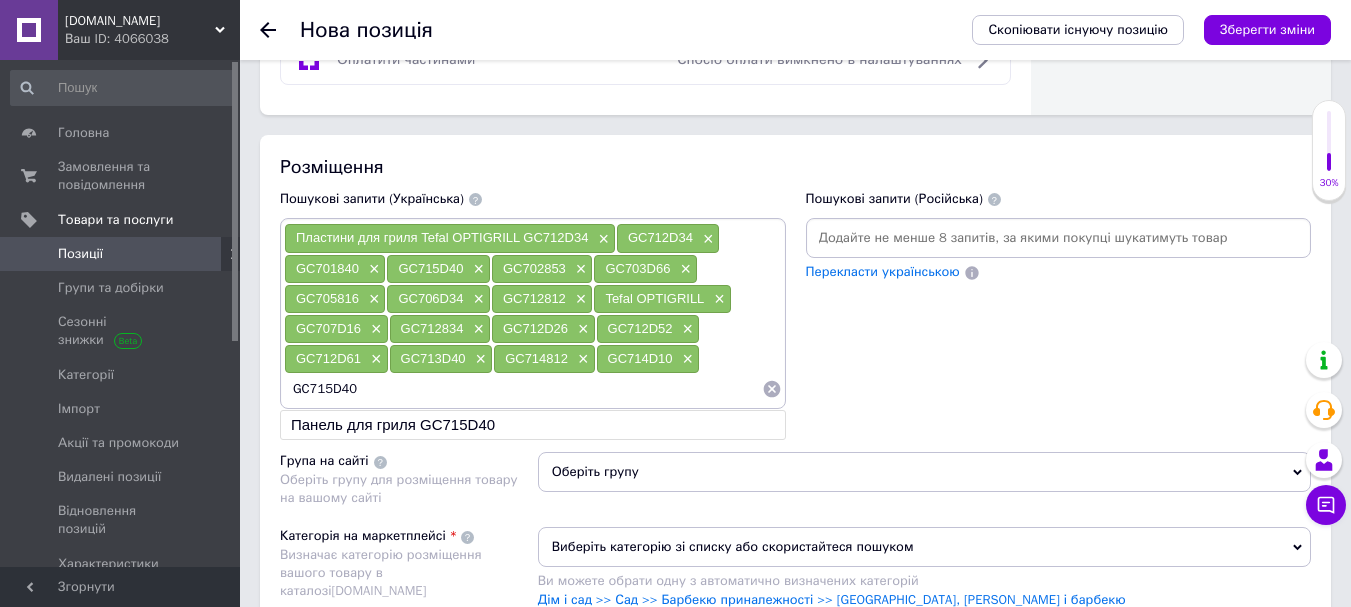 click on "GC715D40" at bounding box center [523, 389] 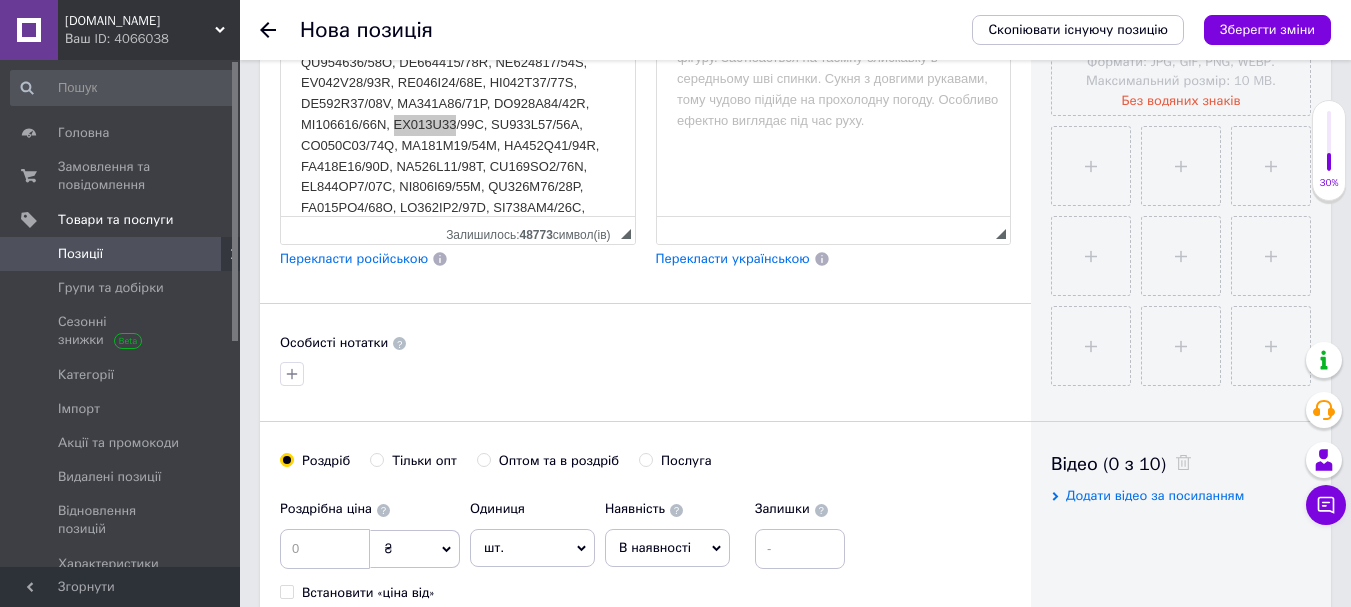scroll, scrollTop: 606, scrollLeft: 0, axis: vertical 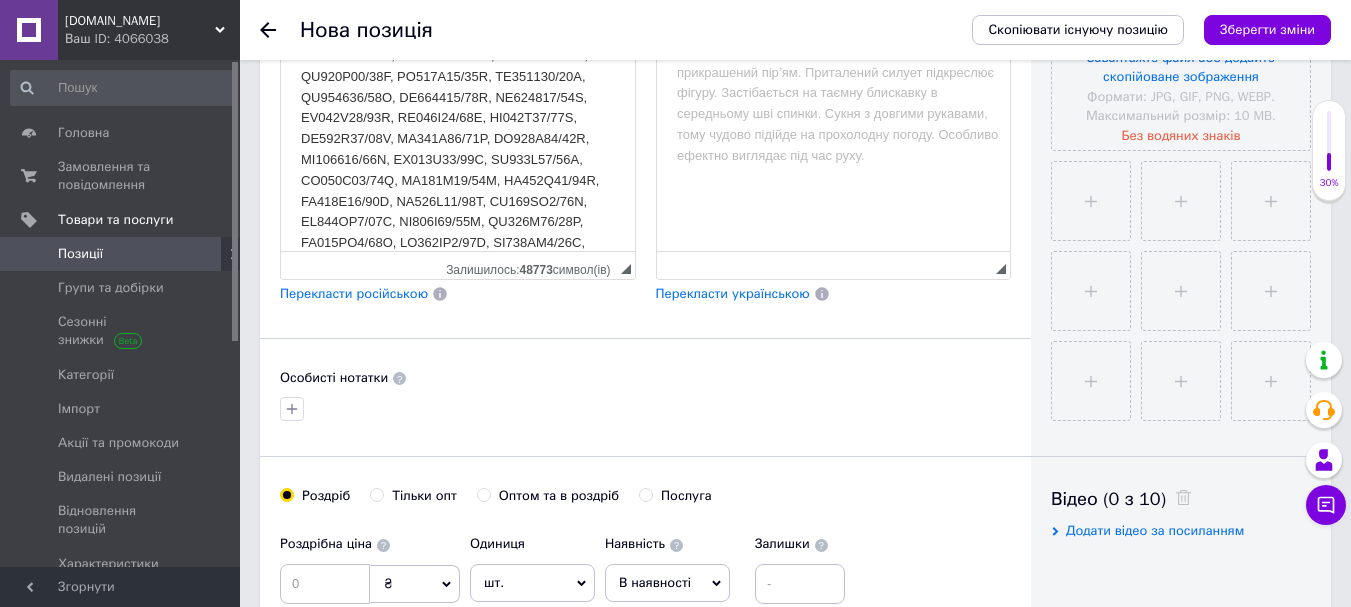 click at bounding box center [458, 55] 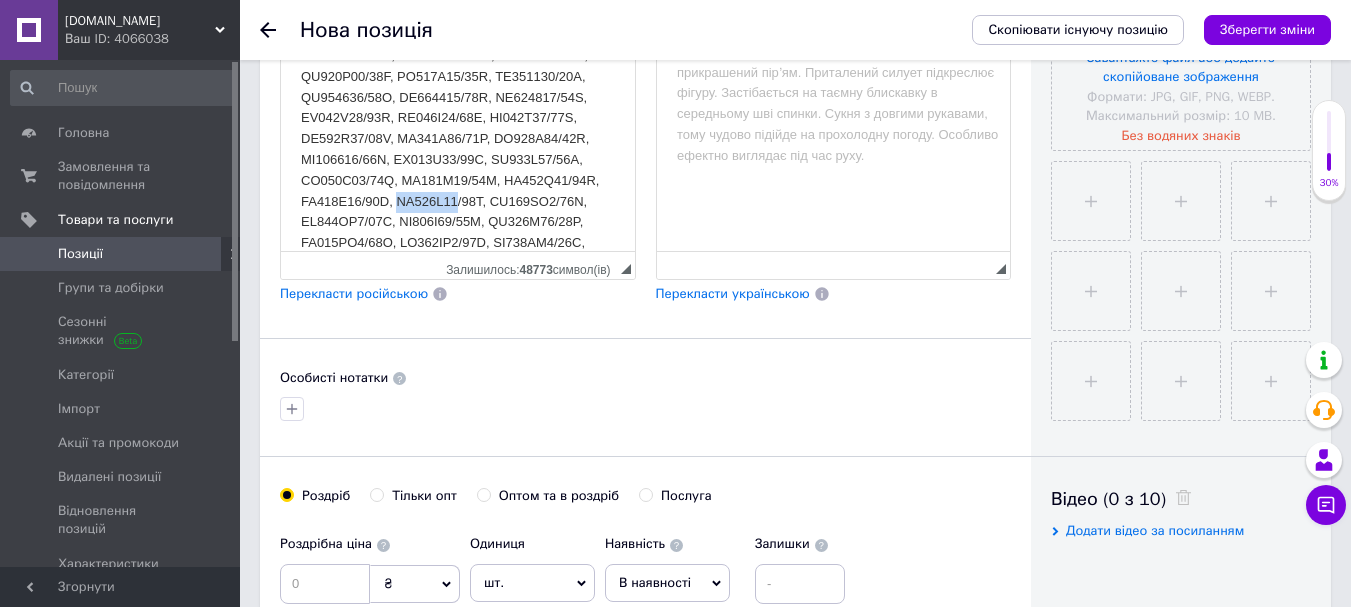 click at bounding box center (458, 55) 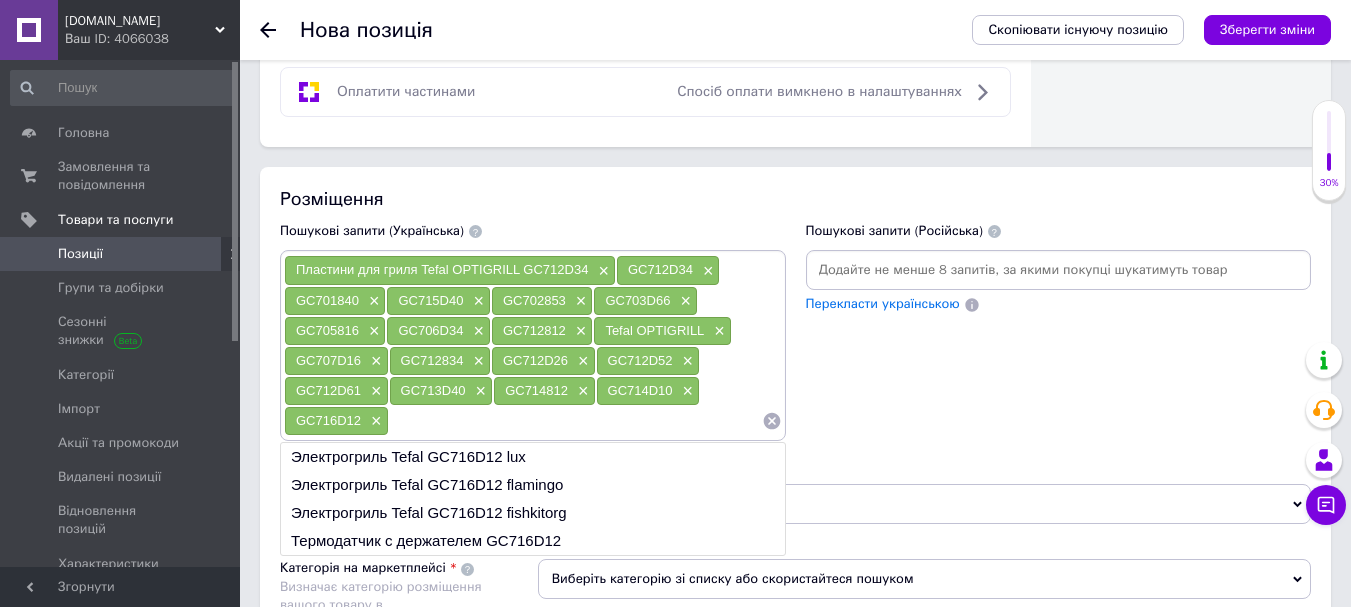 scroll, scrollTop: 1306, scrollLeft: 0, axis: vertical 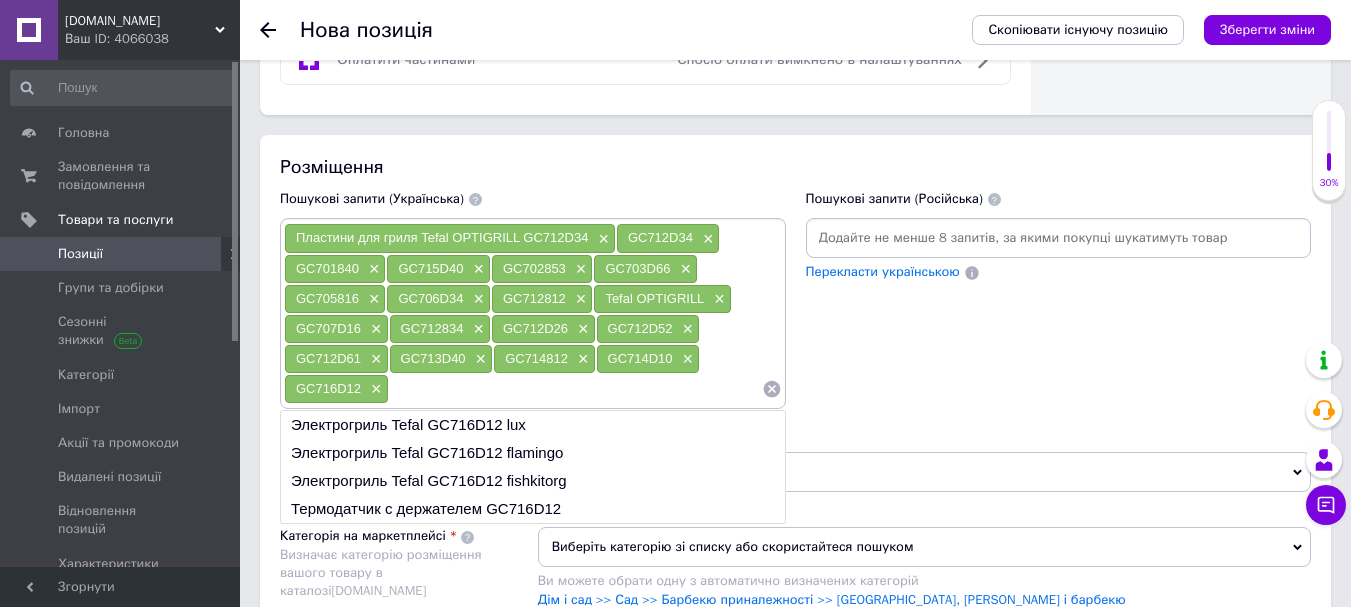 click at bounding box center [575, 389] 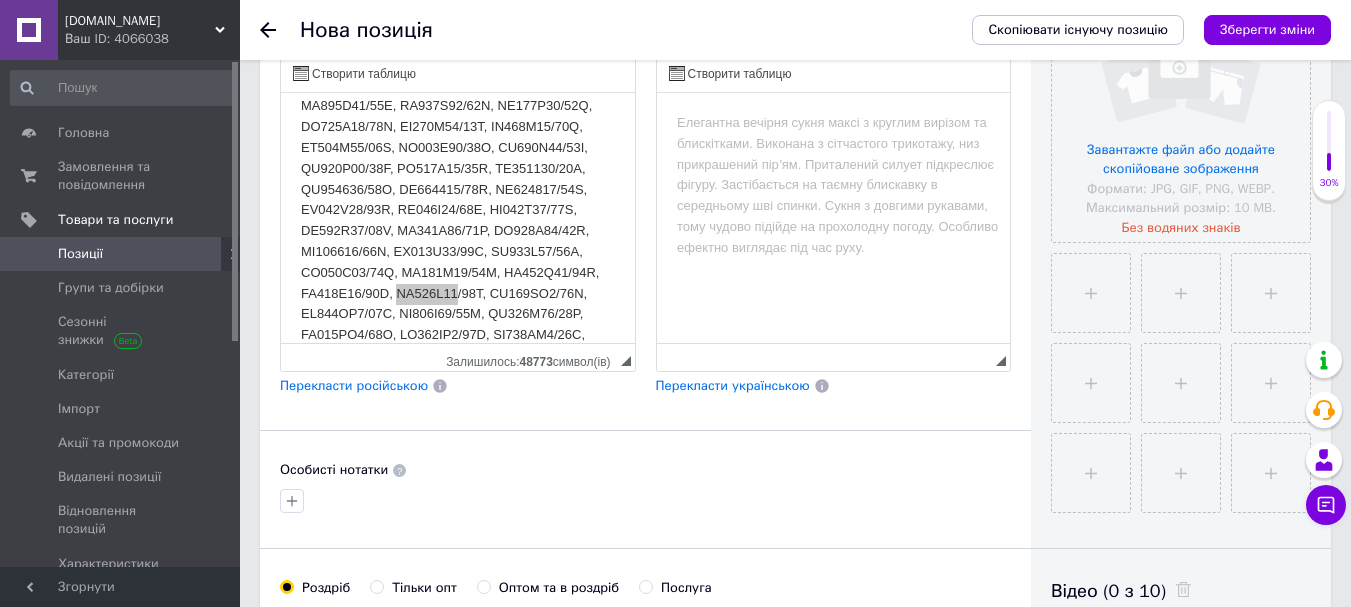 scroll, scrollTop: 506, scrollLeft: 0, axis: vertical 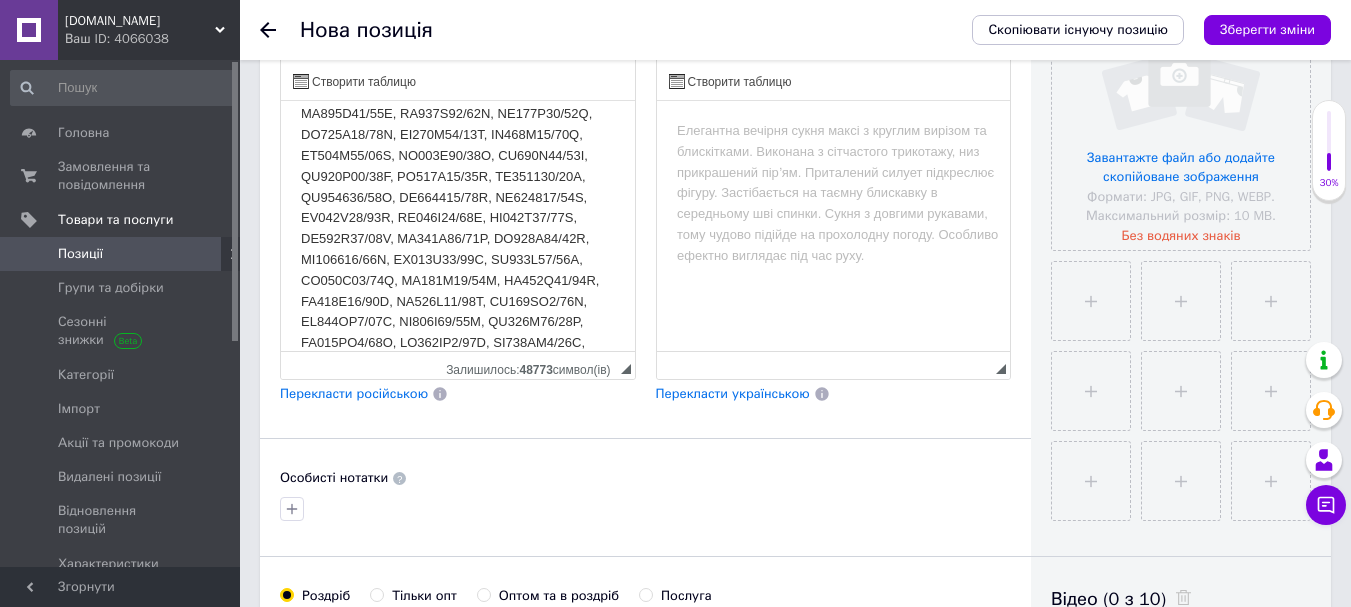 click at bounding box center (458, 155) 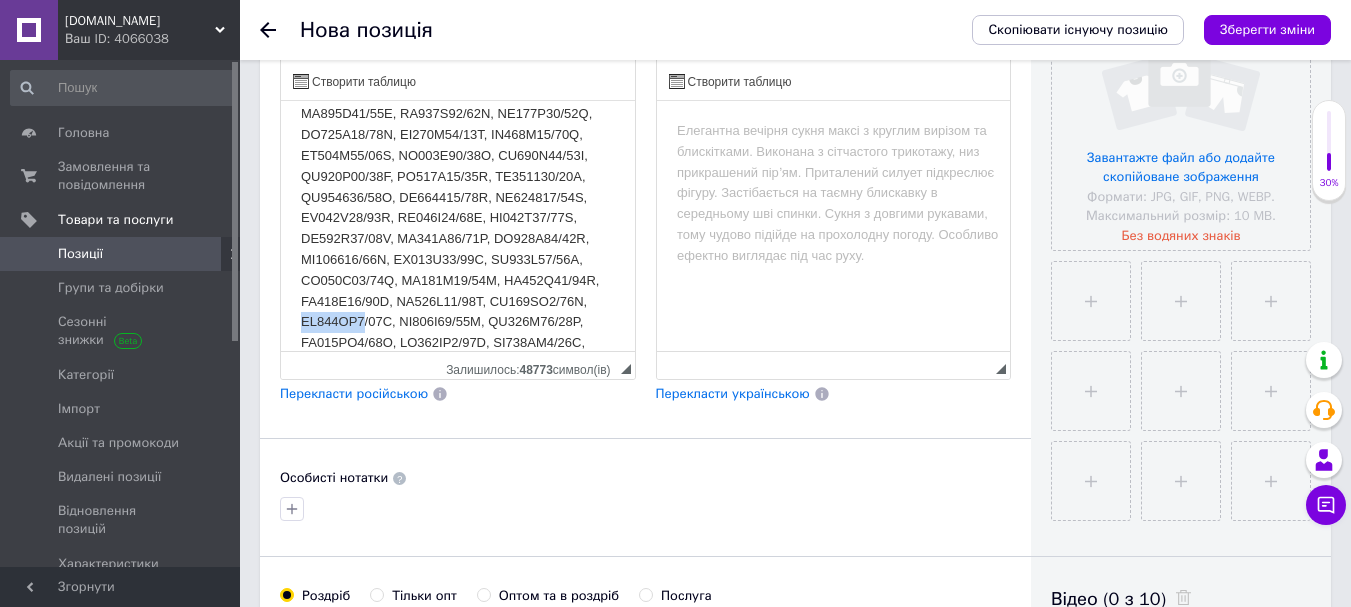 click at bounding box center (458, 155) 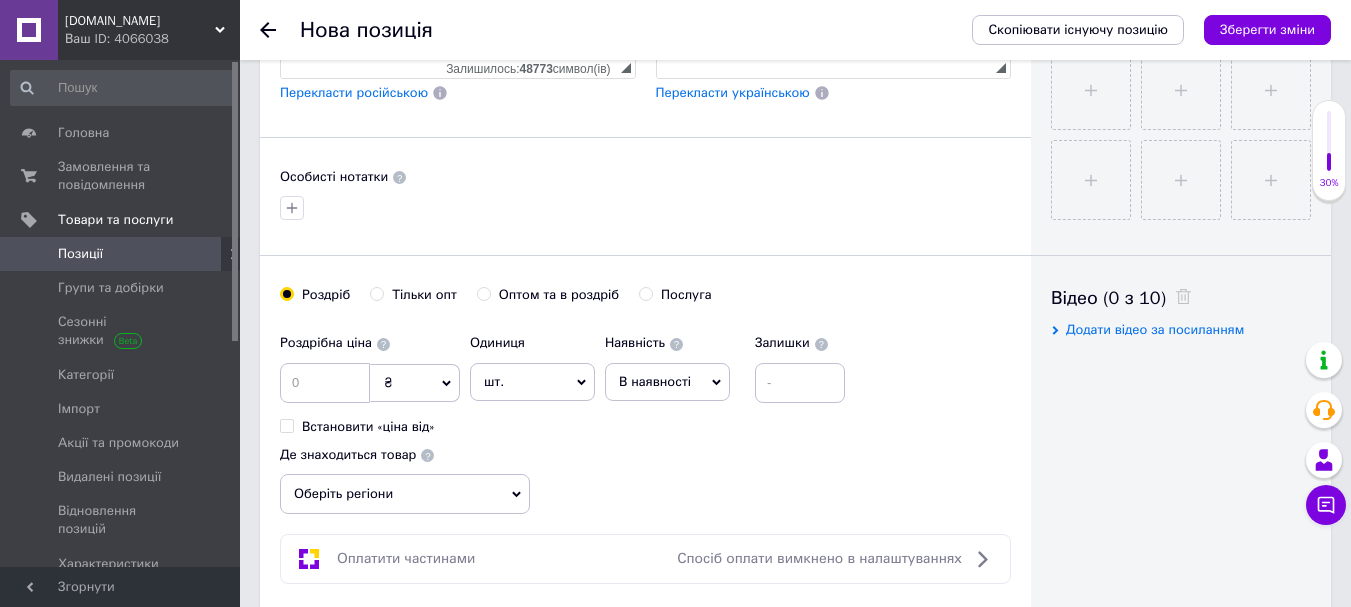 scroll, scrollTop: 1206, scrollLeft: 0, axis: vertical 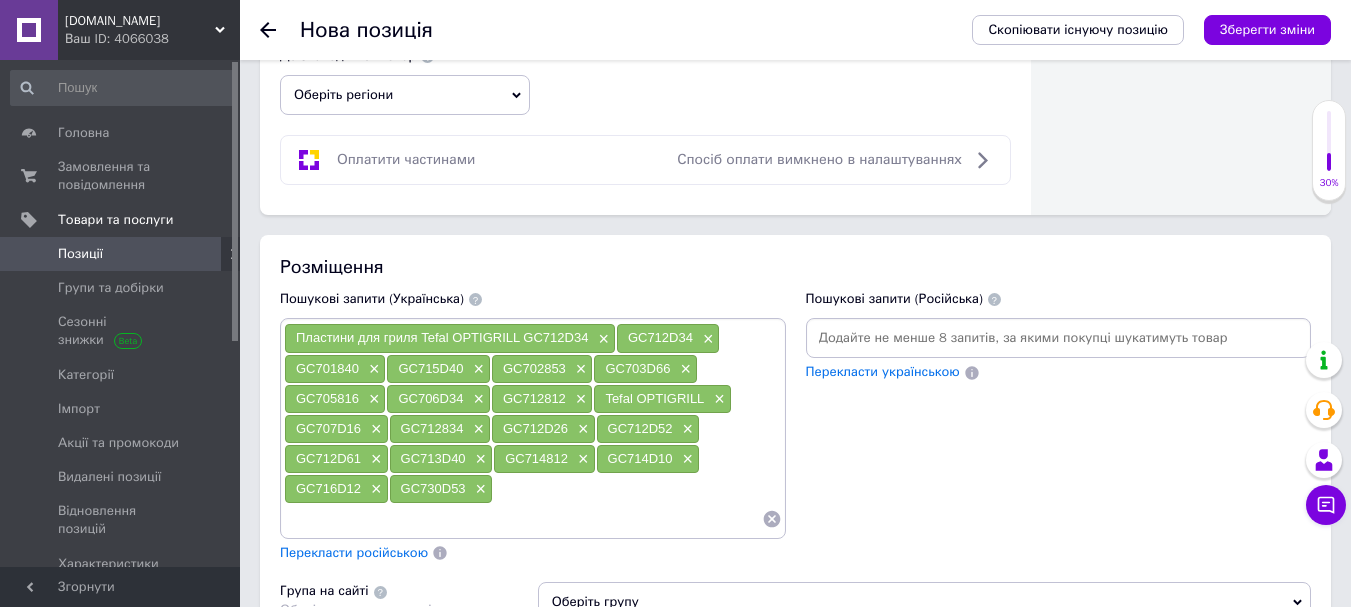 click at bounding box center (523, 519) 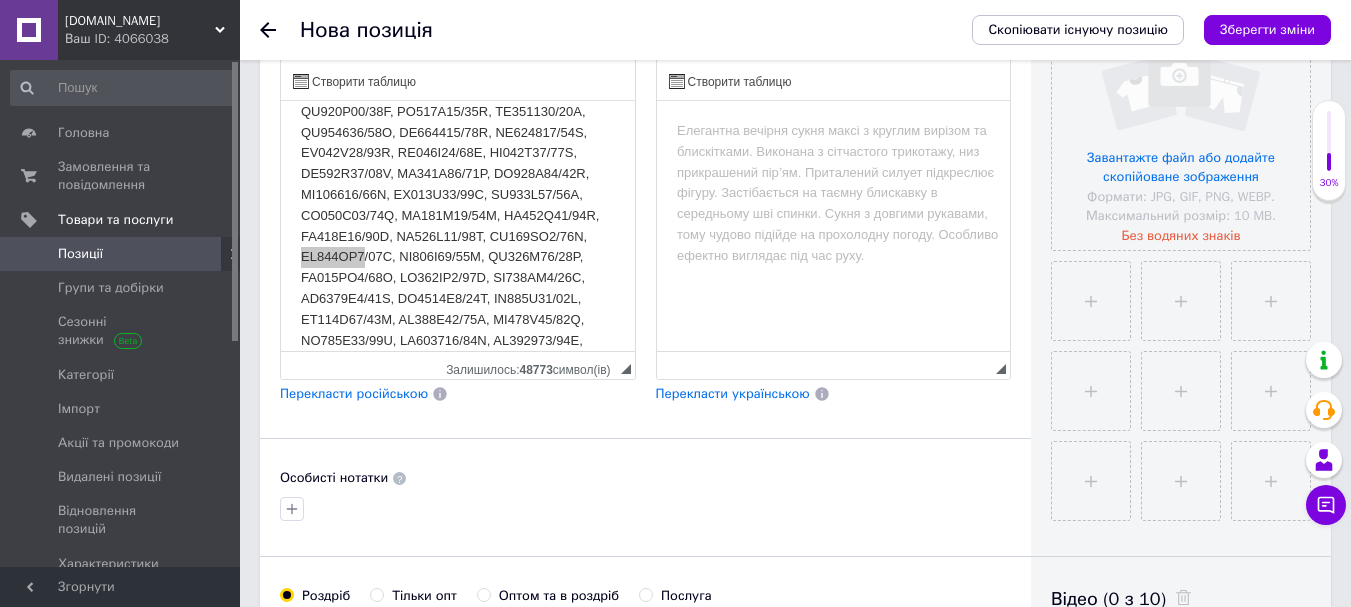 scroll, scrollTop: 400, scrollLeft: 0, axis: vertical 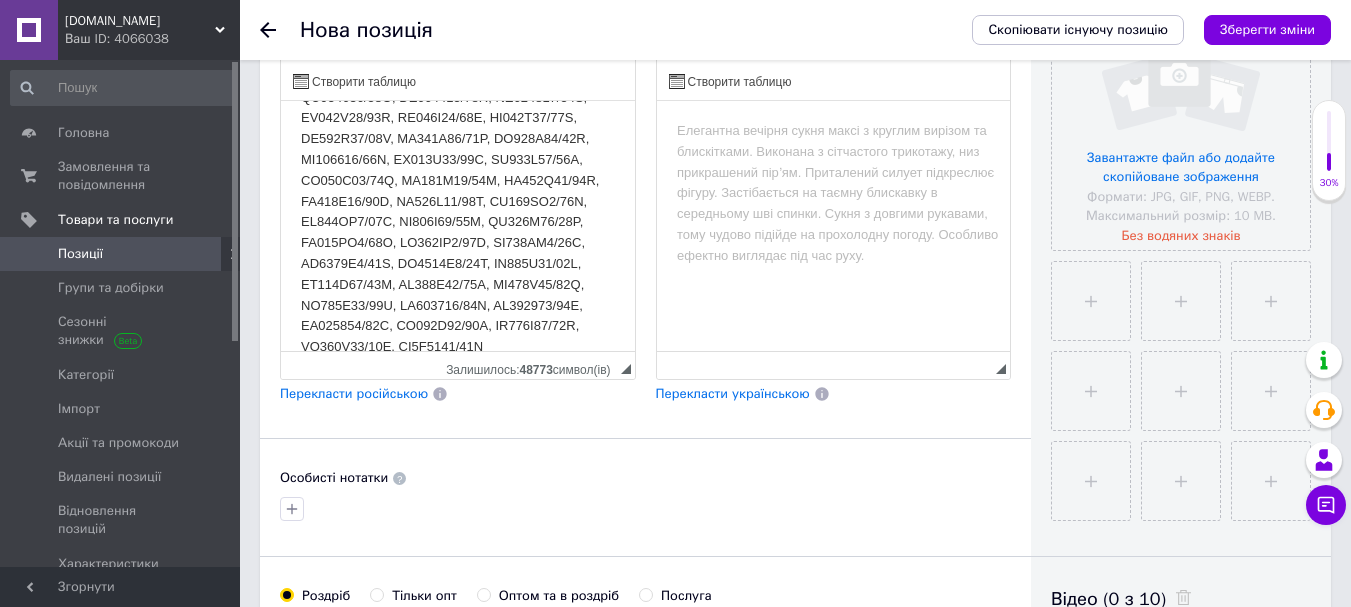 click at bounding box center (458, 55) 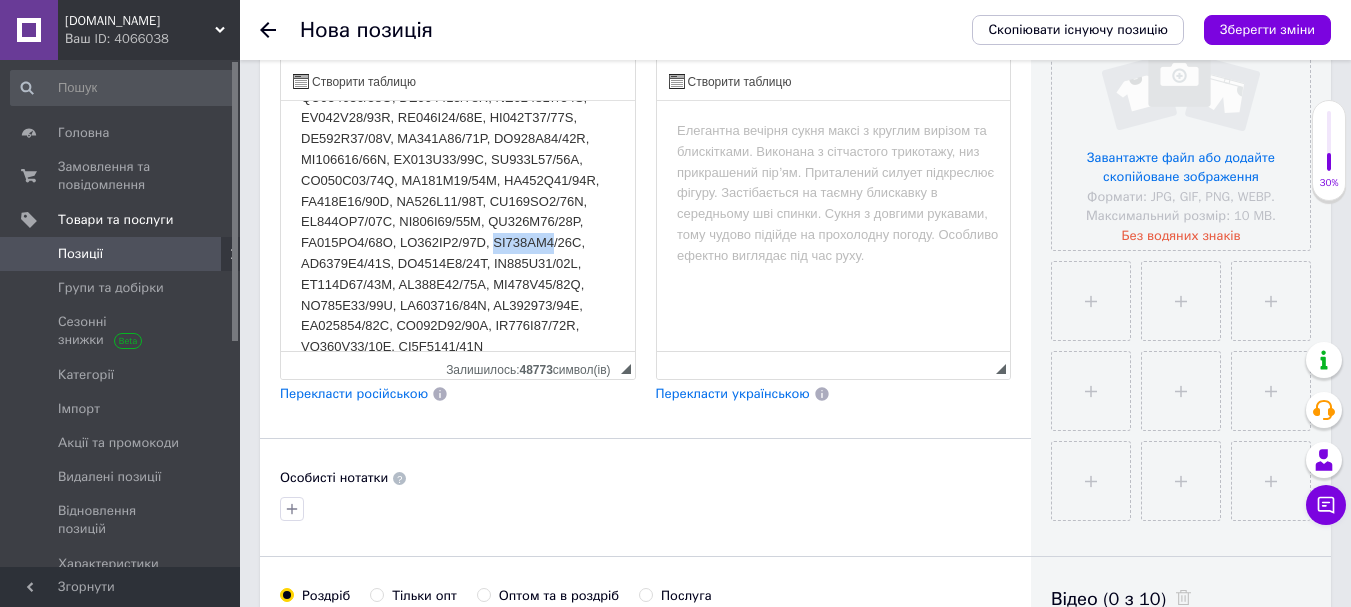 click at bounding box center (458, 55) 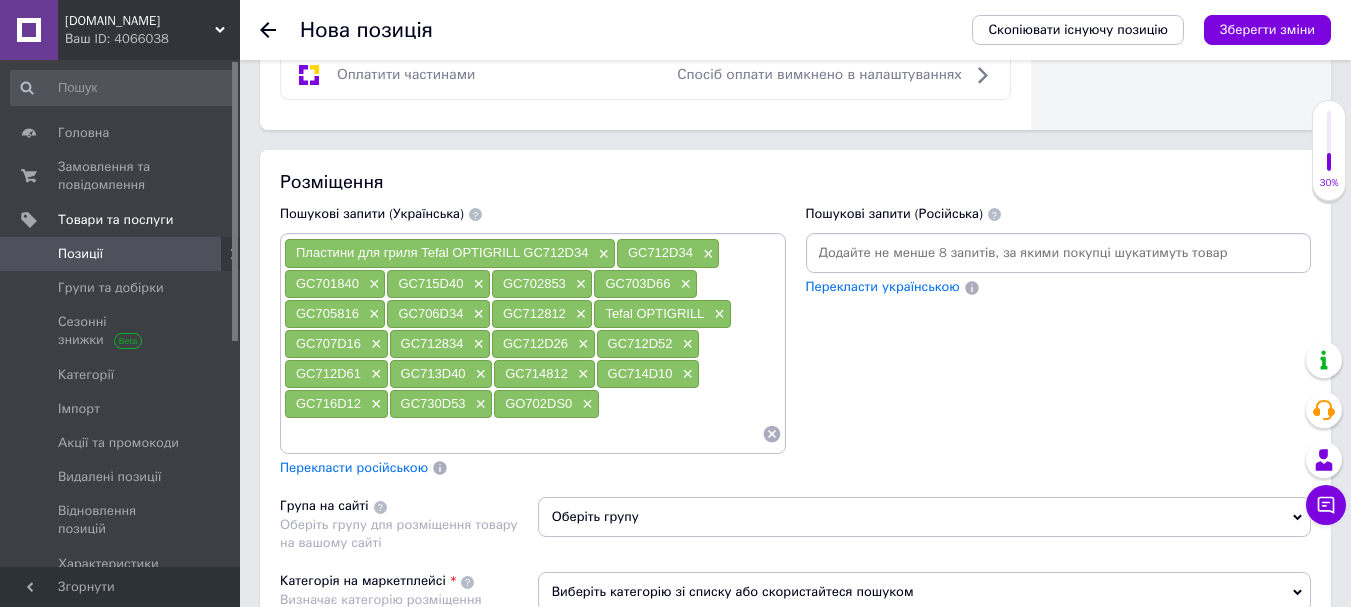 scroll, scrollTop: 1606, scrollLeft: 0, axis: vertical 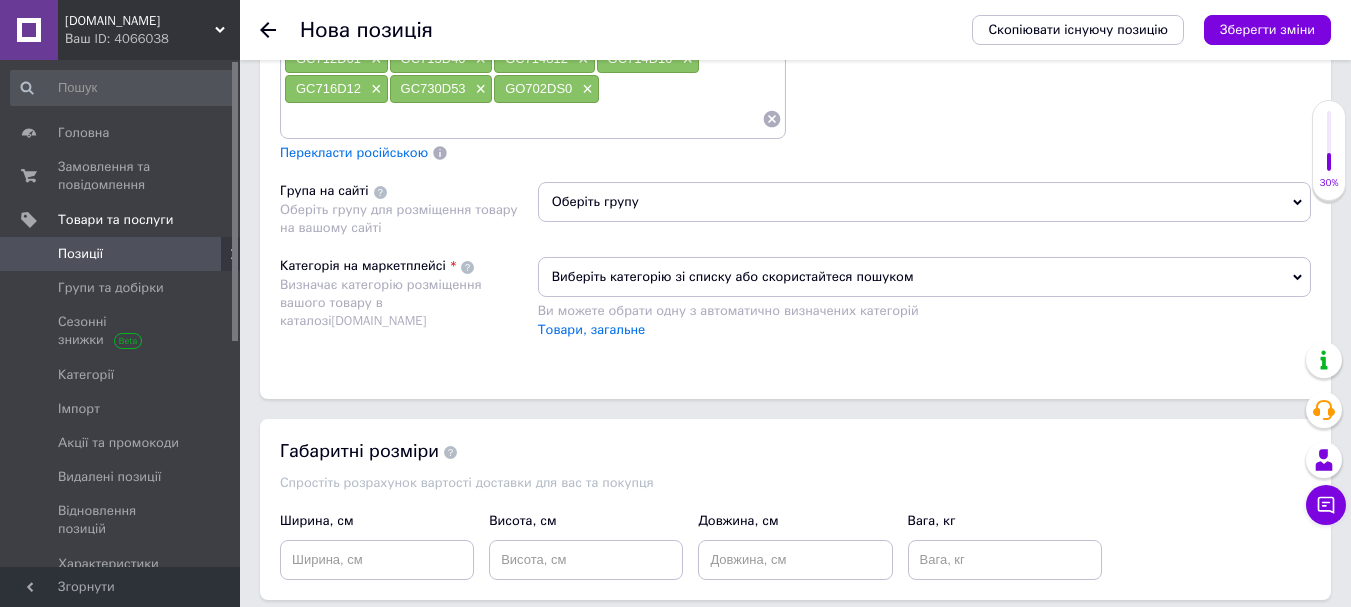 click at bounding box center (523, 119) 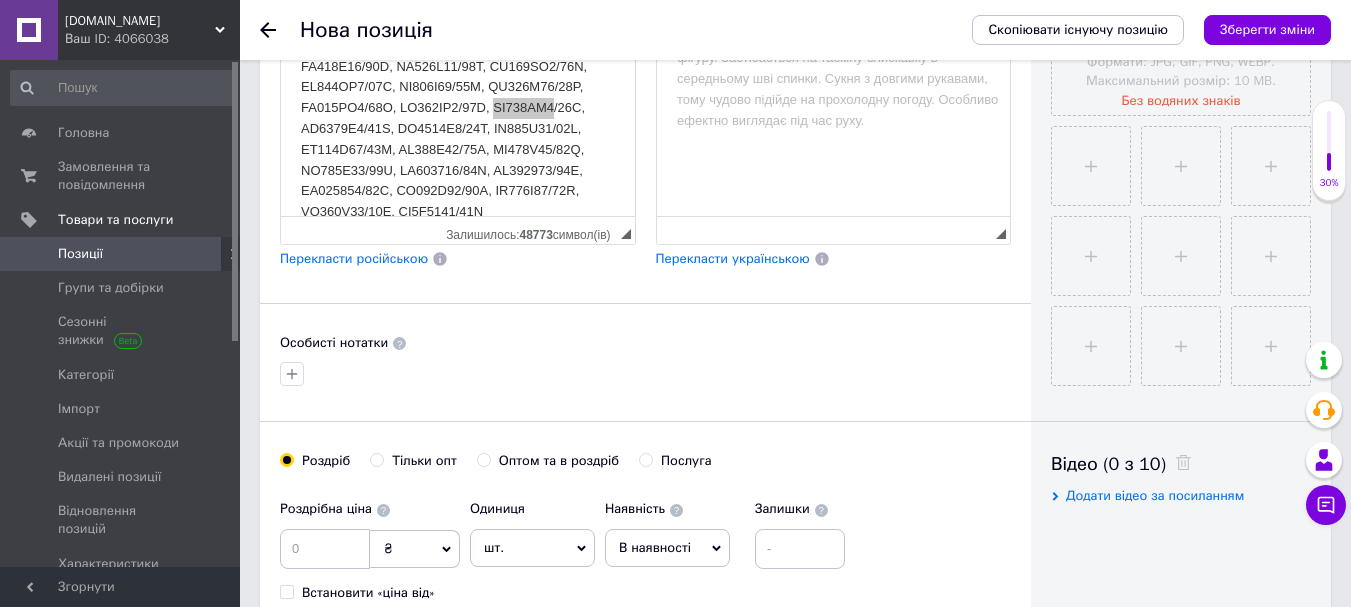 scroll, scrollTop: 606, scrollLeft: 0, axis: vertical 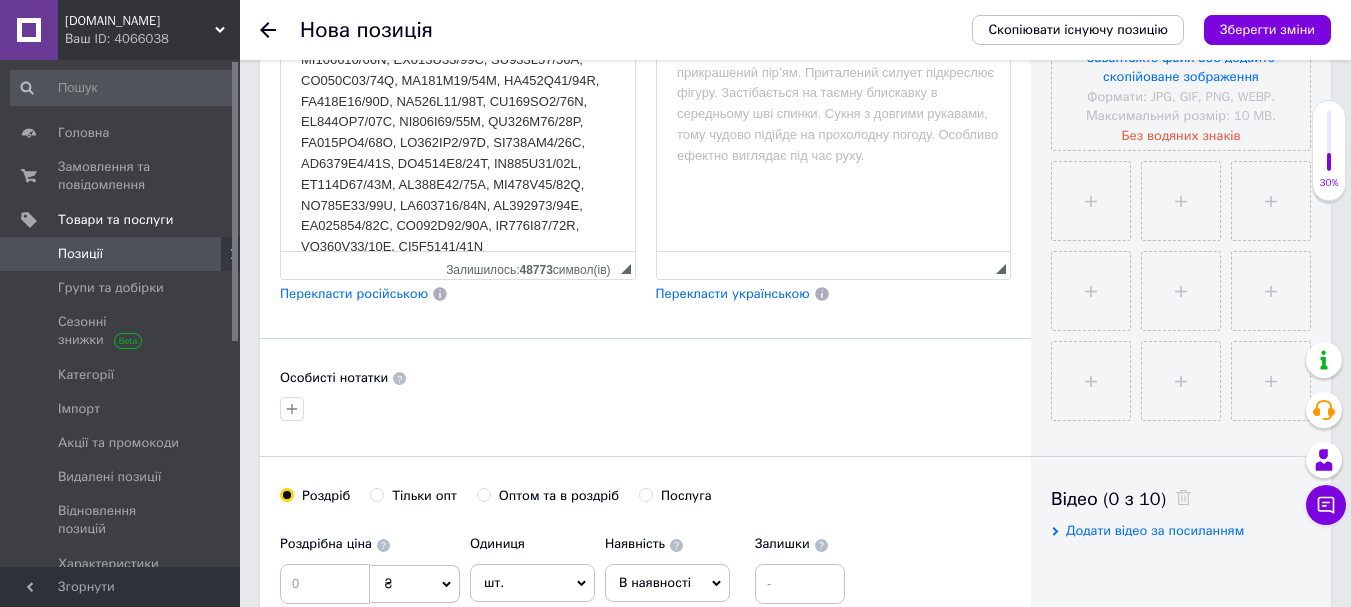 click at bounding box center [458, -45] 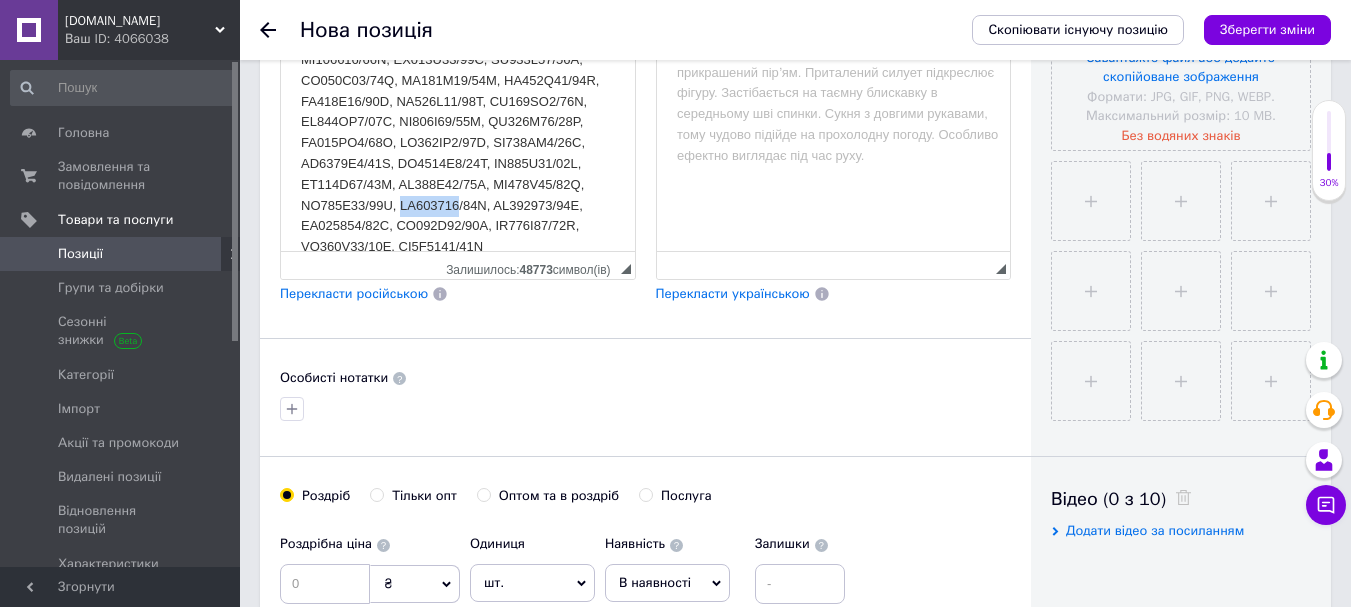 click at bounding box center (458, -45) 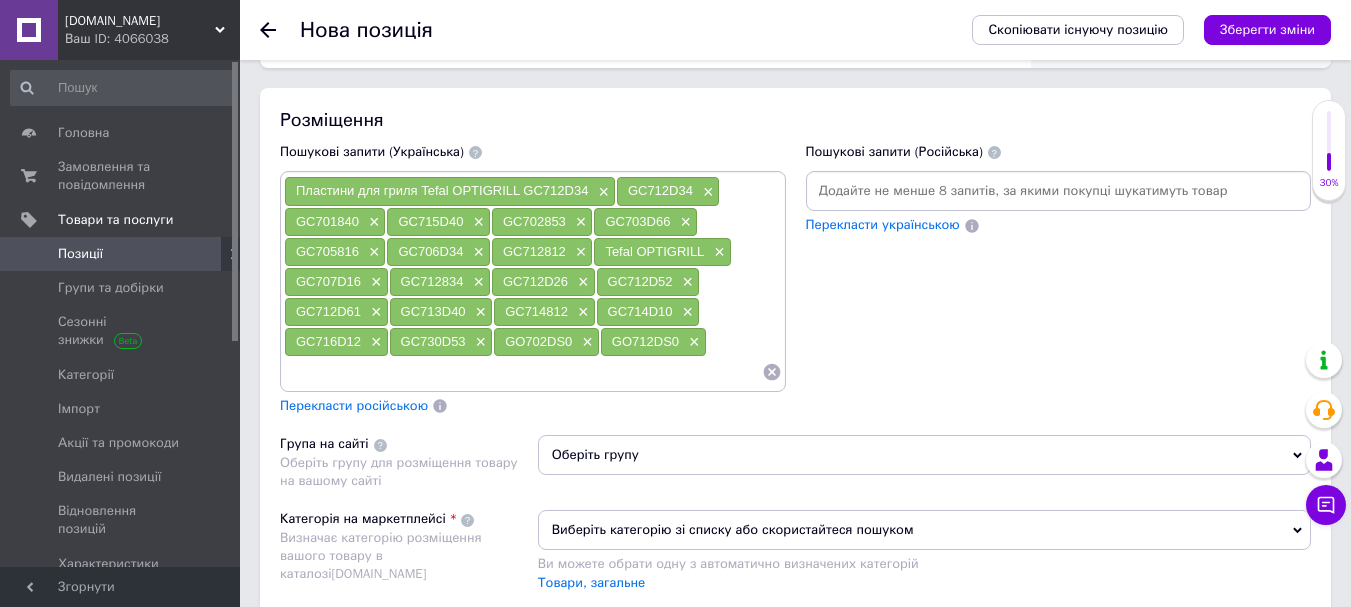scroll, scrollTop: 1506, scrollLeft: 0, axis: vertical 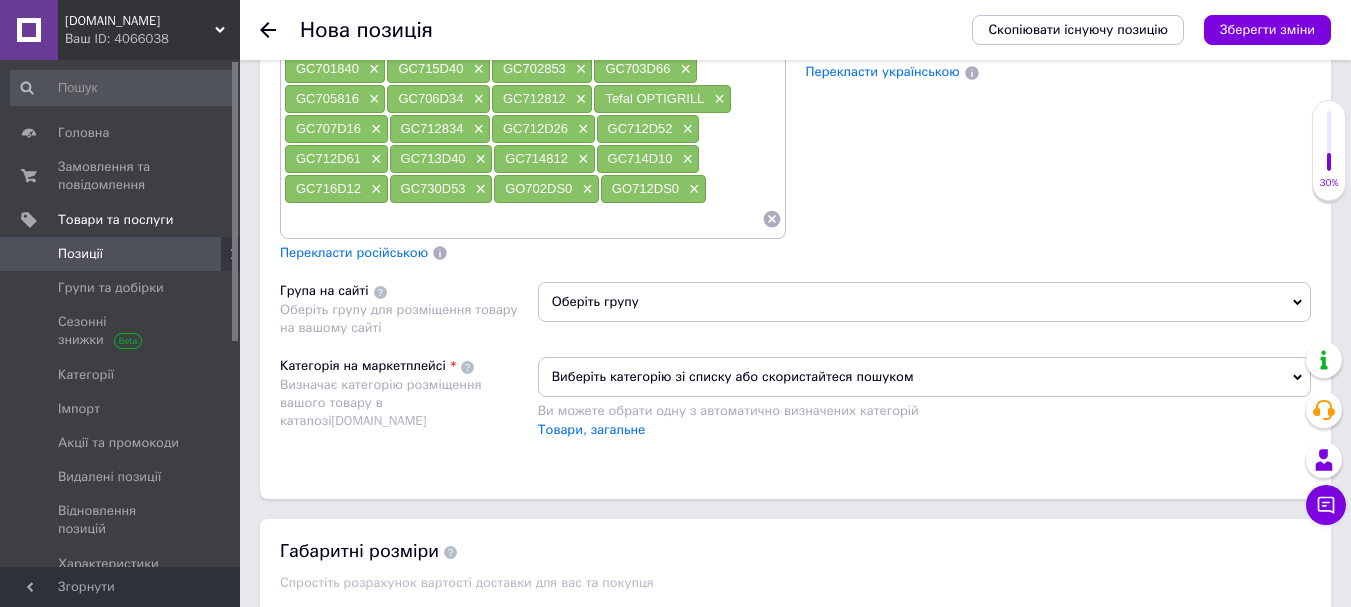 click at bounding box center (523, 219) 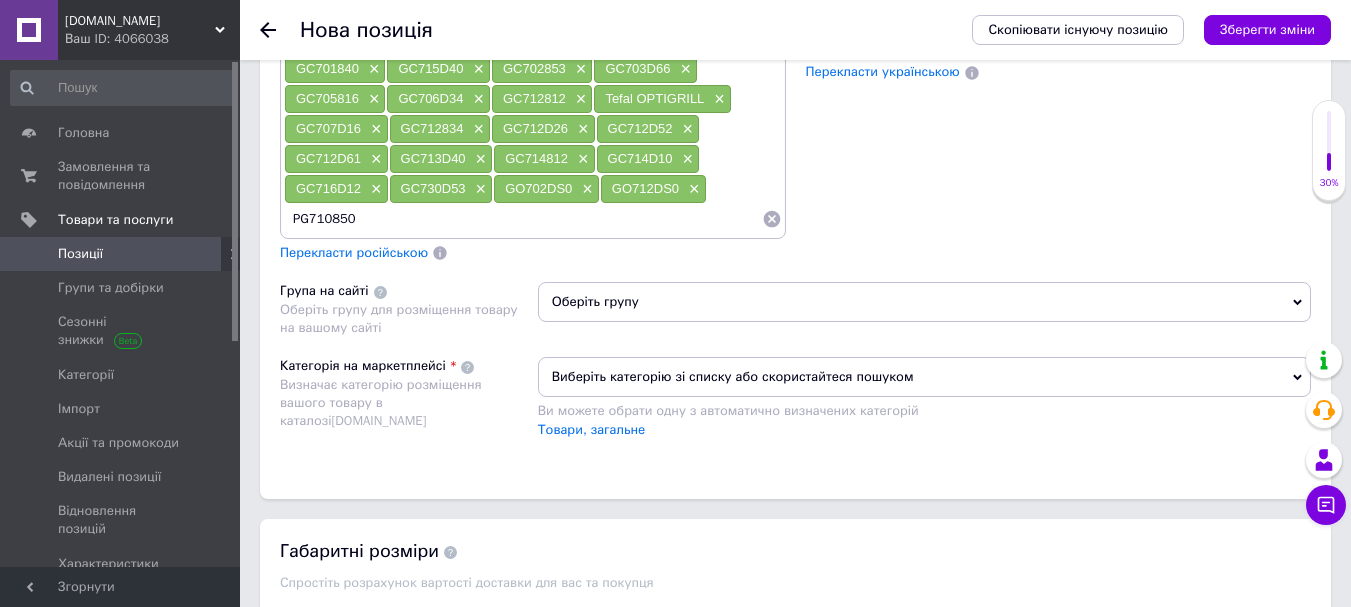 type 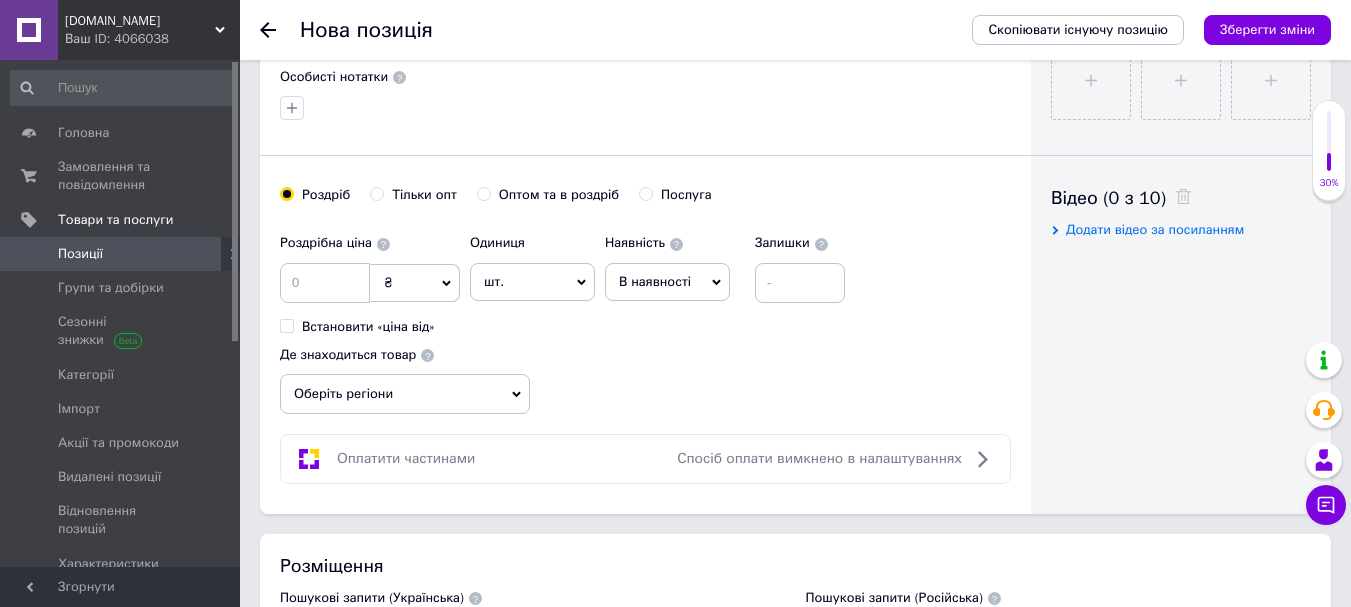 scroll, scrollTop: 1106, scrollLeft: 0, axis: vertical 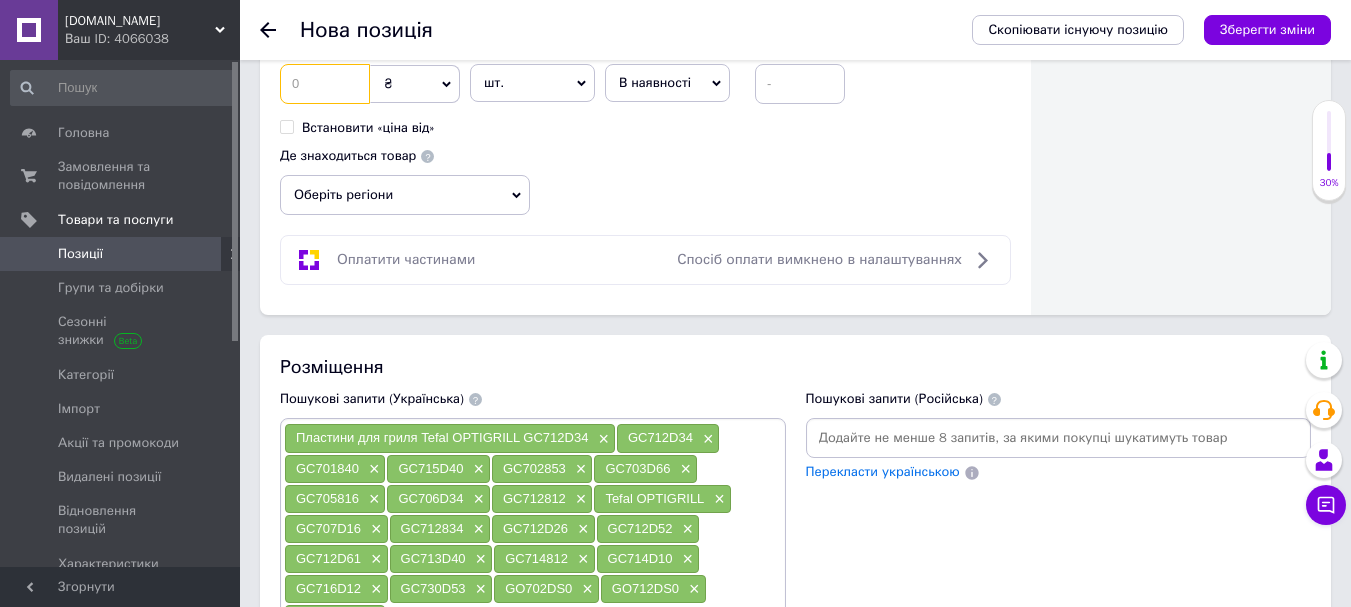 click at bounding box center [325, 84] 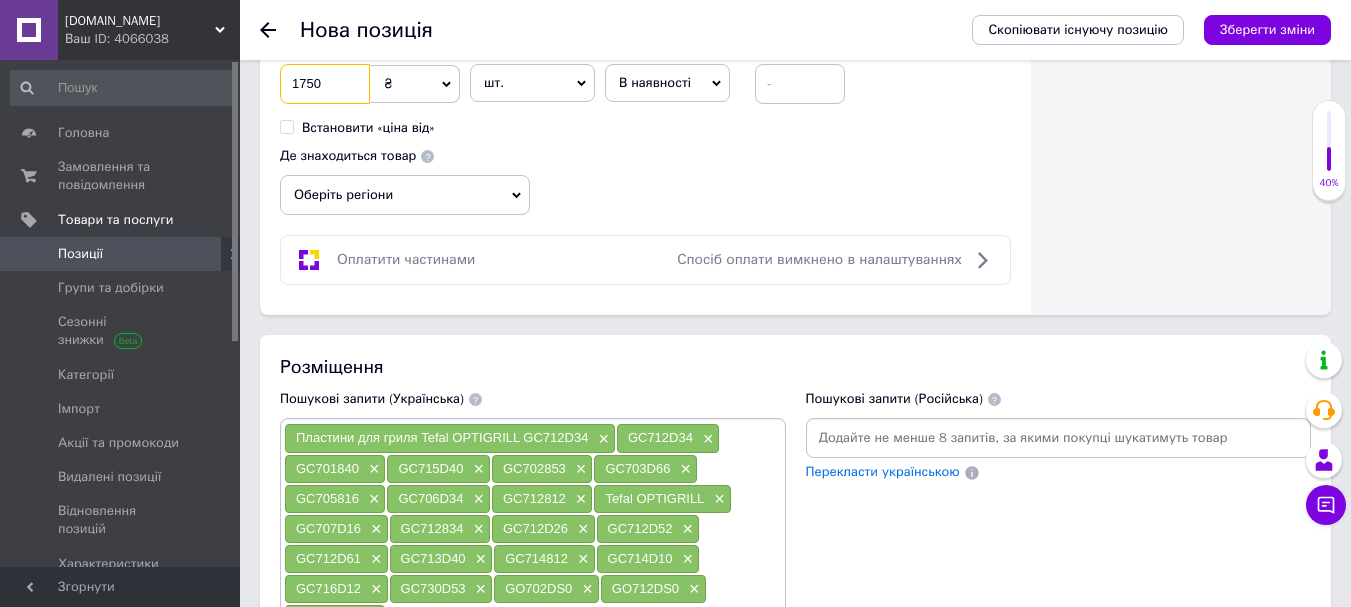 type on "1750" 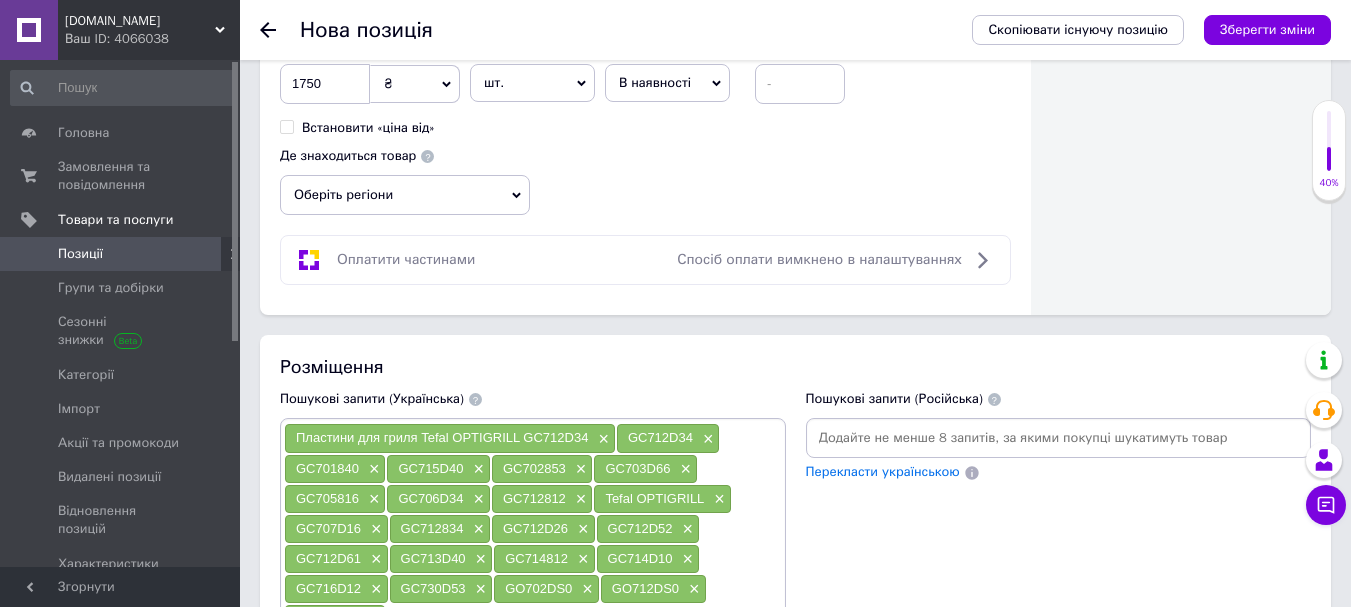 click on "В наявності" at bounding box center [655, 82] 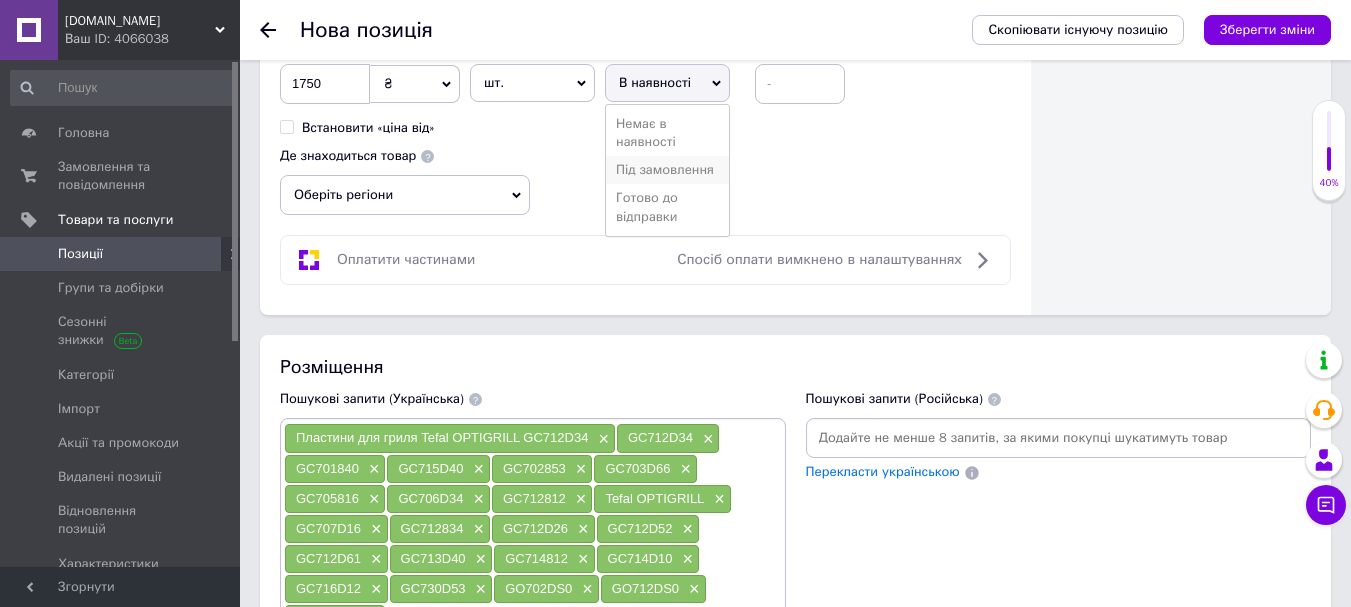 click on "Під замовлення" at bounding box center (667, 170) 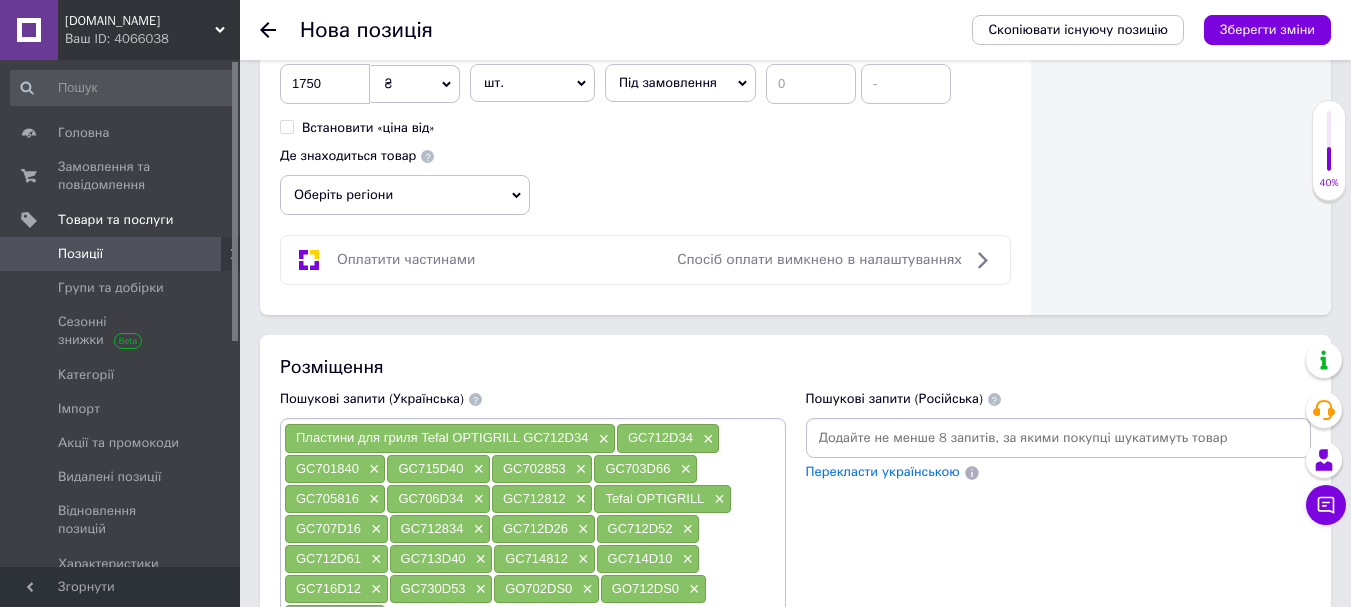 click on "Роздрібна ціна 1750 ₴ $ EUR CHF GBP ¥ PLN ₸ MDL HUF KGS CNY TRY KRW lei Встановити «ціна від» Одиниця шт. Популярне комплект упаковка кв.м пара м кг пог.м послуга т а автоцистерна ампула б балон банка блістер бобіна бочка [PERSON_NAME] бухта в ват виїзд відро г г га година гр/кв.м гігакалорія д дав два місяці день доба доза є єврокуб з зміна к кВт каністра карат кв.дм кв.м кв.см кв.фут квартал кг кг/кв.м км колесо комплект коробка куб.дм куб.м л л лист м м мВт мл мм моток місяць мішок н набір номер о об'єкт од. п палетомісце пара партія пач пог.м послуга посівна одиниця птахомісце півроку пігулка" at bounding box center [645, 120] 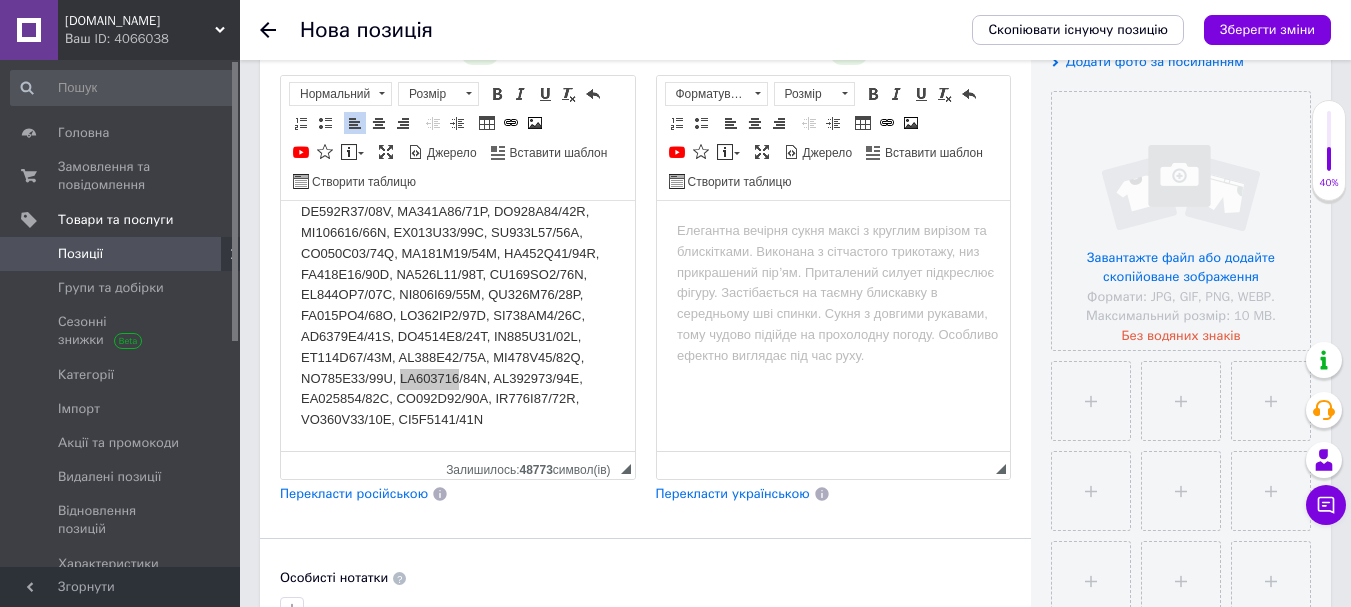 scroll, scrollTop: 506, scrollLeft: 0, axis: vertical 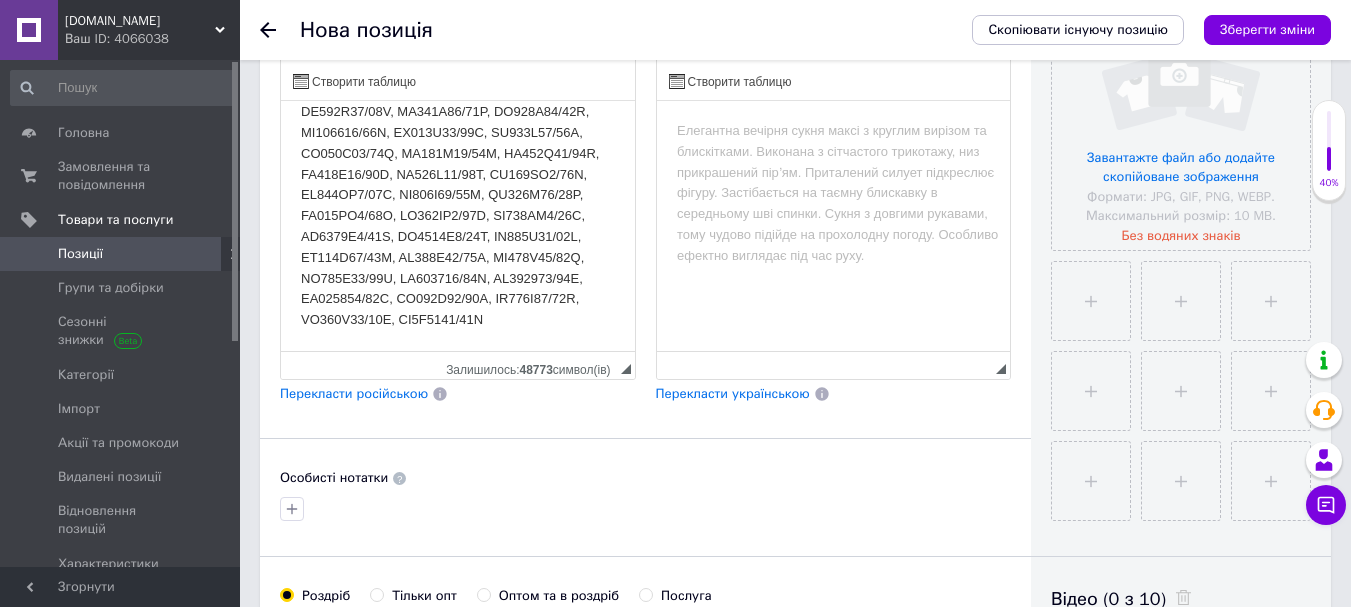 click at bounding box center [458, 28] 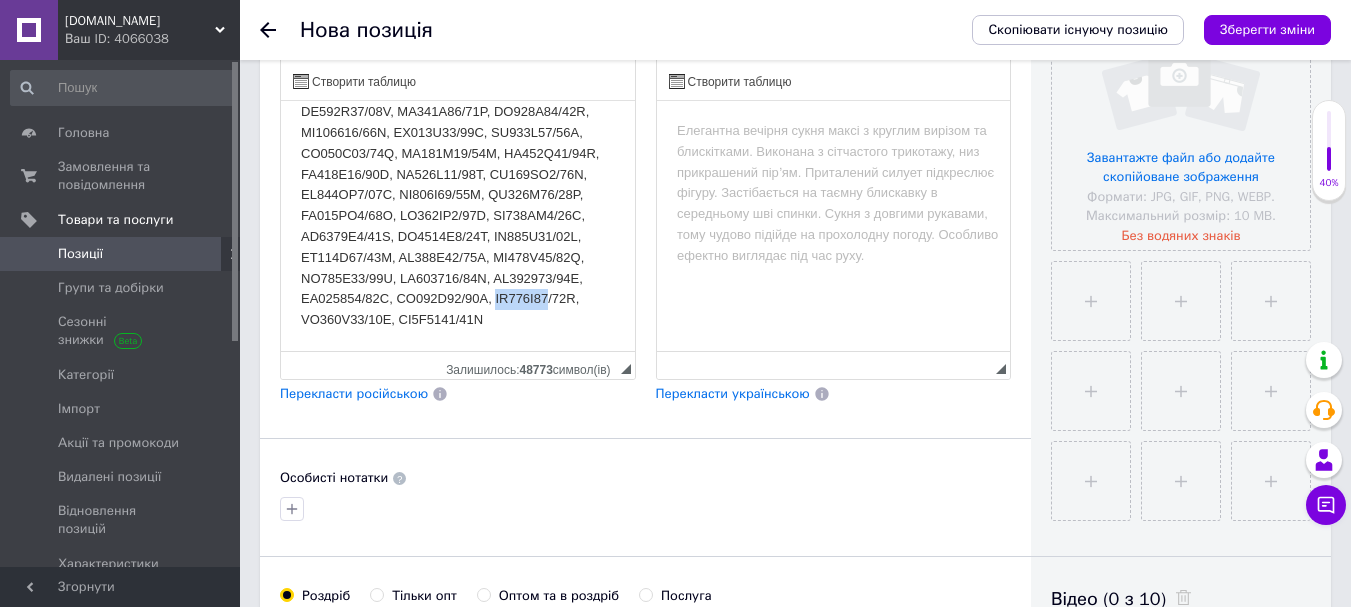 drag, startPoint x: 329, startPoint y: 315, endPoint x: 720, endPoint y: 472, distance: 421.34308 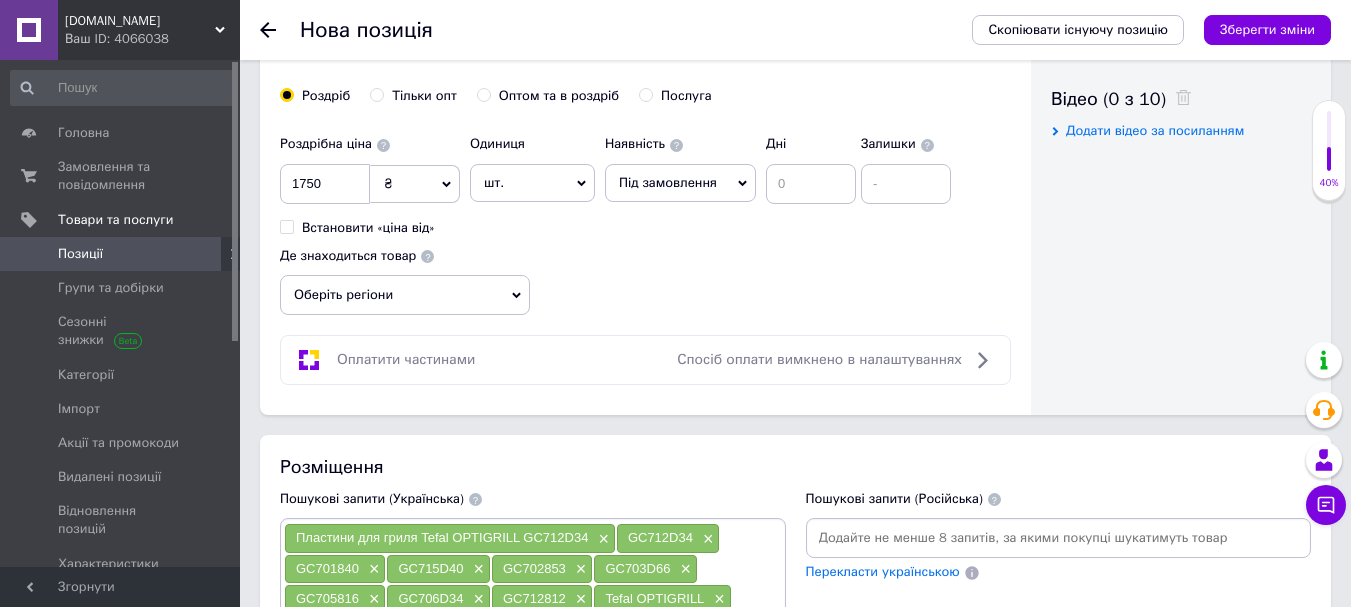 scroll, scrollTop: 1406, scrollLeft: 0, axis: vertical 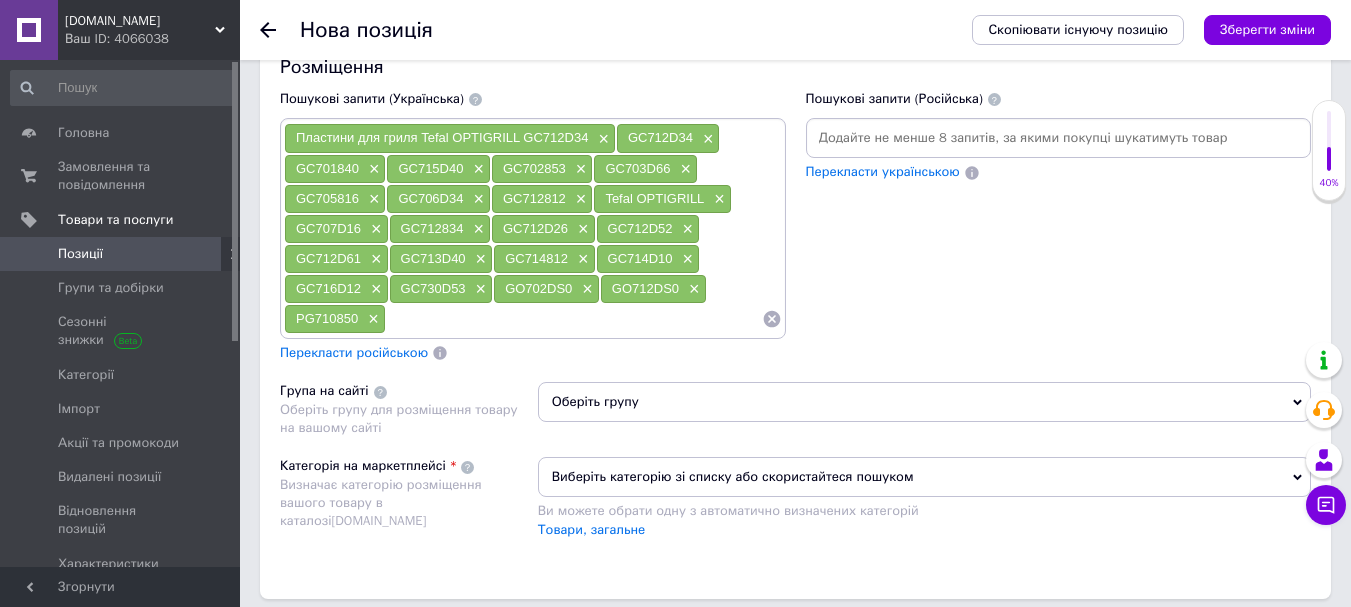 click on "Пластини для гриля Tefal OPTIGRILL GC712D34 × GC712D34 × GC701840 × GC715D40 × GC702853 × GC703D66 × GC705816 × GC706D34 × GC712812 × Tefal OPTIGRILL × GC707D16 × GC712834 × GC712D26 × GC712D52 × GC712D61 × GC713D40 × GC714812 × GC714D10 × GC716D12 × GC730D53 × GO702DS0 × GO712DS0 × PG710850 ×" at bounding box center [533, 228] 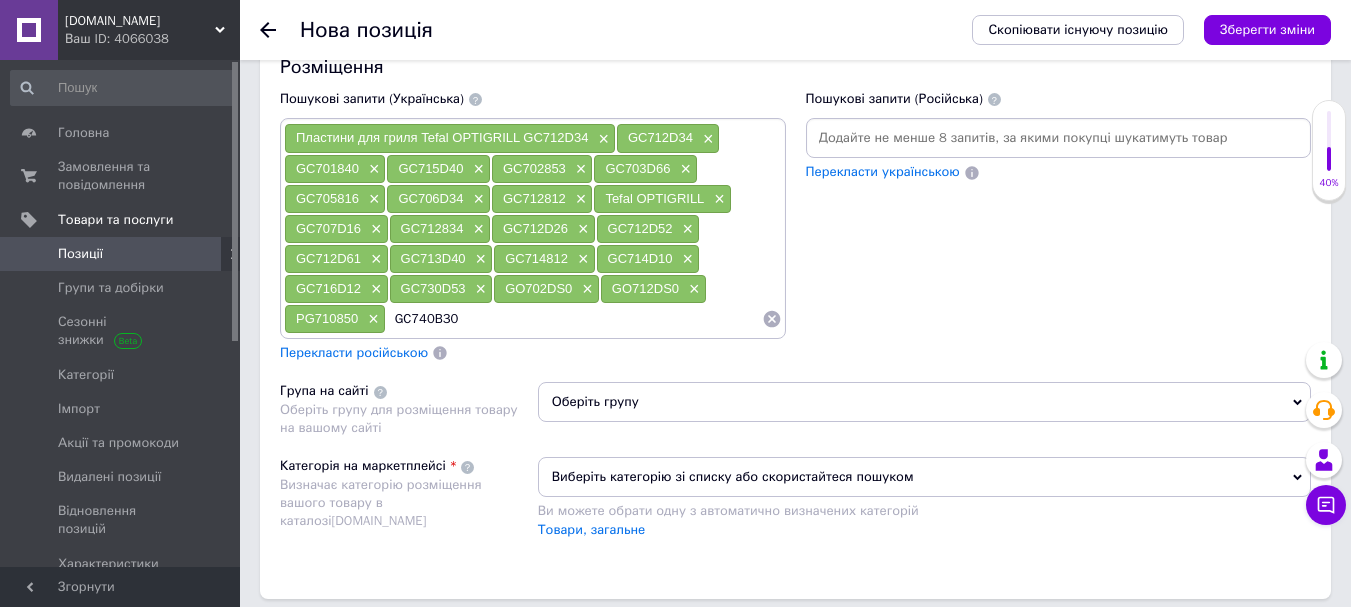 type 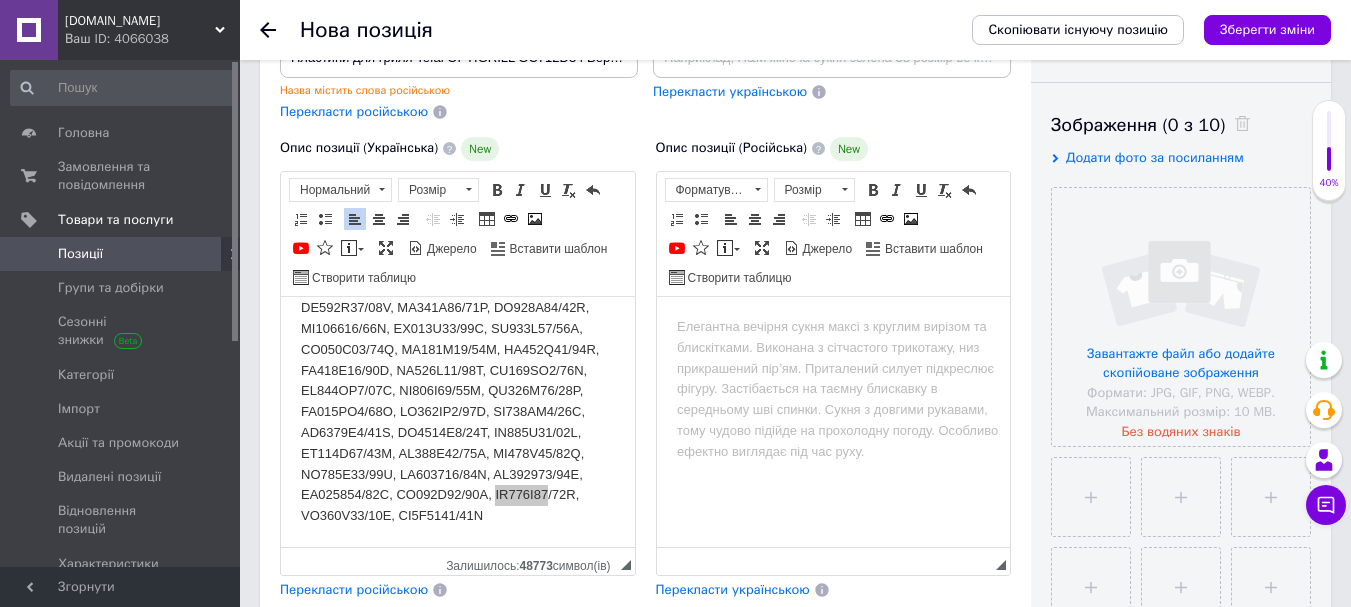 scroll, scrollTop: 306, scrollLeft: 0, axis: vertical 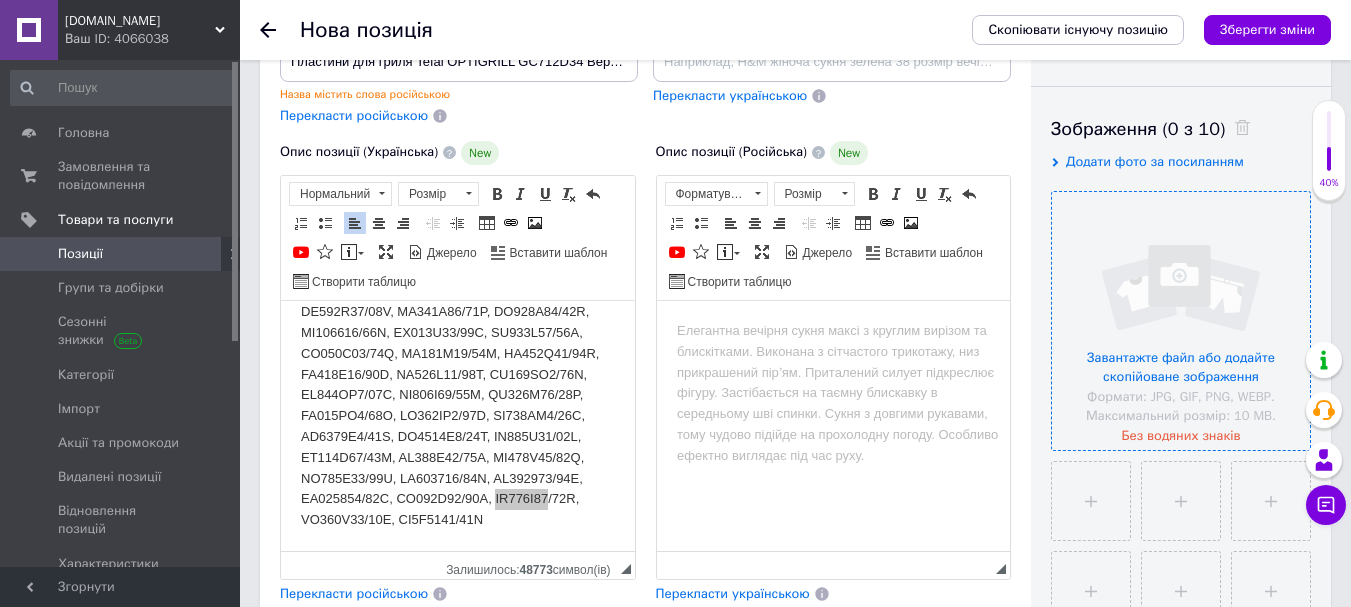 click at bounding box center (1181, 321) 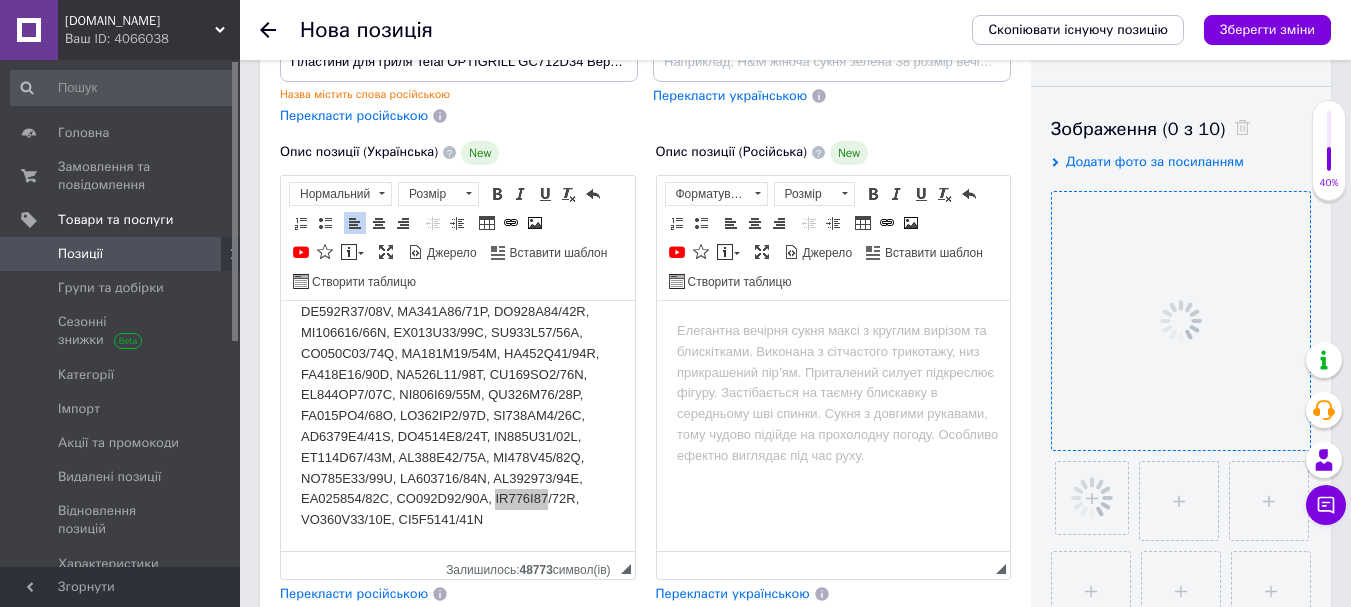 scroll, scrollTop: 406, scrollLeft: 0, axis: vertical 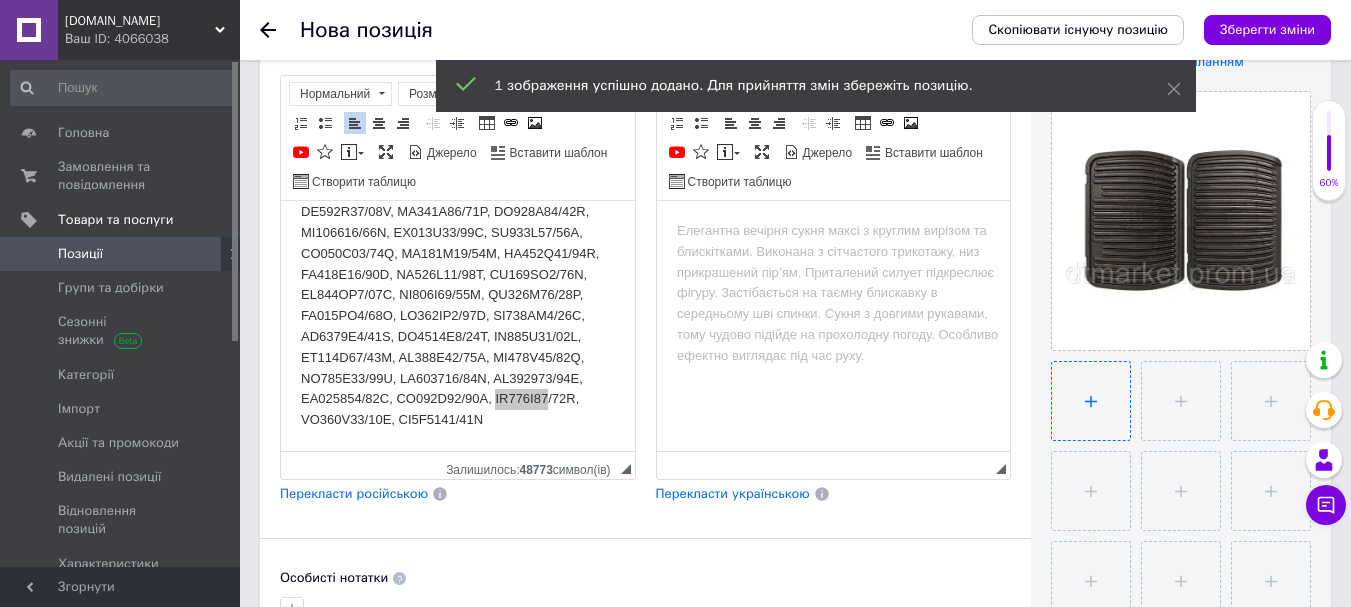 click at bounding box center [1091, 401] 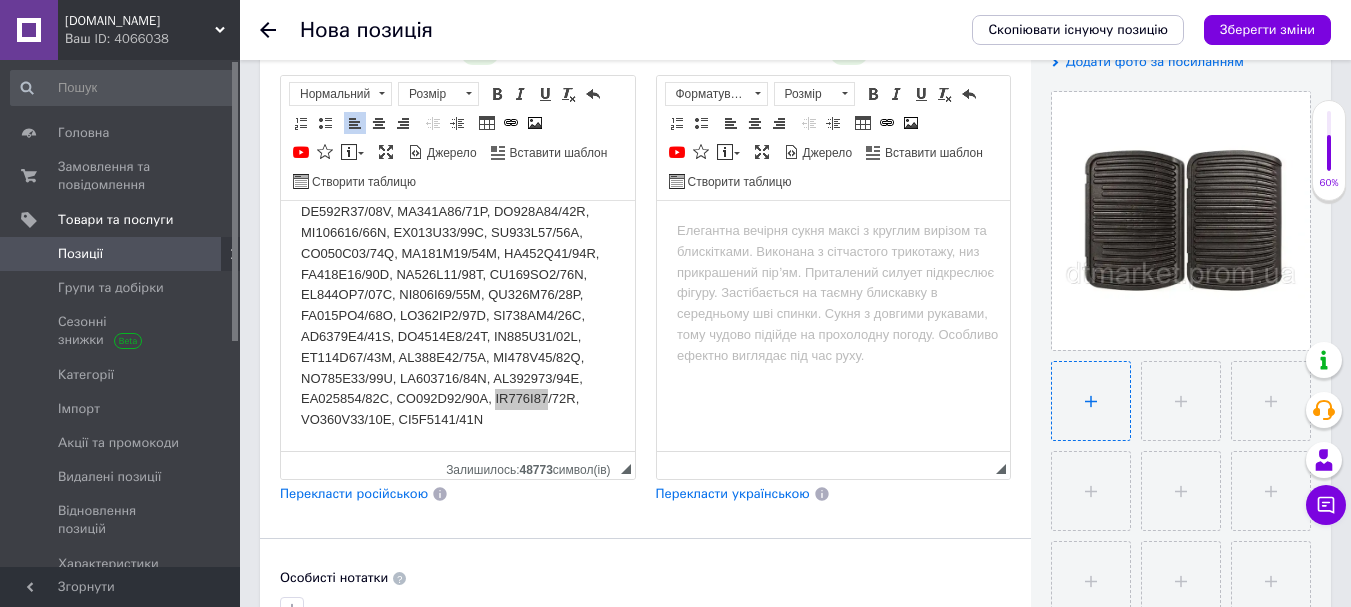 type on "C:\fakepath\GC7122.jpg" 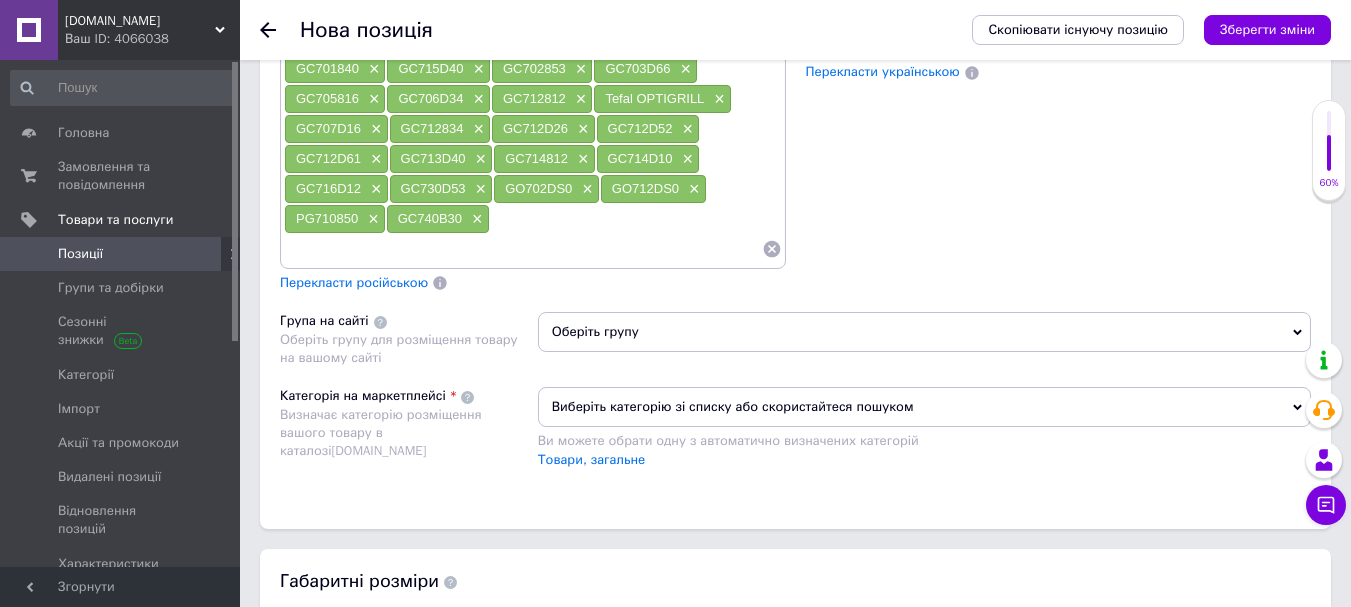 scroll, scrollTop: 1606, scrollLeft: 0, axis: vertical 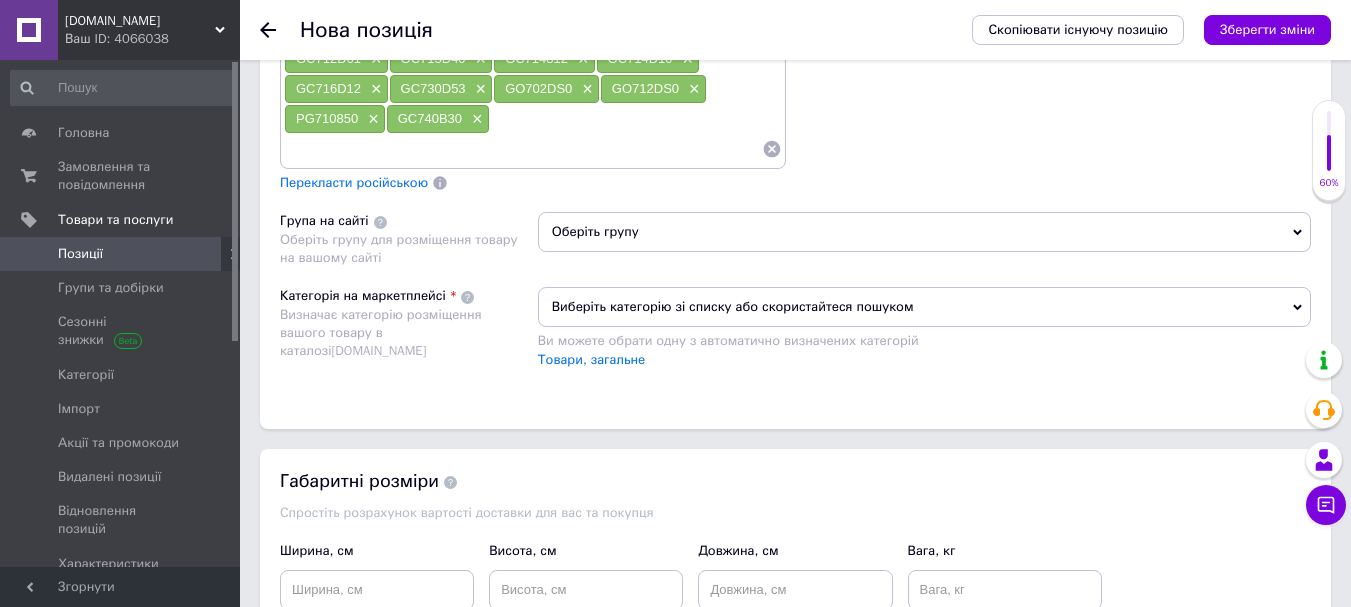click on "Виберіть категорію зі списку або скористайтеся пошуком" at bounding box center [924, 307] 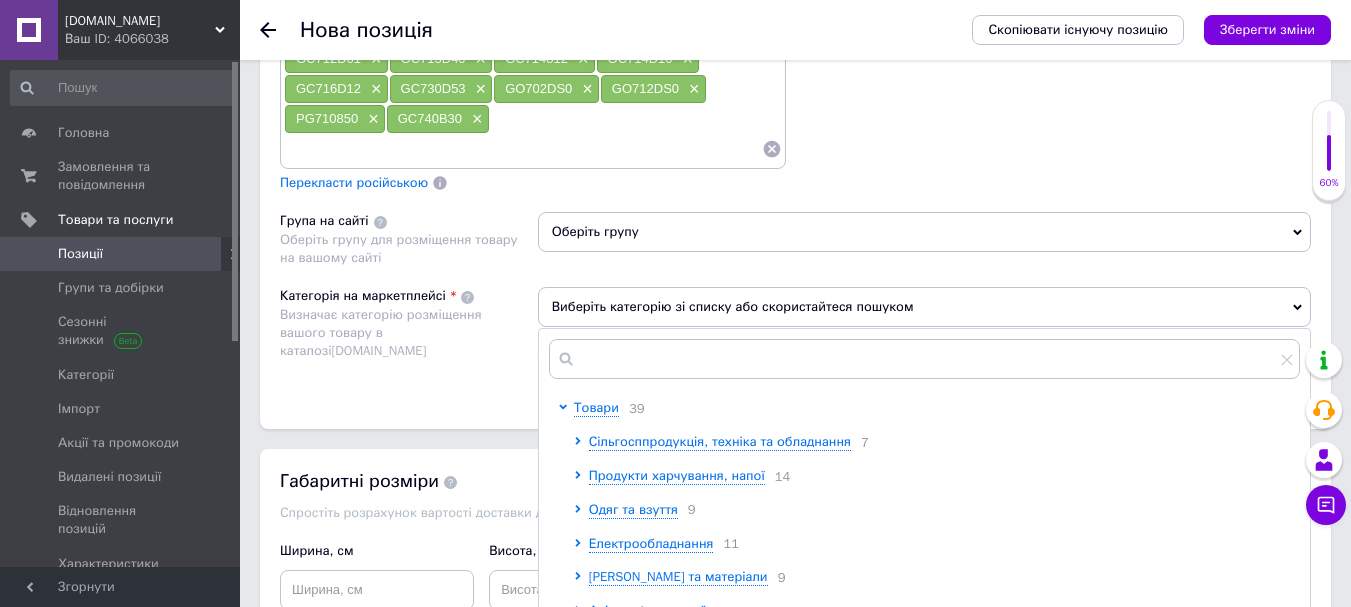 click on "Оберіть групу" at bounding box center (924, 239) 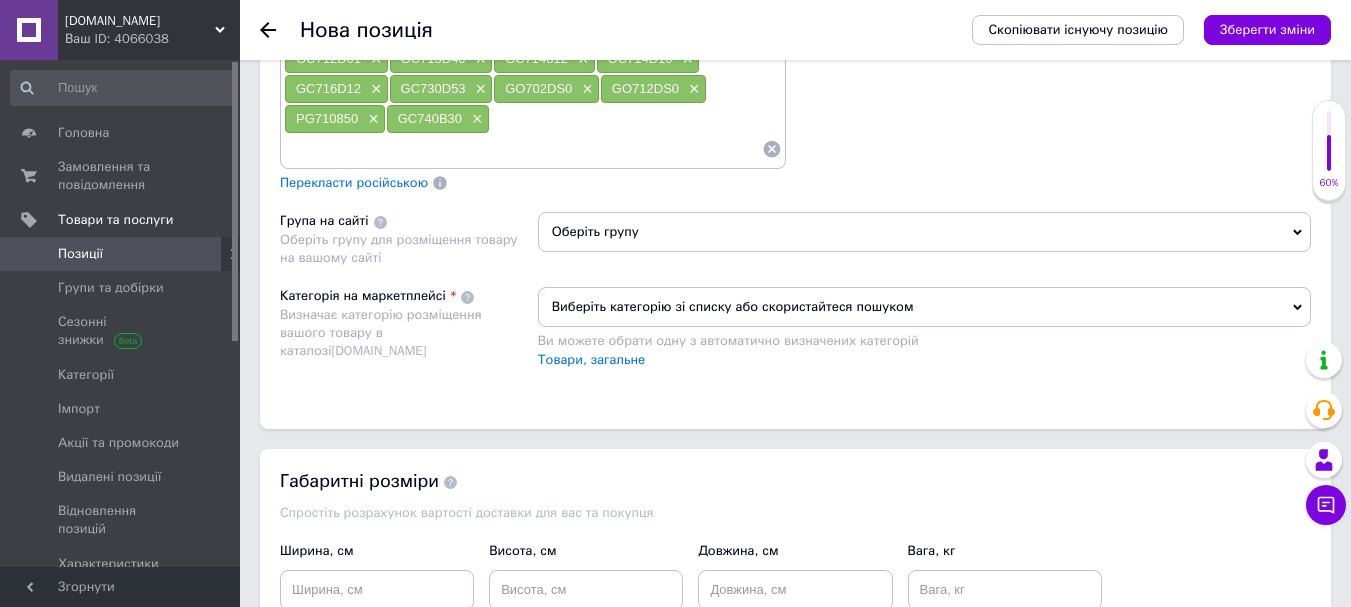 click on "Оберіть групу" at bounding box center (924, 232) 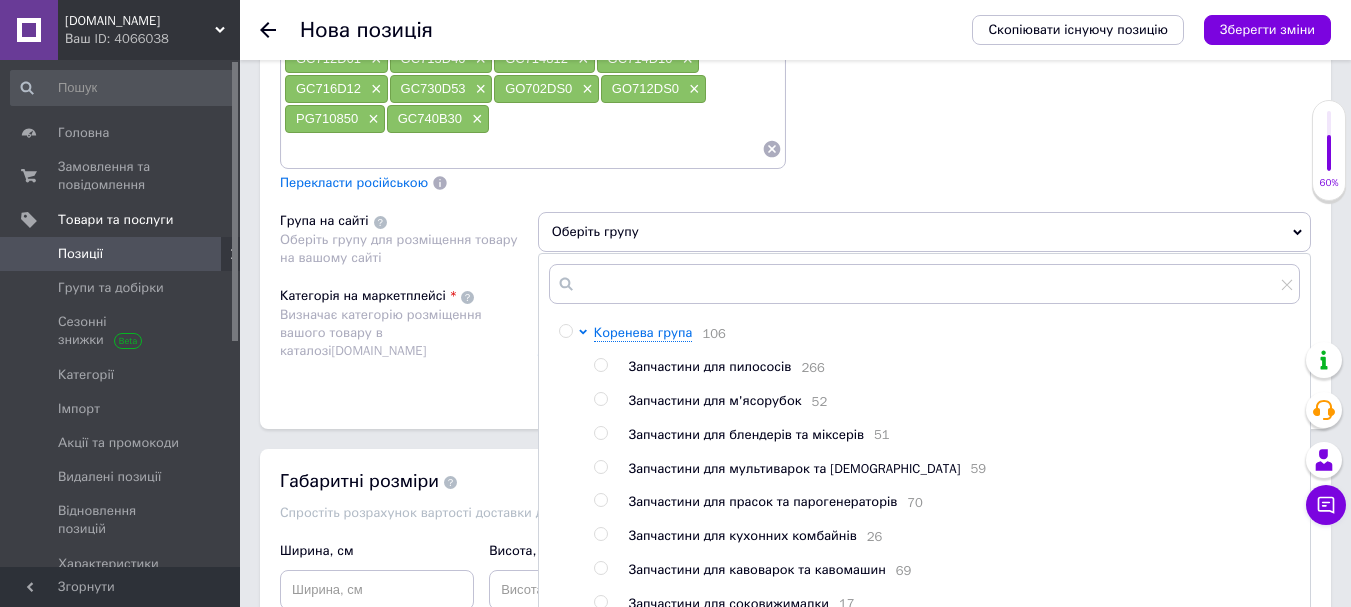 scroll, scrollTop: 68, scrollLeft: 0, axis: vertical 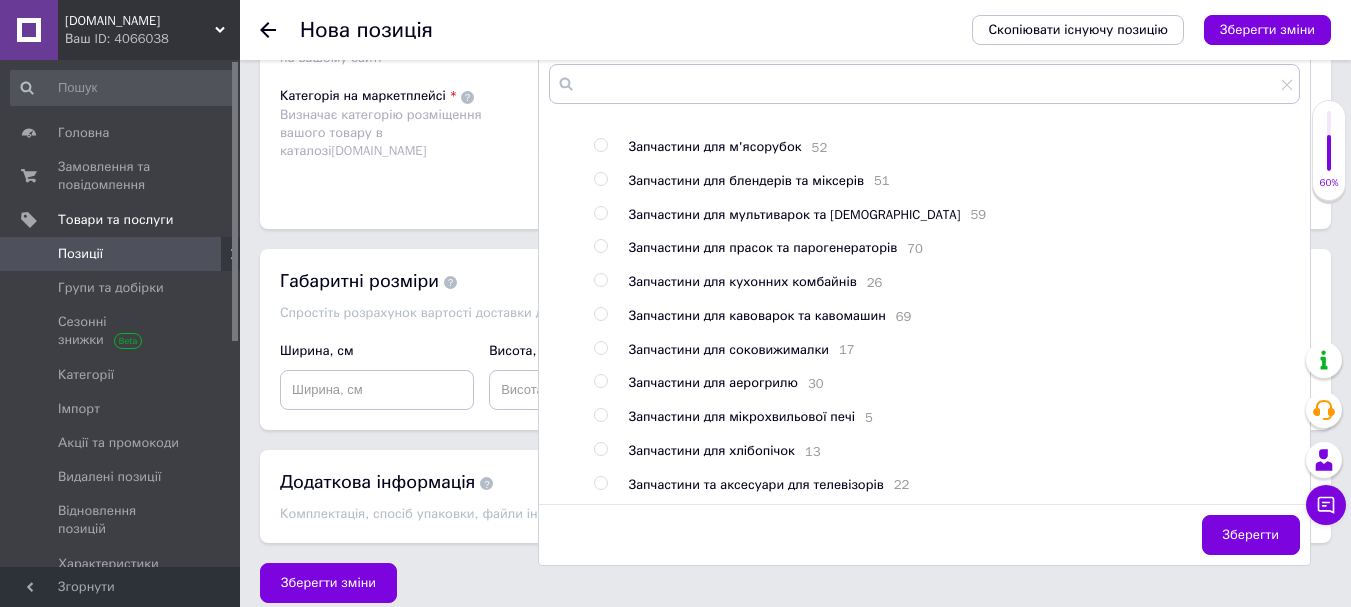 click on "Запчастини для аерогрилю" at bounding box center [713, 382] 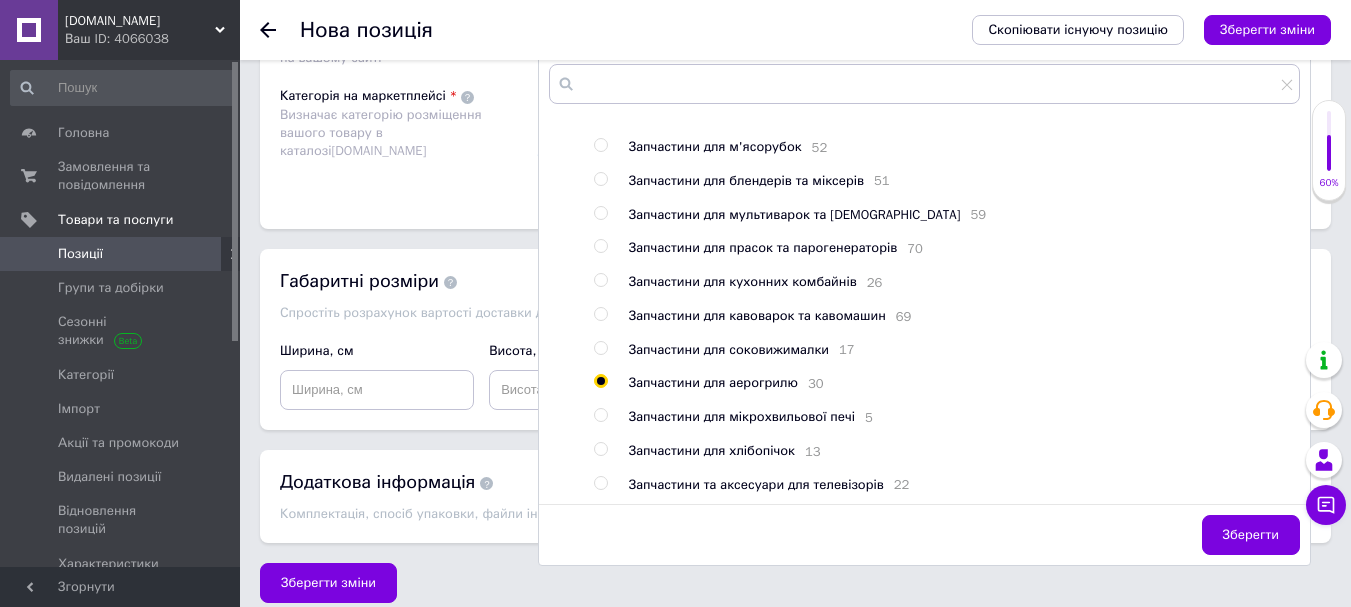 radio on "true" 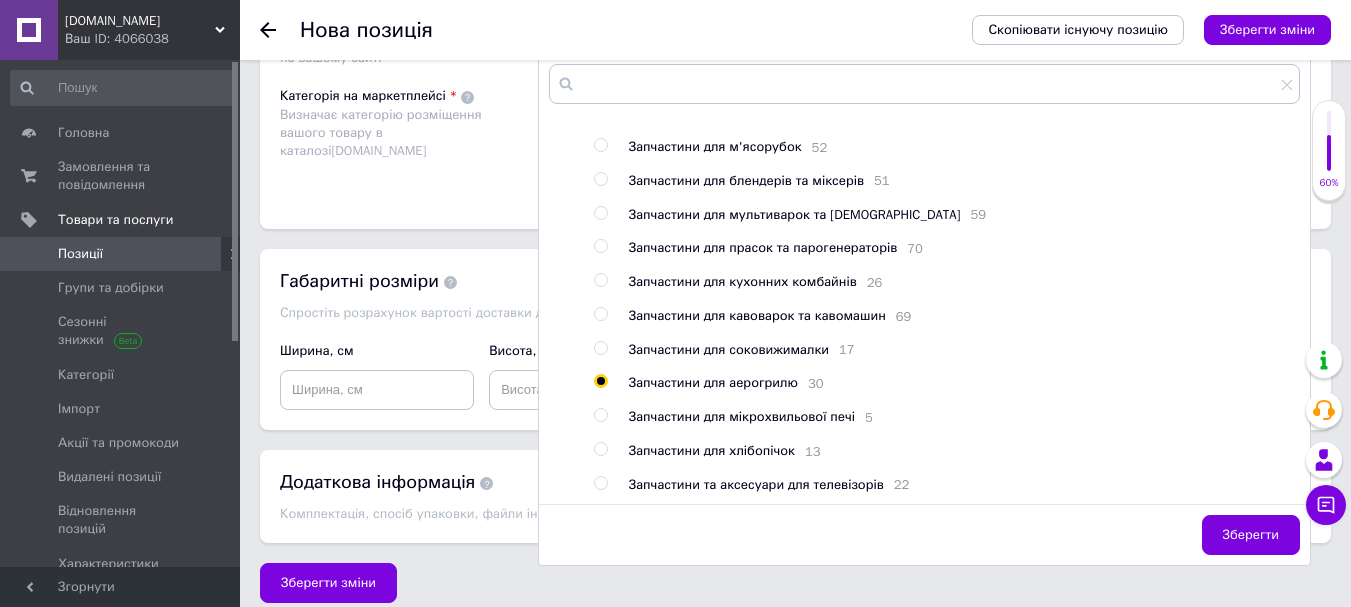 click on "Категорія на маркетплейсі Визначає категорію розміщення вашого товару в каталозі  [DOMAIN_NAME]" at bounding box center (409, 137) 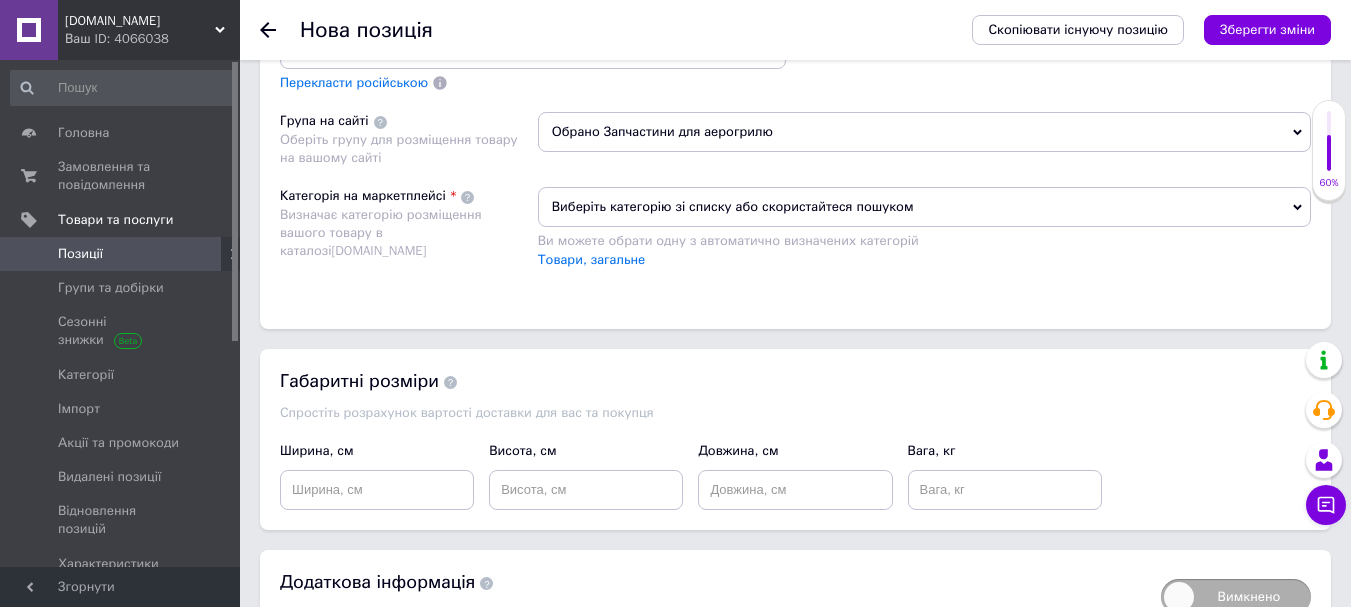 scroll, scrollTop: 1606, scrollLeft: 0, axis: vertical 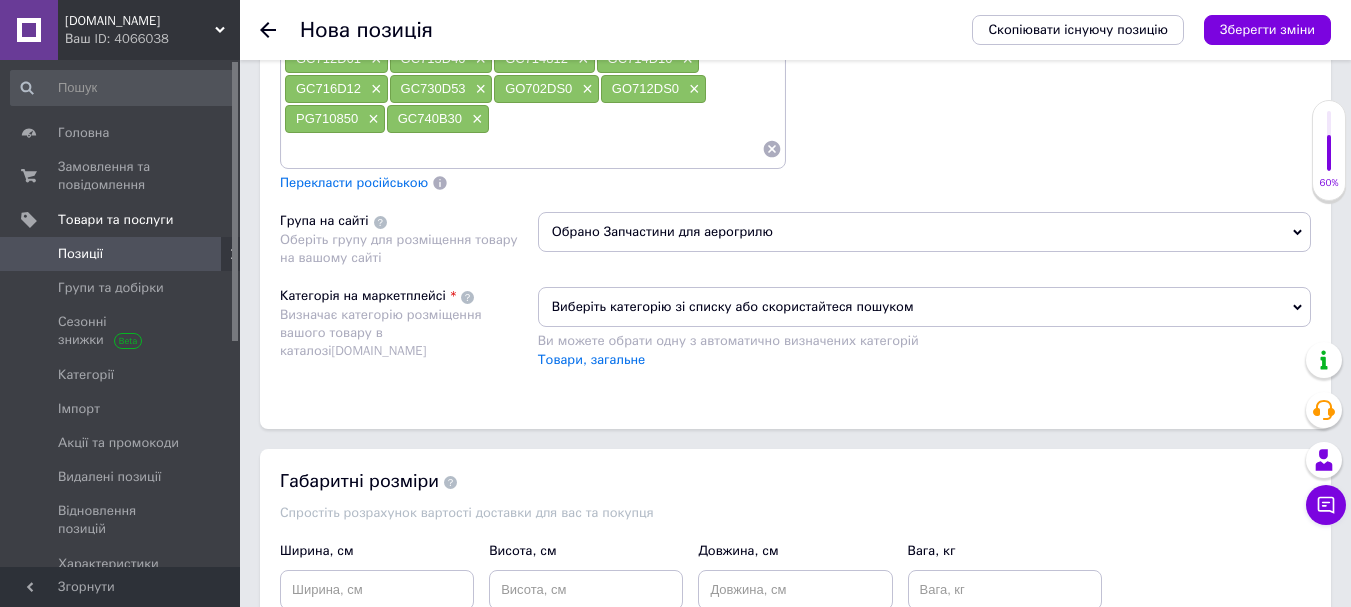 click on "Виберіть категорію зі списку або скористайтеся пошуком" at bounding box center [924, 307] 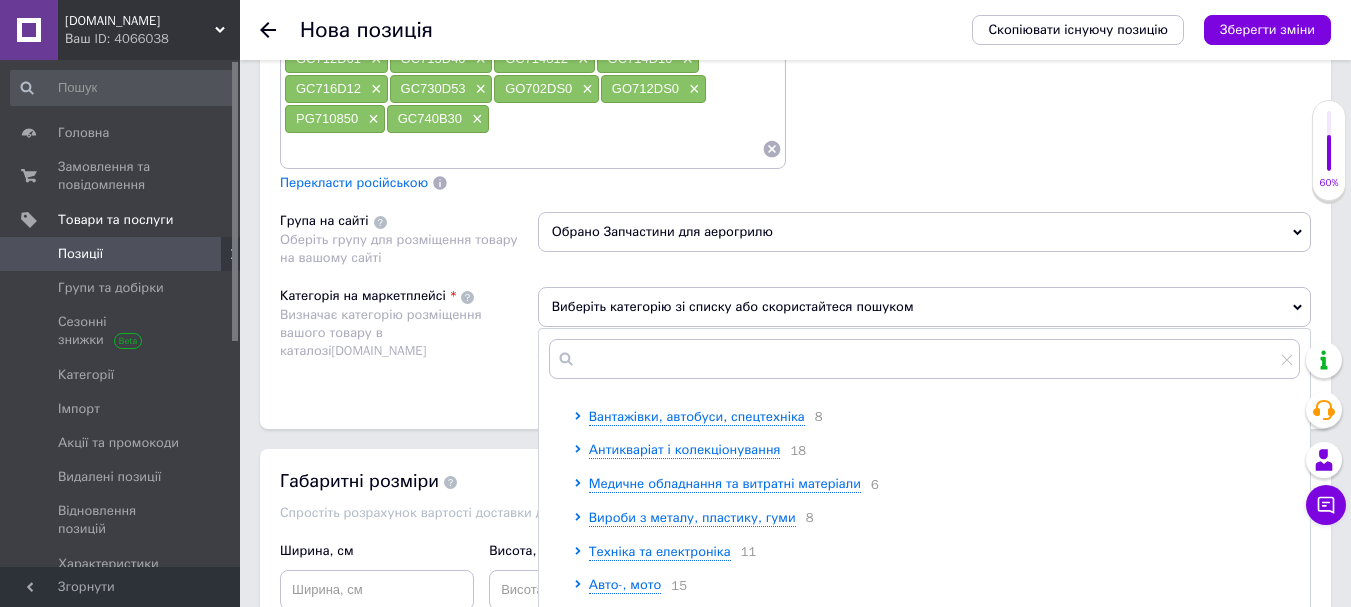scroll, scrollTop: 700, scrollLeft: 0, axis: vertical 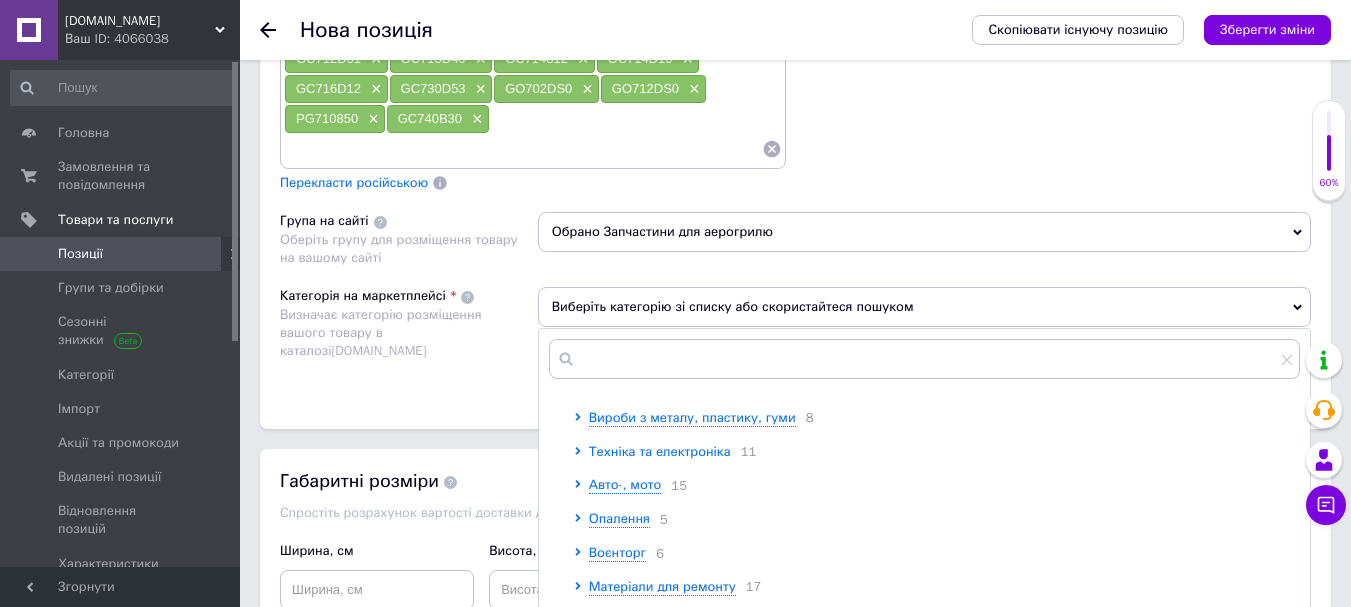 click on "Техніка та електроніка" at bounding box center (660, 451) 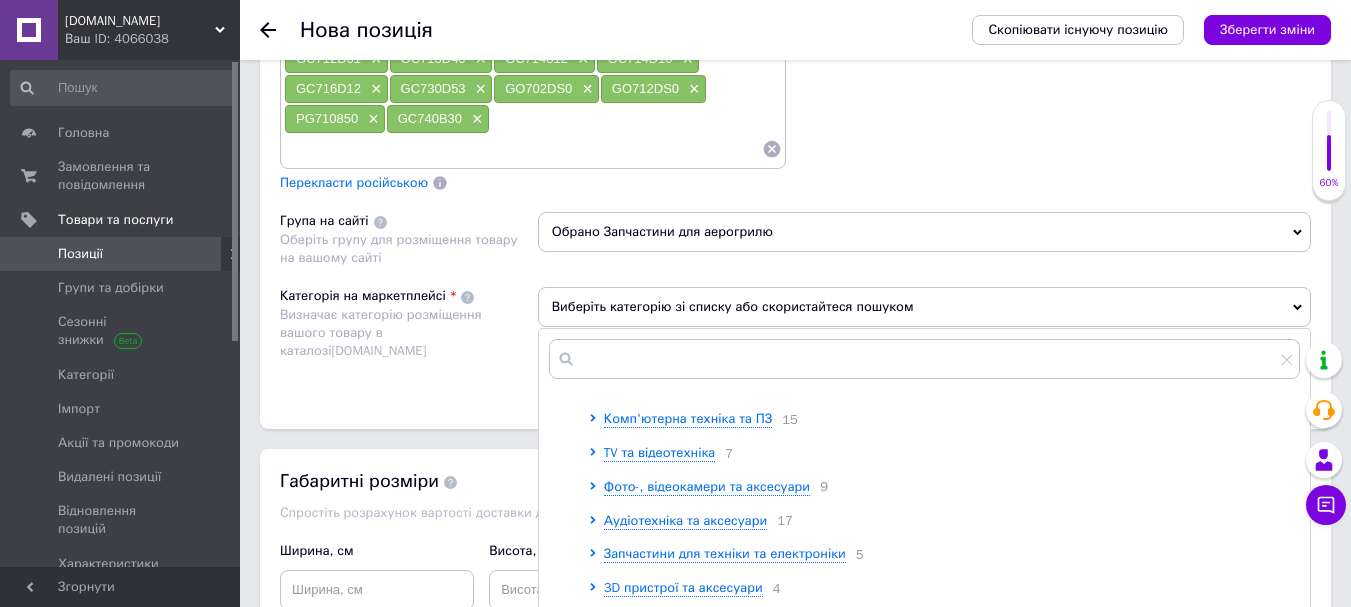 scroll, scrollTop: 900, scrollLeft: 0, axis: vertical 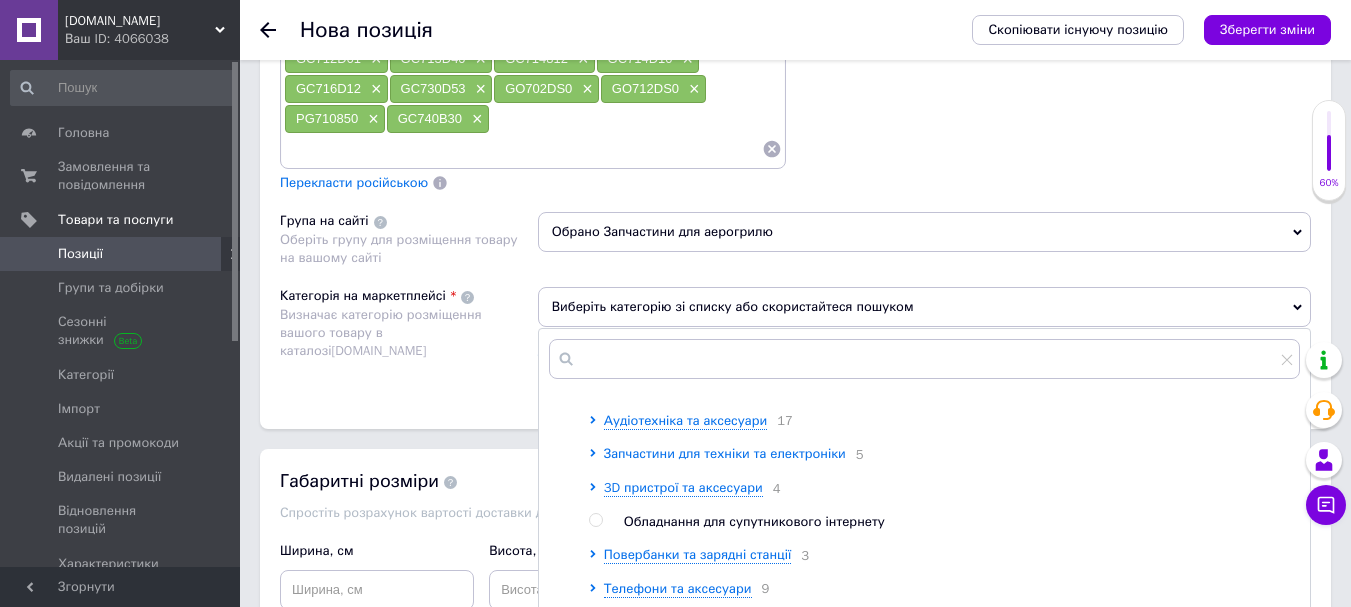 click on "Запчастини для техніки та електроніки" at bounding box center [725, 453] 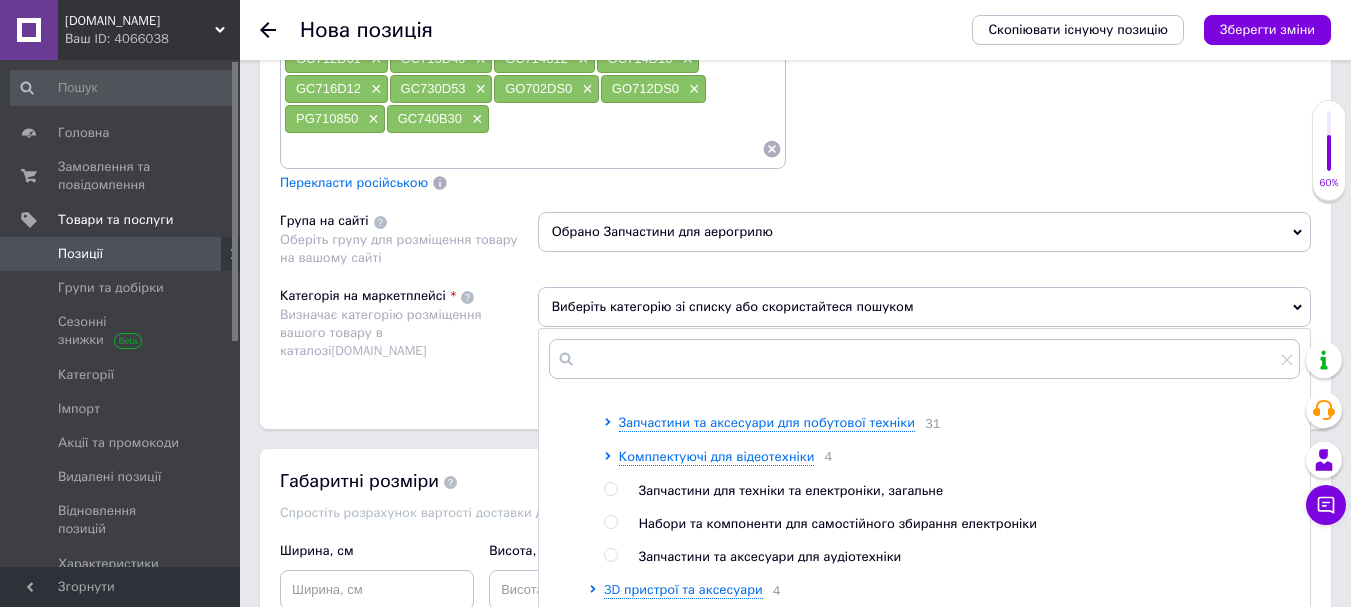 scroll, scrollTop: 1000, scrollLeft: 0, axis: vertical 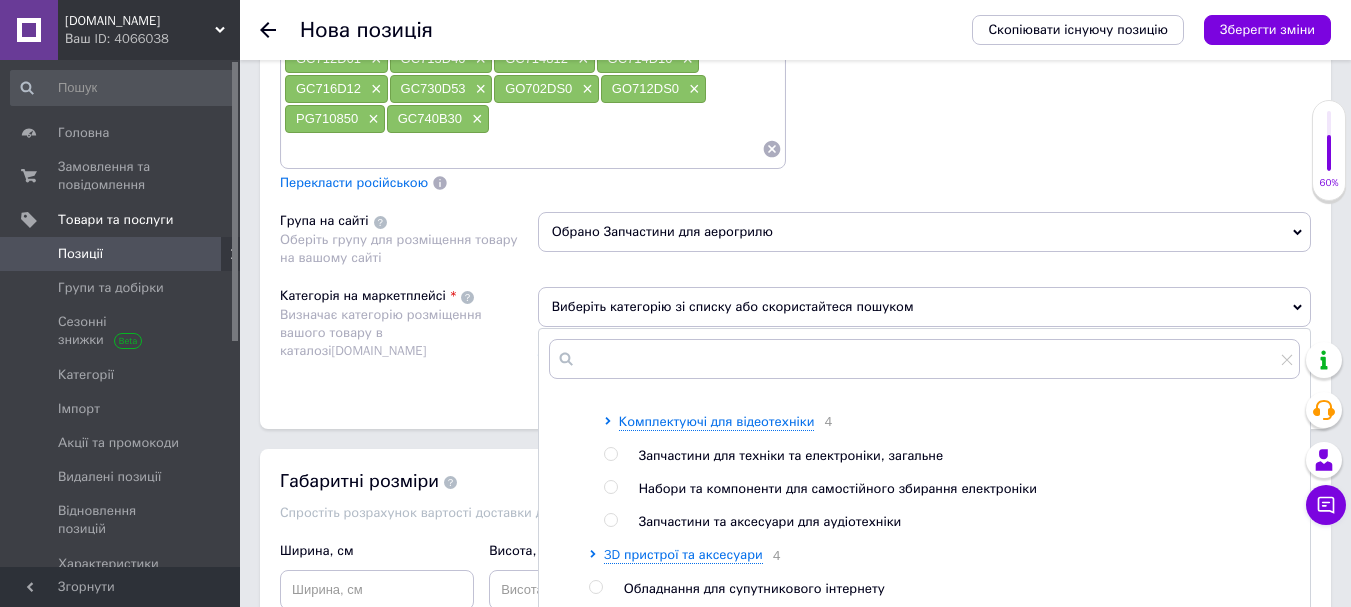 click on "Запчастини та аксесуари для побутової техніки" at bounding box center [767, 387] 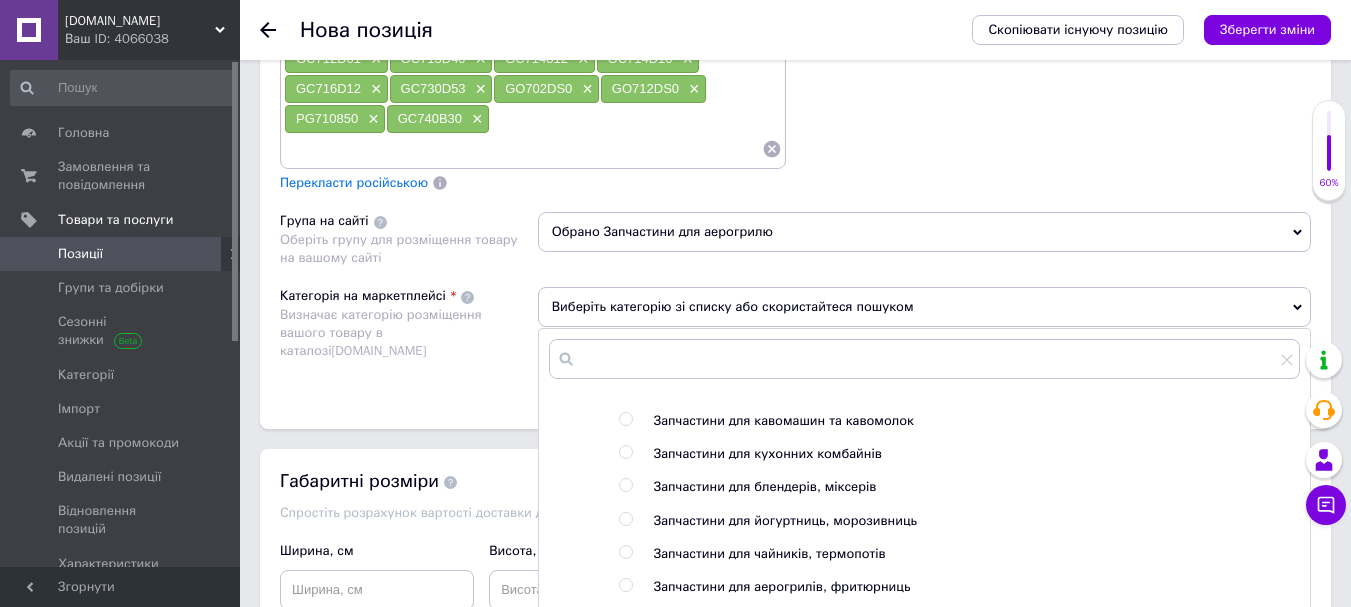 scroll, scrollTop: 1600, scrollLeft: 0, axis: vertical 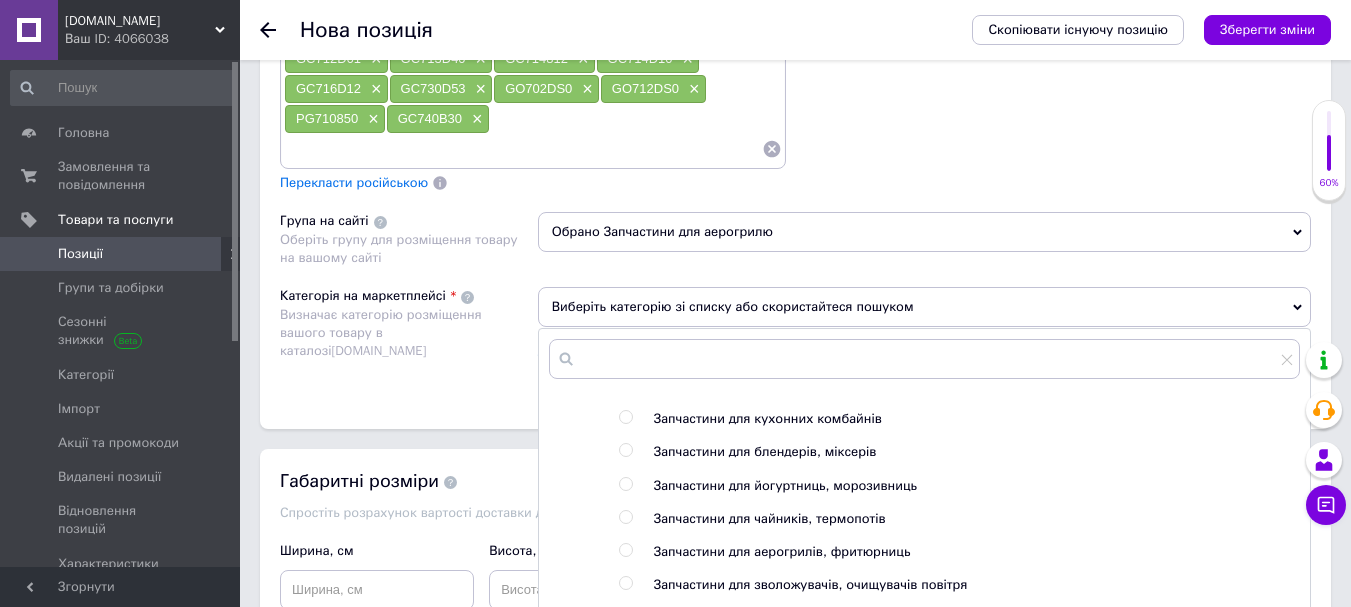 click on "Запчастини для аерогрилів, фритюрниць" at bounding box center (782, 551) 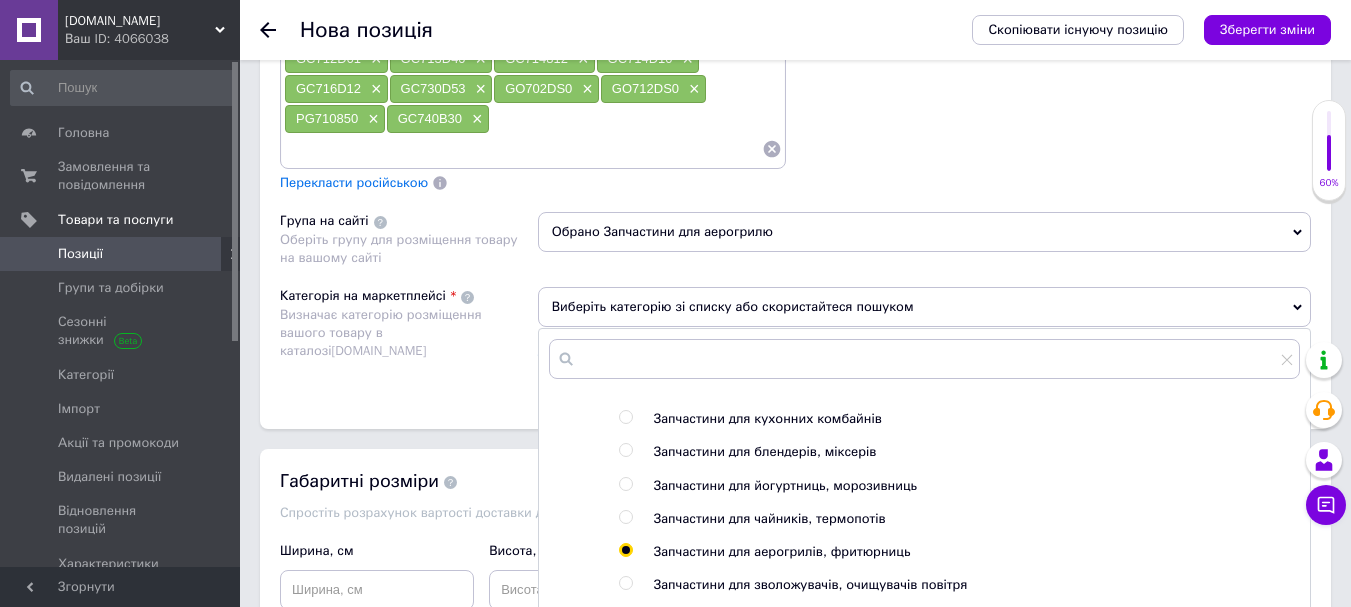 radio on "true" 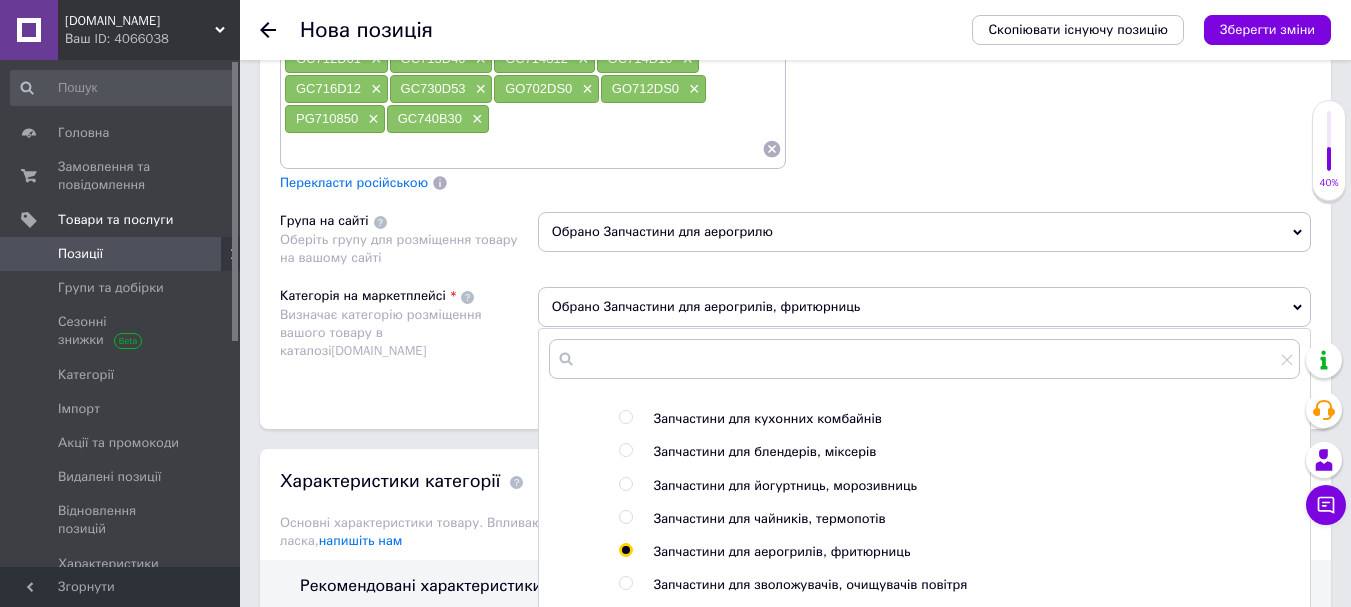 click on "Категорія на маркетплейсі Визначає категорію розміщення вашого товару в каталозі  [DOMAIN_NAME]" at bounding box center [409, 337] 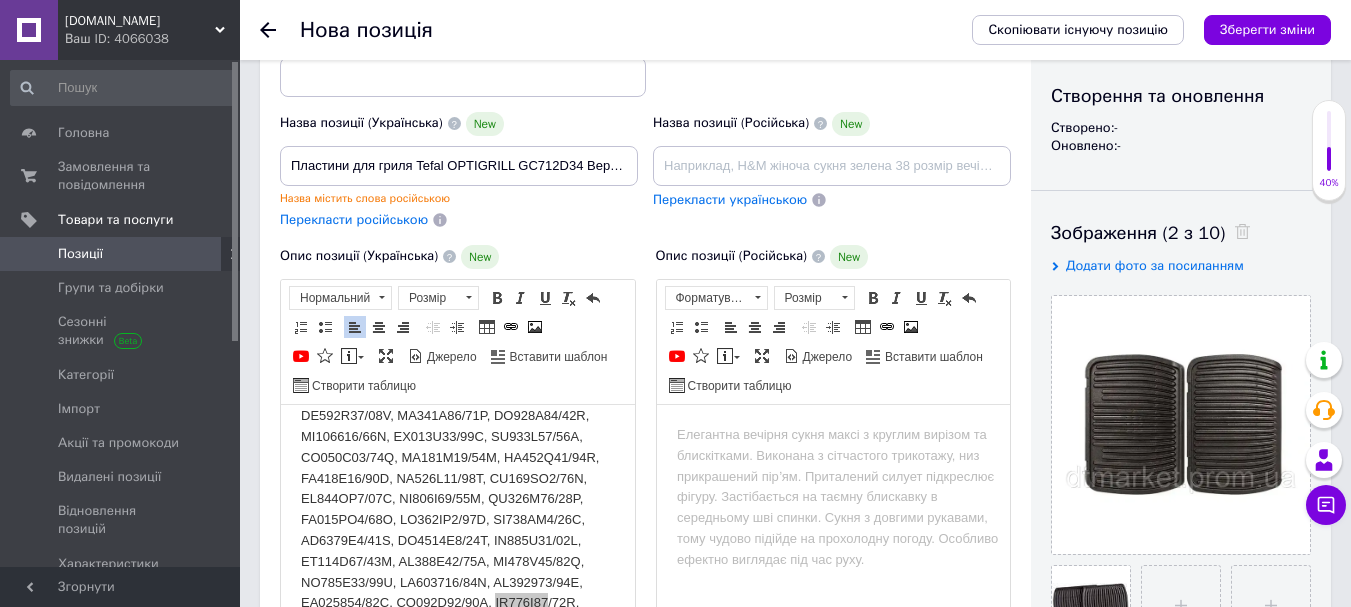 scroll, scrollTop: 100, scrollLeft: 0, axis: vertical 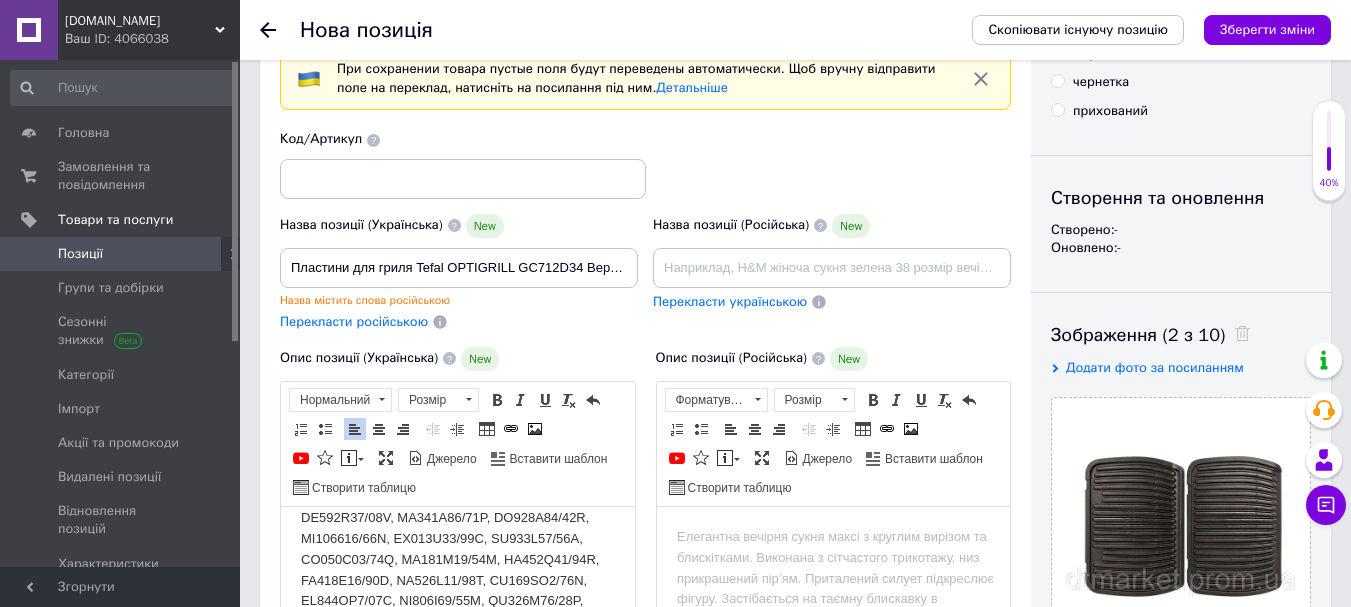 click on "Перекласти українською" at bounding box center (730, 301) 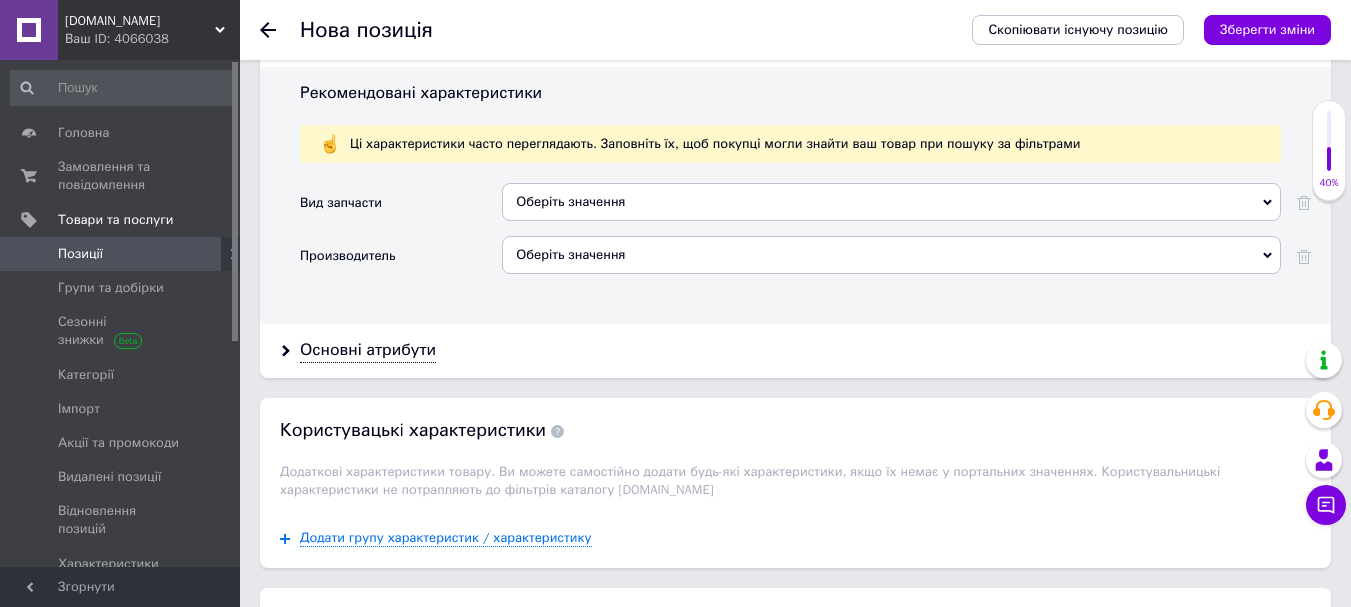 scroll, scrollTop: 2100, scrollLeft: 0, axis: vertical 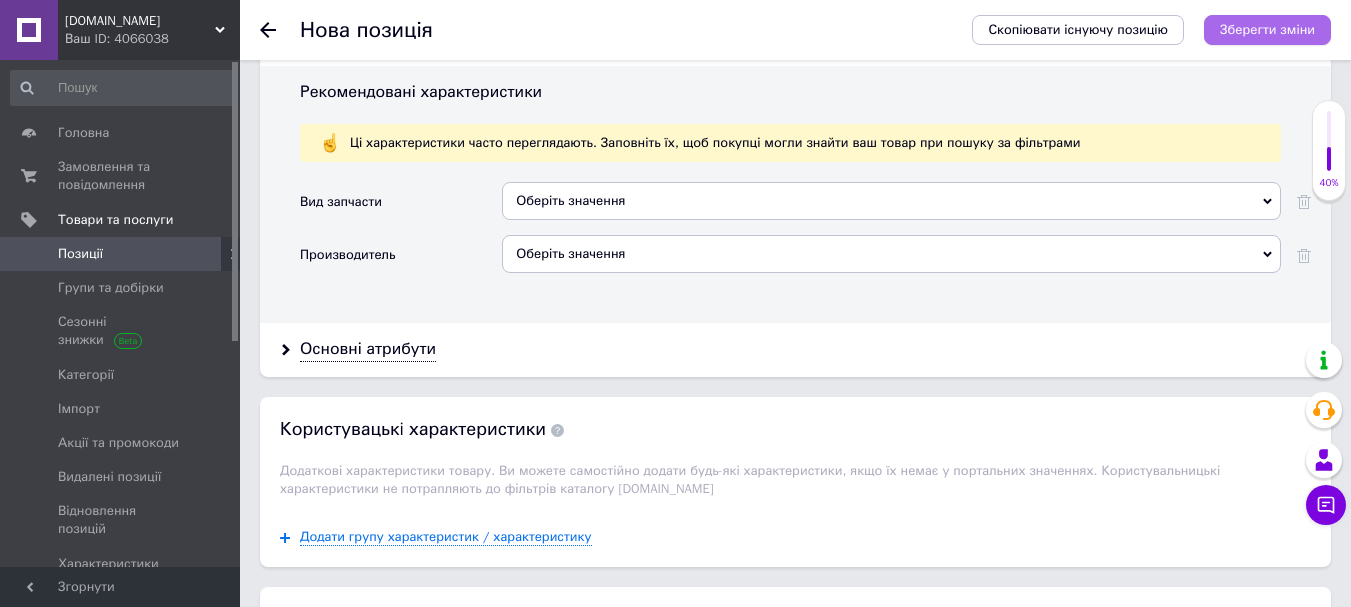 click on "Зберегти зміни" at bounding box center (1267, 29) 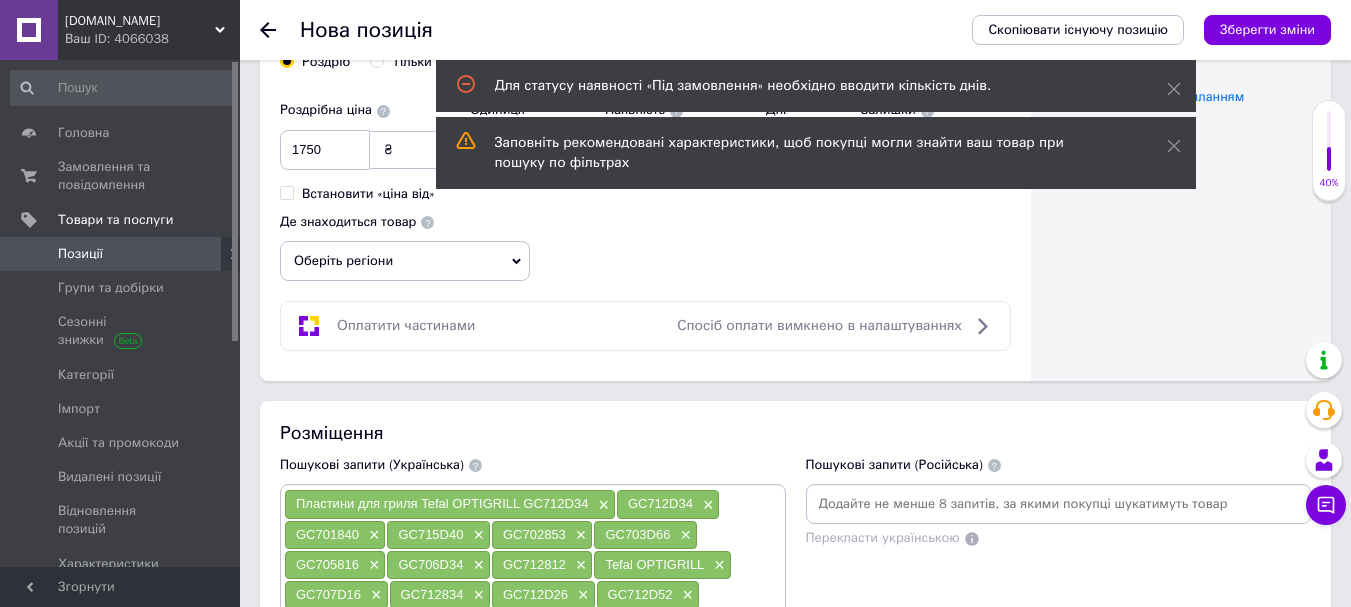 scroll, scrollTop: 834, scrollLeft: 0, axis: vertical 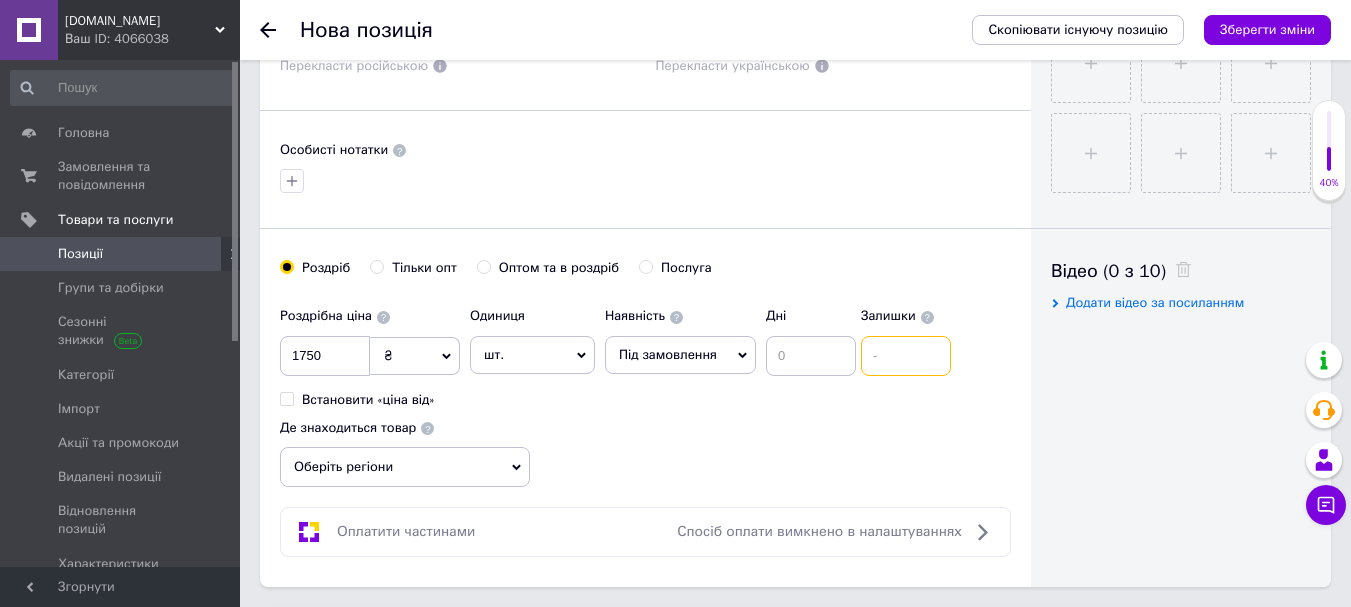 click at bounding box center (906, 356) 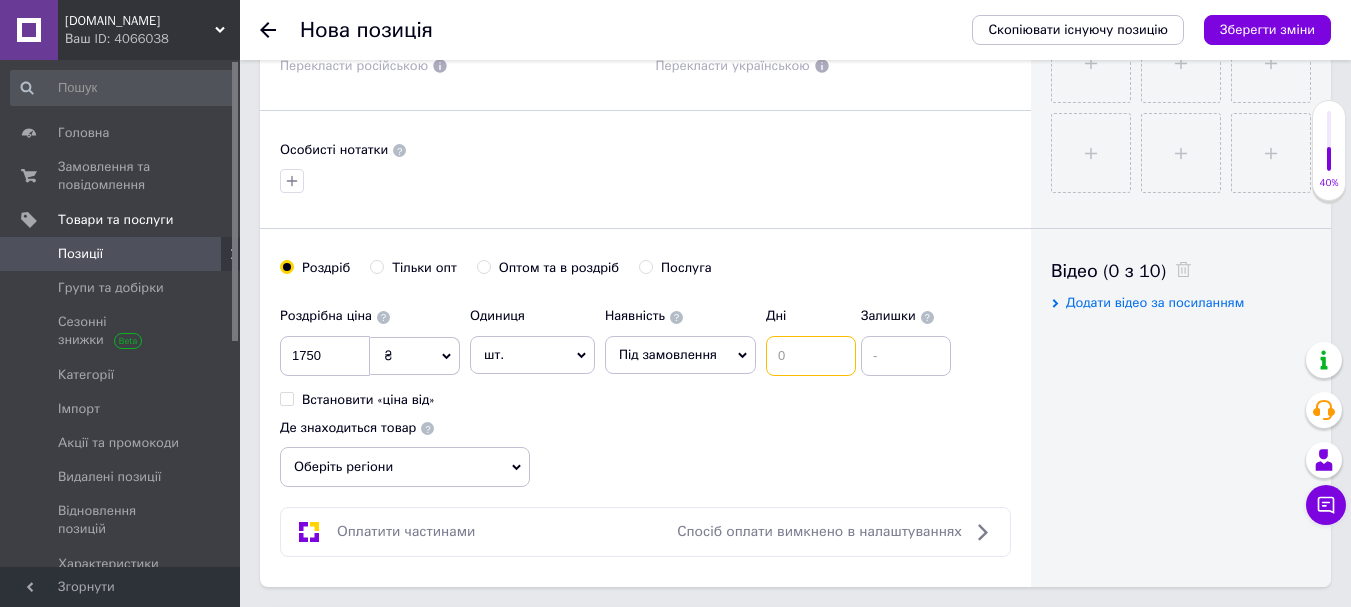 click at bounding box center (811, 356) 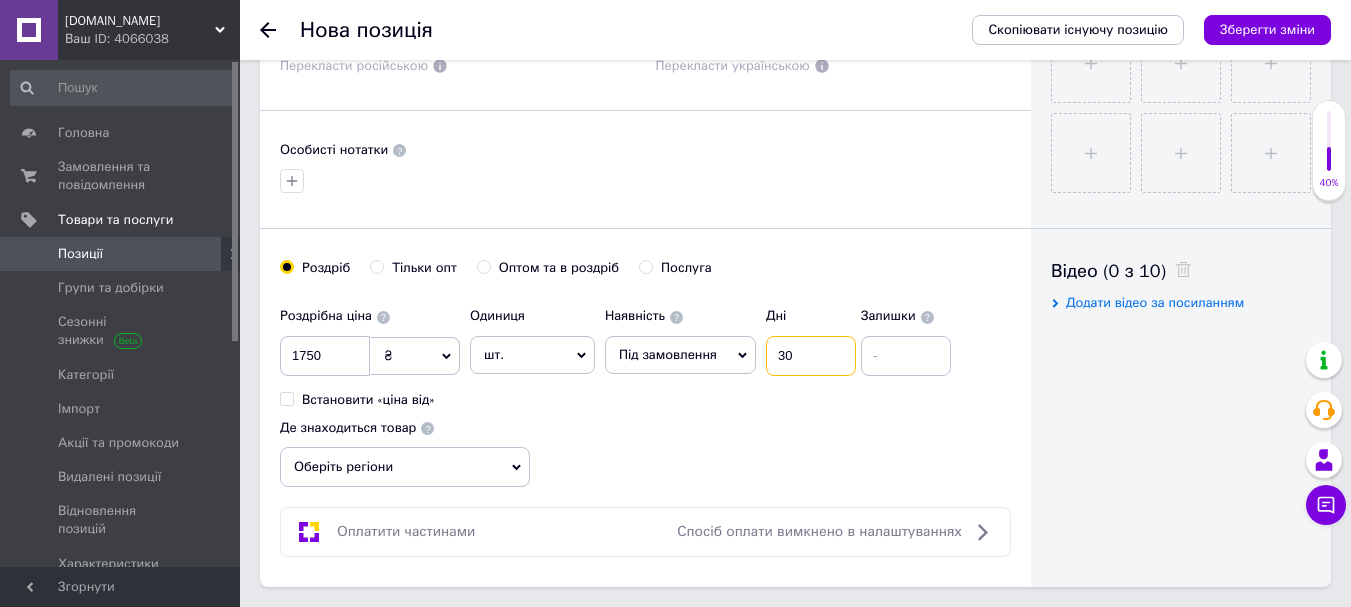 type on "30" 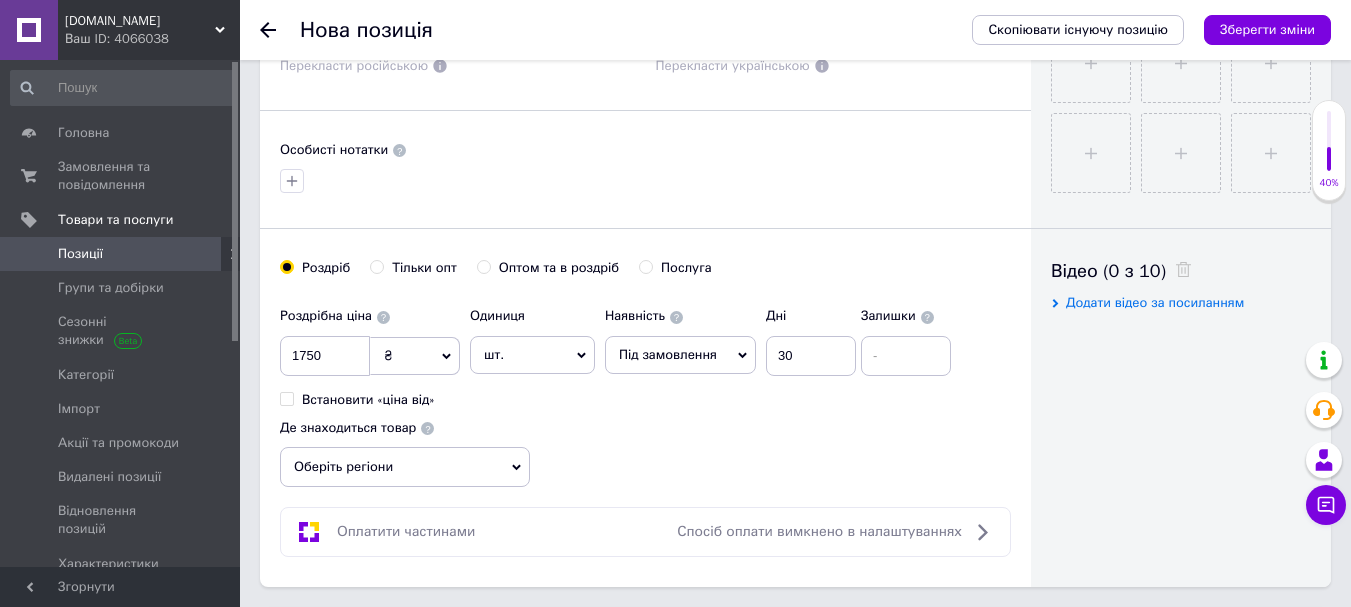 click on "Роздрібна ціна 1750 ₴ $ EUR CHF GBP ¥ PLN ₸ MDL HUF KGS CNY TRY KRW lei Встановити «ціна від» Одиниця шт. Популярне комплект упаковка кв.м пара м кг пог.м послуга т а автоцистерна ампула б балон банка блістер бобіна бочка [PERSON_NAME] бухта в ват виїзд відро г г га година гр/кв.м гігакалорія д дав два місяці день доба доза є єврокуб з зміна к кВт каністра карат кв.дм кв.м кв.см кв.фут квартал кг кг/кв.м км колесо комплект коробка куб.дм куб.м л л лист м м мВт мл мм моток місяць мішок н набір номер о об'єкт од. п палетомісце пара партія пач пог.м послуга посівна одиниця птахомісце півроку пігулка" at bounding box center (645, 392) 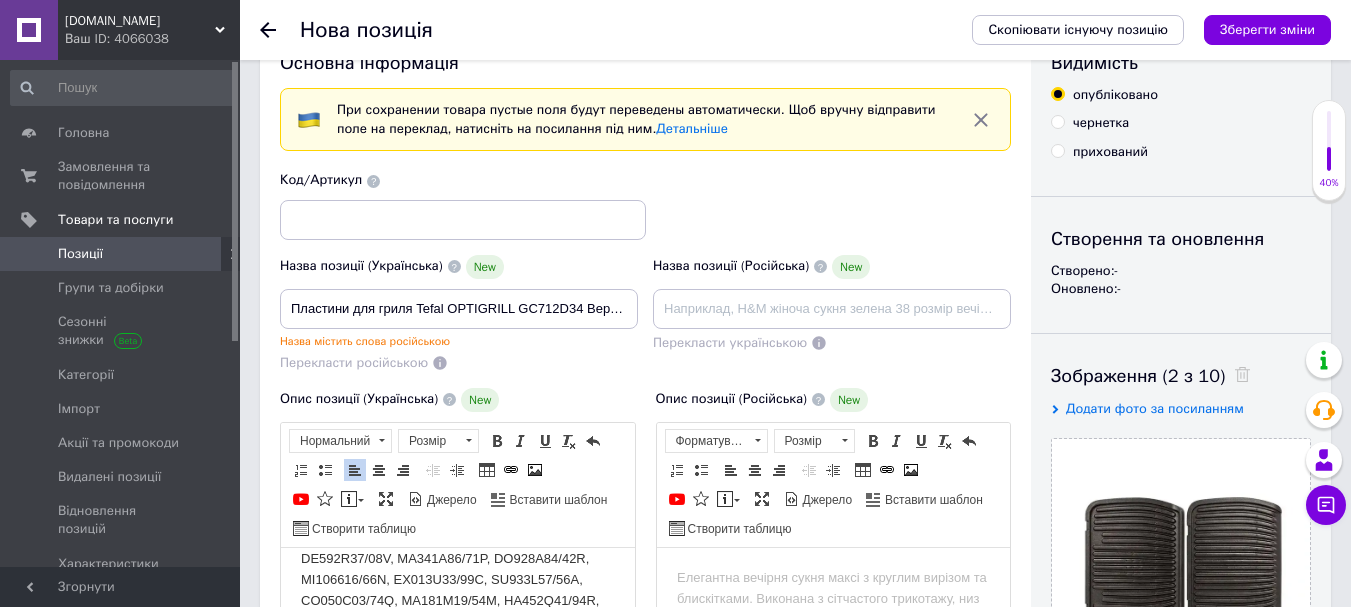 scroll, scrollTop: 0, scrollLeft: 0, axis: both 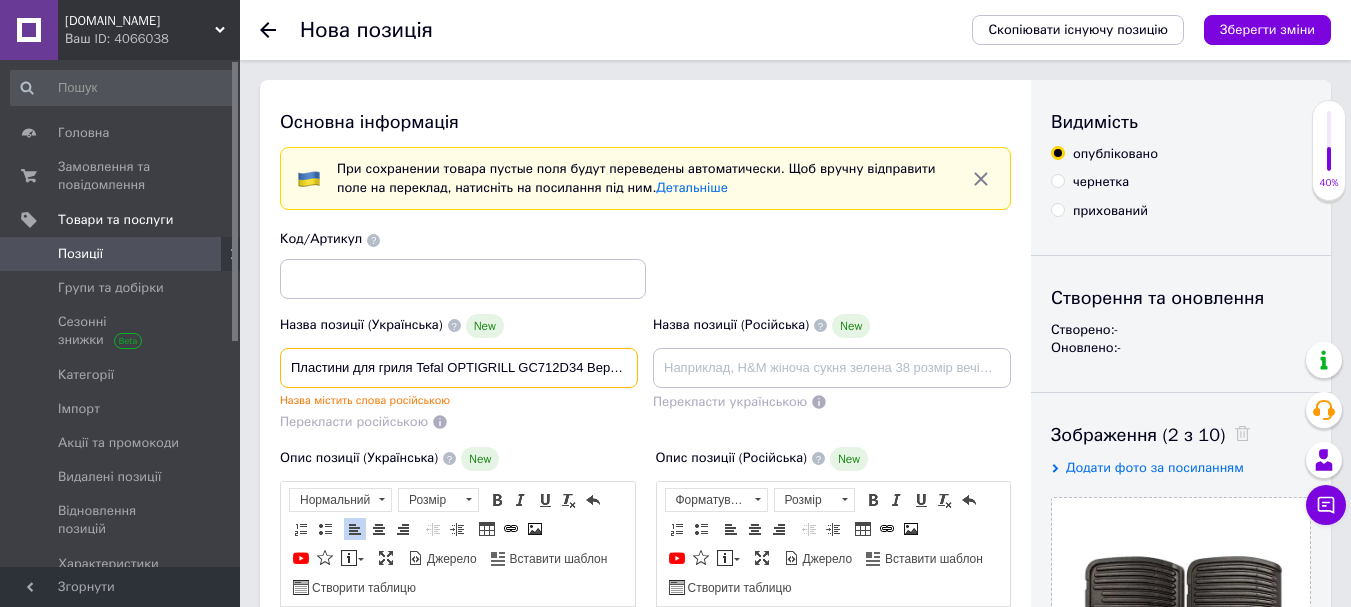 click on "Пластини для гриля Tefal OPTIGRILL GC712D34 Верх+Низ Комплект" at bounding box center (459, 368) 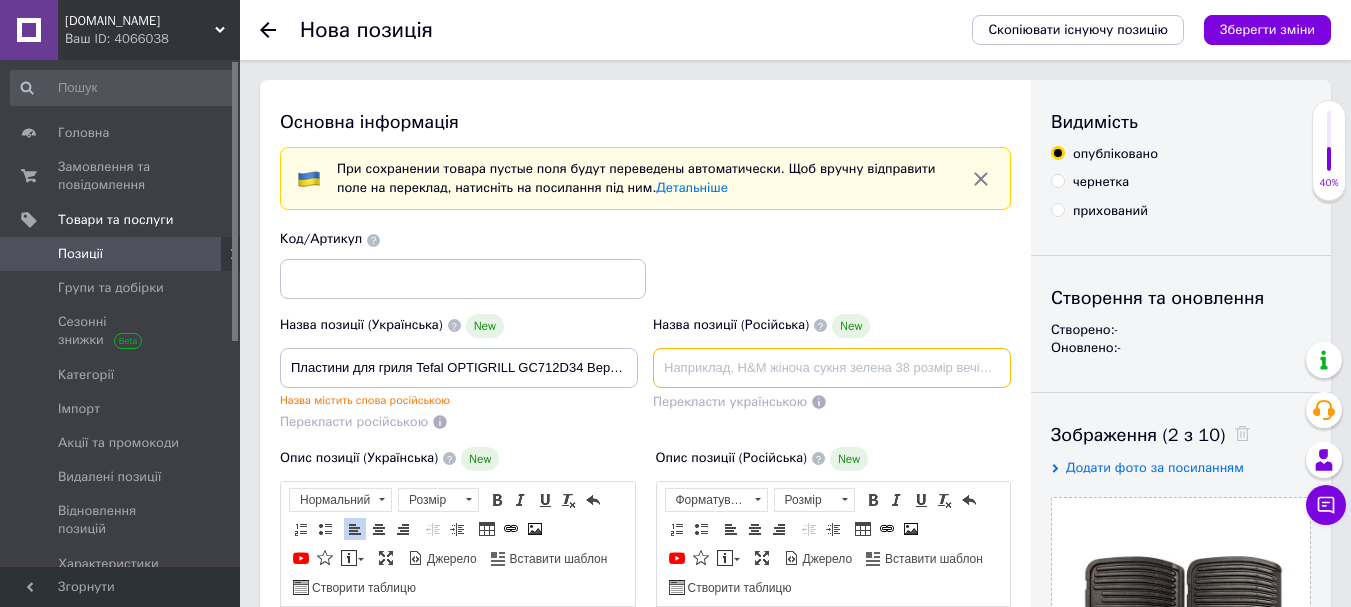 click at bounding box center (832, 368) 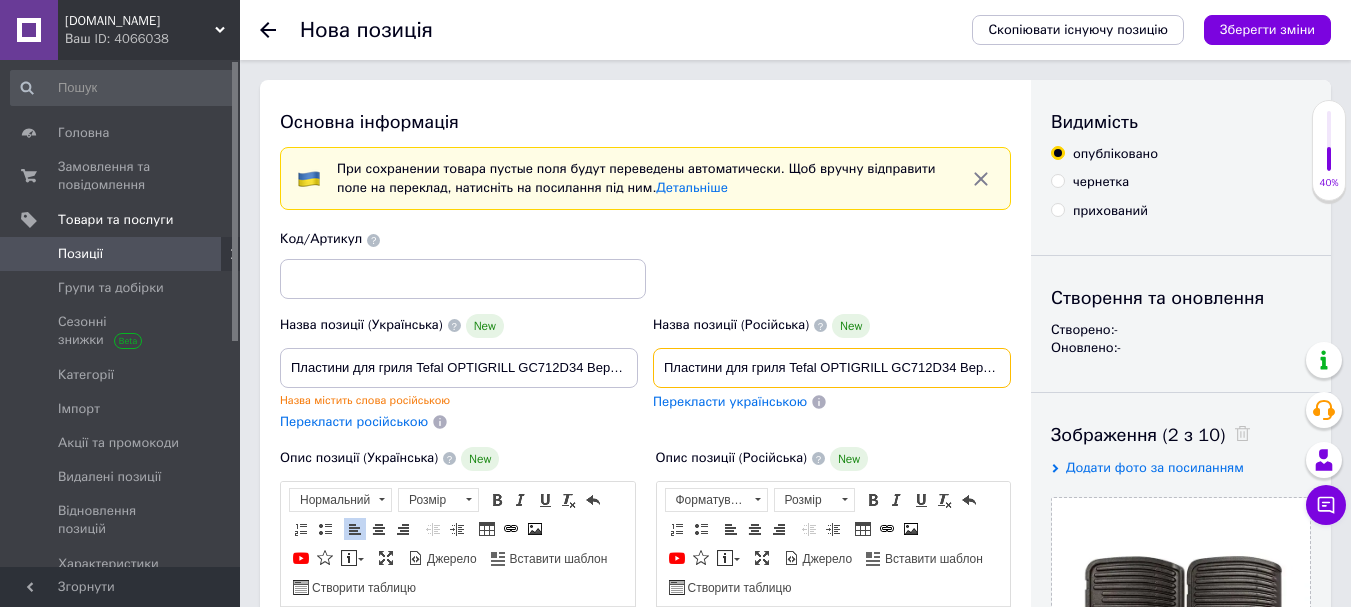 scroll, scrollTop: 0, scrollLeft: 82, axis: horizontal 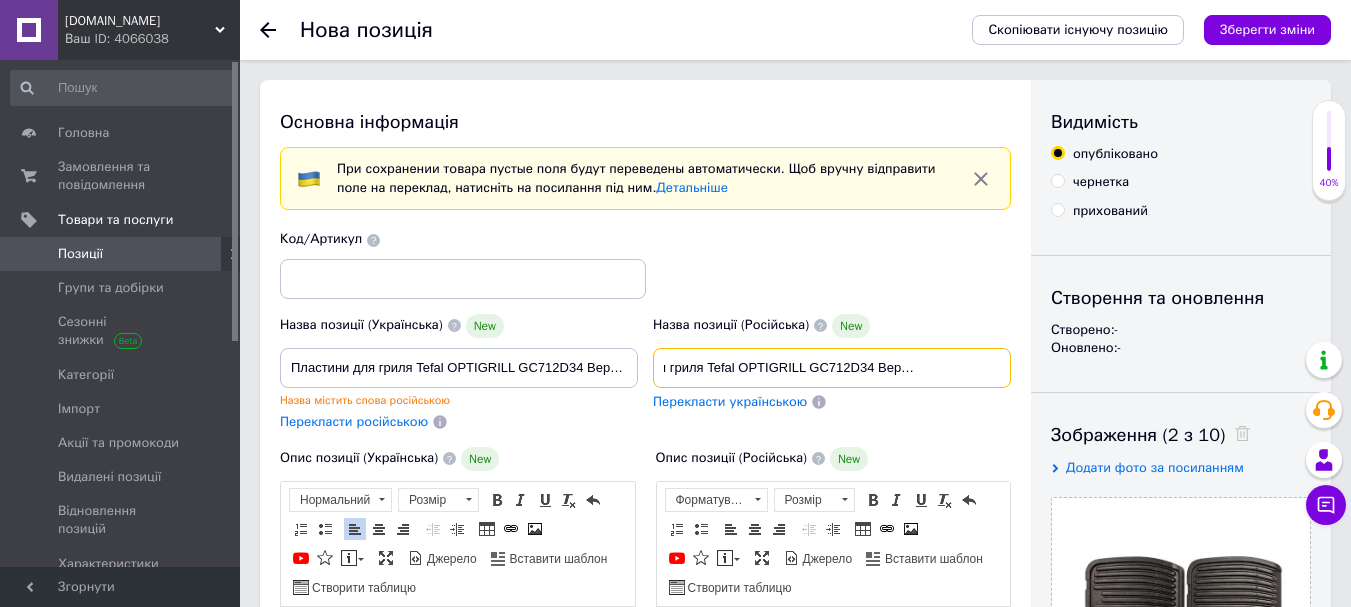 type on "Пластини для гриля Tefal OPTIGRILL GC712D34 Верх+Низ Комплект" 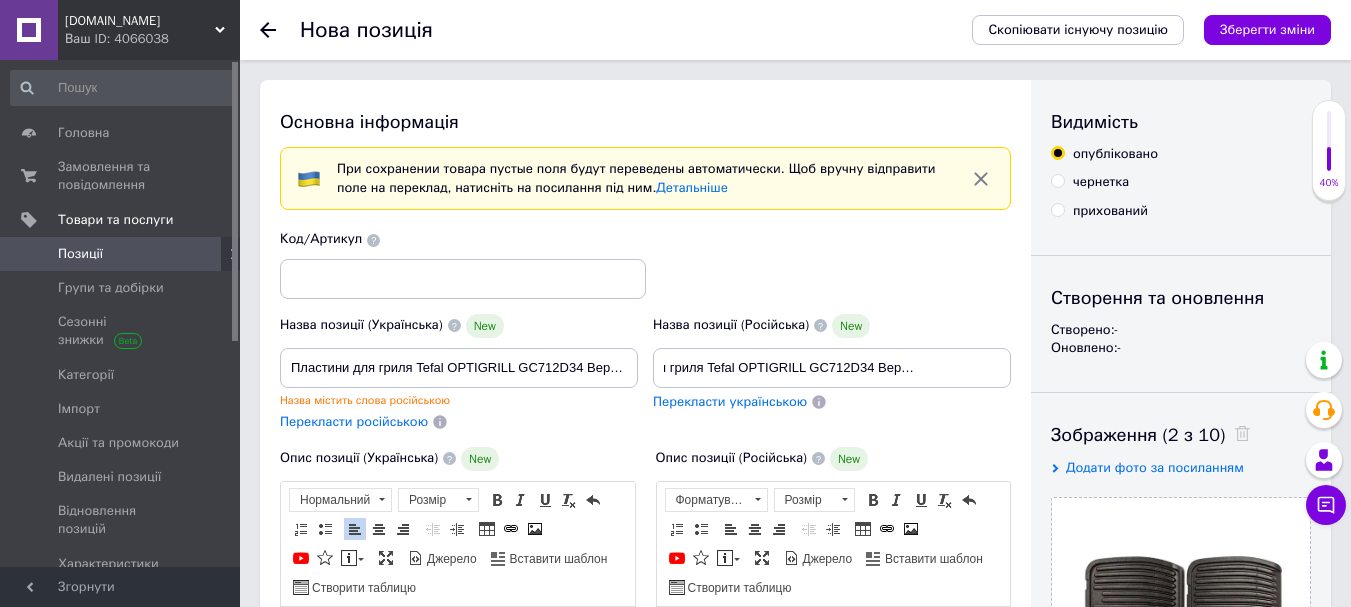 click on "Перекласти російською" at bounding box center (354, 421) 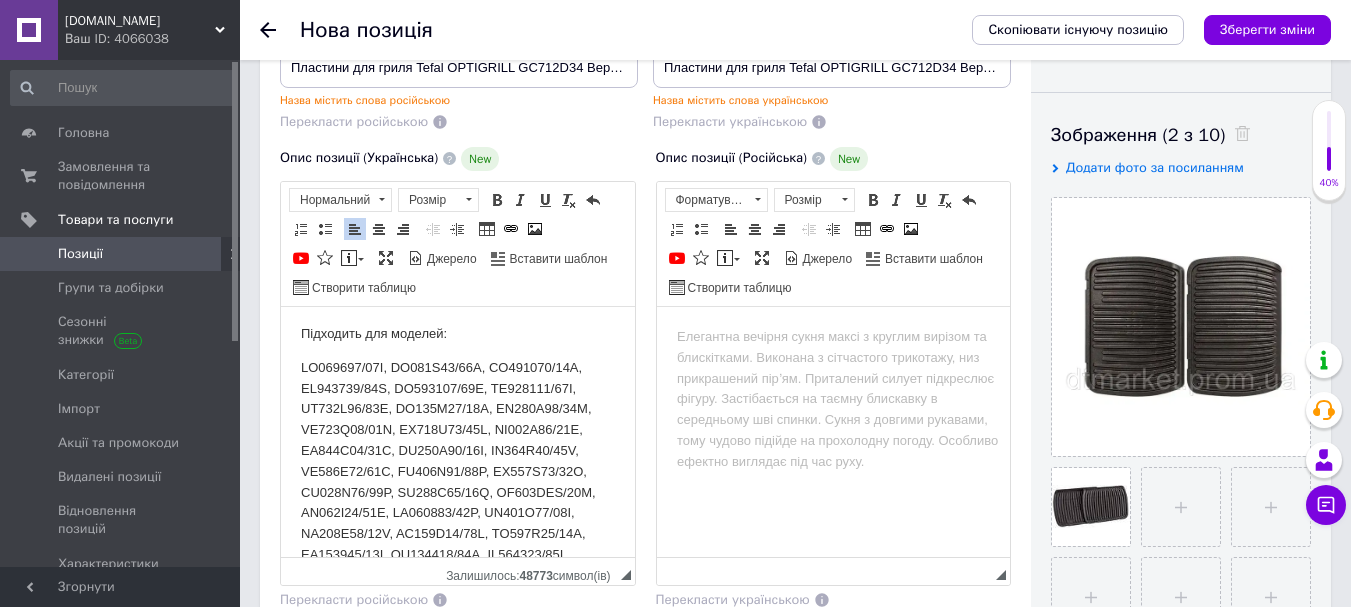 scroll, scrollTop: 0, scrollLeft: 0, axis: both 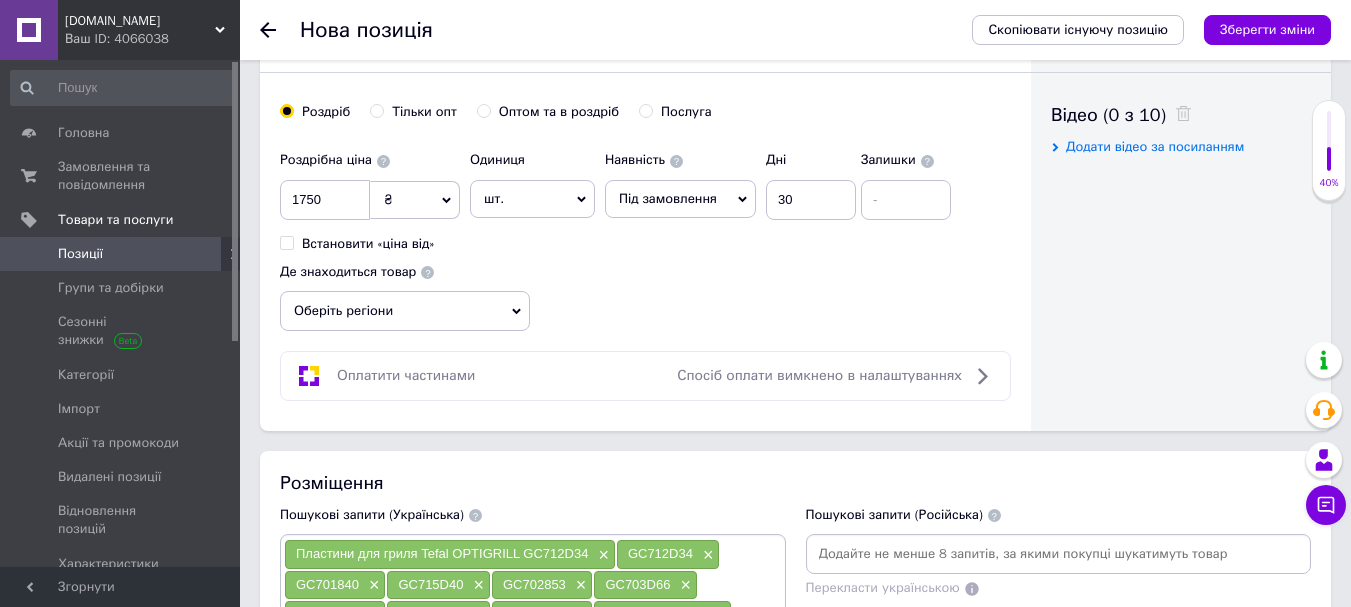 drag, startPoint x: 299, startPoint y: -348, endPoint x: 507, endPoint y: 149, distance: 538.7699 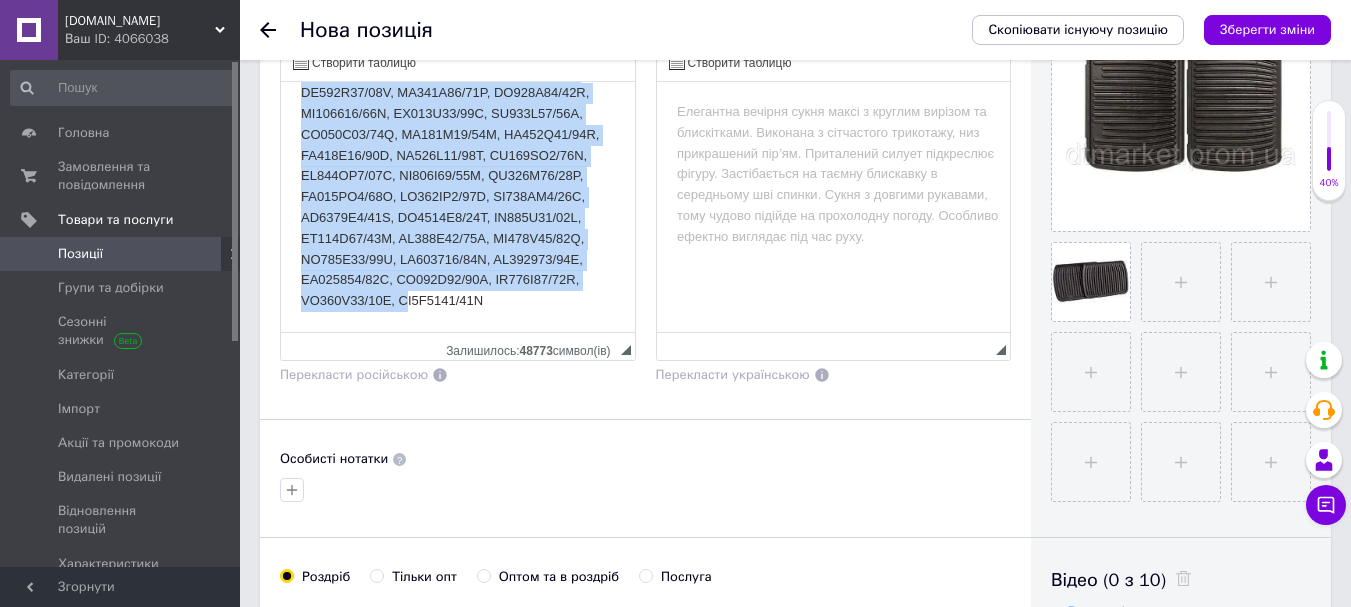 scroll, scrollTop: 490, scrollLeft: 0, axis: vertical 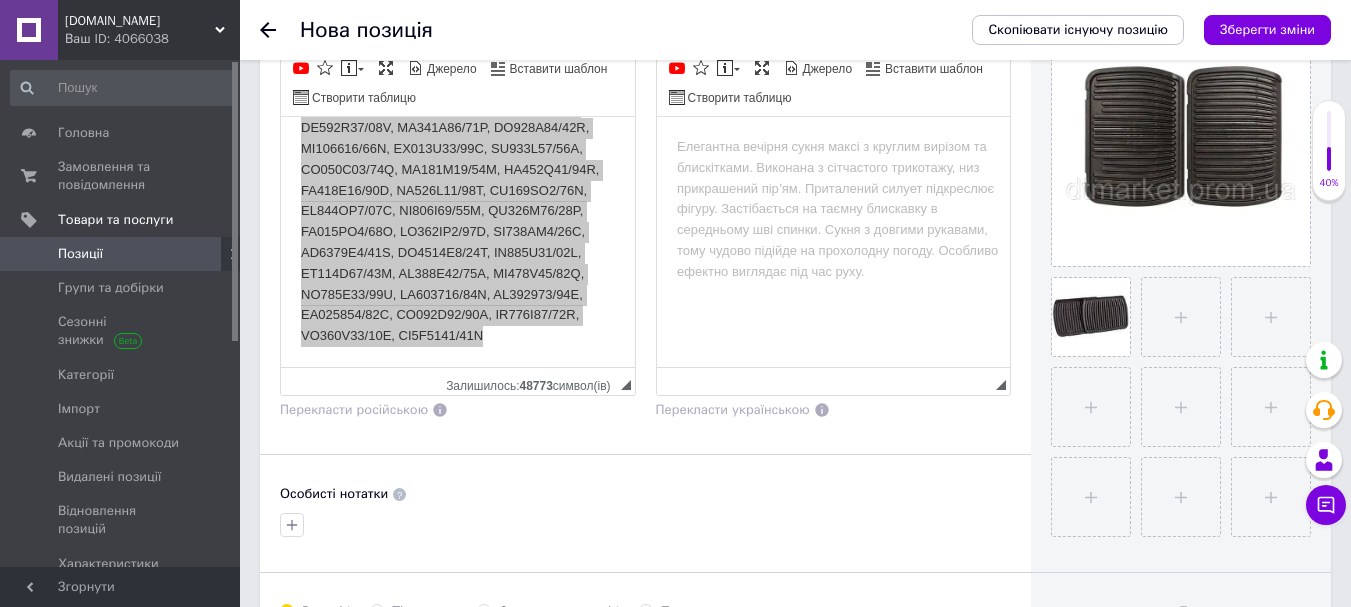 drag, startPoint x: 704, startPoint y: 135, endPoint x: 704, endPoint y: 149, distance: 14 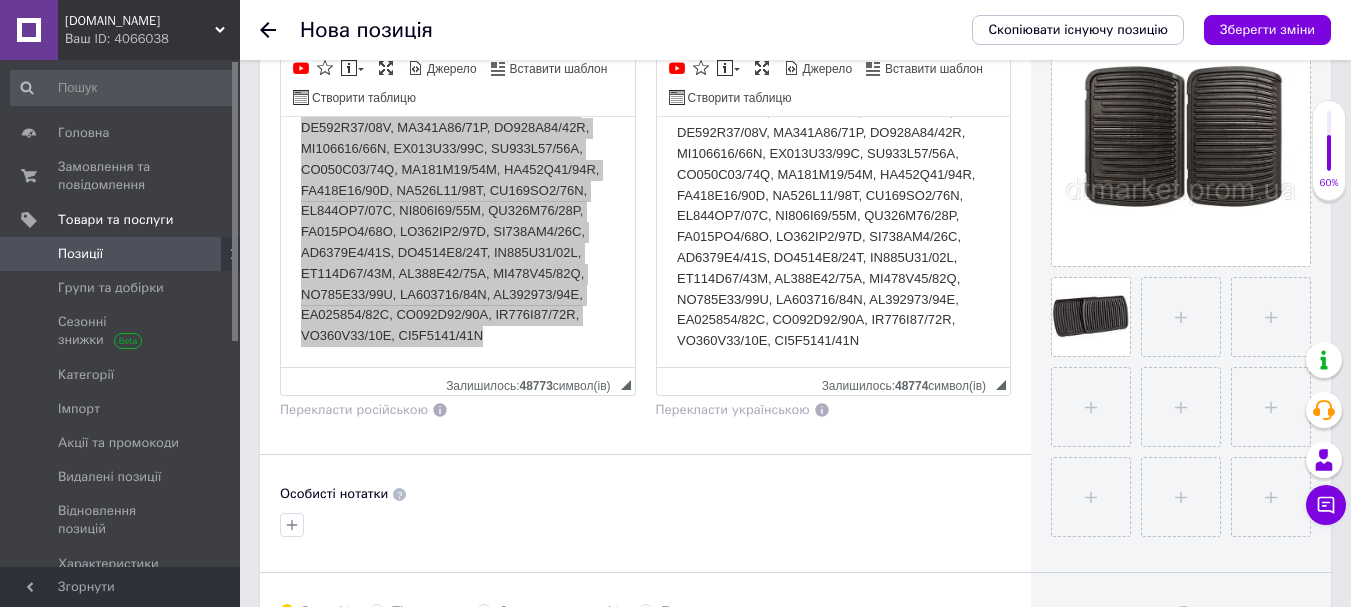 scroll, scrollTop: 427, scrollLeft: 0, axis: vertical 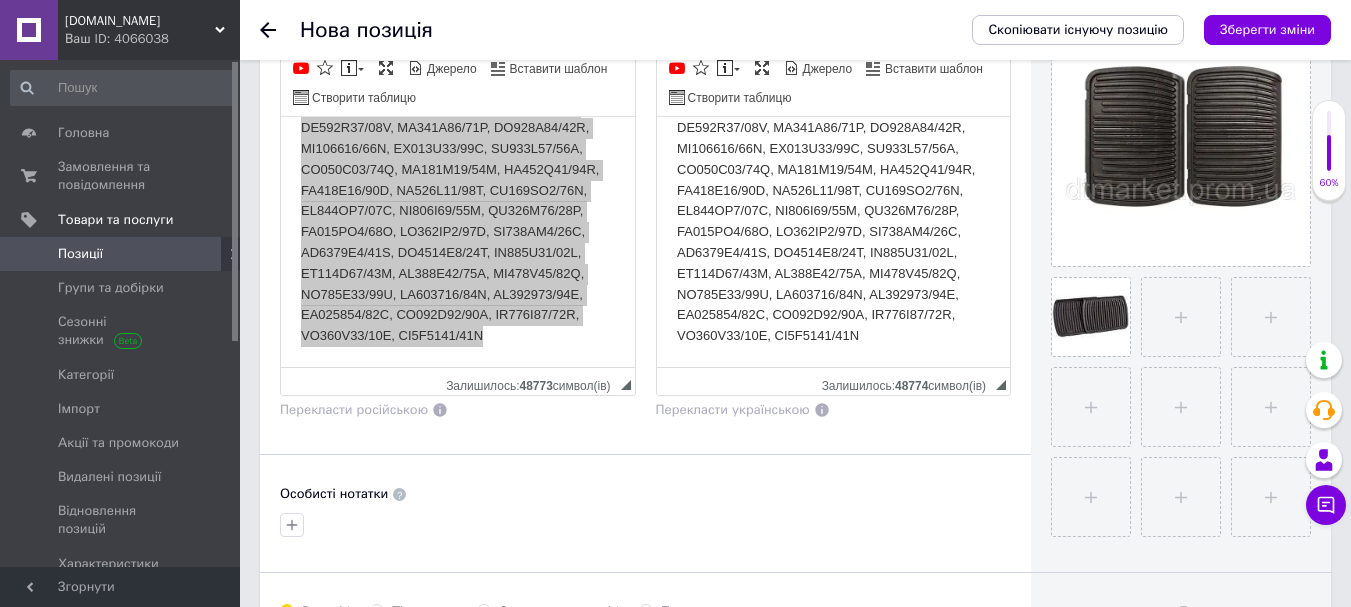 click on "Основна інформація При сохранении товара пустые поля будут переведены автоматически. Щоб вручну відправити поле на переклад, натисніть на посилання під ним.  Детальніше Назва позиції (Українська) New Пластини для гриля Tefal OPTIGRILL GC712D34 Верх+Низ Комплект Назва містить слова російською Перекласти російською Код/Артикул Назва позиції (Російська) New Пластини для гриля Tefal OPTIGRILL GC712D34 Верх+Низ Комплект Назва містить слова українською Перекласти українською Опис позиції (Українська) New Розширений текстовий редактор, 3112D71C-45B2-423D-A71D-1CAF6E3541CC Форматування Нормальний" at bounding box center [645, 260] 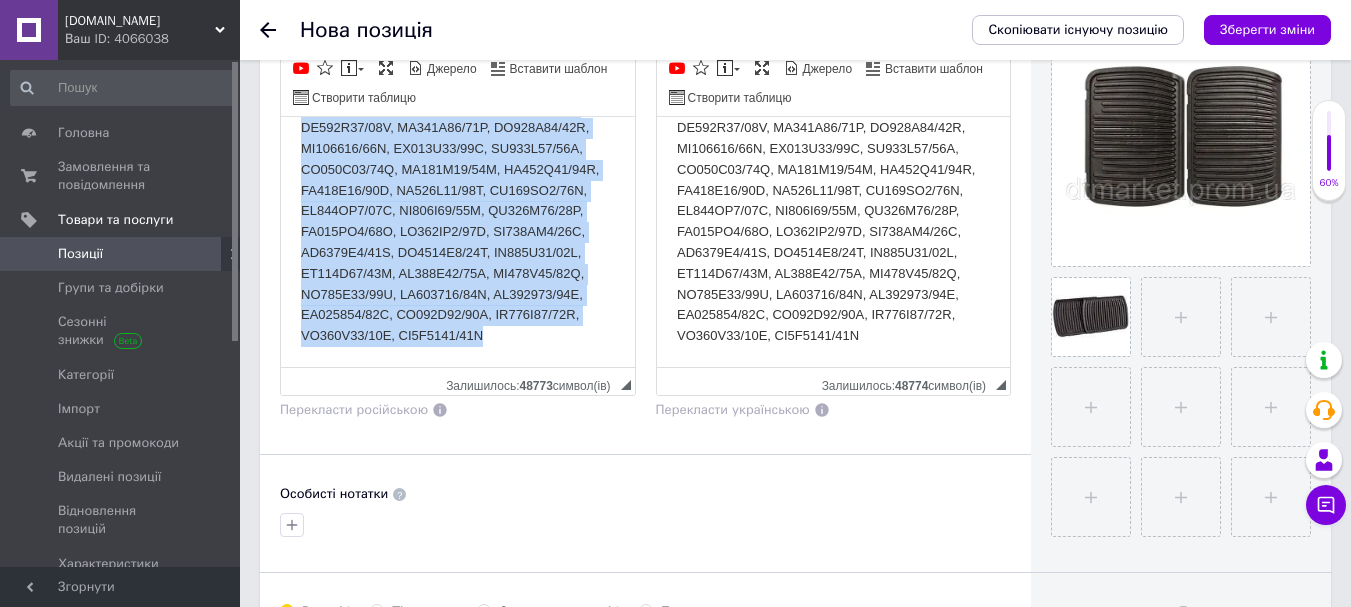 click at bounding box center [458, 44] 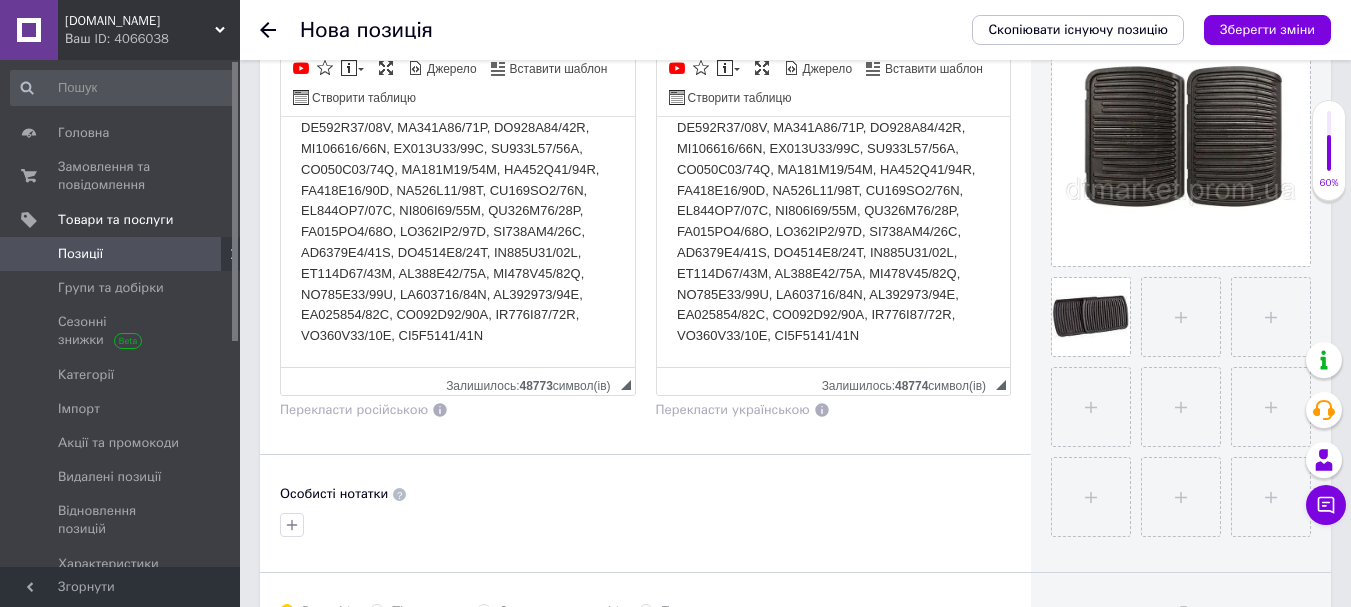 click at bounding box center [833, 44] 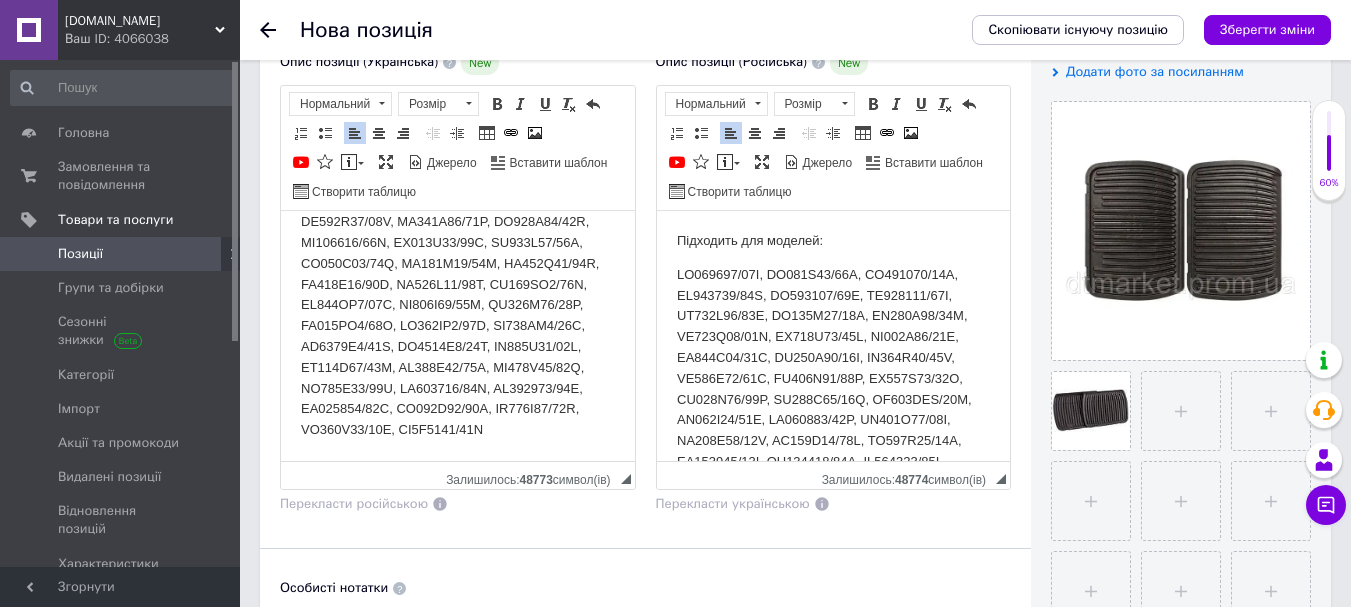 scroll, scrollTop: 600, scrollLeft: 0, axis: vertical 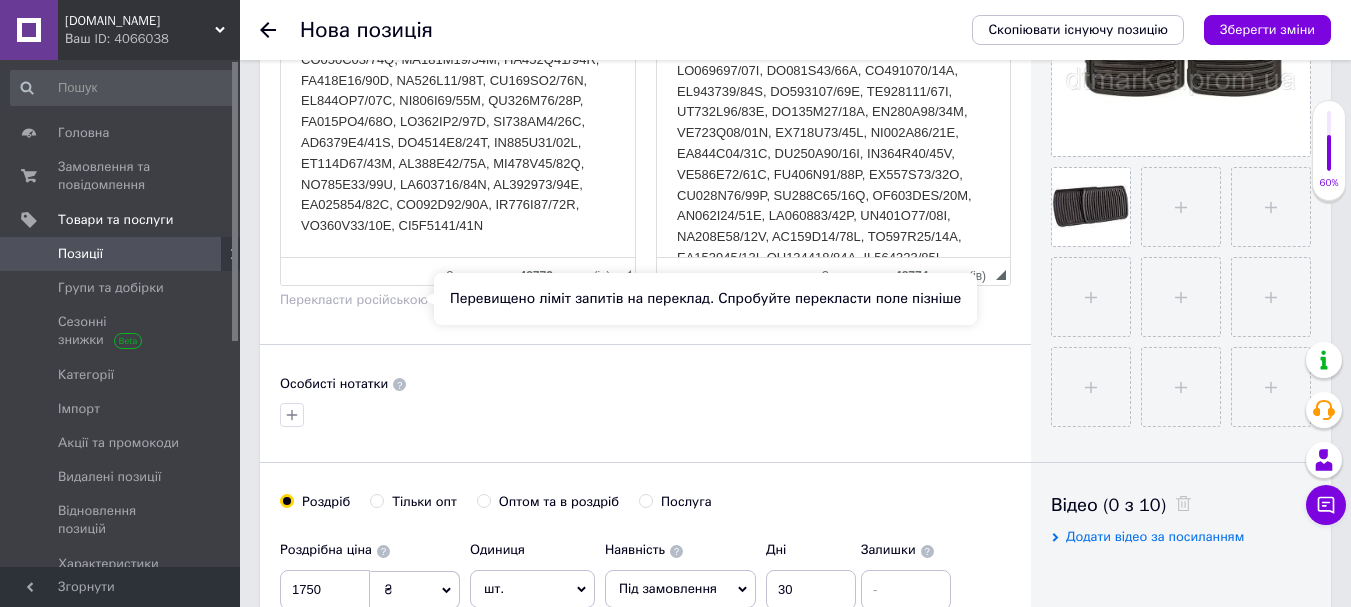 click on "Перекласти російською" at bounding box center [354, 299] 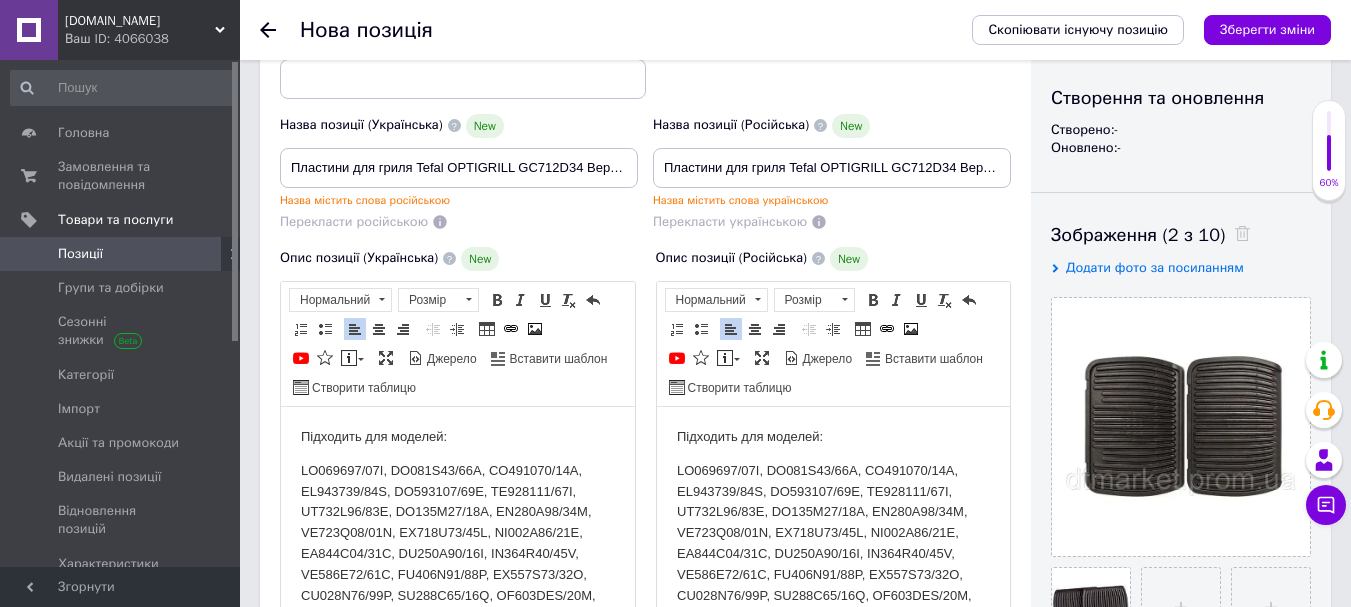 scroll, scrollTop: 0, scrollLeft: 0, axis: both 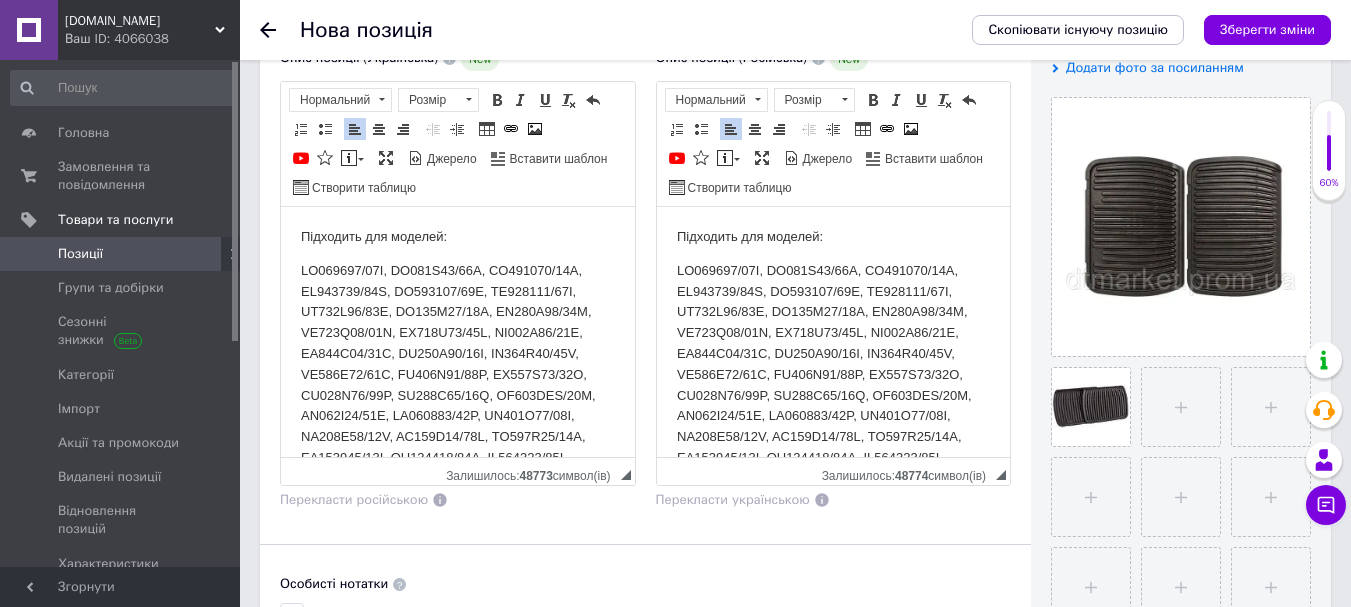 click on "Опис позиції (Українська) New Розширений текстовий редактор, 3112D71C-45B2-423D-A71D-1CAF6E3541CC Панель інструментів редактора Форматування Нормальний Розмір Розмір   Жирний  Сполучення клавіш Ctrl+B   Курсив  Сполучення клавіш Ctrl+I   Підкреслений  Сполучення клавіш Ctrl+U   Видалити форматування   Повернути  Сполучення клавіш Ctrl+Z   Вставити/видалити нумерований список   Вставити/видалити маркований список   По лівому краю   По центру   По правому краю   Зменшити відступ   Збільшити відступ   Таблиця   Вставити/Редагувати посилання  Сполучення клавіш Ctrl+L   Зображення" at bounding box center (458, 278) 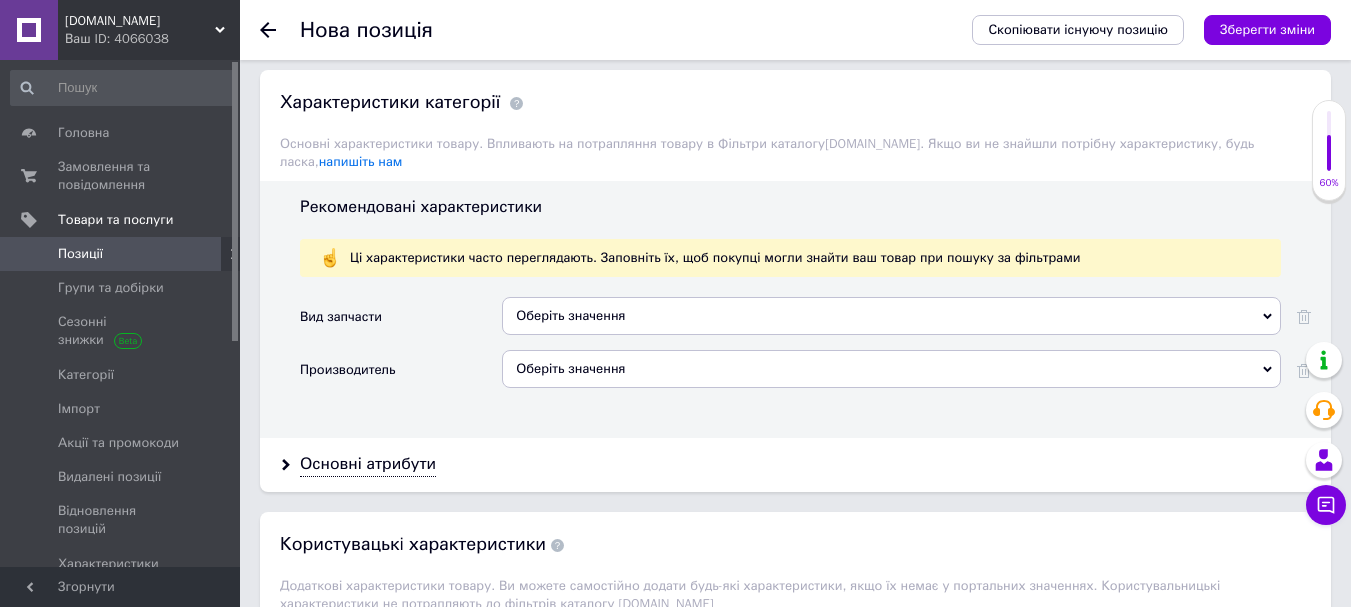 scroll, scrollTop: 2000, scrollLeft: 0, axis: vertical 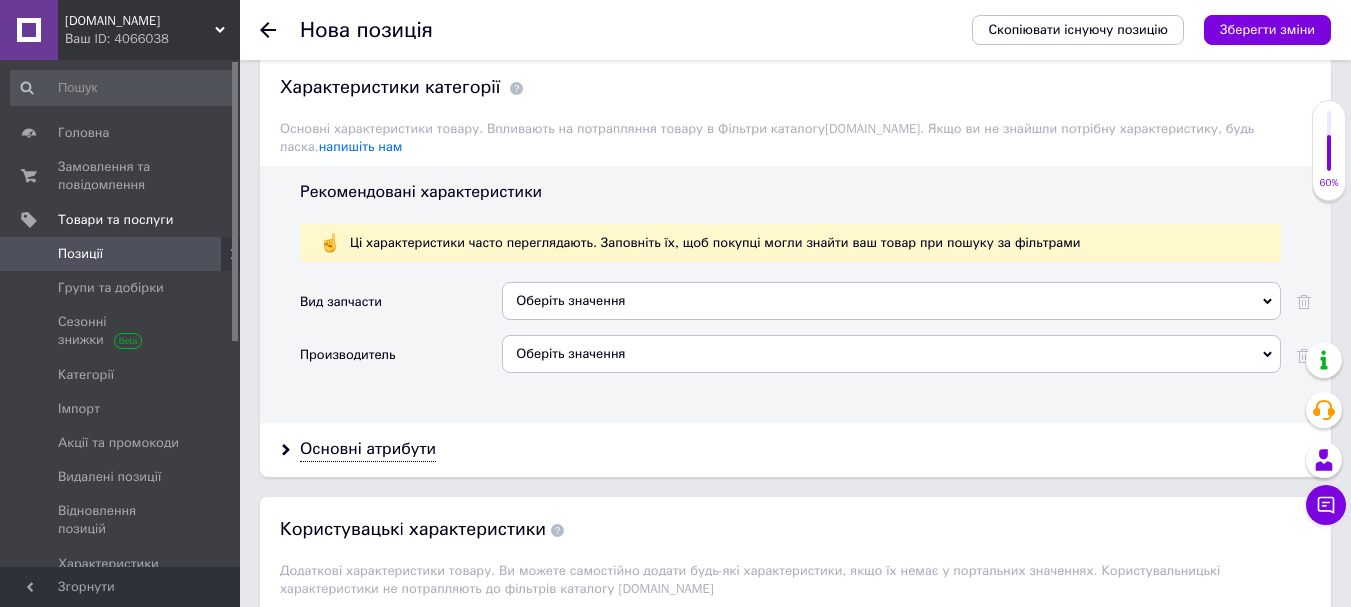 click on "Оберіть значення" at bounding box center (891, 301) 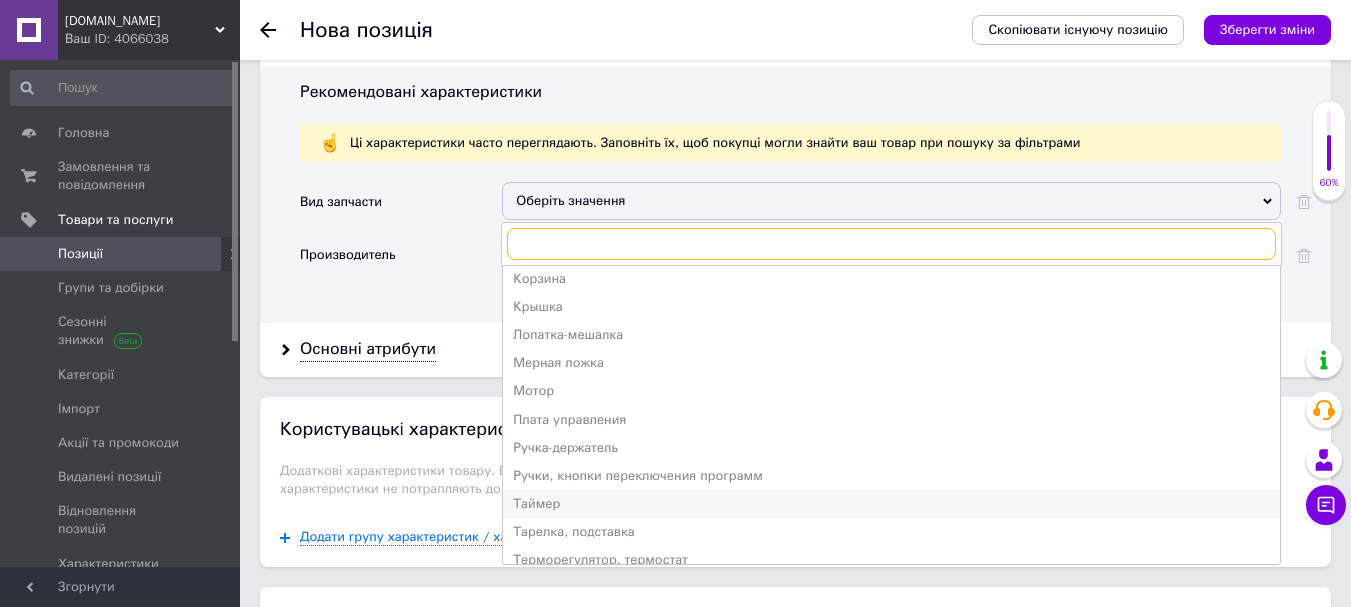 scroll, scrollTop: 0, scrollLeft: 0, axis: both 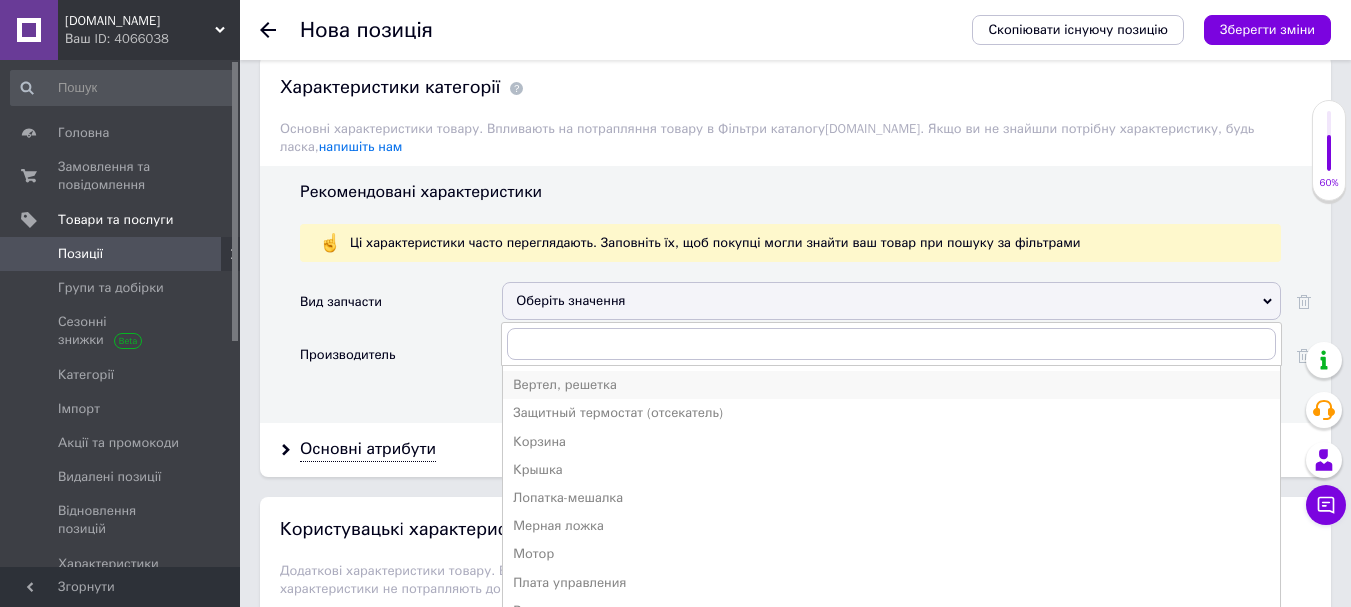 click on "Вертел, решетка" at bounding box center (891, 385) 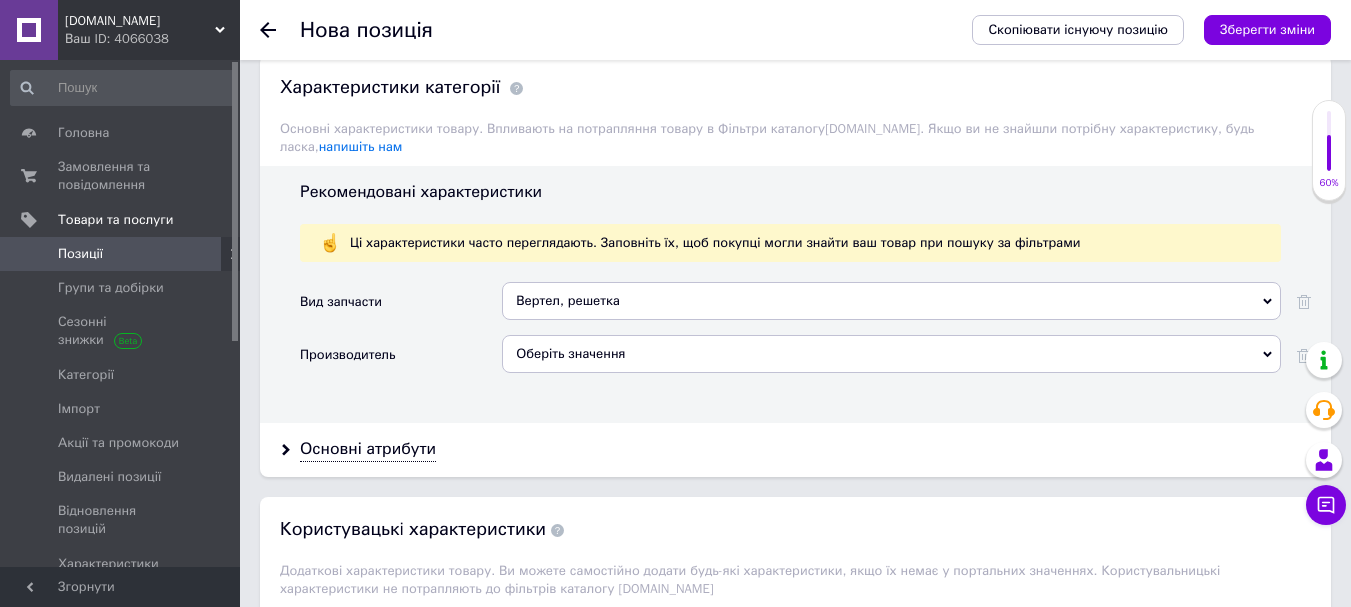 click on "Оберіть значення" at bounding box center [891, 354] 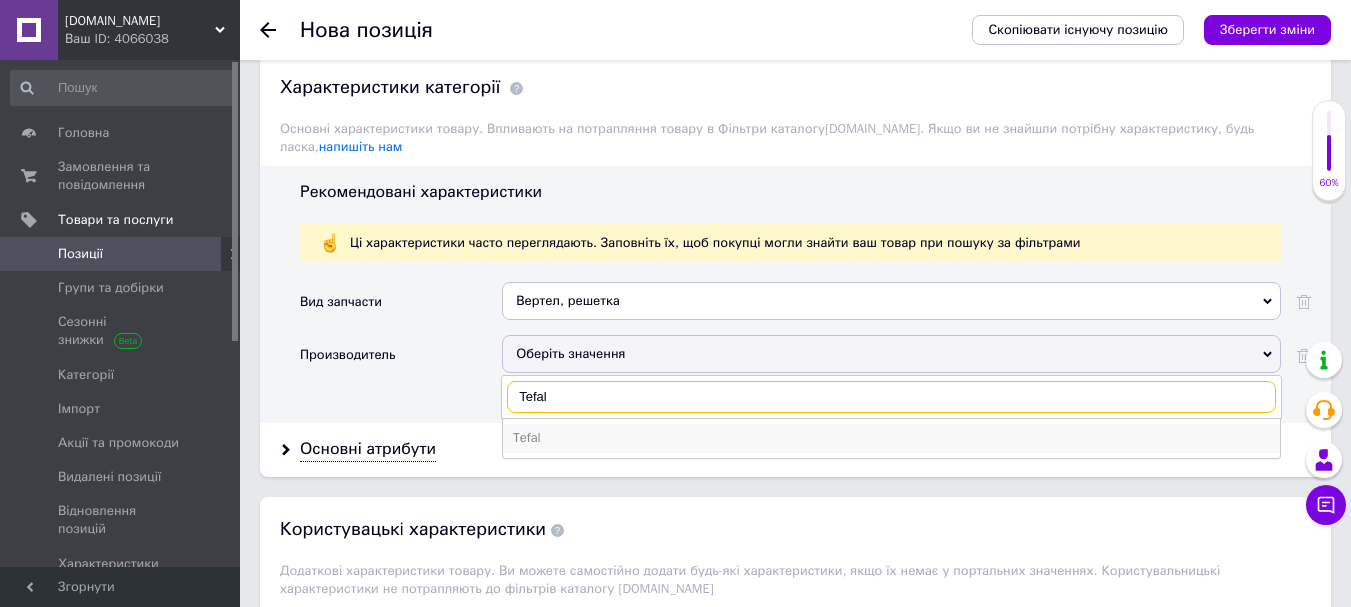 type on "Tefal" 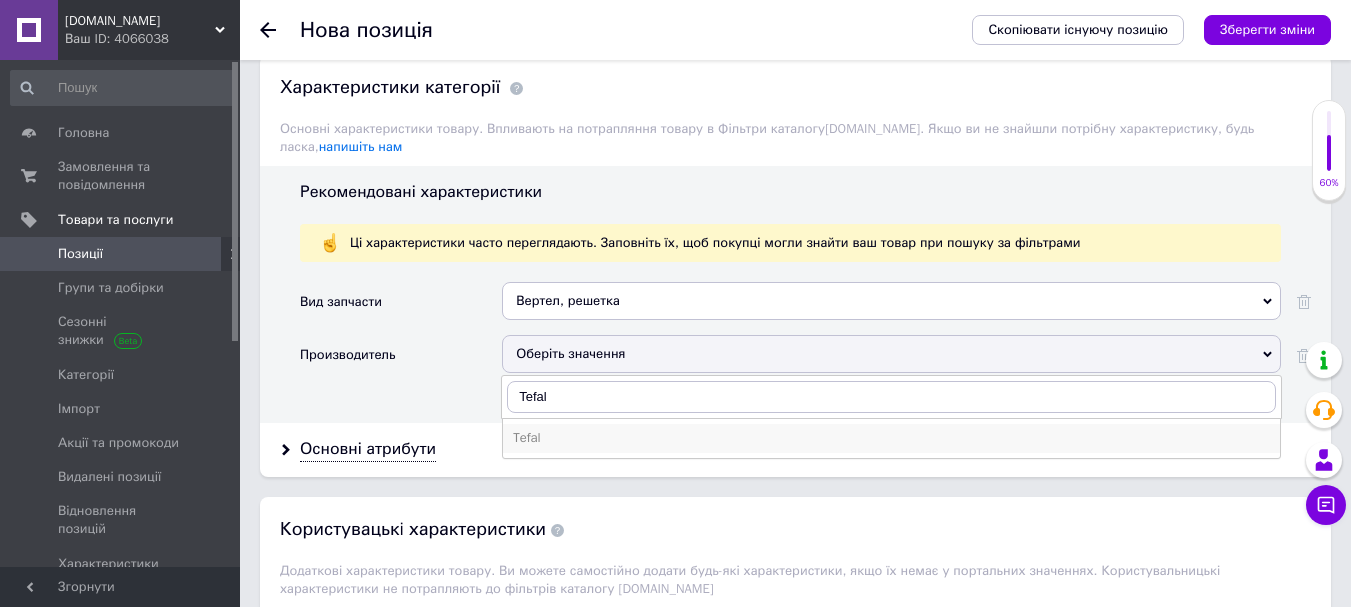 click on "Tefal" at bounding box center (891, 438) 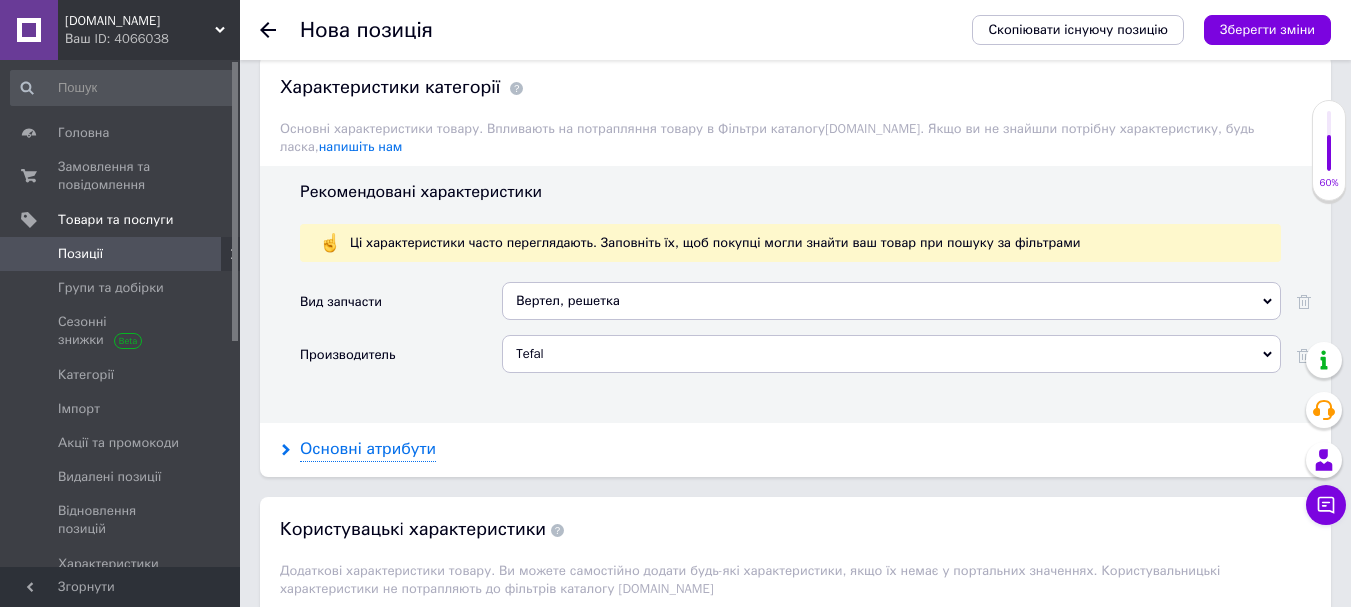 click on "Основні атрибути" at bounding box center [368, 449] 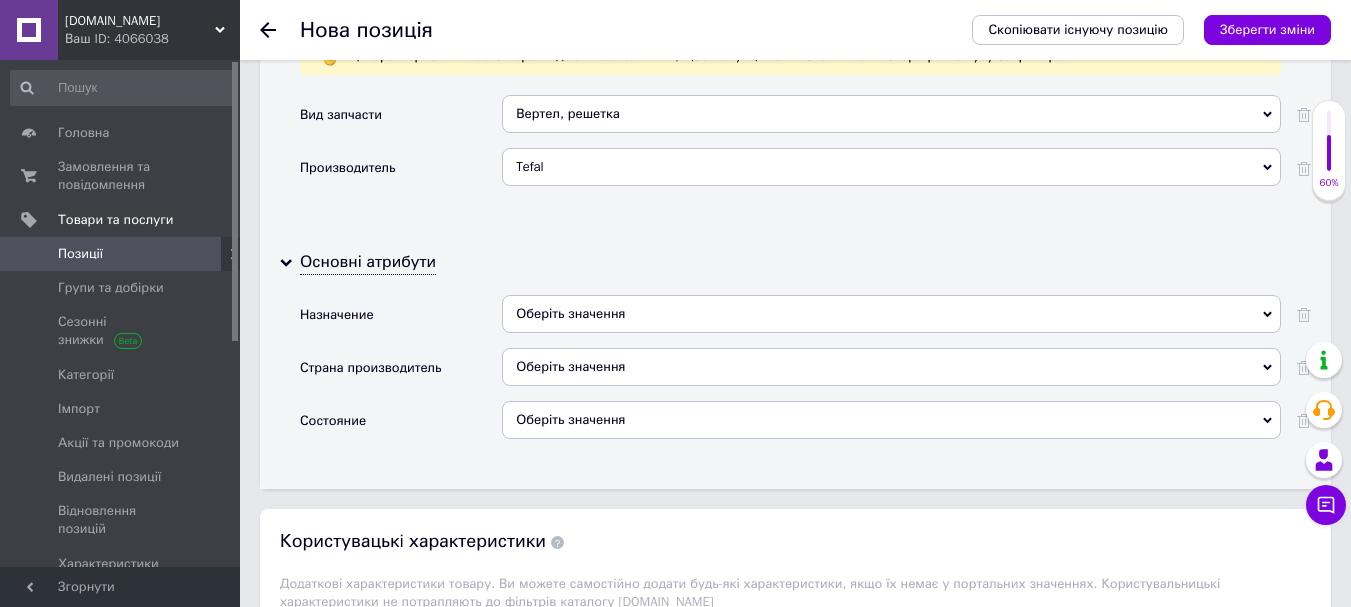 scroll, scrollTop: 2200, scrollLeft: 0, axis: vertical 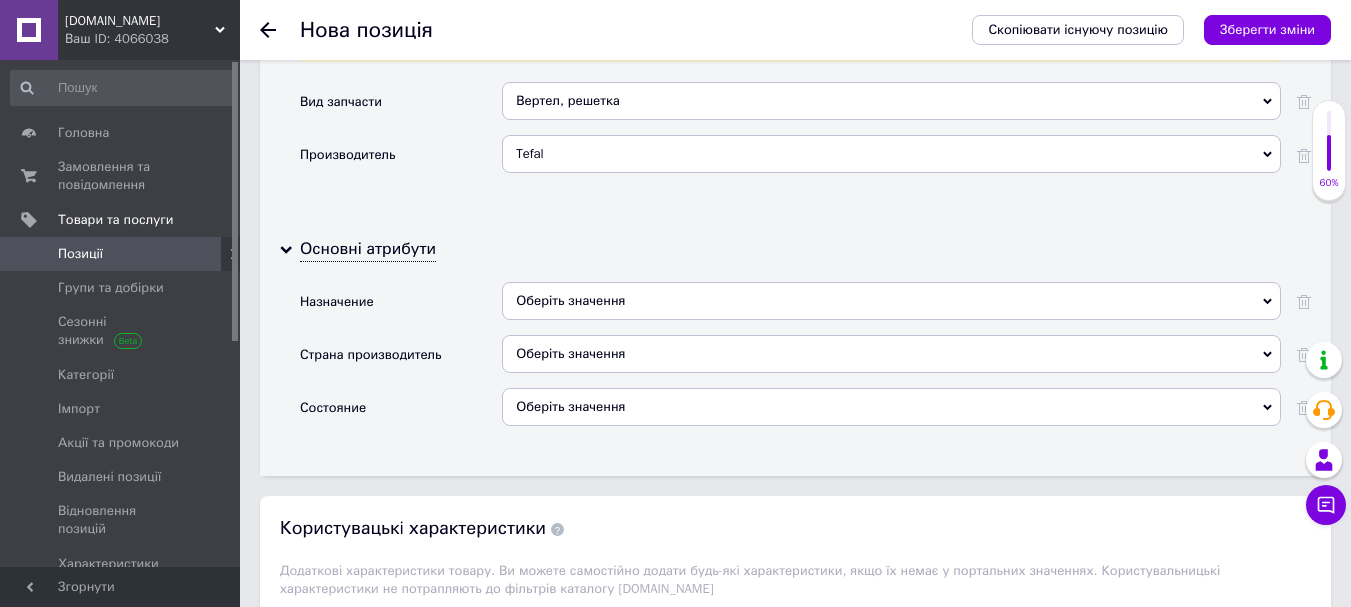 click on "Оберіть значення" at bounding box center (891, 407) 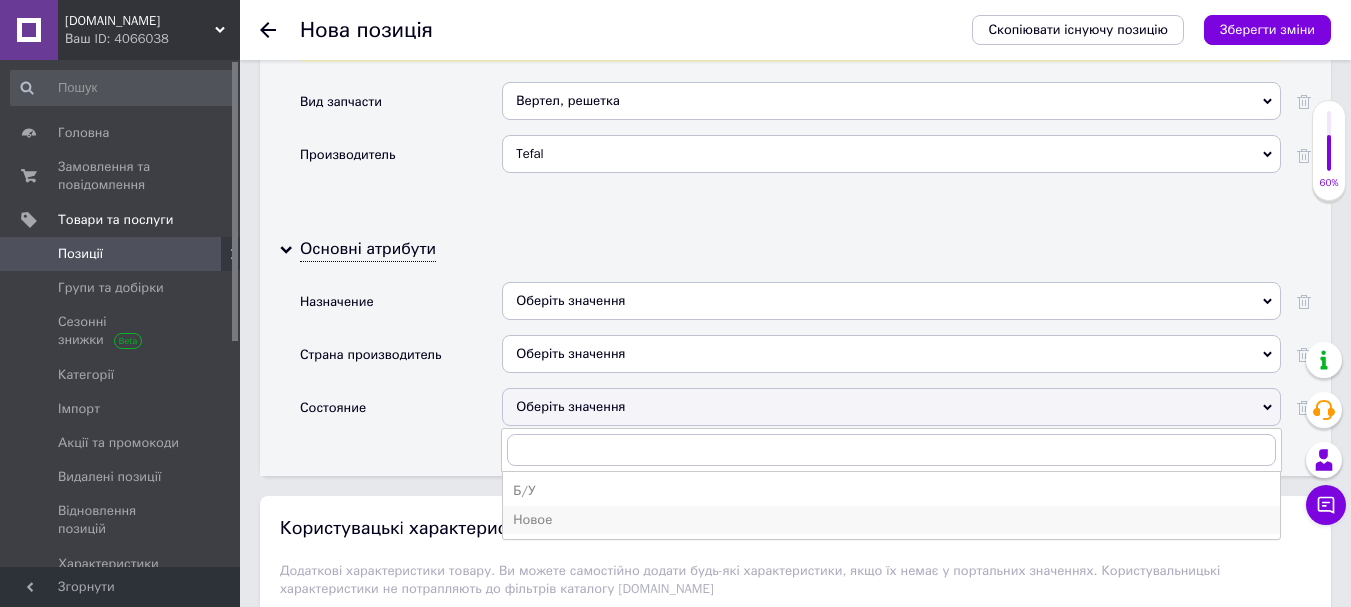 click on "Новое" at bounding box center (891, 520) 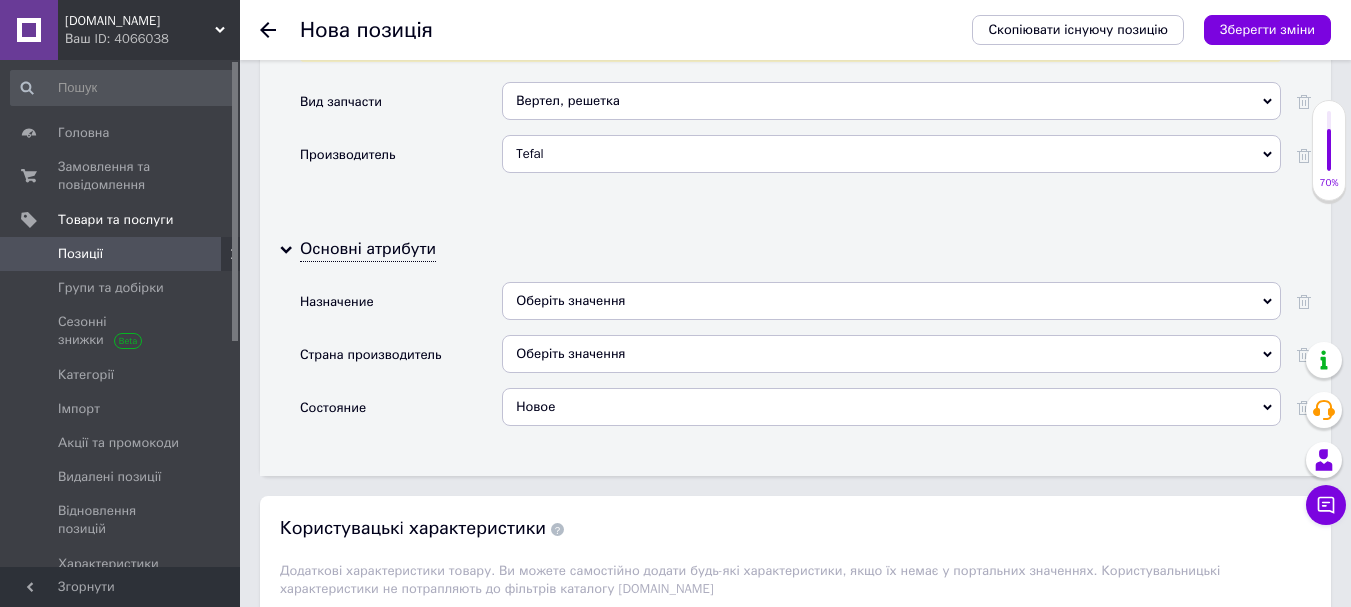 click on "Состояние" at bounding box center (401, 414) 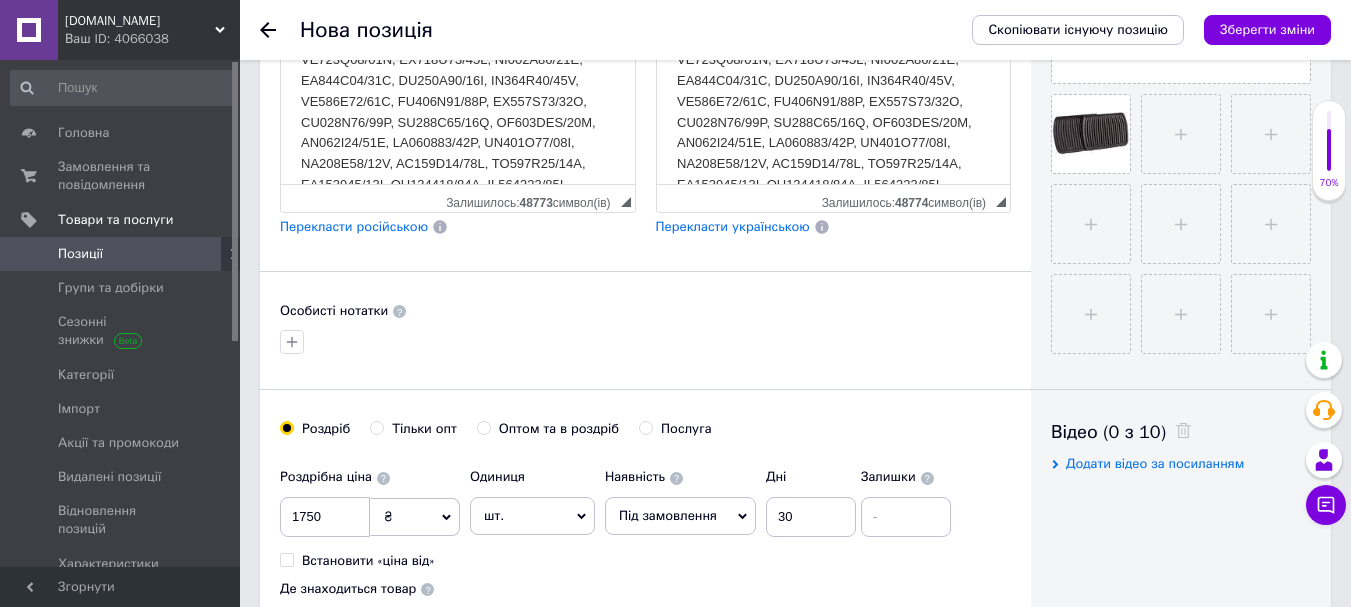 scroll, scrollTop: 500, scrollLeft: 0, axis: vertical 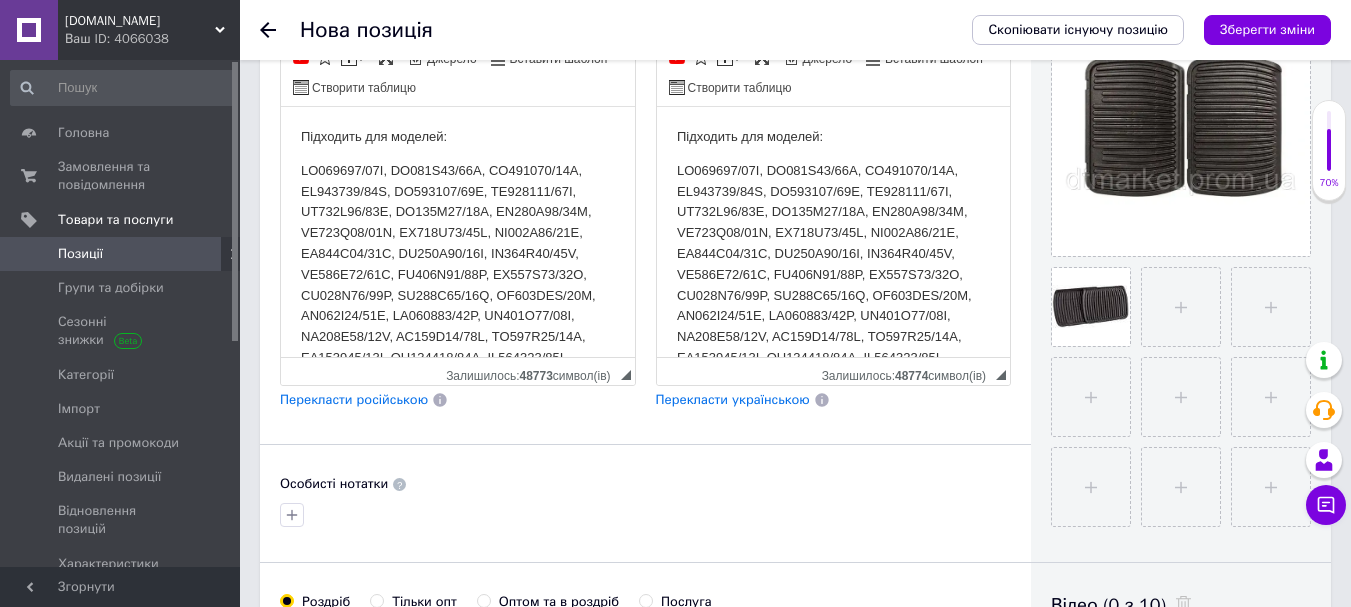 click on "Перекласти українською" at bounding box center (733, 399) 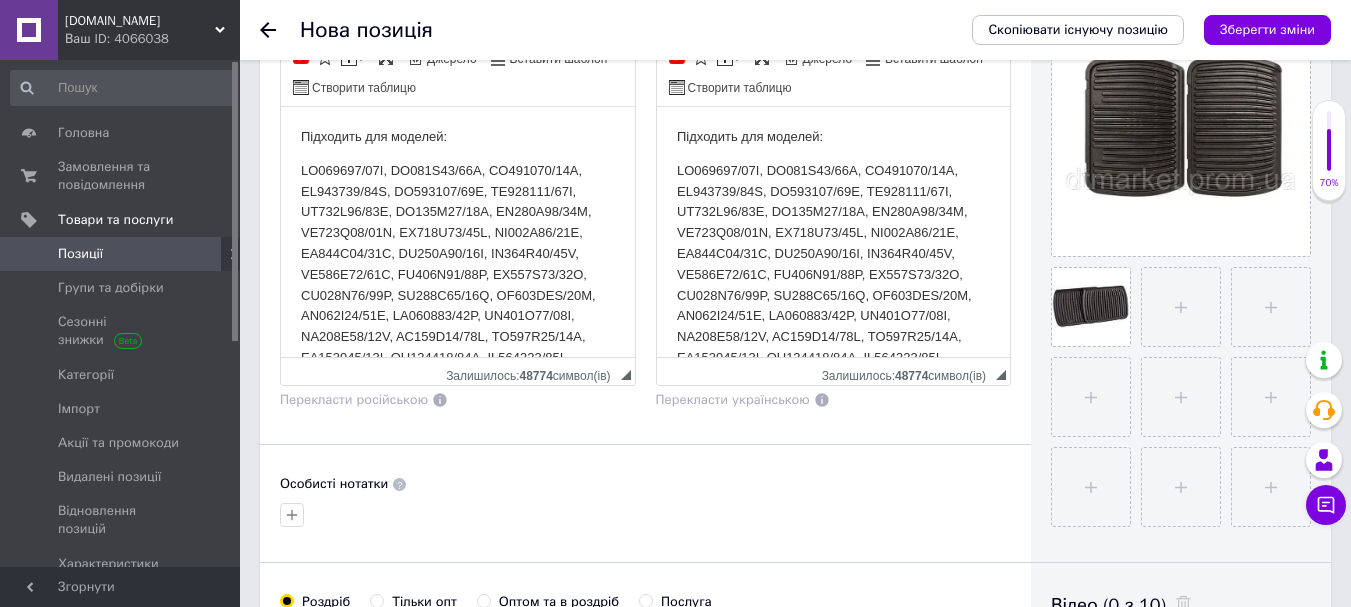 scroll, scrollTop: 200, scrollLeft: 0, axis: vertical 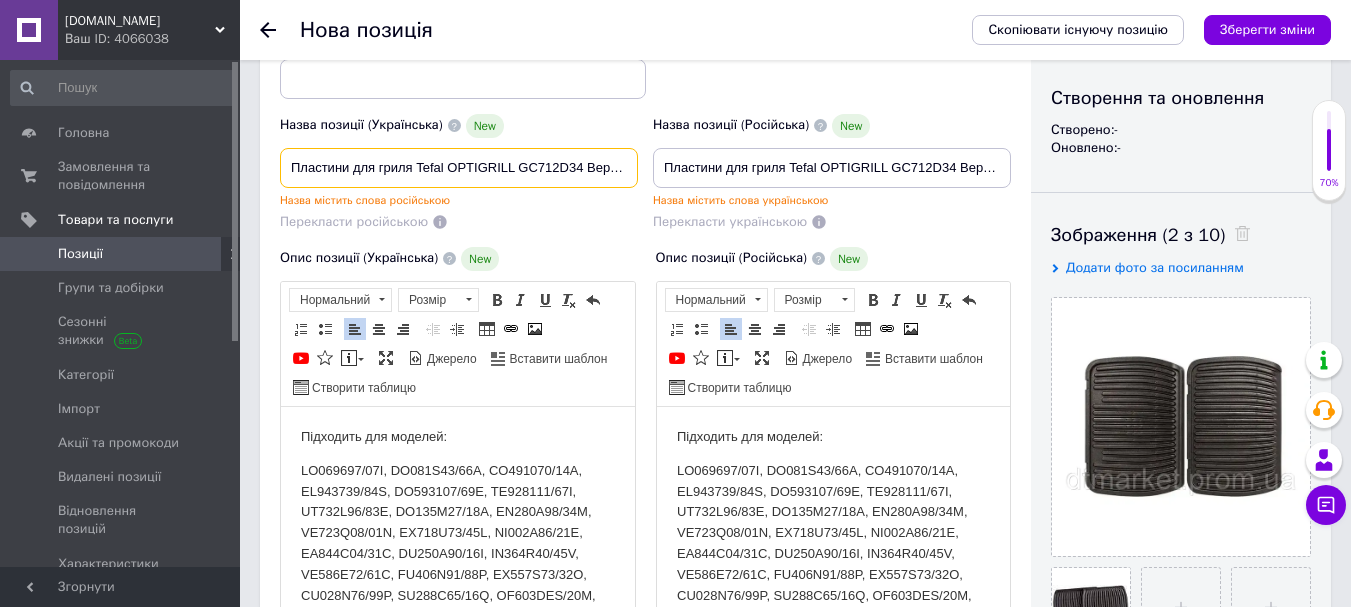 click on "Пластини для гриля Tefal OPTIGRILL GC712D34 Верх+Низ Комплект" at bounding box center [459, 168] 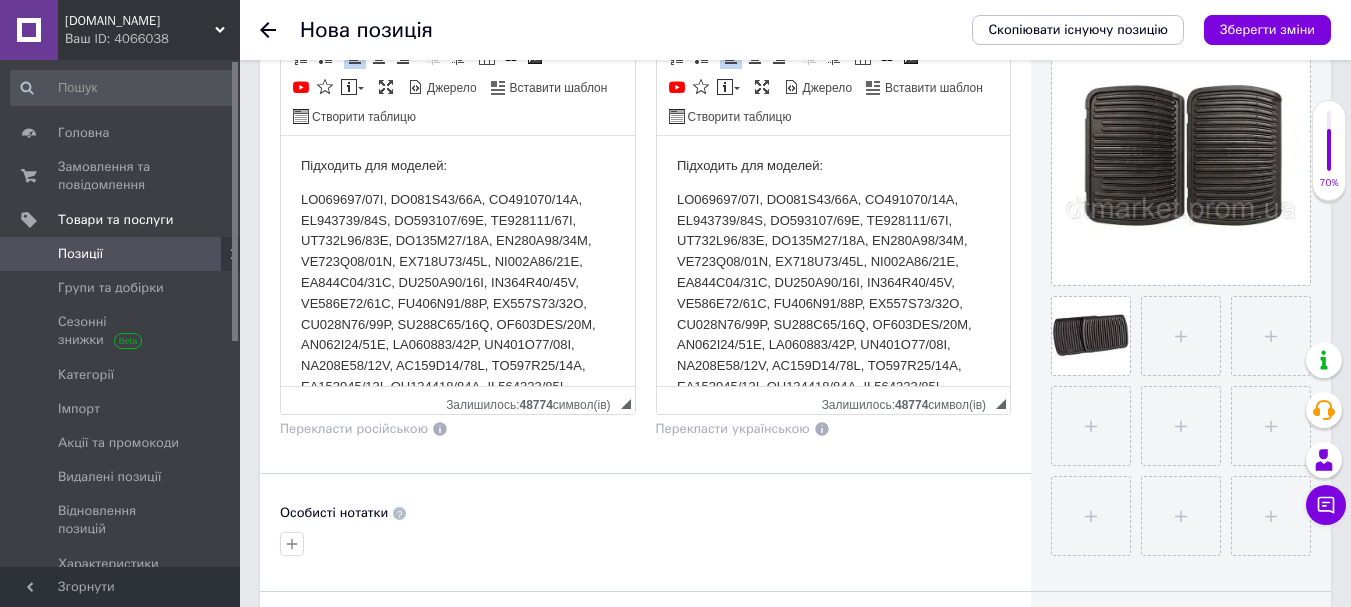 scroll, scrollTop: 300, scrollLeft: 0, axis: vertical 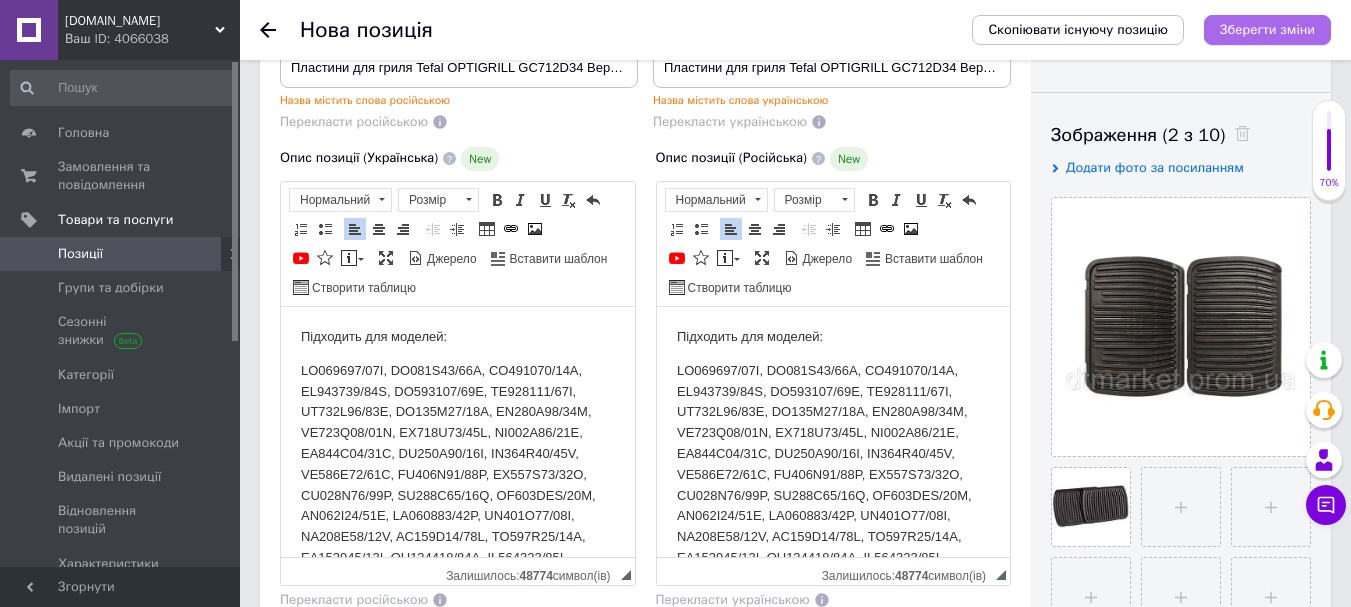 click on "Зберегти зміни" at bounding box center [1267, 30] 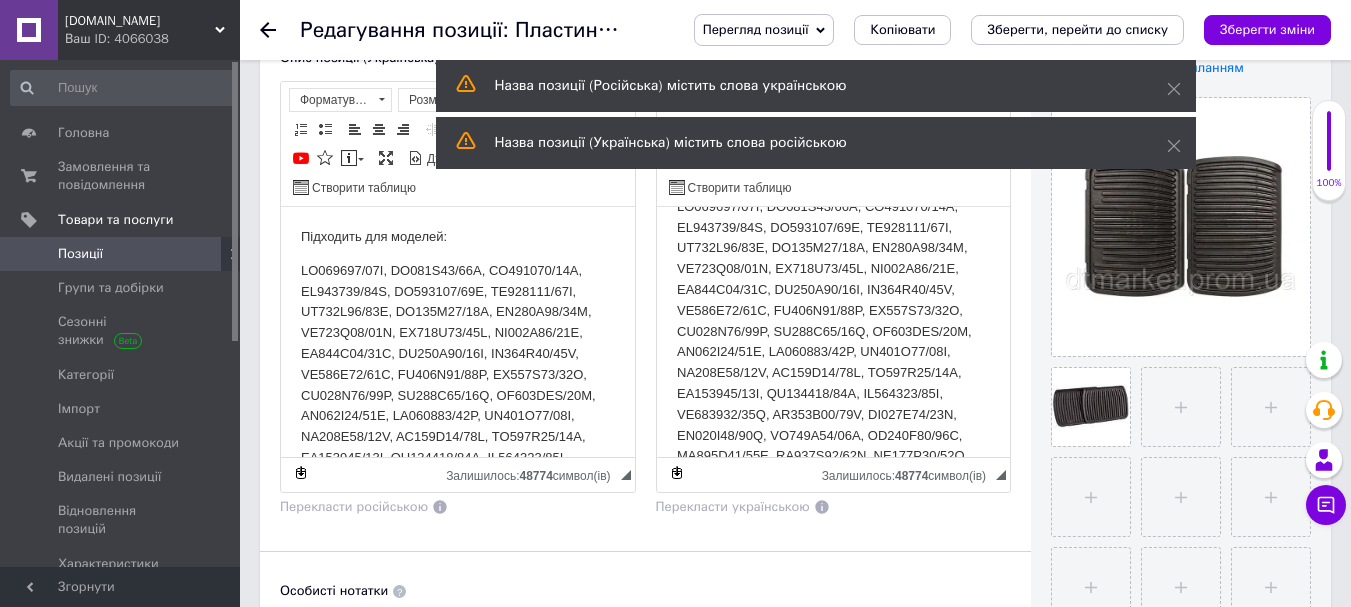 scroll, scrollTop: 0, scrollLeft: 0, axis: both 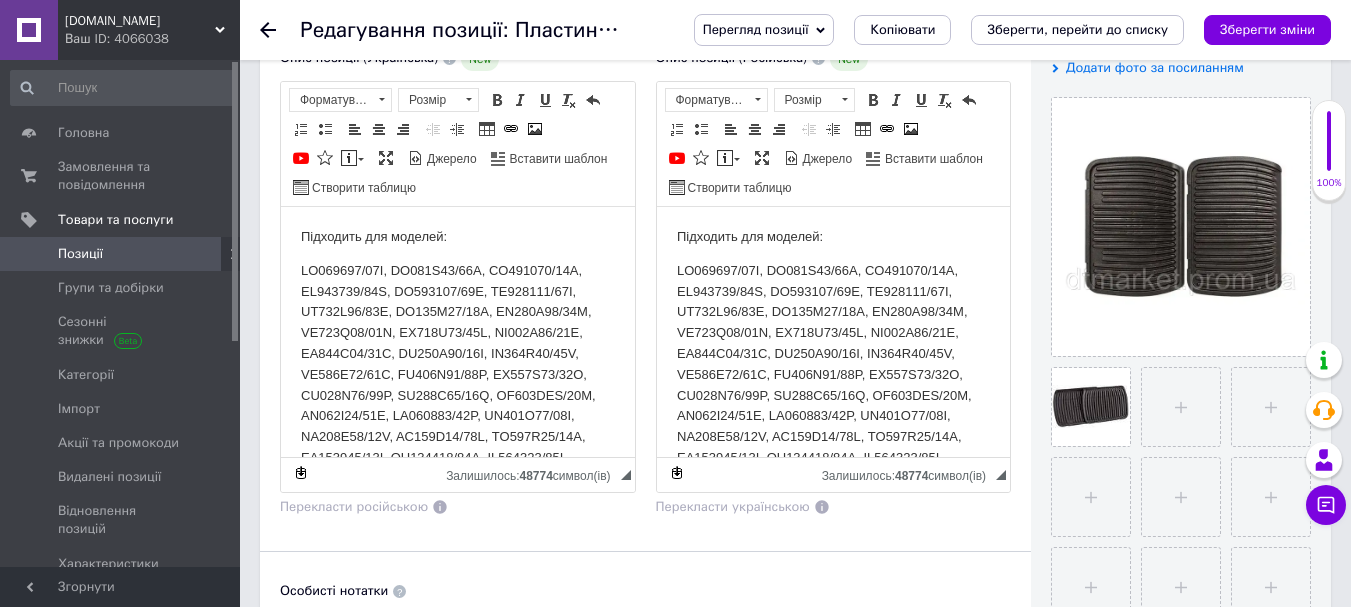 click on "Перекласти російською" at bounding box center [354, 506] 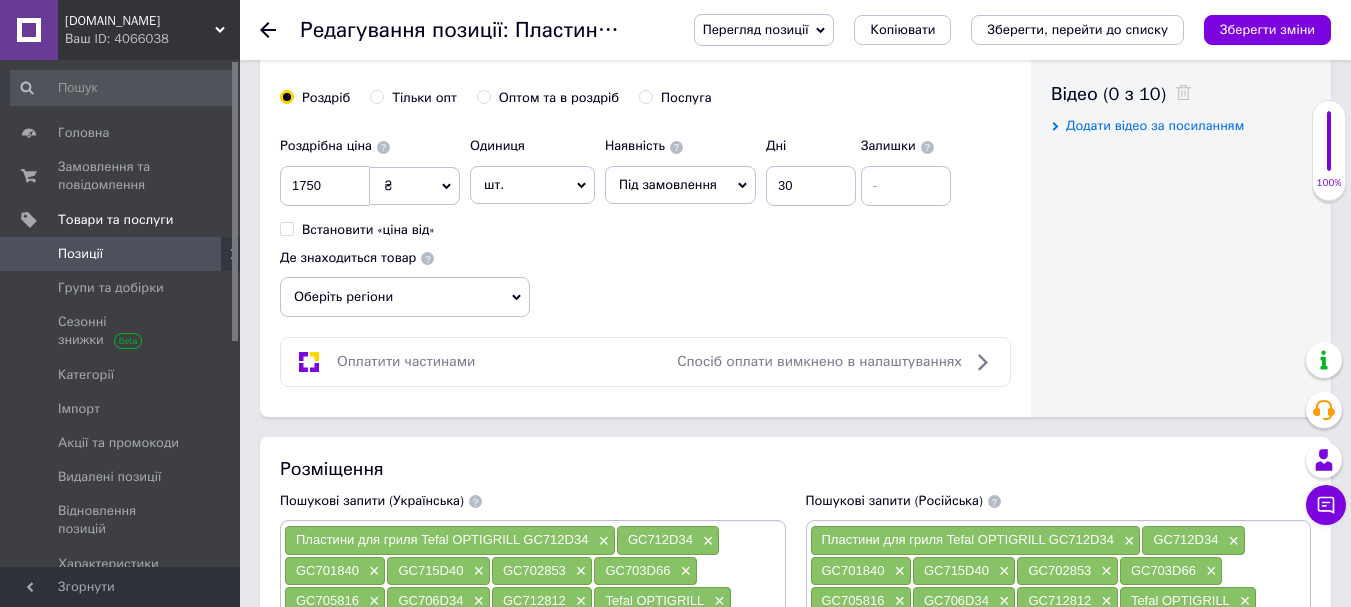 scroll, scrollTop: 900, scrollLeft: 0, axis: vertical 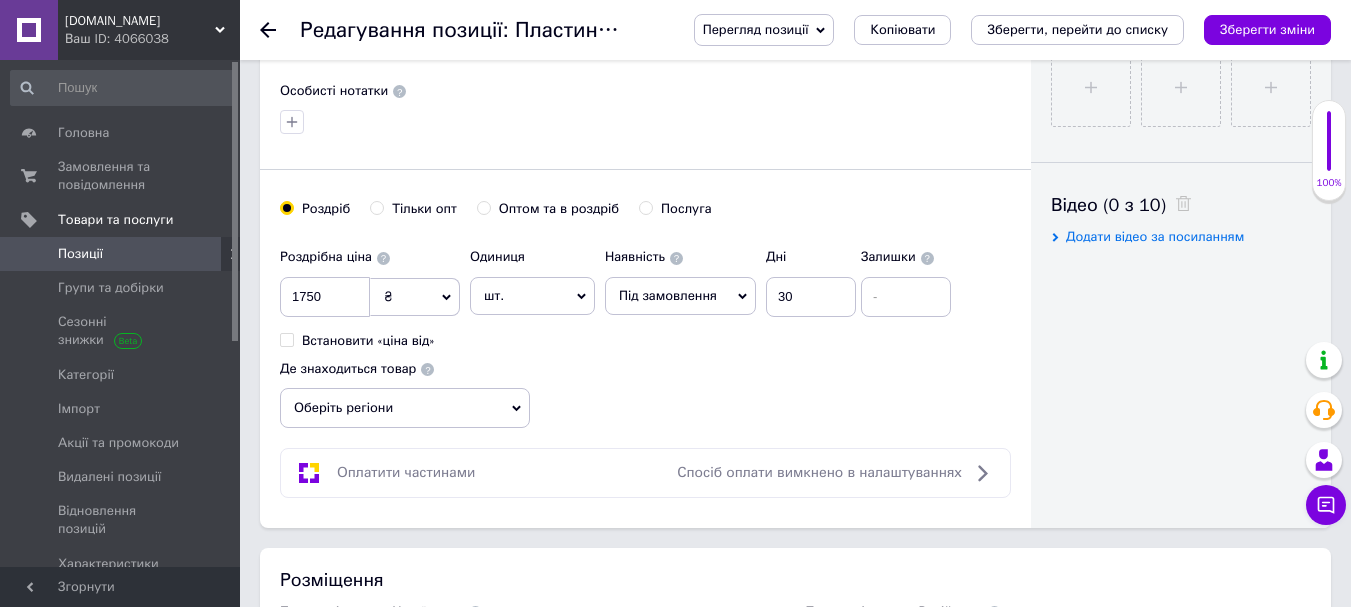 click on "Оберіть регіони" at bounding box center (405, 408) 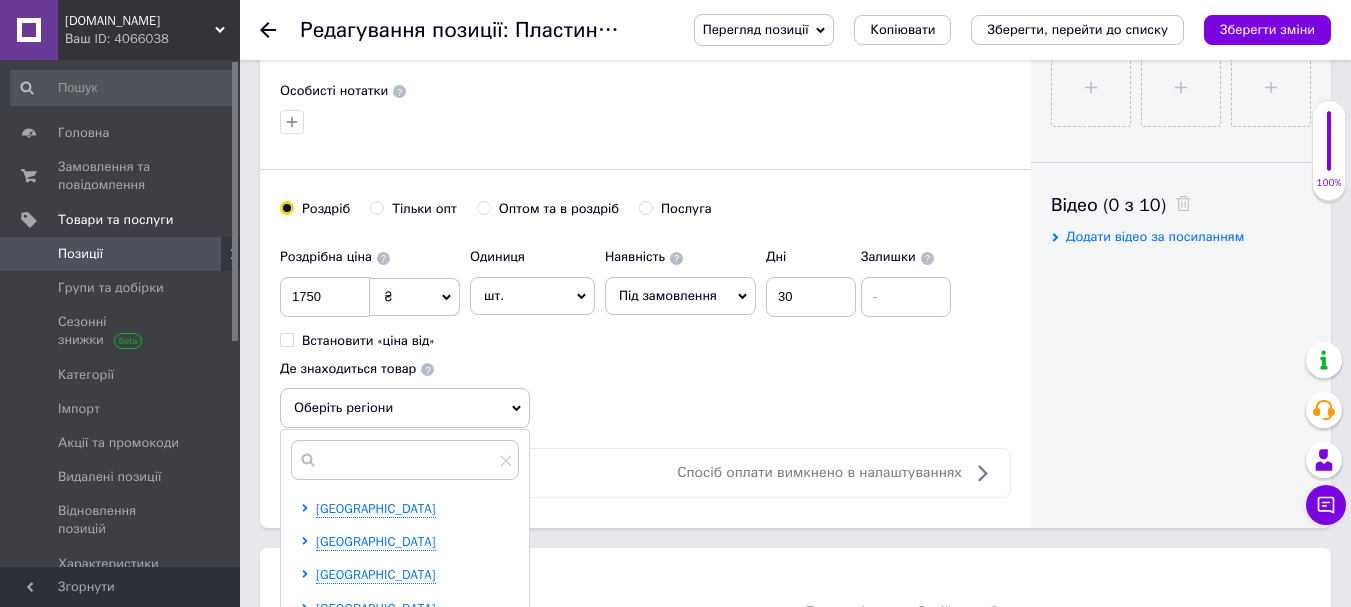 click on "Роздрібна ціна 1750 ₴ $ EUR CHF GBP ¥ PLN ₸ MDL HUF KGS CNY TRY KRW lei Встановити «ціна від» Одиниця шт. Популярне комплект упаковка кв.м пара м кг пог.м послуга т а автоцистерна ампула б балон банка блістер бобіна бочка [PERSON_NAME] бухта в ват виїзд відро г г га година гр/кв.м гігакалорія д дав два місяці день доба доза є єврокуб з зміна к кВт каністра карат кв.дм кв.м кв.см кв.фут квартал кг кг/кв.м км колесо комплект коробка куб.дм куб.м л л лист м м мВт мл мм моток місяць мішок н набір номер о об'єкт од. п палетомісце пара партія пач пог.м послуга посівна одиниця птахомісце півроку пігулка" at bounding box center (645, 333) 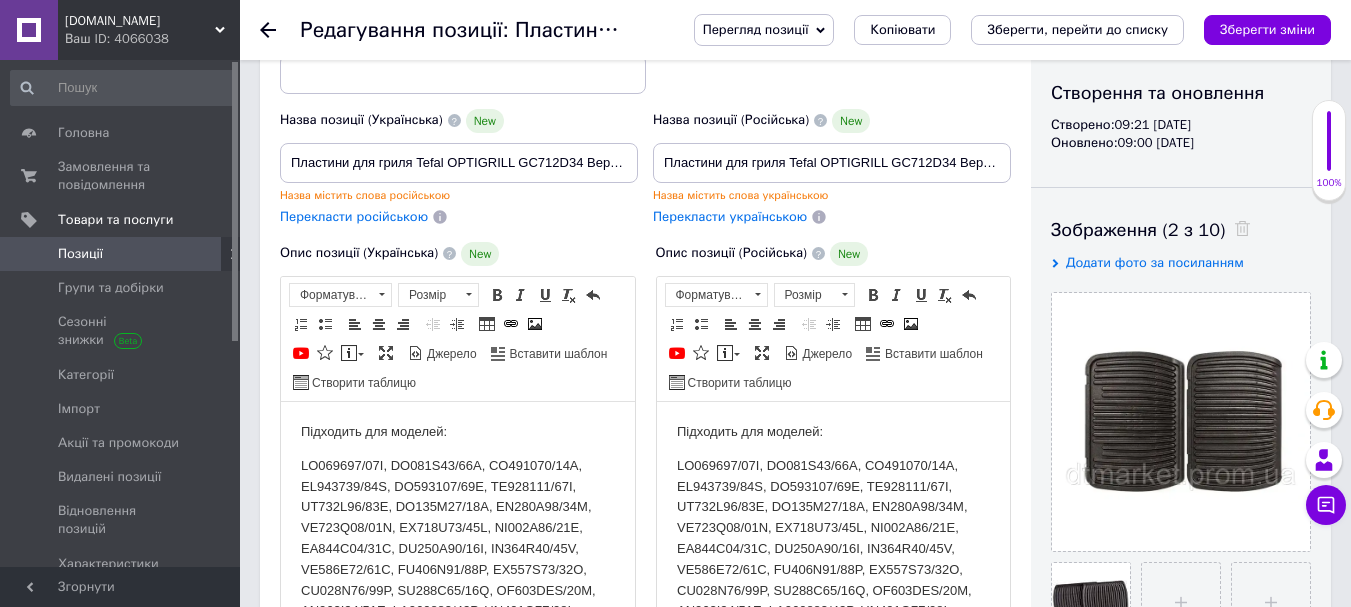 scroll, scrollTop: 200, scrollLeft: 0, axis: vertical 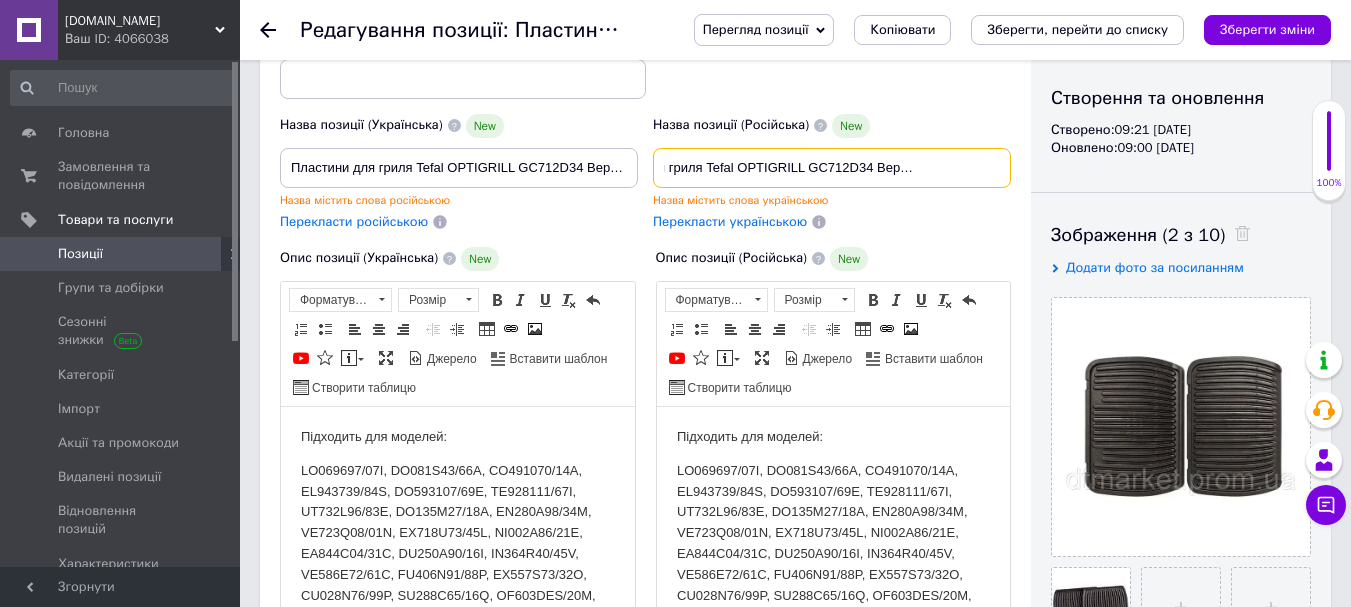 drag, startPoint x: 859, startPoint y: 170, endPoint x: 1021, endPoint y: 162, distance: 162.19742 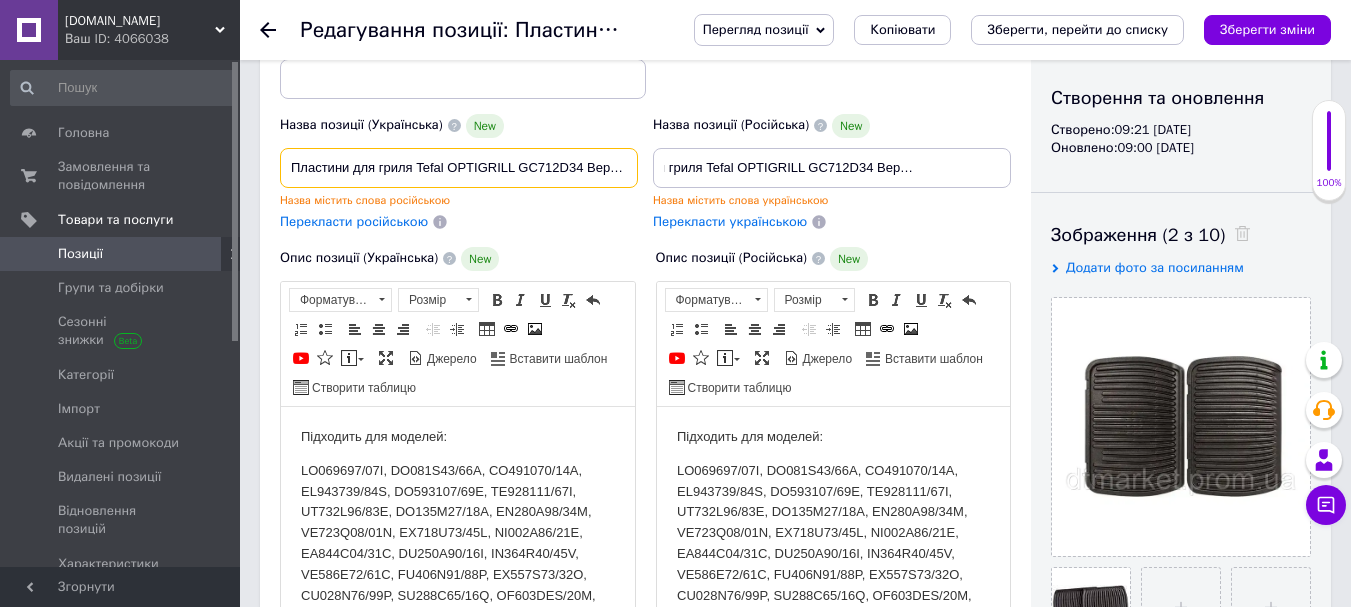 scroll, scrollTop: 0, scrollLeft: 0, axis: both 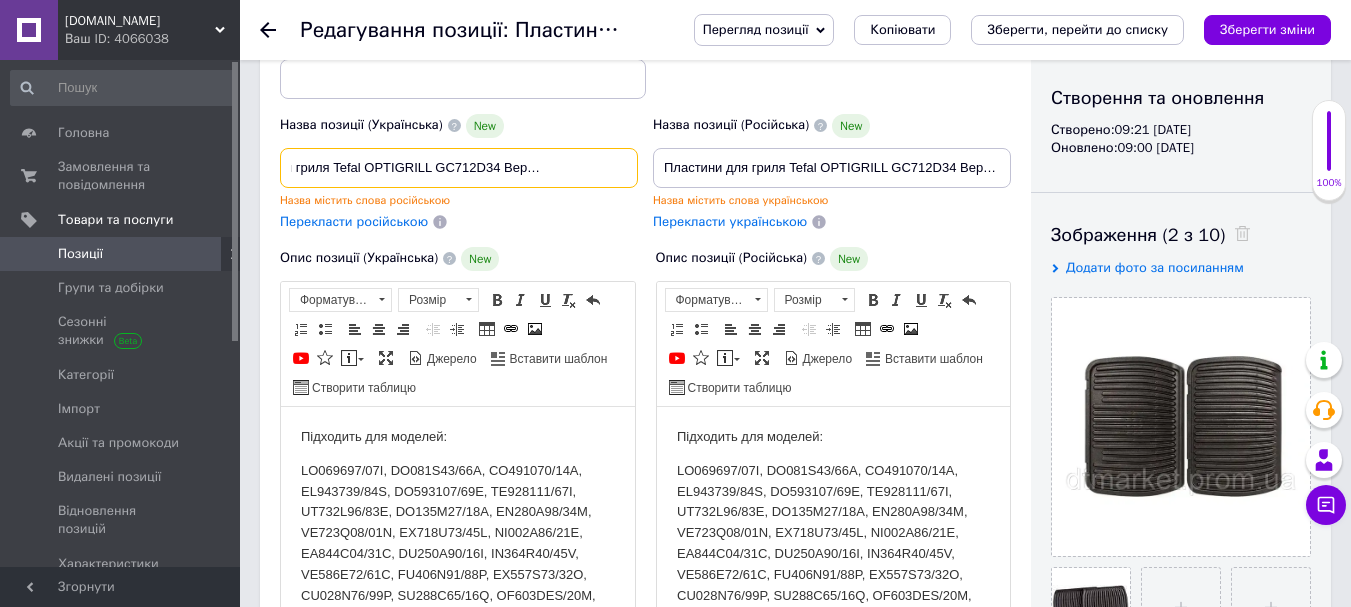 drag, startPoint x: 524, startPoint y: 173, endPoint x: 676, endPoint y: 171, distance: 152.01315 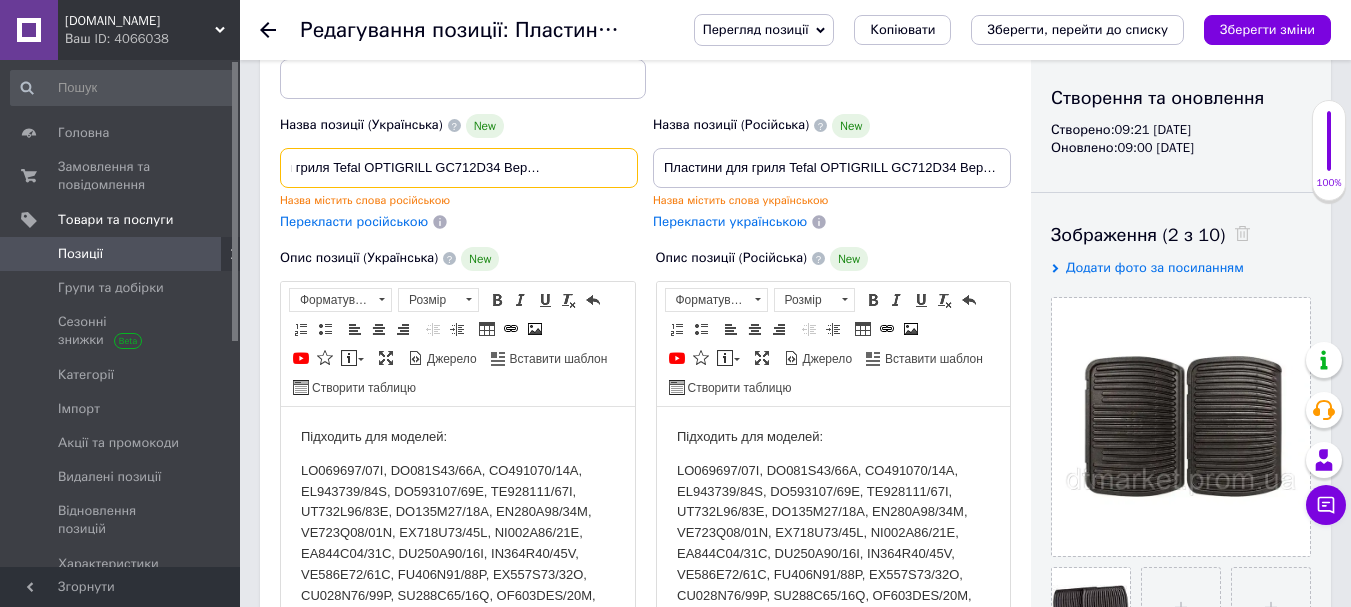 scroll, scrollTop: 600, scrollLeft: 0, axis: vertical 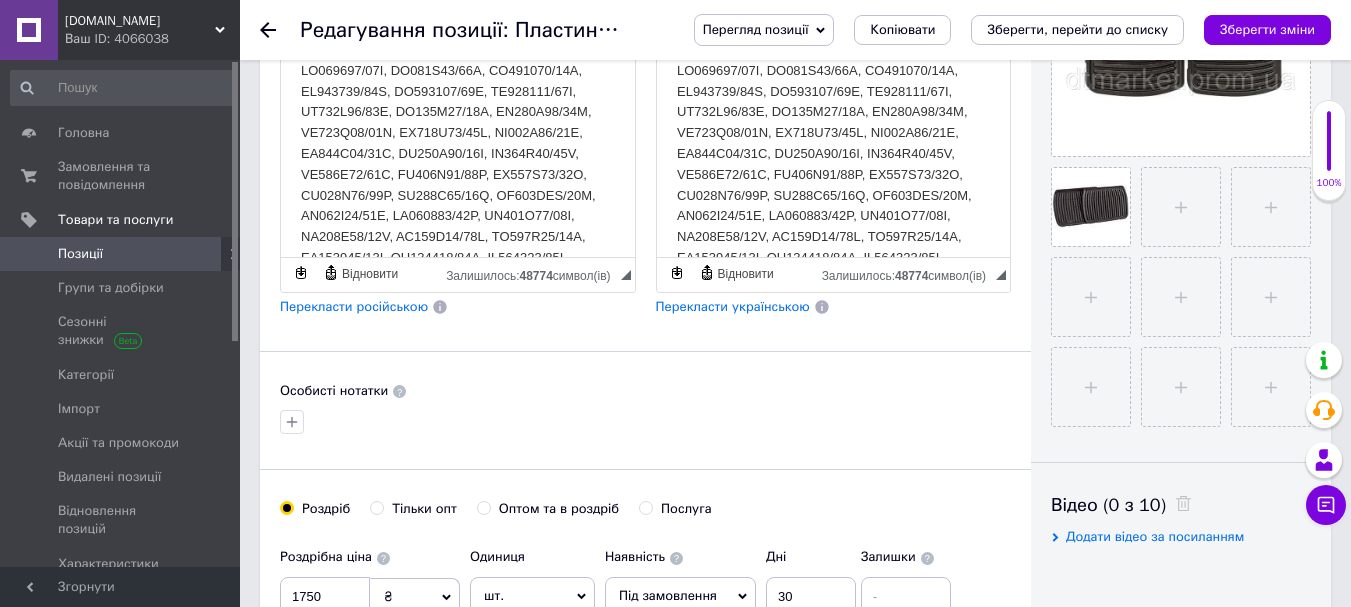 click on "Перекласти російською" at bounding box center (354, 306) 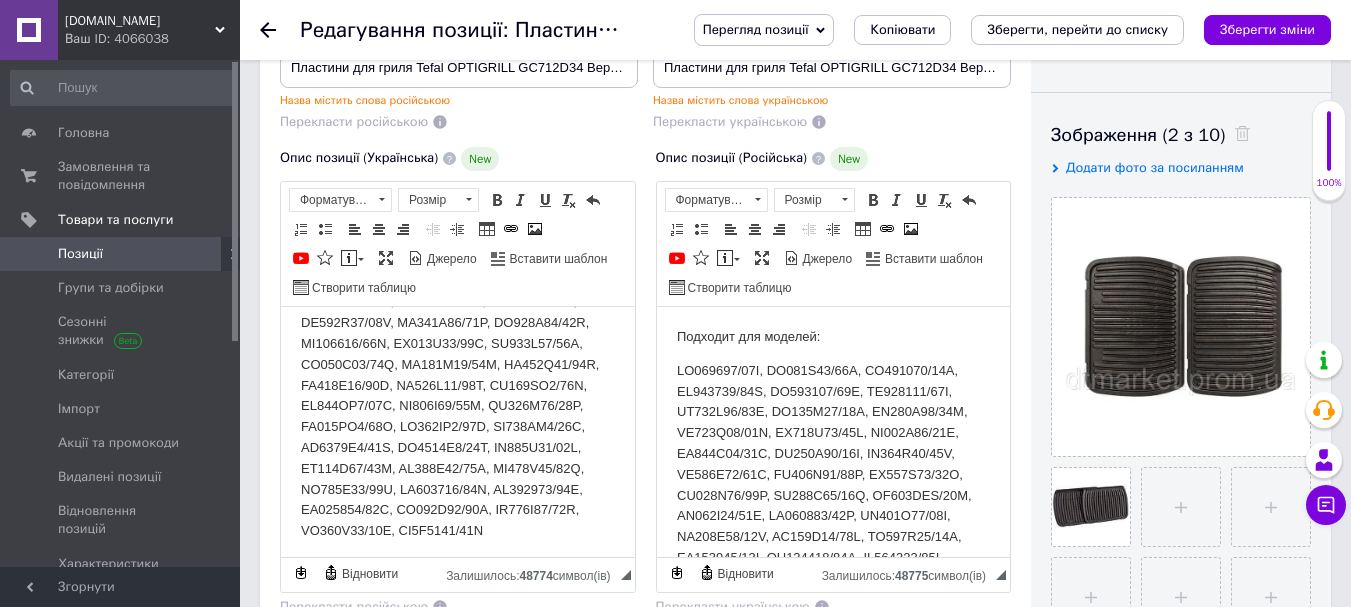 scroll, scrollTop: 427, scrollLeft: 0, axis: vertical 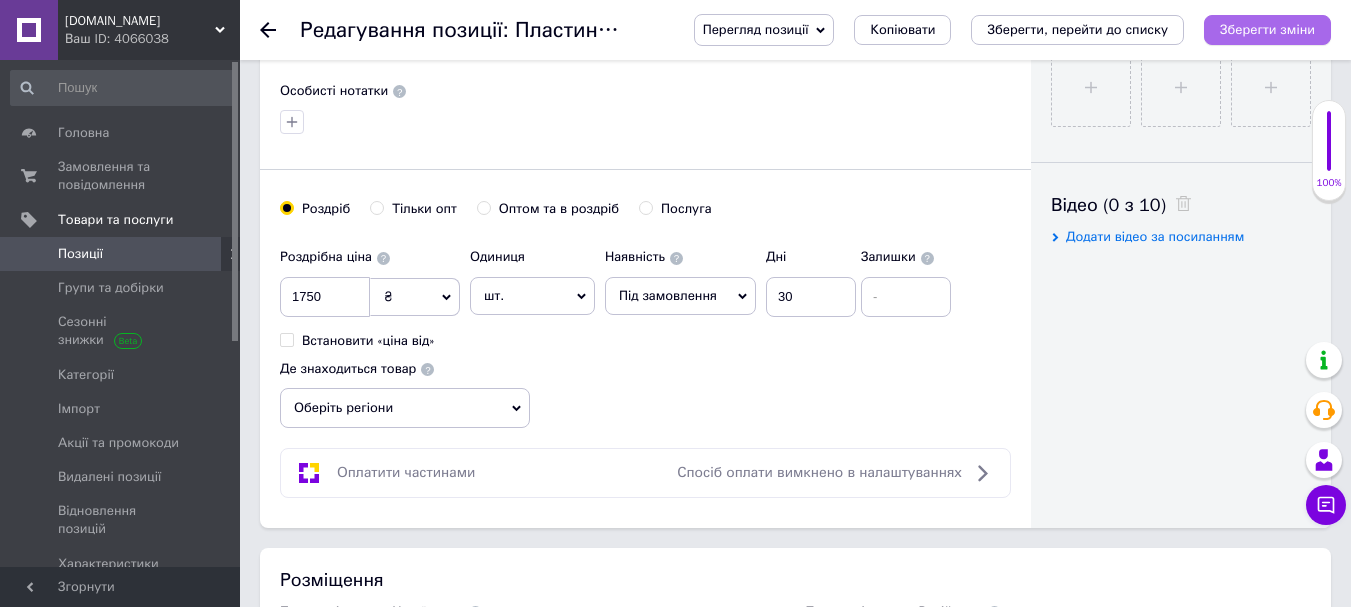 click on "Зберегти зміни" at bounding box center [1267, 29] 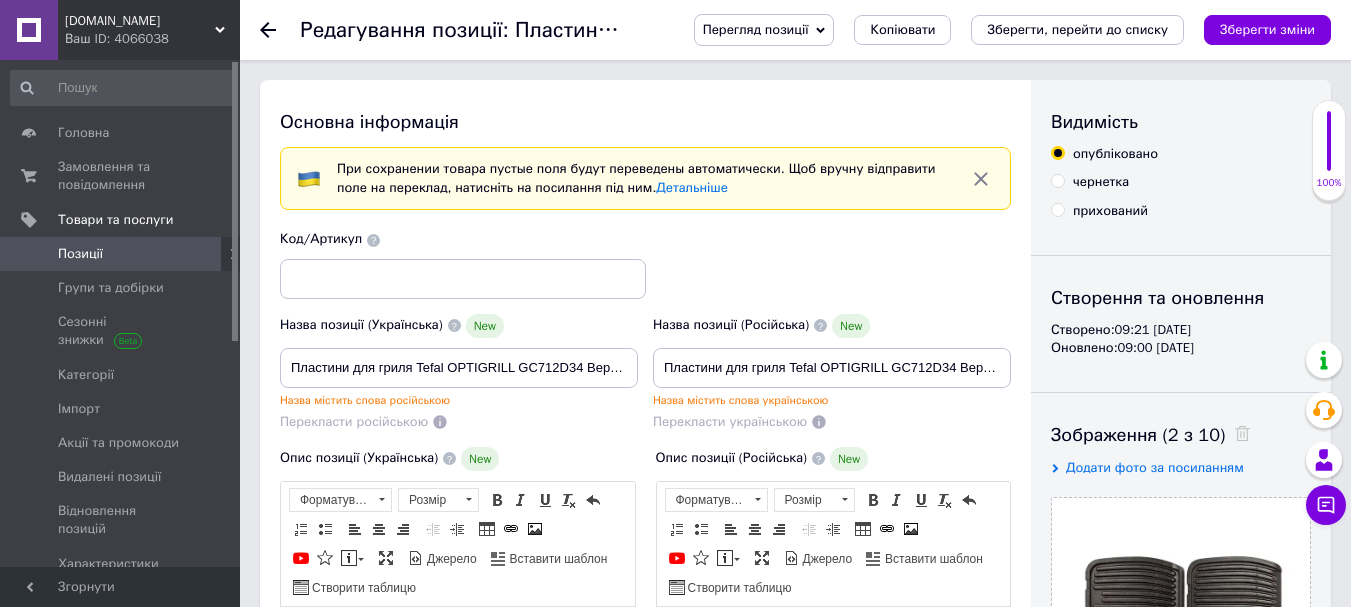 click on "Позиції" at bounding box center (121, 254) 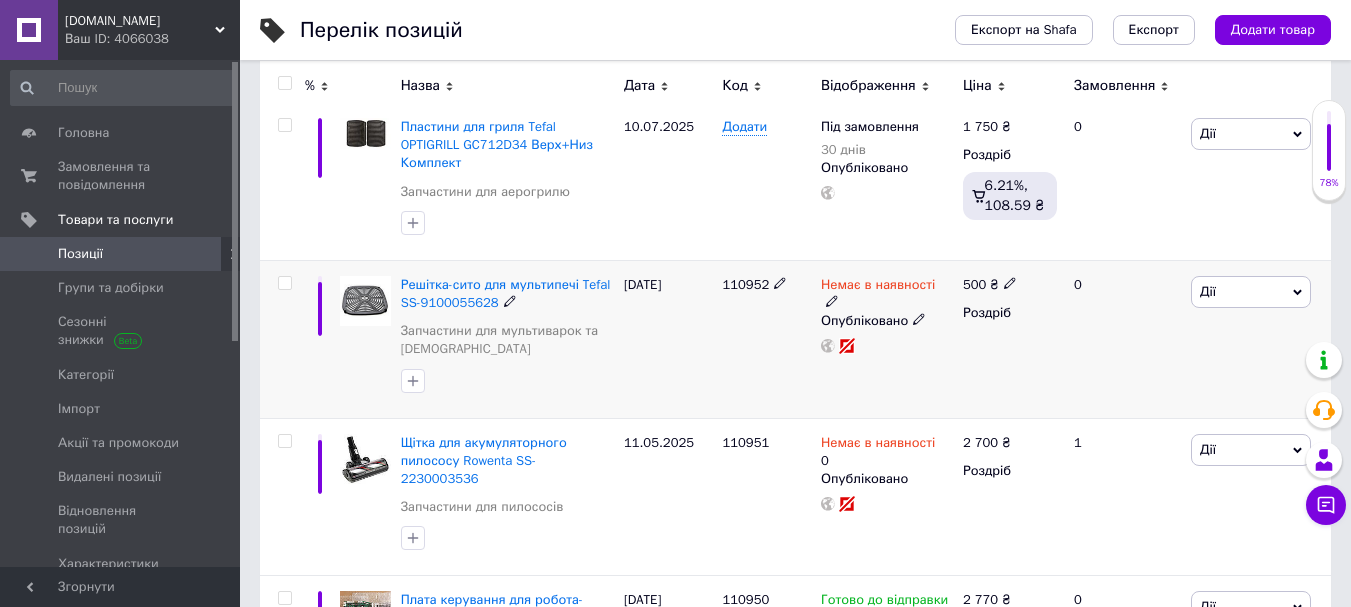 click 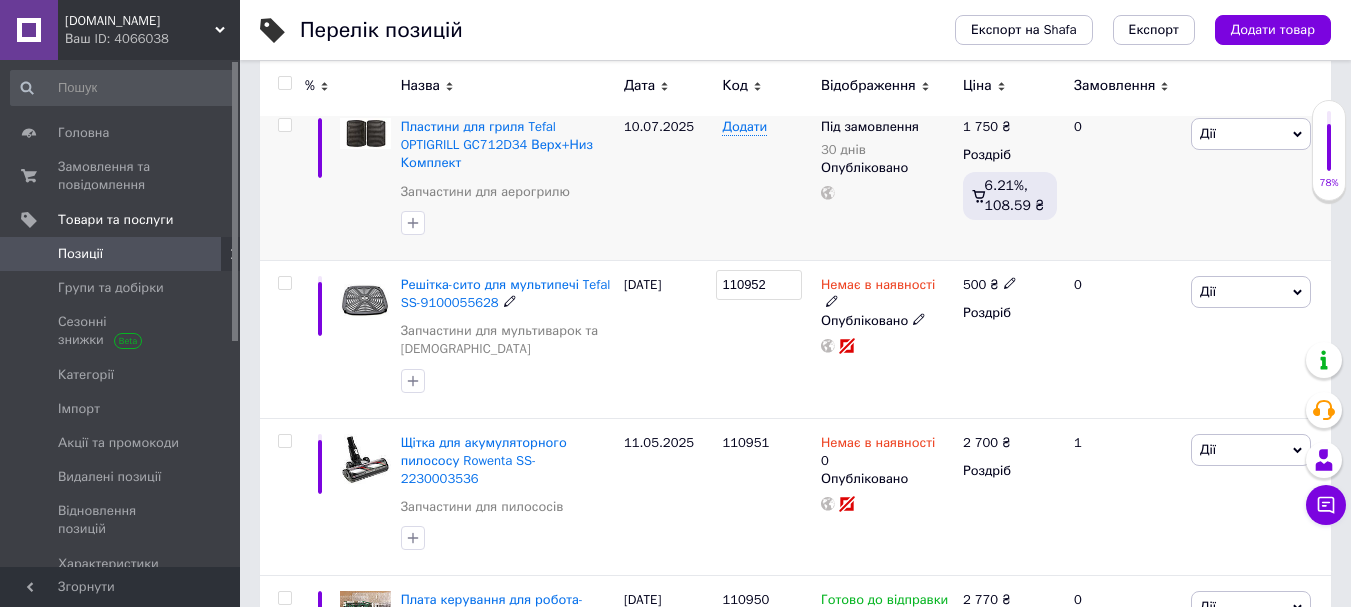 drag, startPoint x: 773, startPoint y: 270, endPoint x: 393, endPoint y: 217, distance: 383.67825 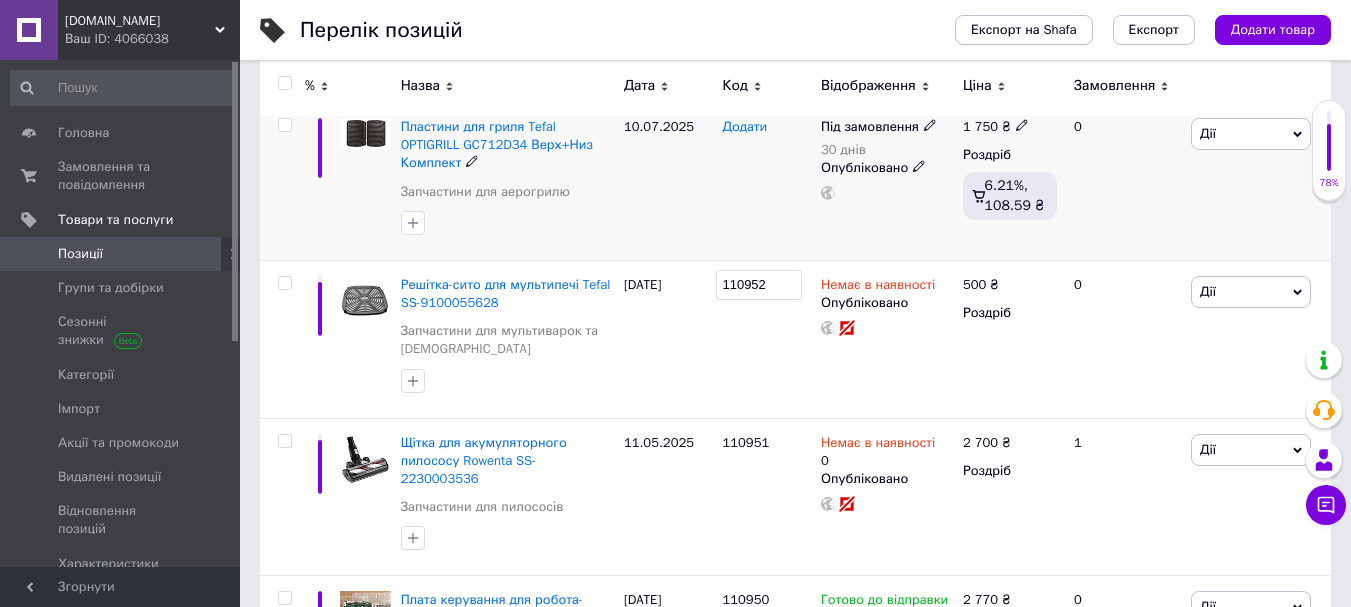 click on "Додати" at bounding box center (744, 127) 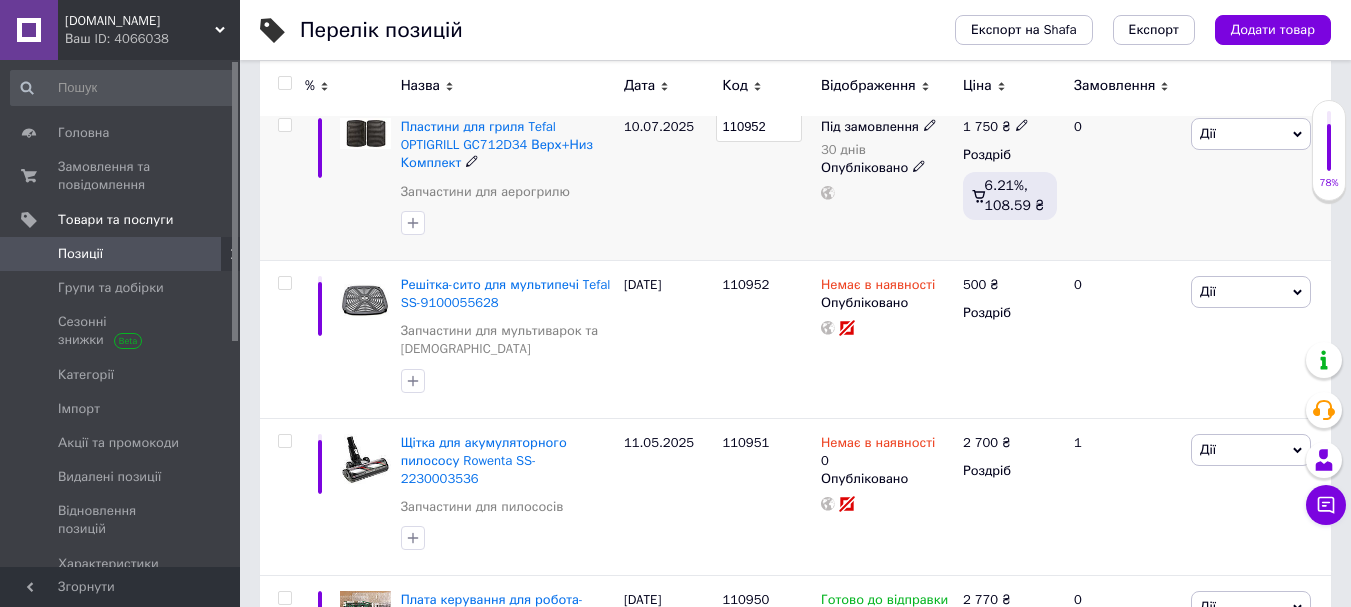 type on "110953" 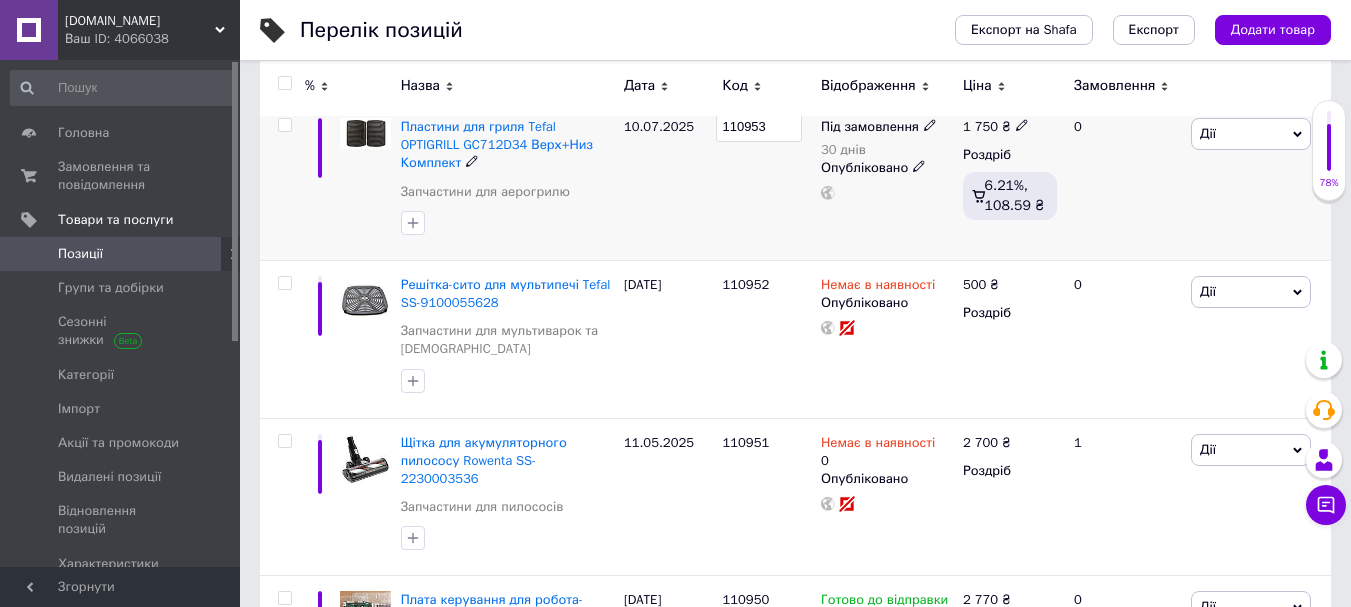 click on "110953" at bounding box center [766, 182] 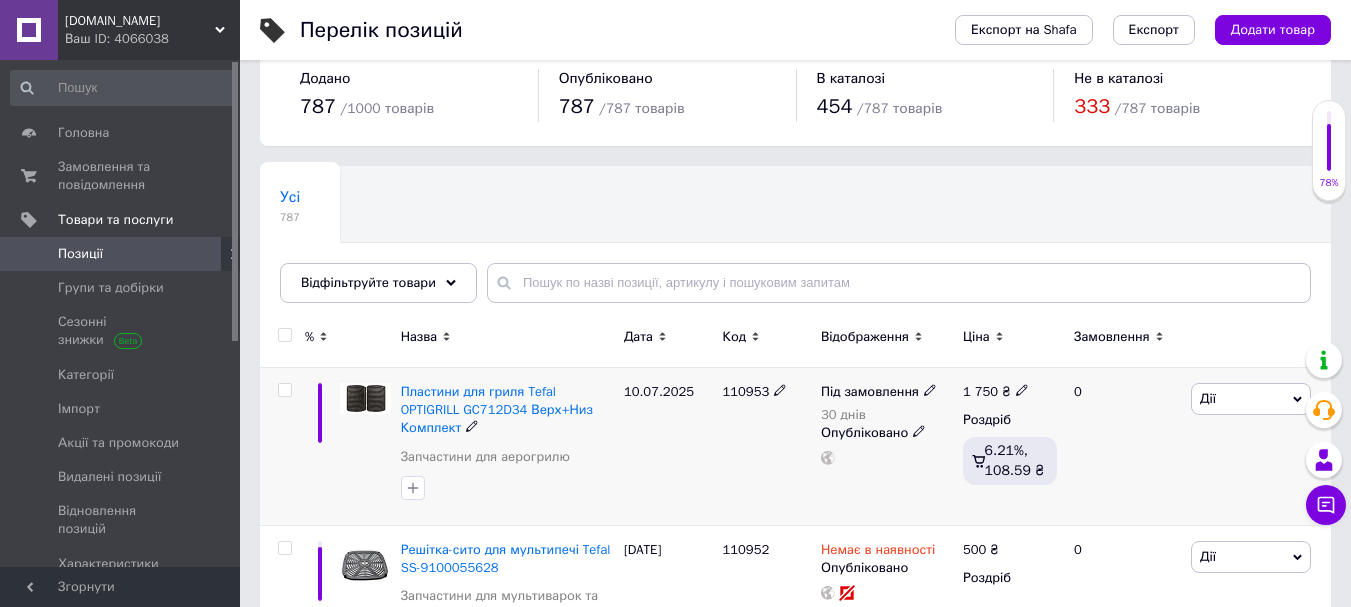 scroll, scrollTop: 0, scrollLeft: 0, axis: both 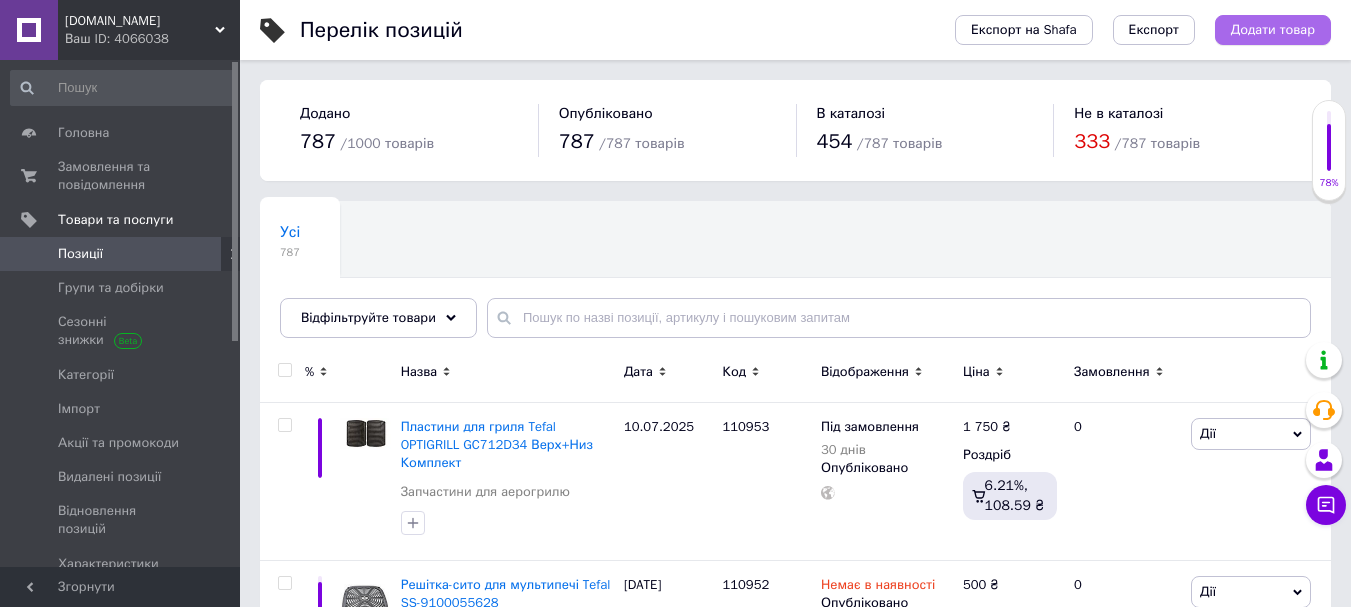 click on "Додати товар" at bounding box center [1273, 30] 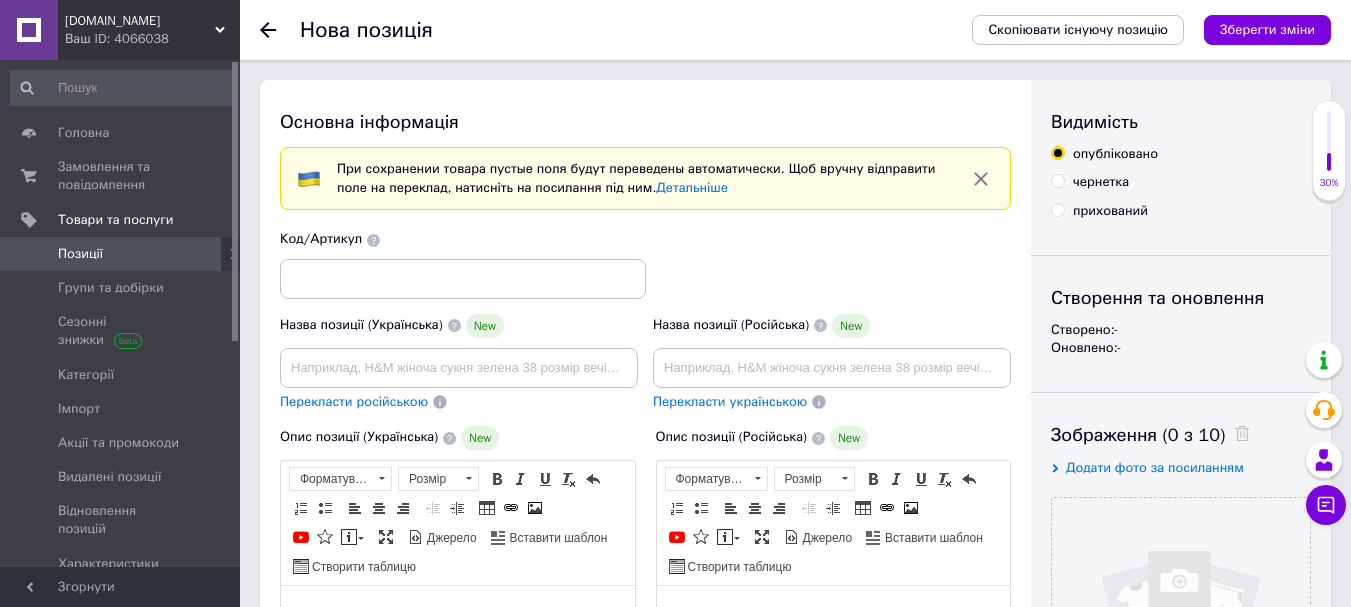 scroll, scrollTop: 0, scrollLeft: 0, axis: both 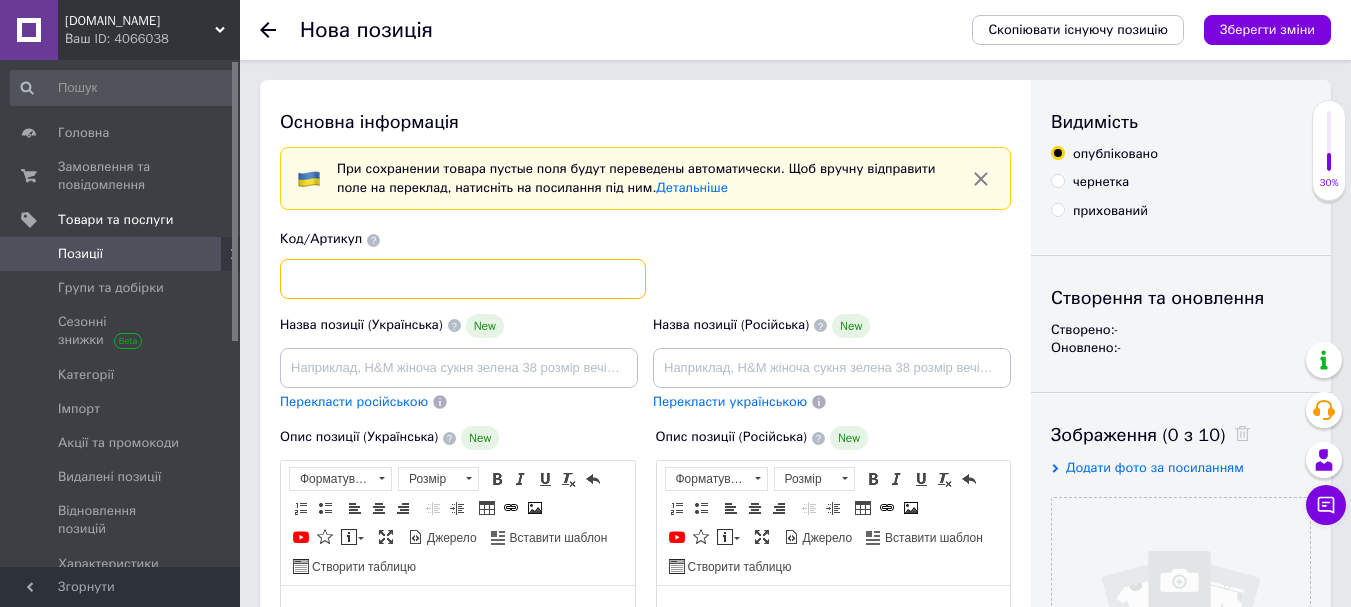 click at bounding box center [463, 279] 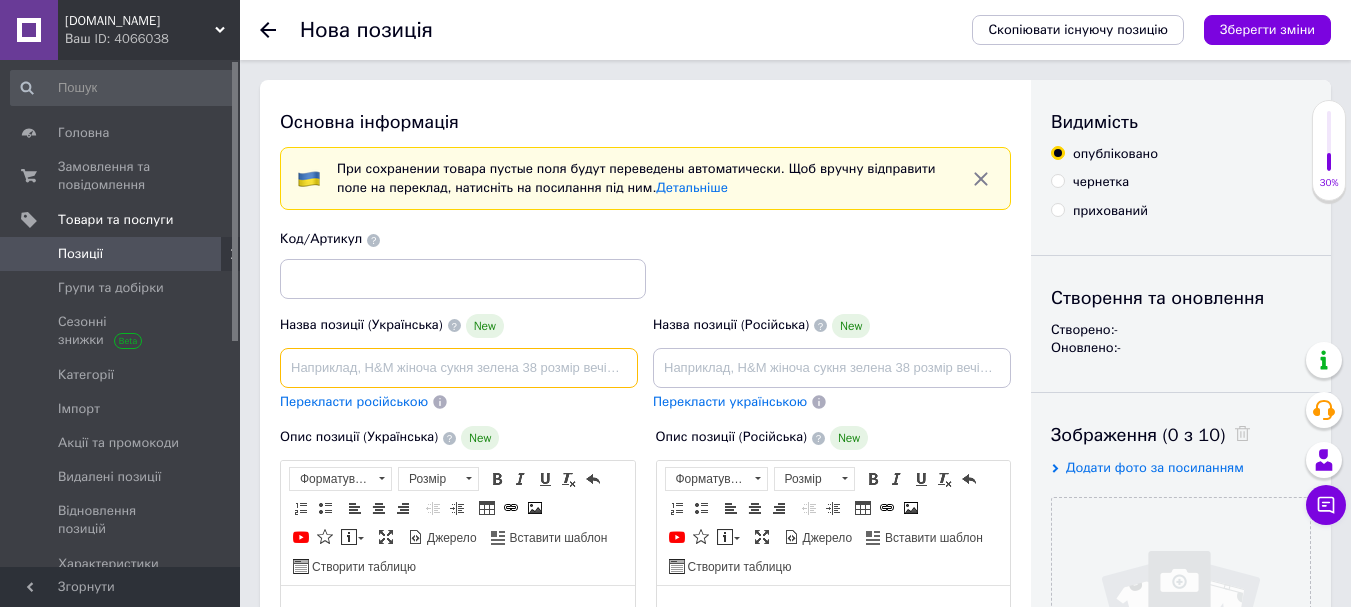 click at bounding box center [459, 368] 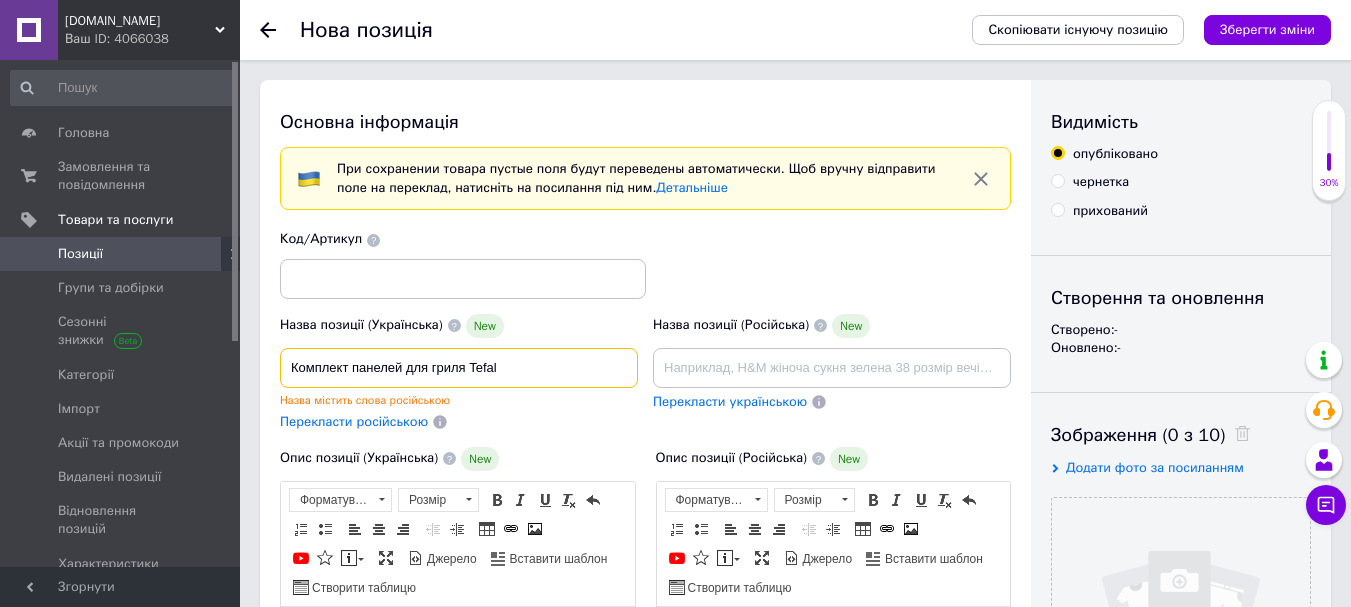 paste on "GC724D12" 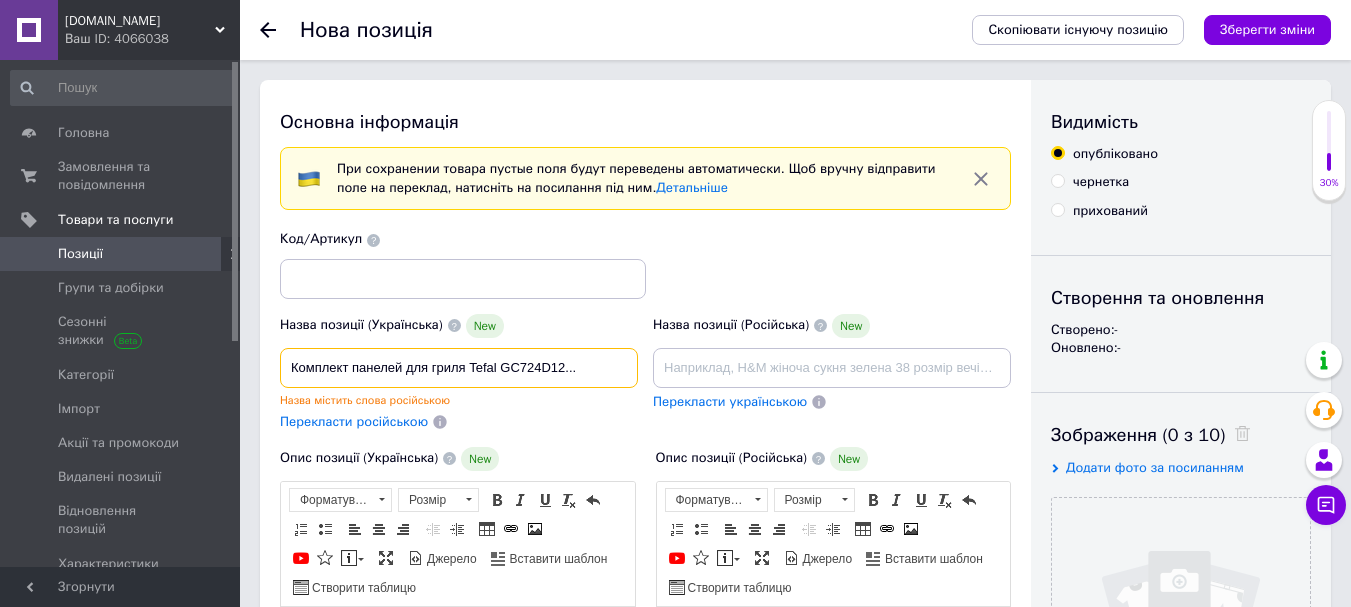 type on "Комплект панелей для гриля Tefal GC724D12..." 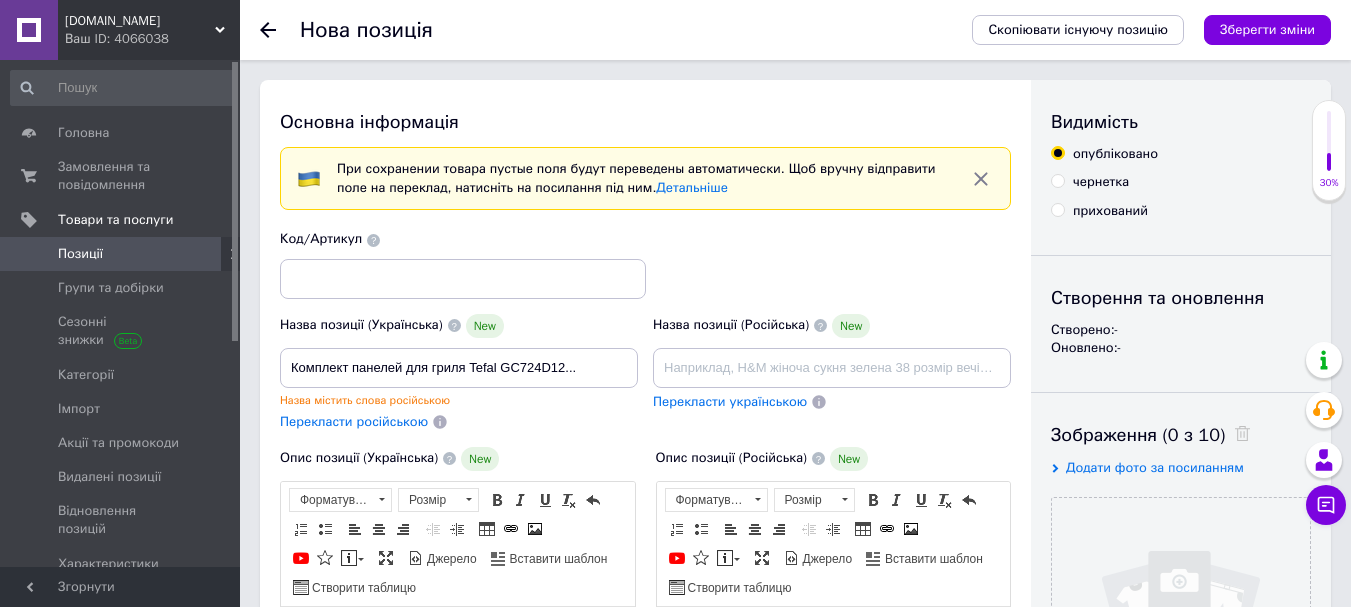 click on "Перекласти російською" at bounding box center [354, 421] 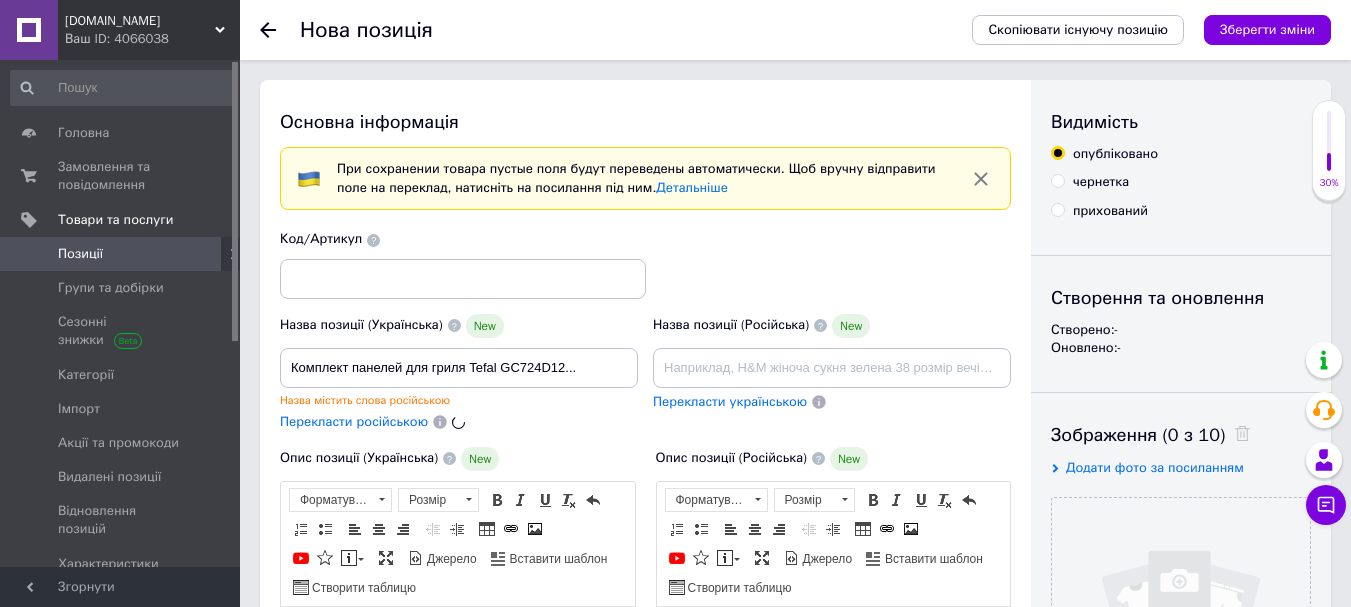 type on "Комплект панелей для гриля Tefal GC724D12..." 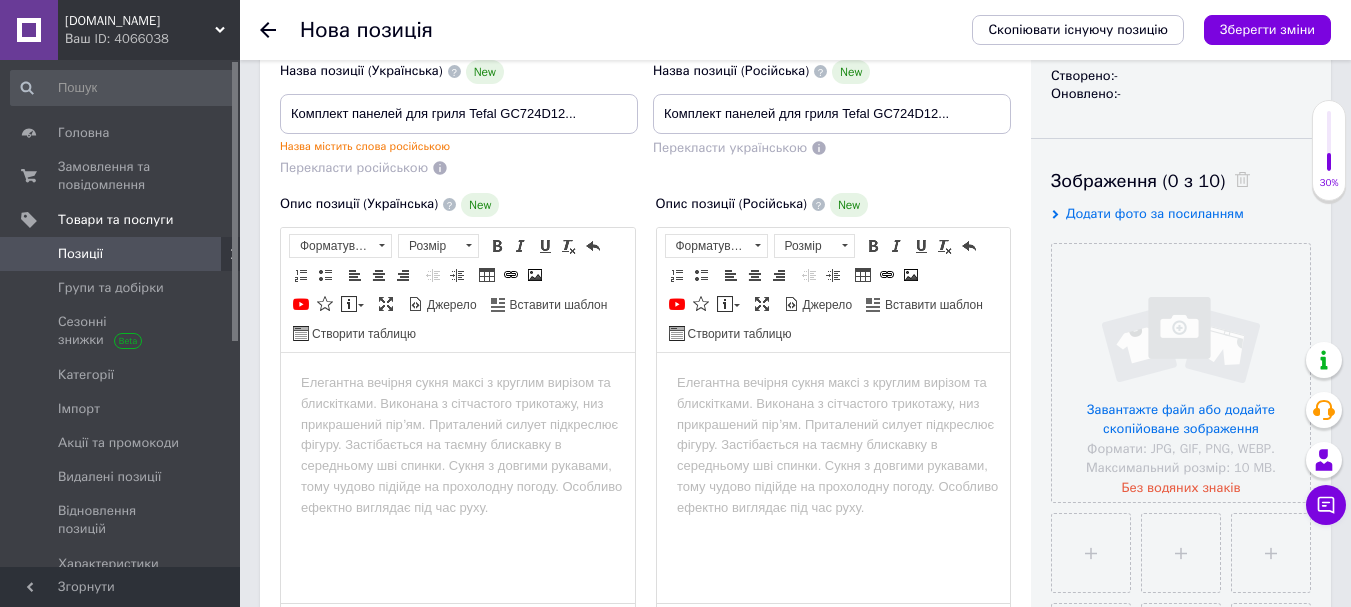 scroll, scrollTop: 300, scrollLeft: 0, axis: vertical 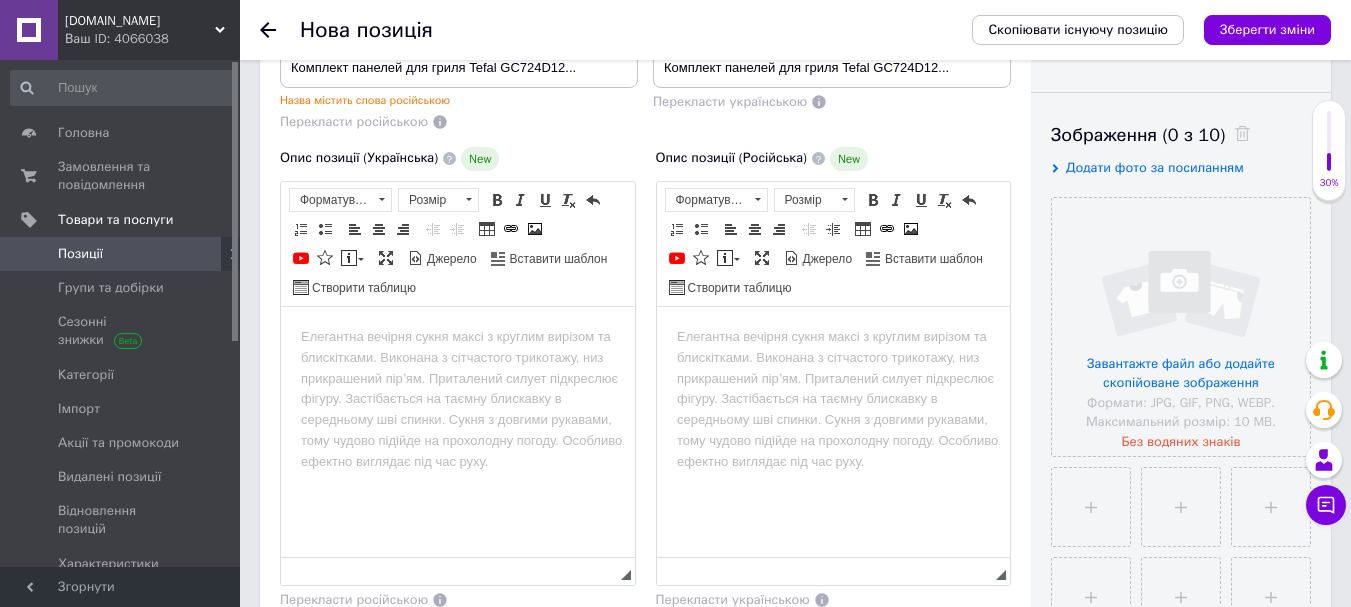 click at bounding box center [458, 336] 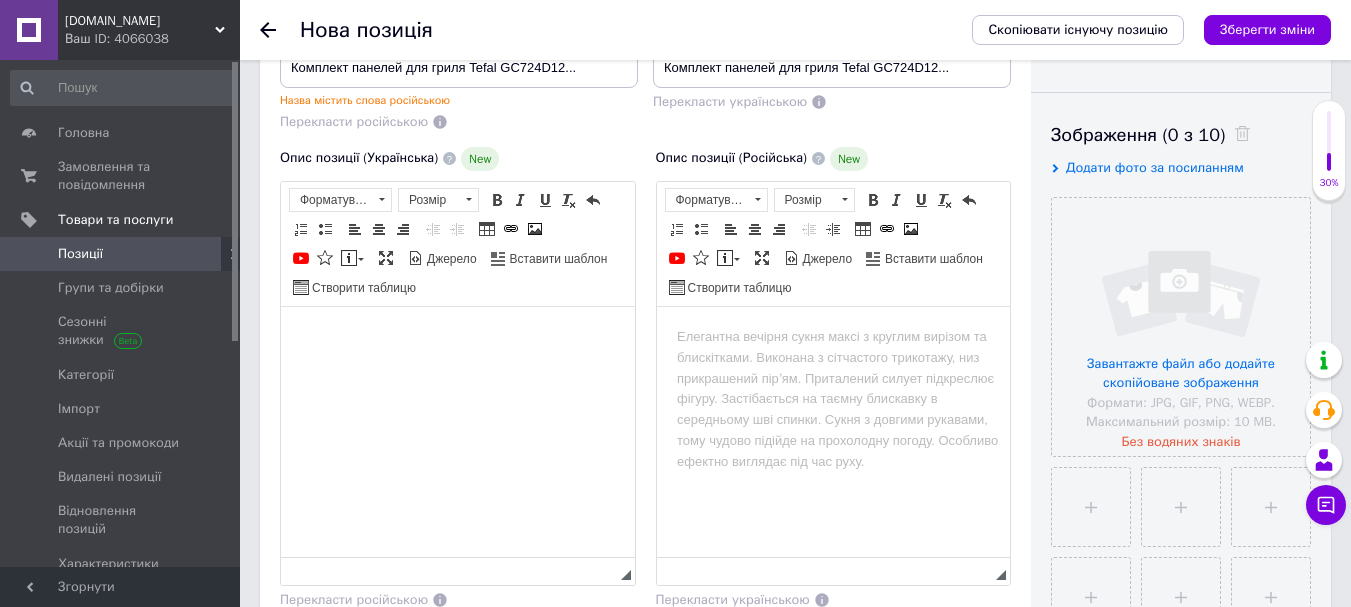 type 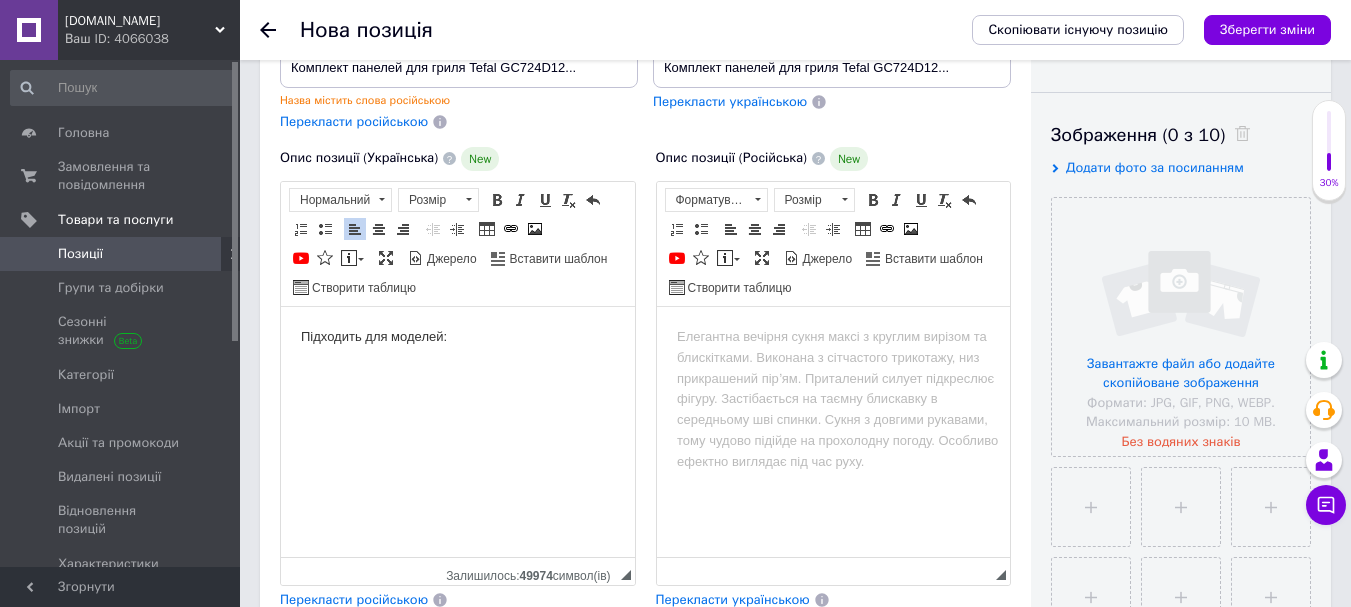 click on "Підходить для моделей:" at bounding box center (458, 353) 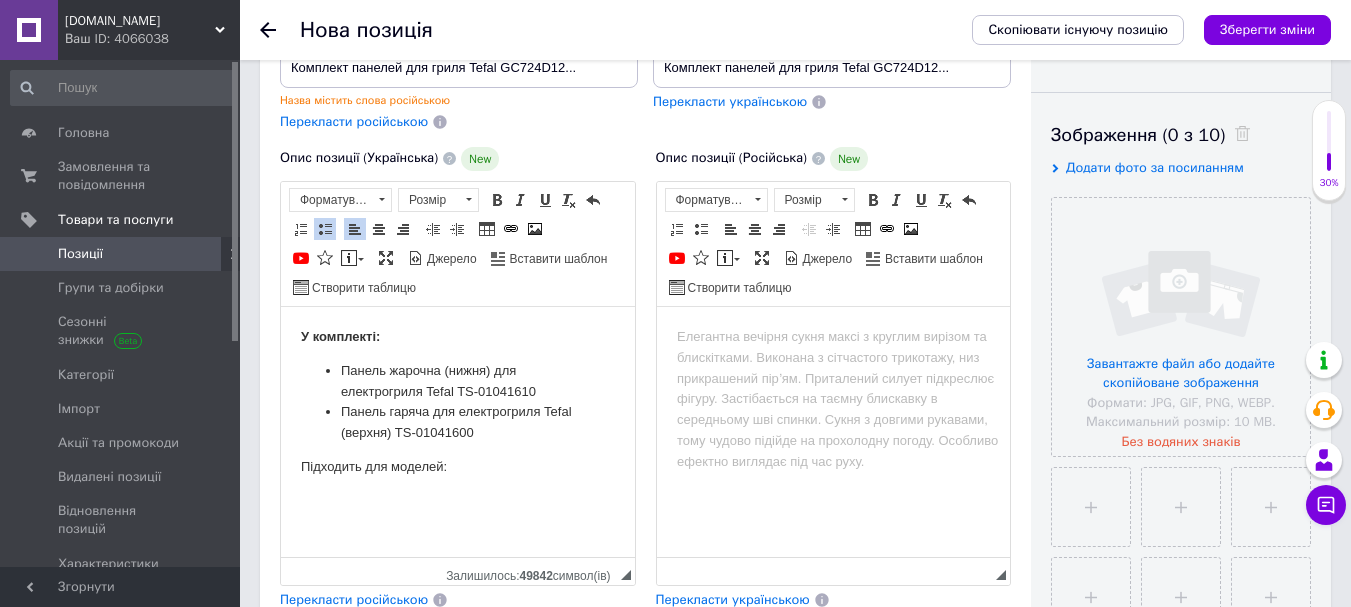 scroll, scrollTop: 0, scrollLeft: 0, axis: both 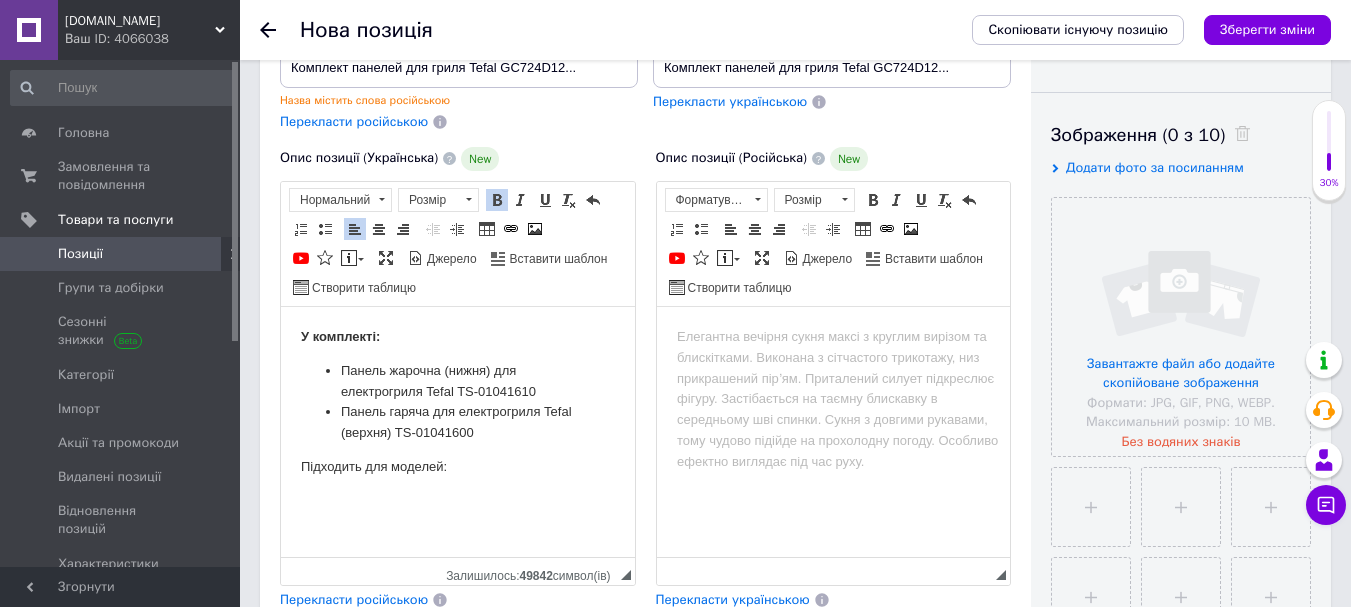 click on "У комплекті: Панель жарочна (нижня) для електрогриля Tefal TS-01041610  Панель гаряча для електрогриля Tefal (верхня) TS-01041600 Підходить для моделей:" at bounding box center (458, 418) 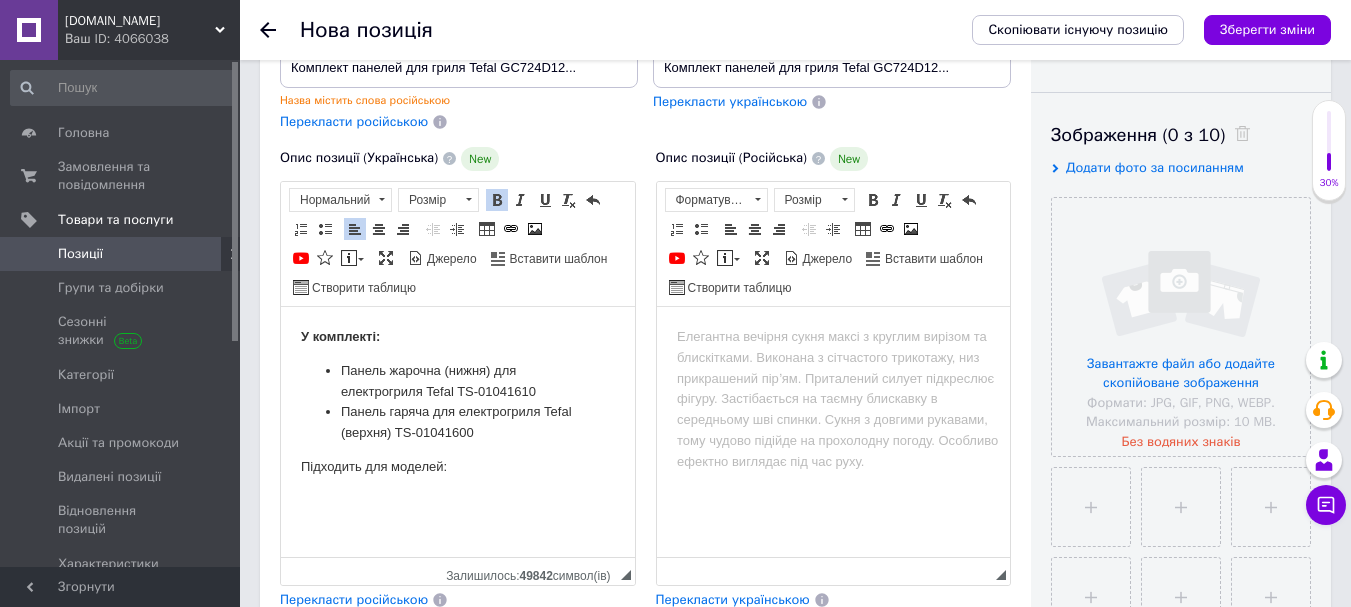 click on "Підходить для моделей:" at bounding box center (458, 466) 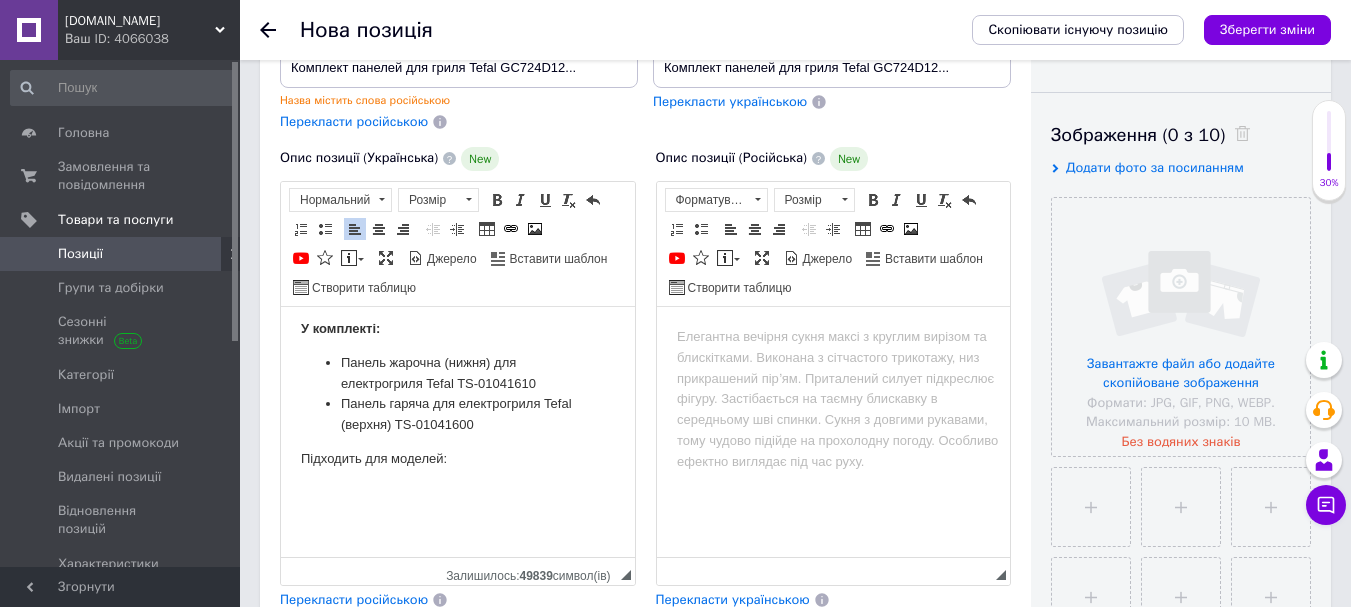 scroll, scrollTop: 400, scrollLeft: 0, axis: vertical 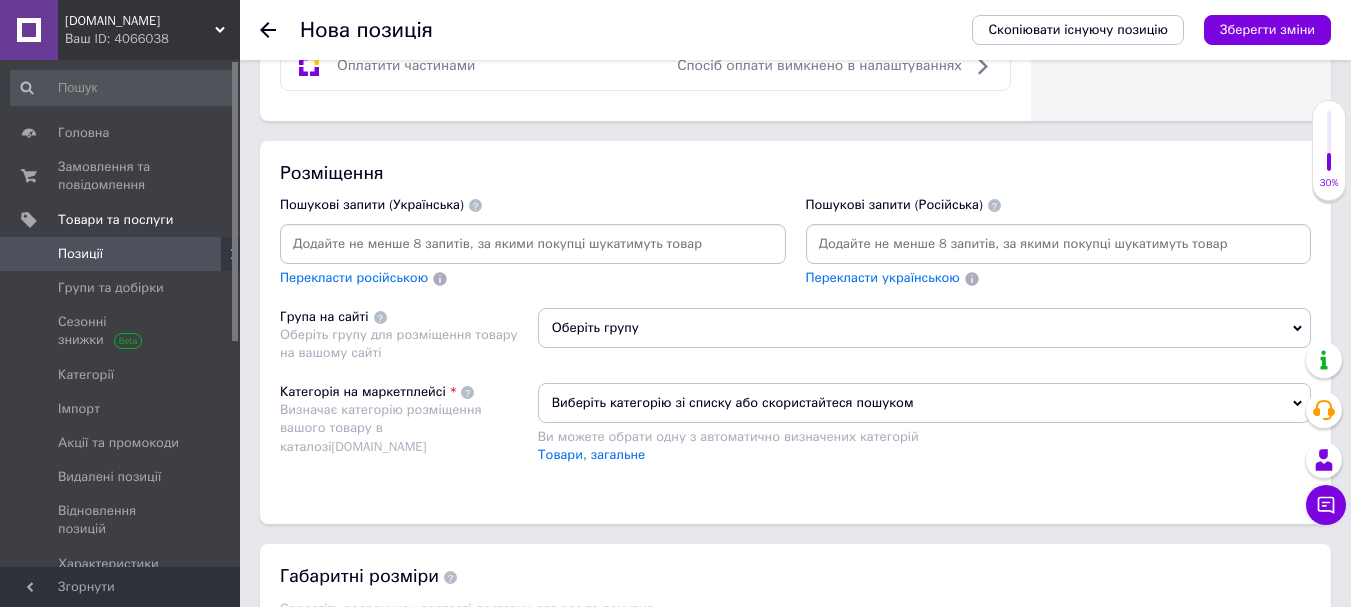 click on "Оберіть групу" at bounding box center (924, 328) 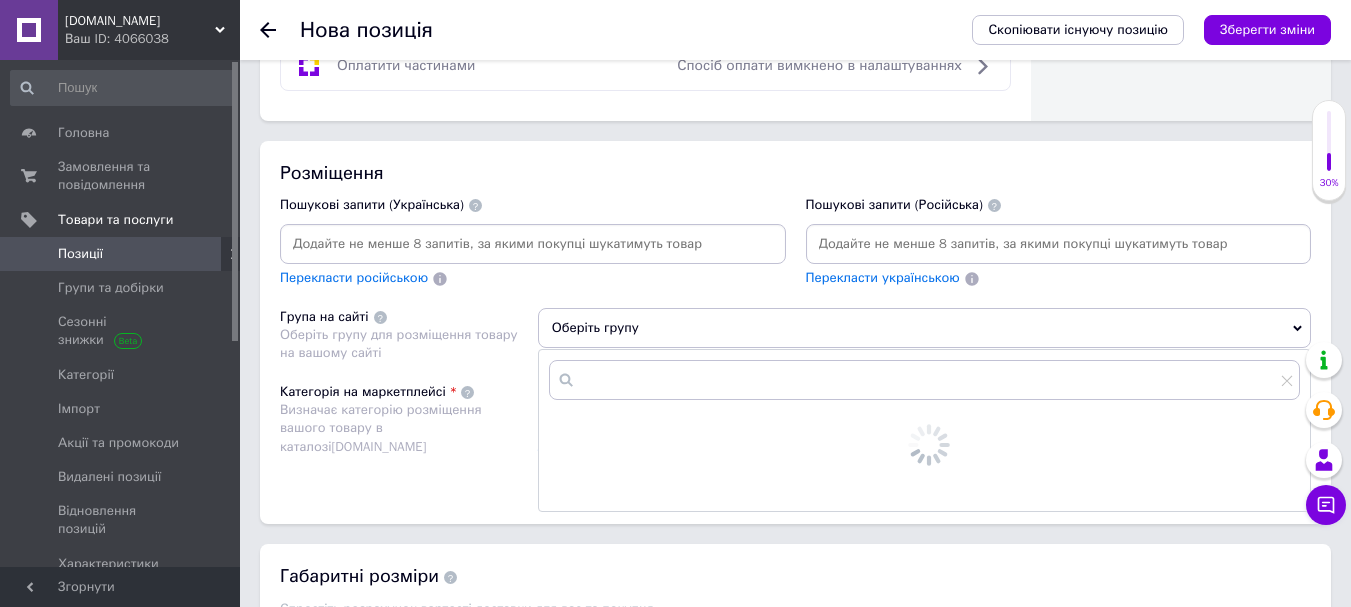 click at bounding box center [533, 244] 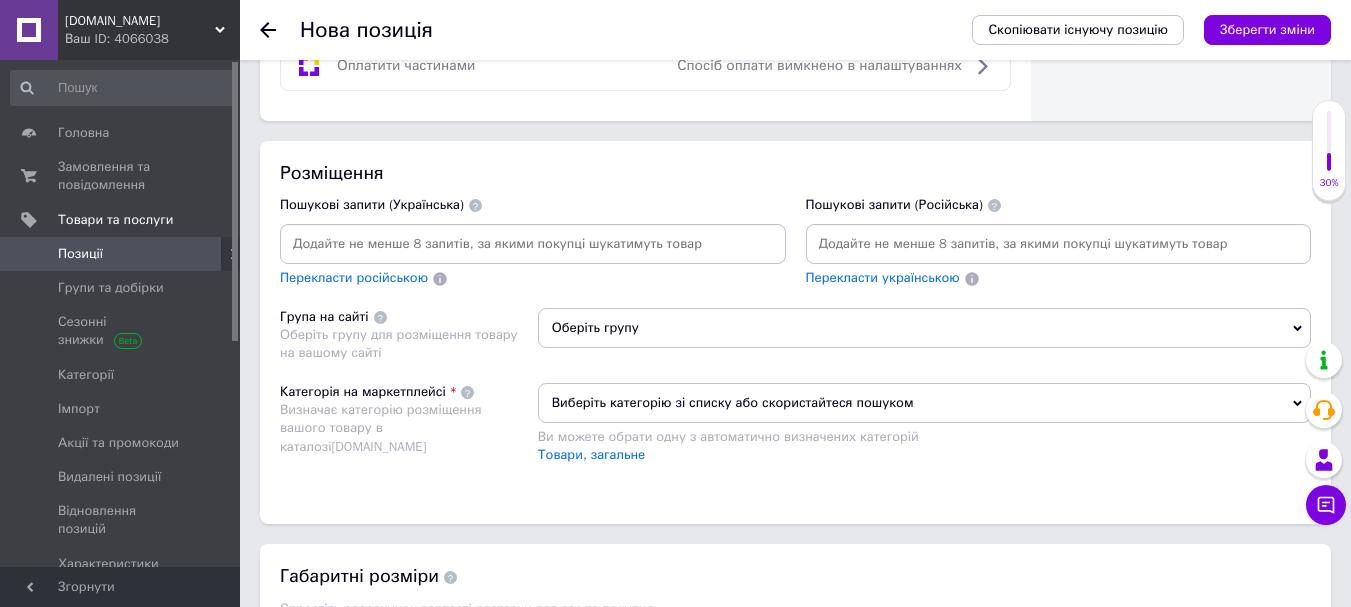 paste on "GR722D21/79A" 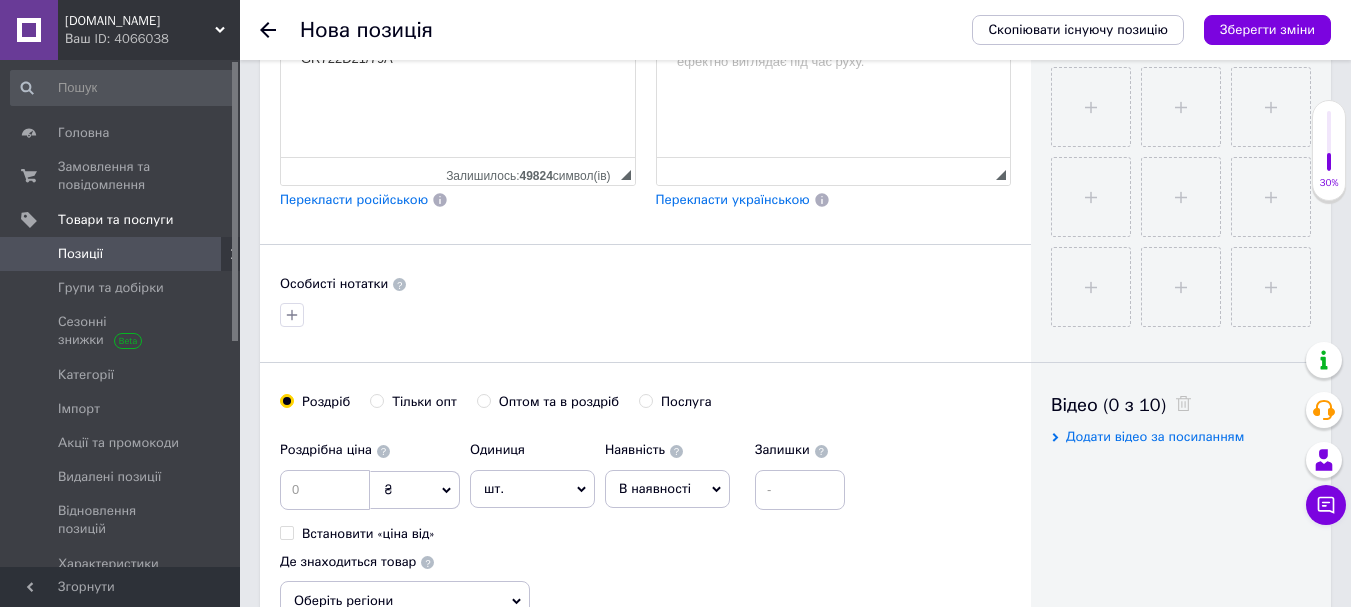 scroll, scrollTop: 400, scrollLeft: 0, axis: vertical 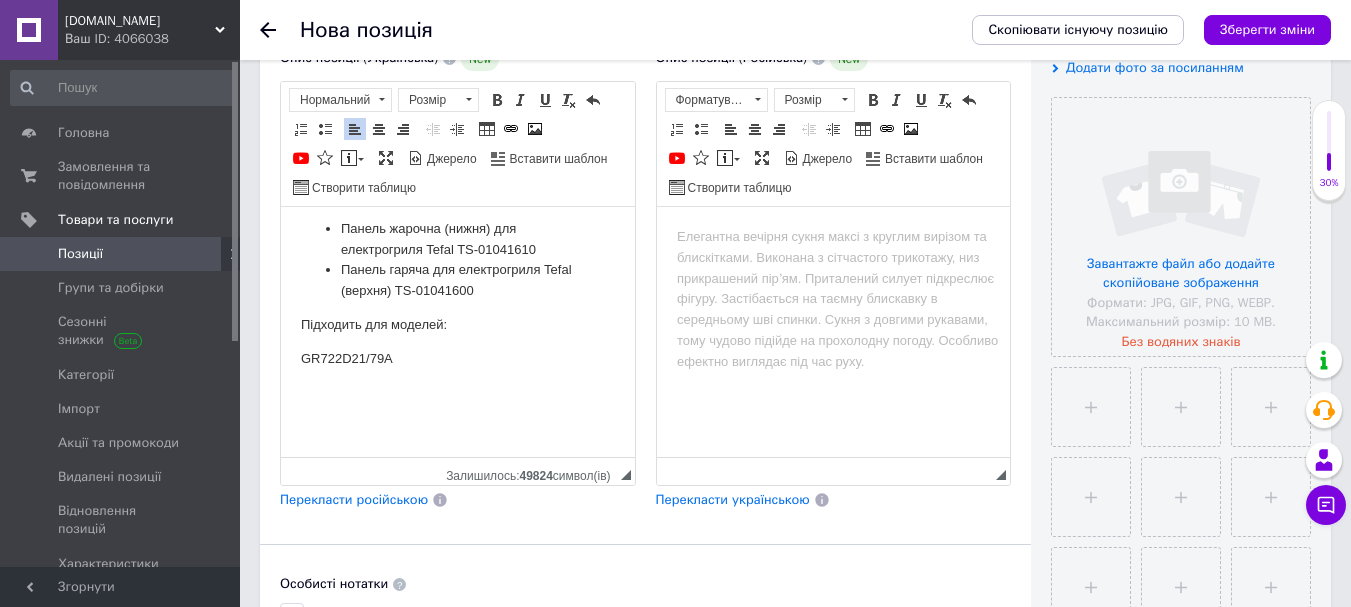 paste on "GR722D21/79B" 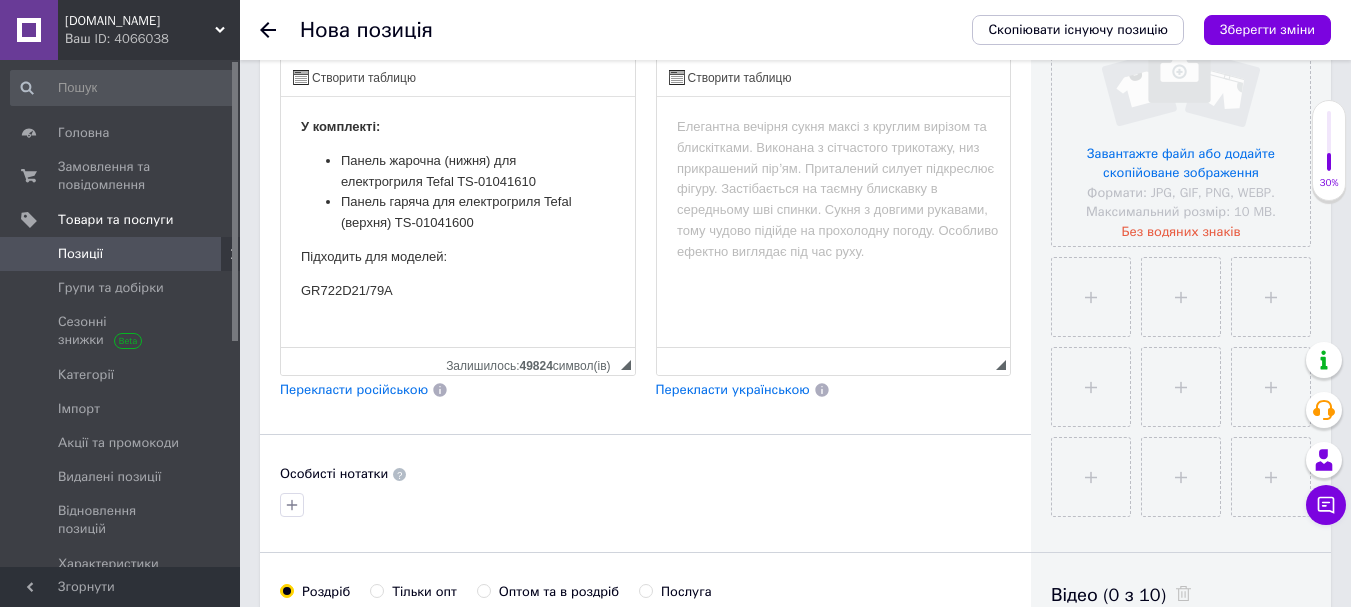 scroll, scrollTop: 42, scrollLeft: 0, axis: vertical 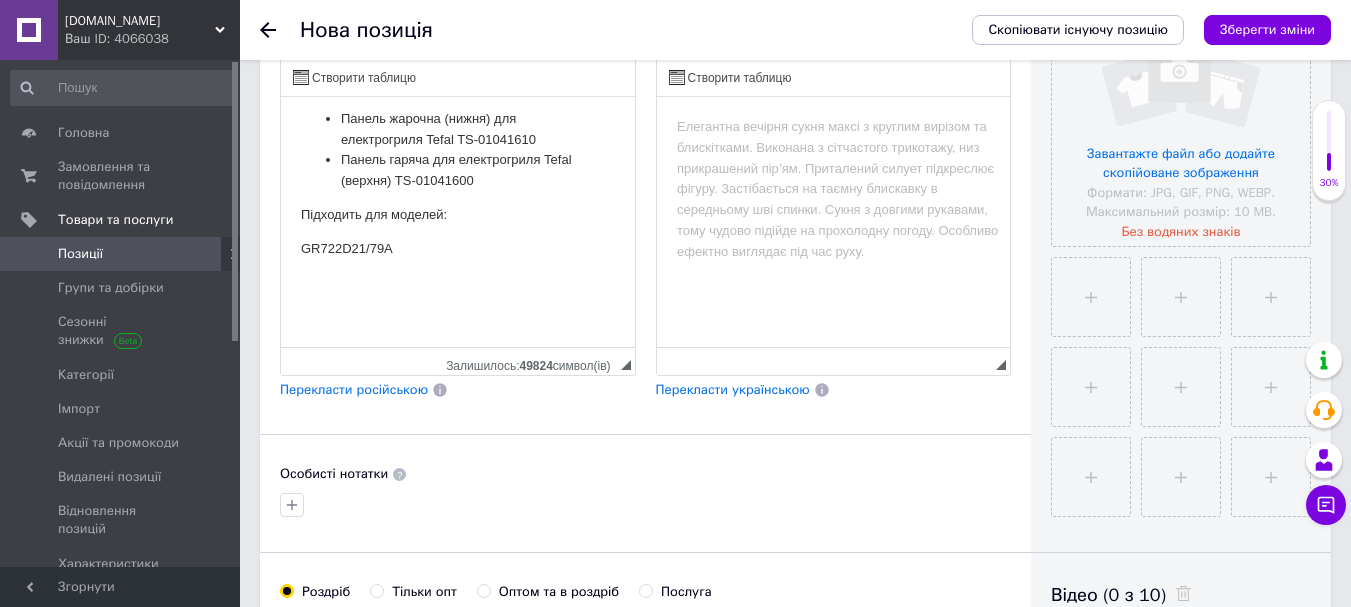 click on "GR722D21/79A" at bounding box center [458, 248] 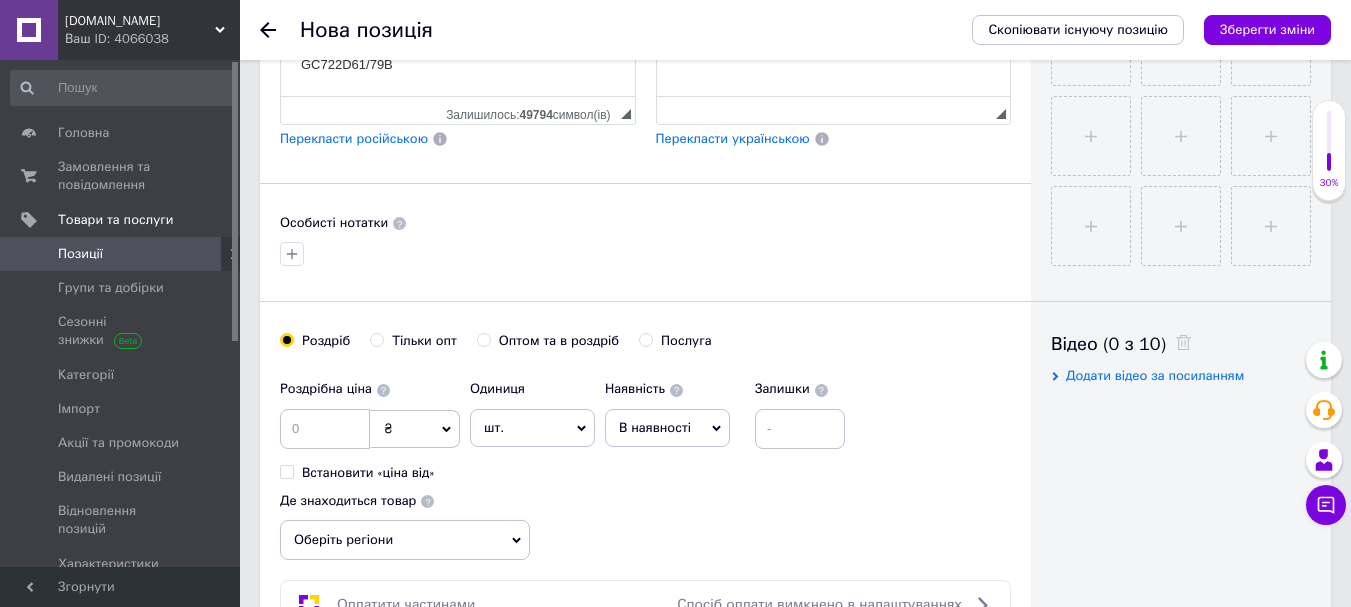 scroll, scrollTop: 1110, scrollLeft: 0, axis: vertical 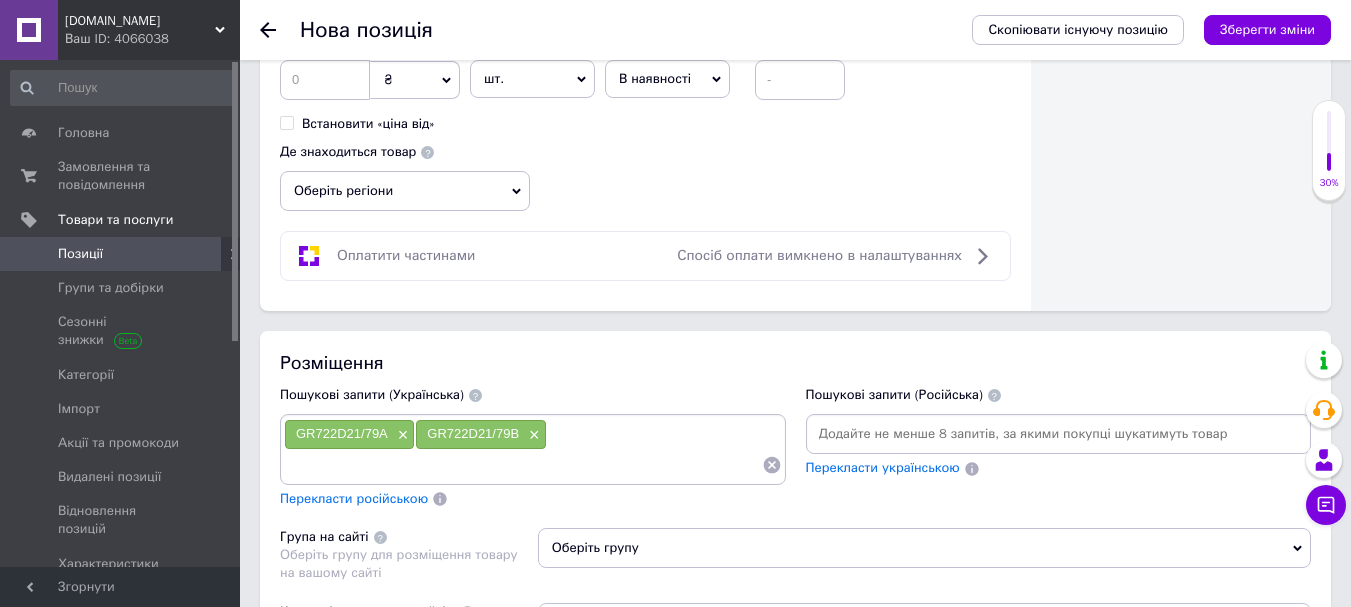 click at bounding box center [523, 465] 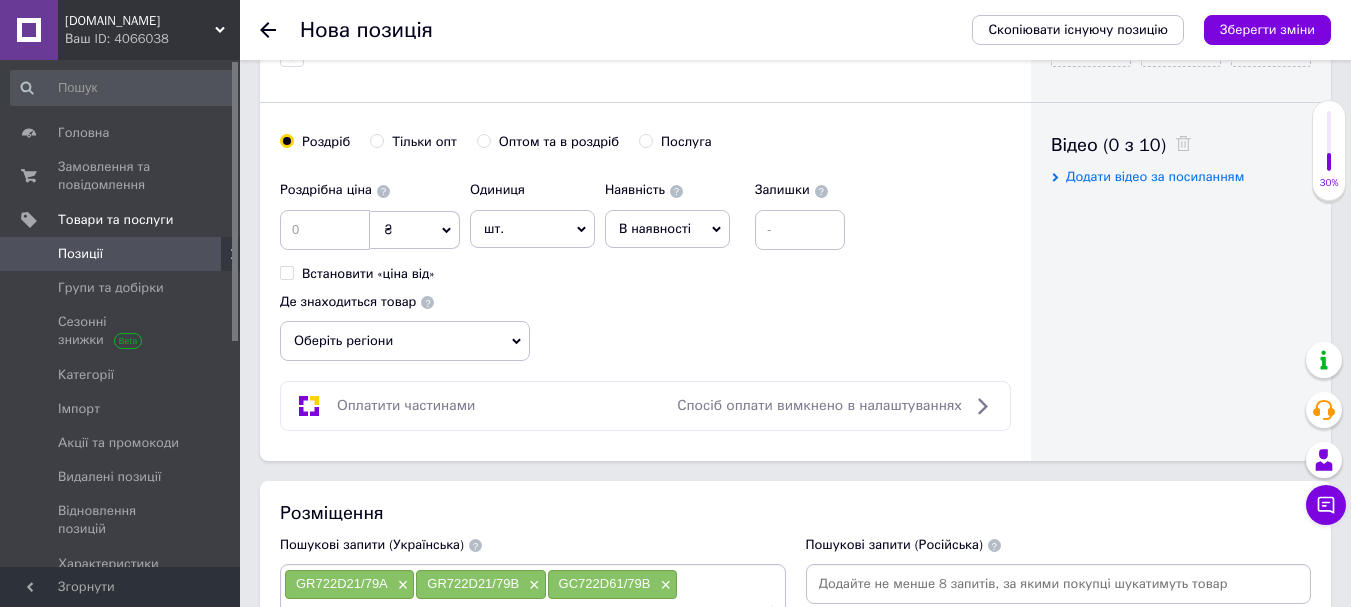 scroll, scrollTop: 310, scrollLeft: 0, axis: vertical 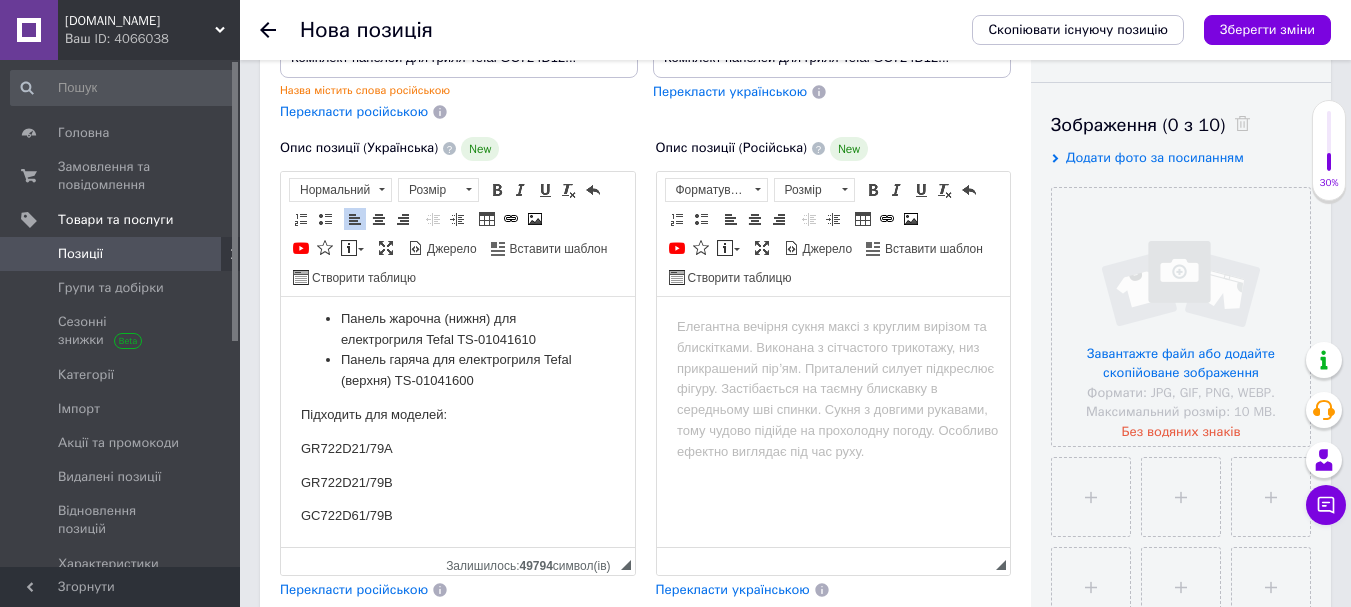 click on "GC722D61/79B" at bounding box center (458, 515) 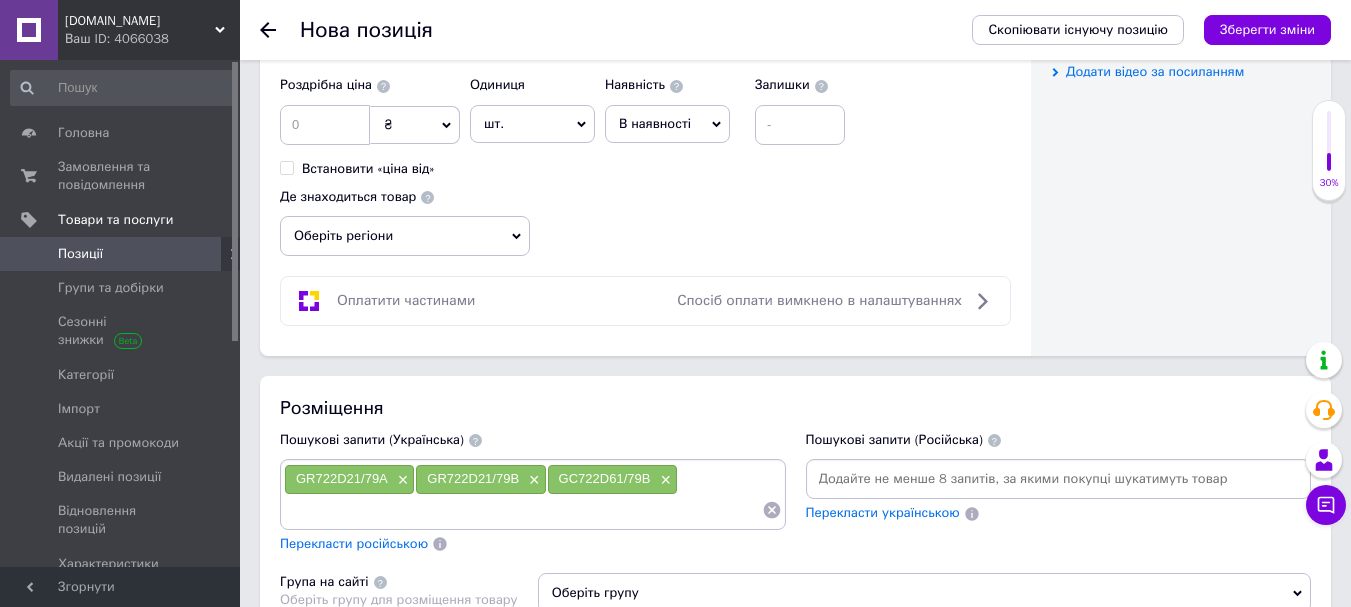 scroll, scrollTop: 1210, scrollLeft: 0, axis: vertical 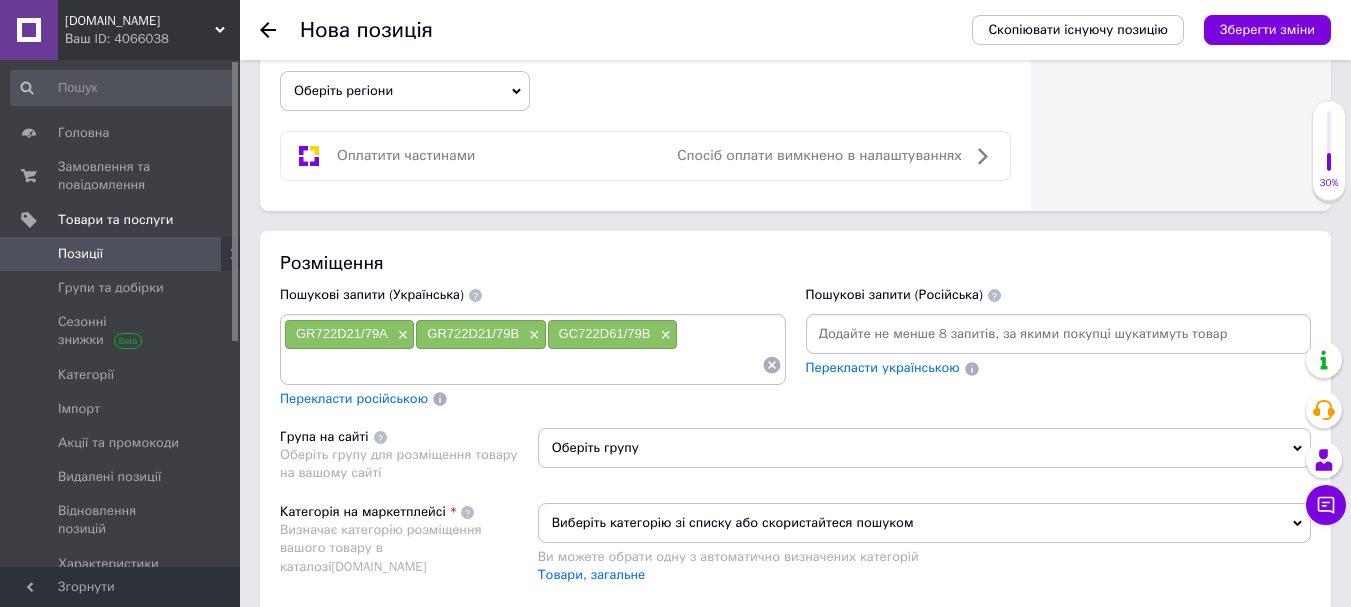click at bounding box center [523, 365] 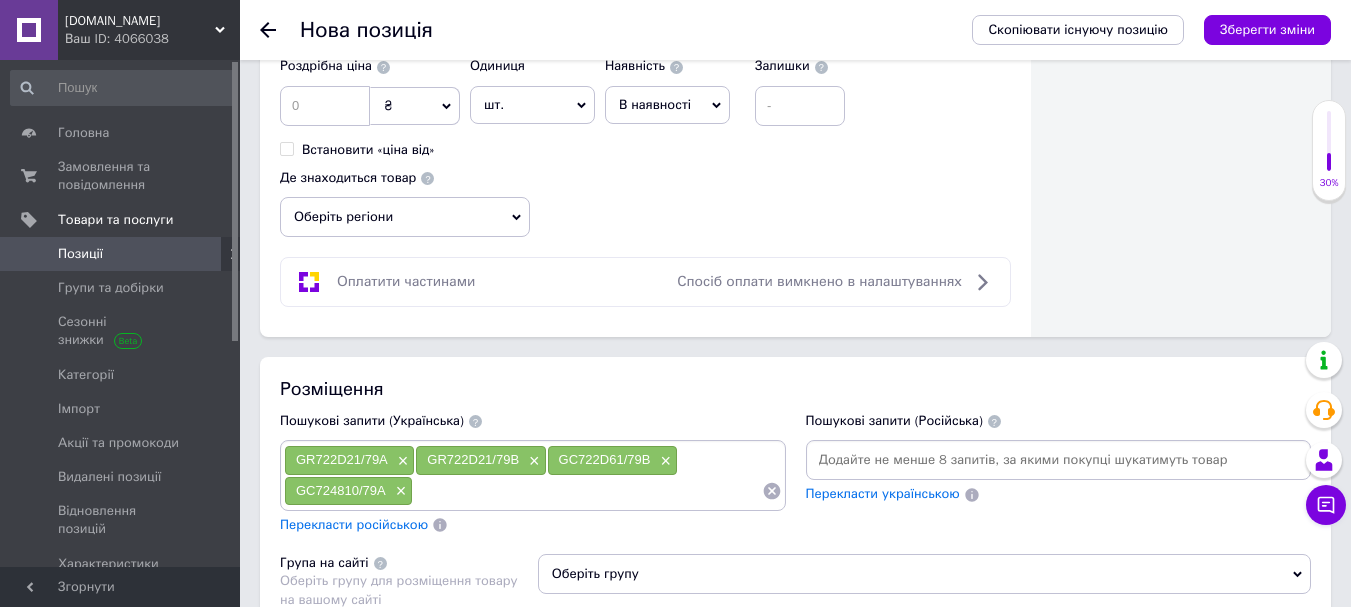 scroll, scrollTop: 510, scrollLeft: 0, axis: vertical 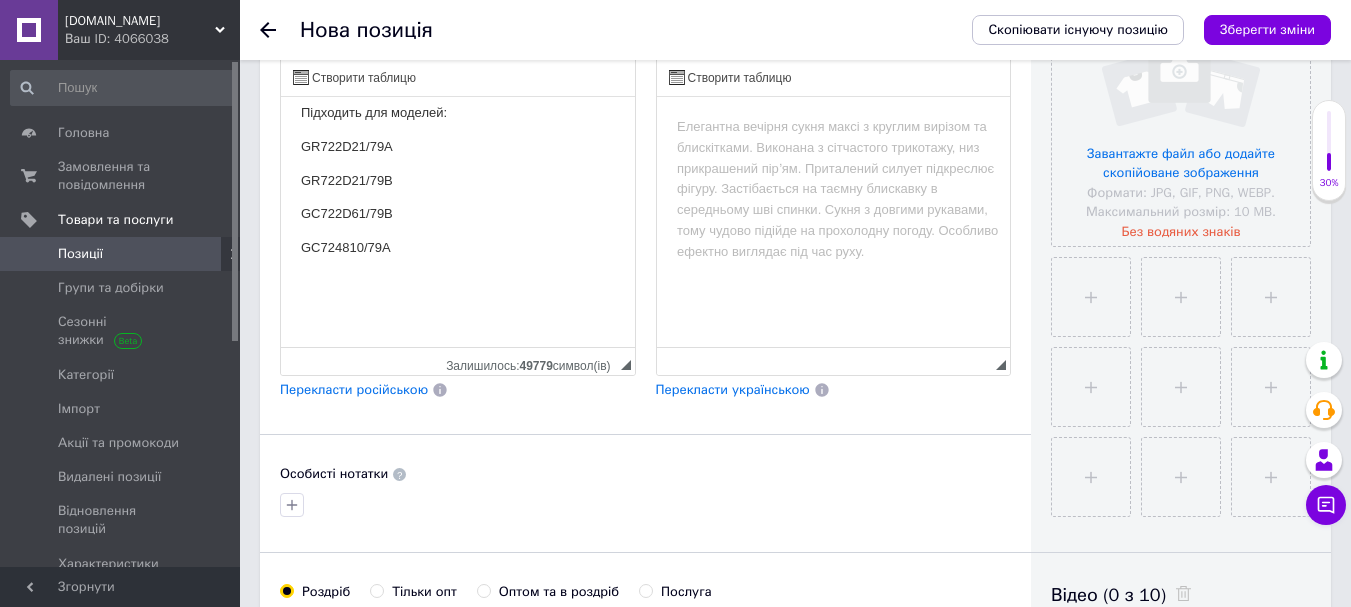 click at bounding box center [458, 281] 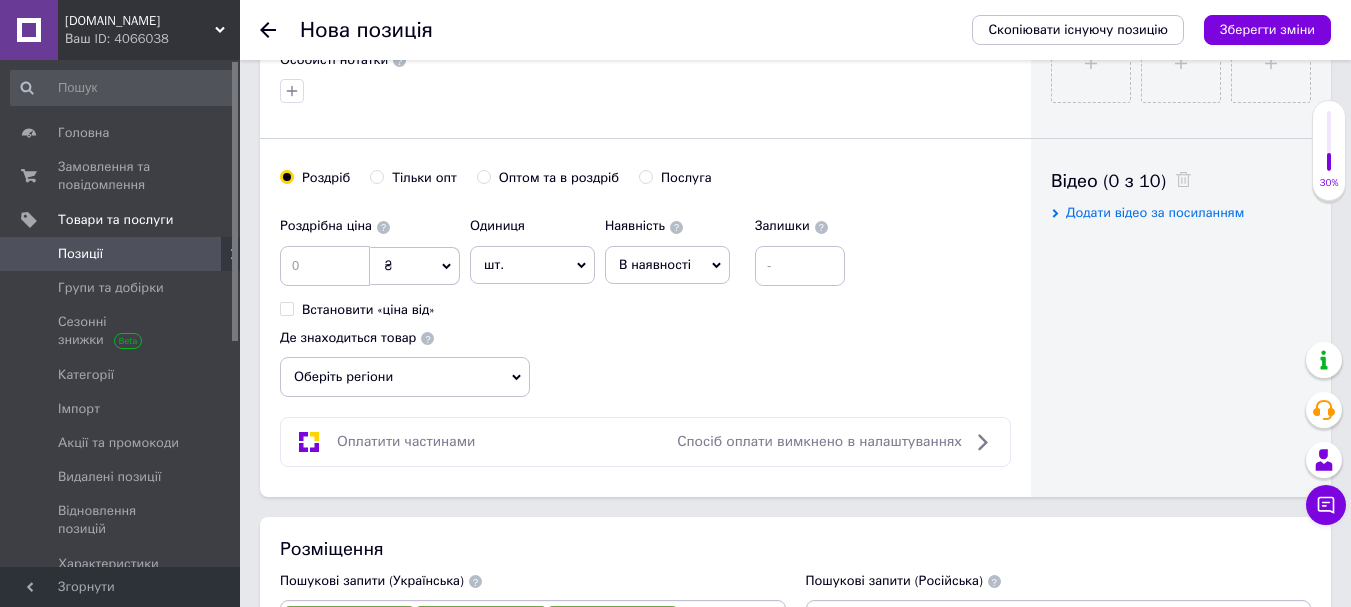 scroll, scrollTop: 1210, scrollLeft: 0, axis: vertical 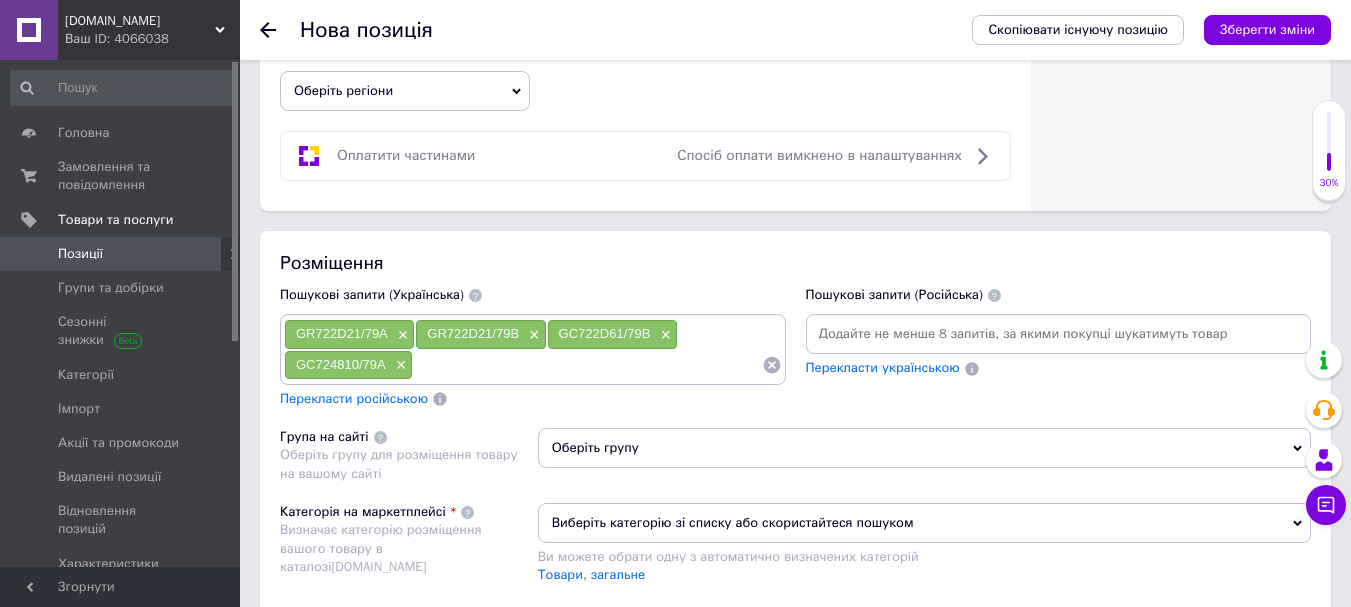 click at bounding box center (587, 365) 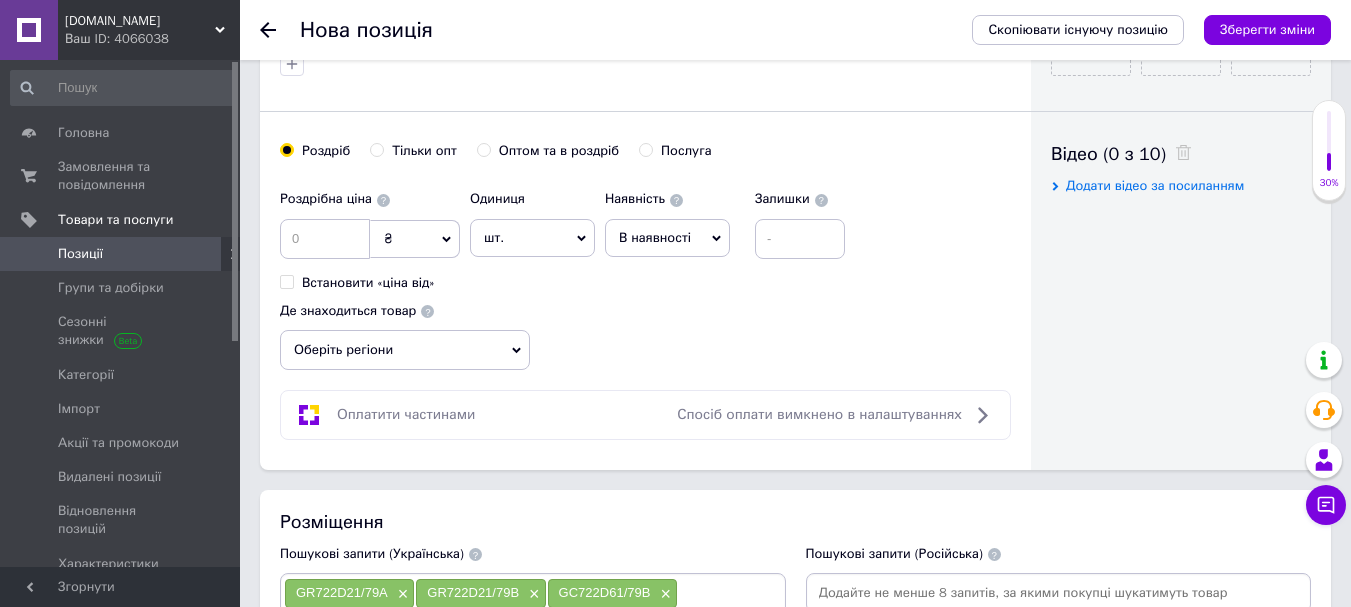 scroll, scrollTop: 510, scrollLeft: 0, axis: vertical 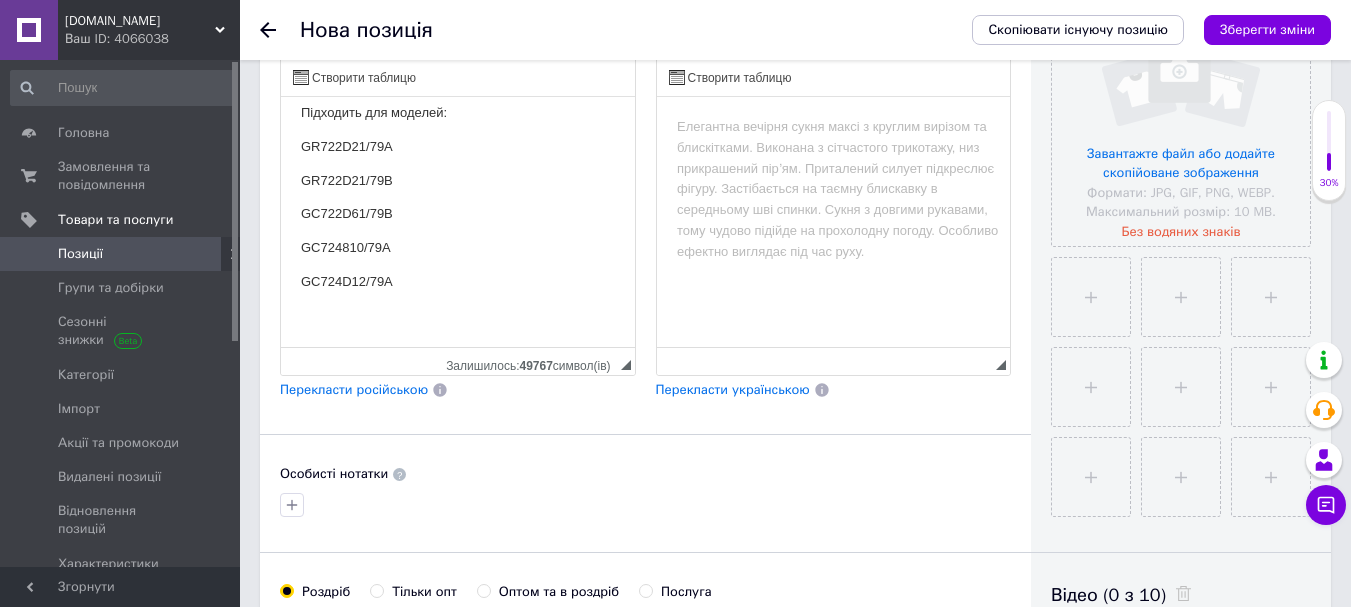 paste on "GC724D12/79B" 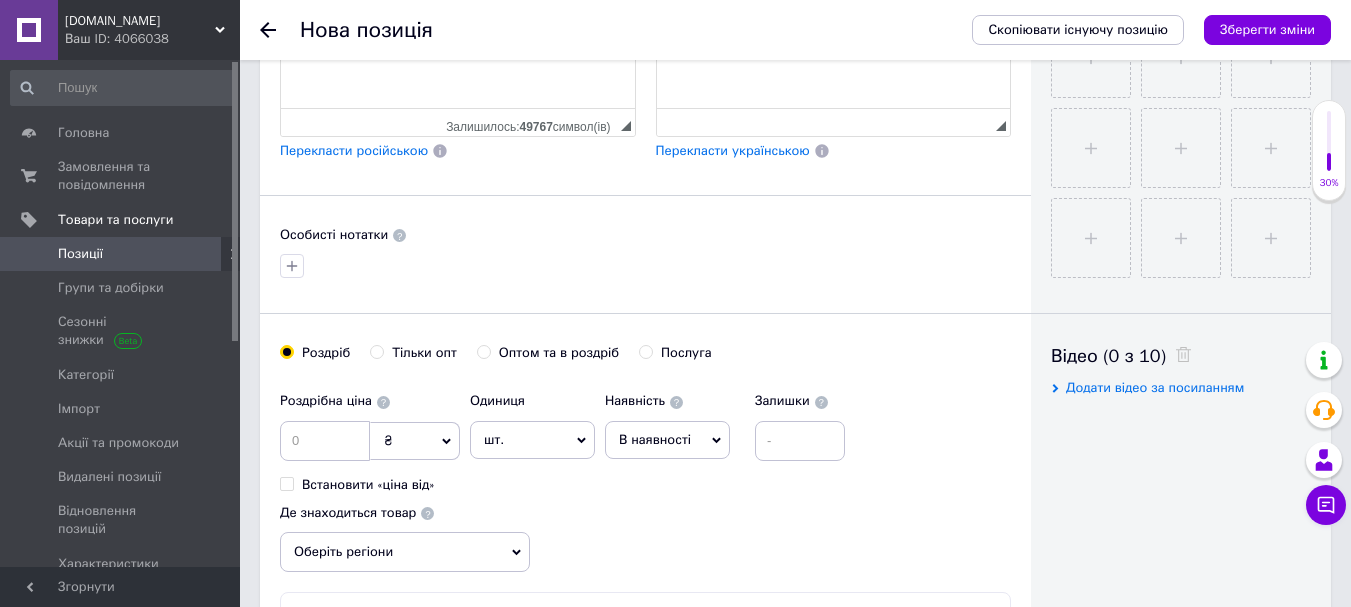 scroll, scrollTop: 706, scrollLeft: 0, axis: vertical 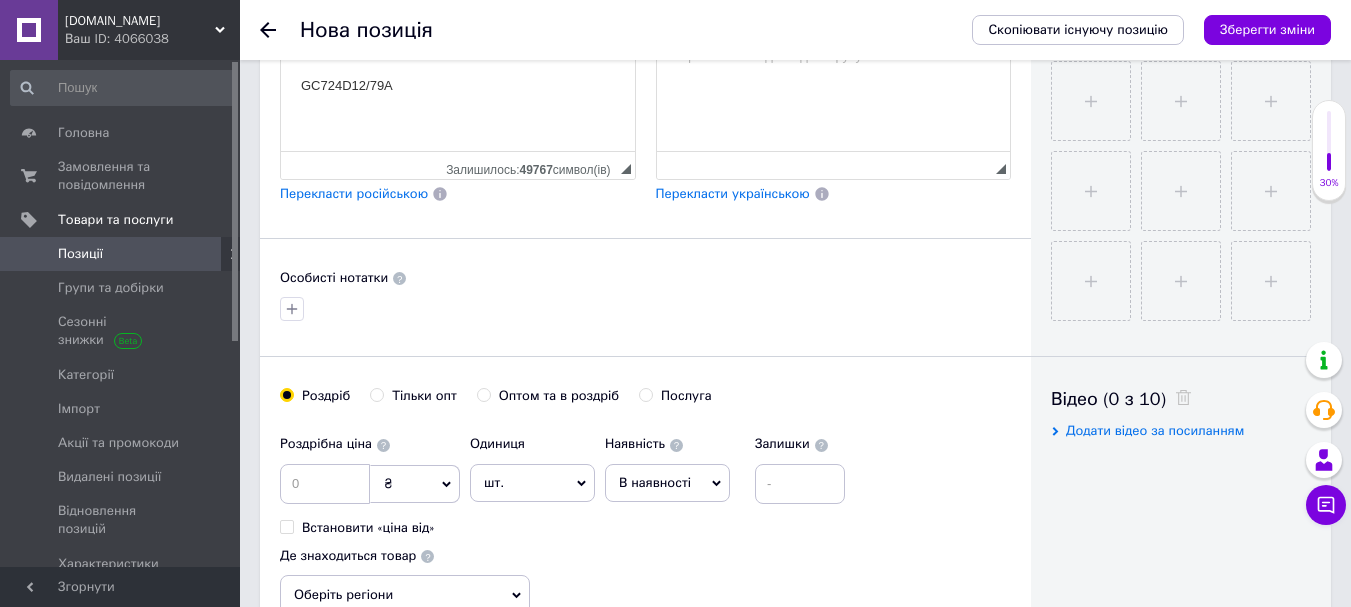 click at bounding box center [458, 120] 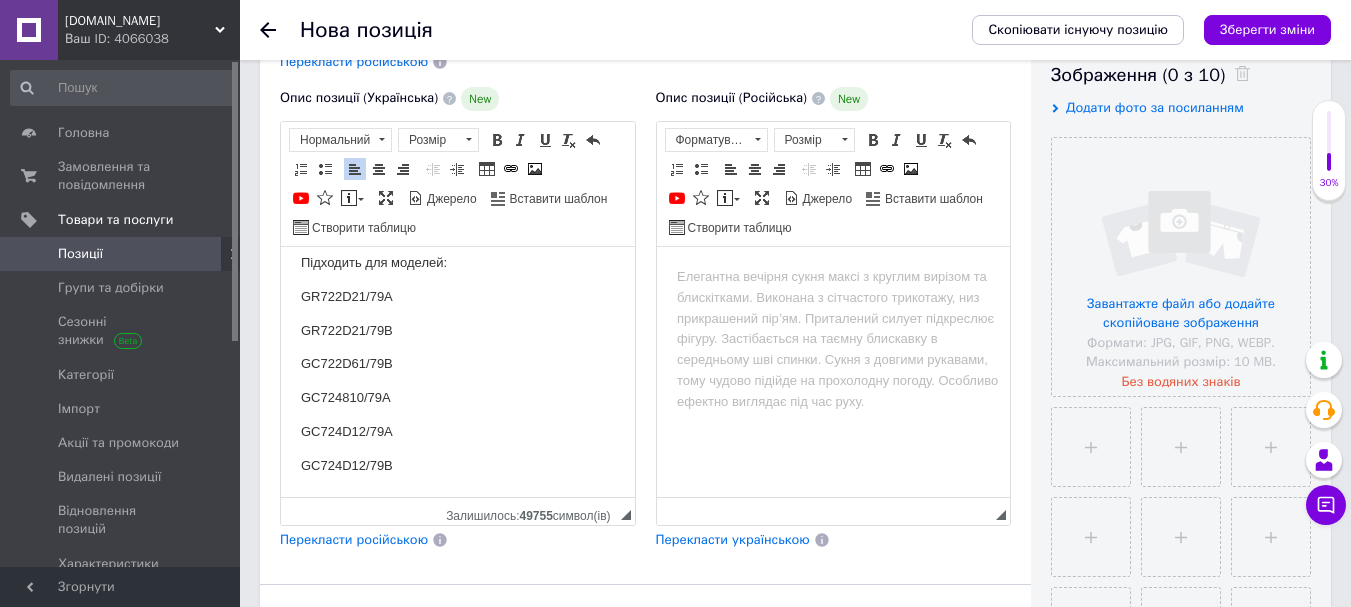 scroll, scrollTop: 306, scrollLeft: 0, axis: vertical 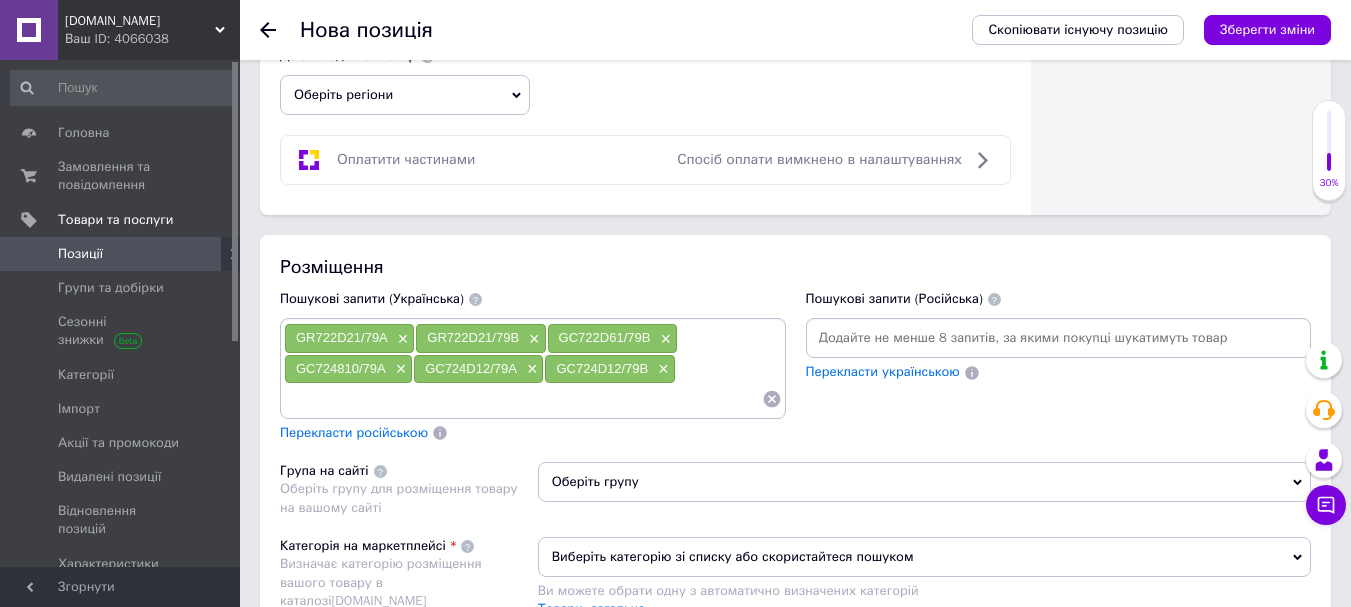 click at bounding box center (523, 399) 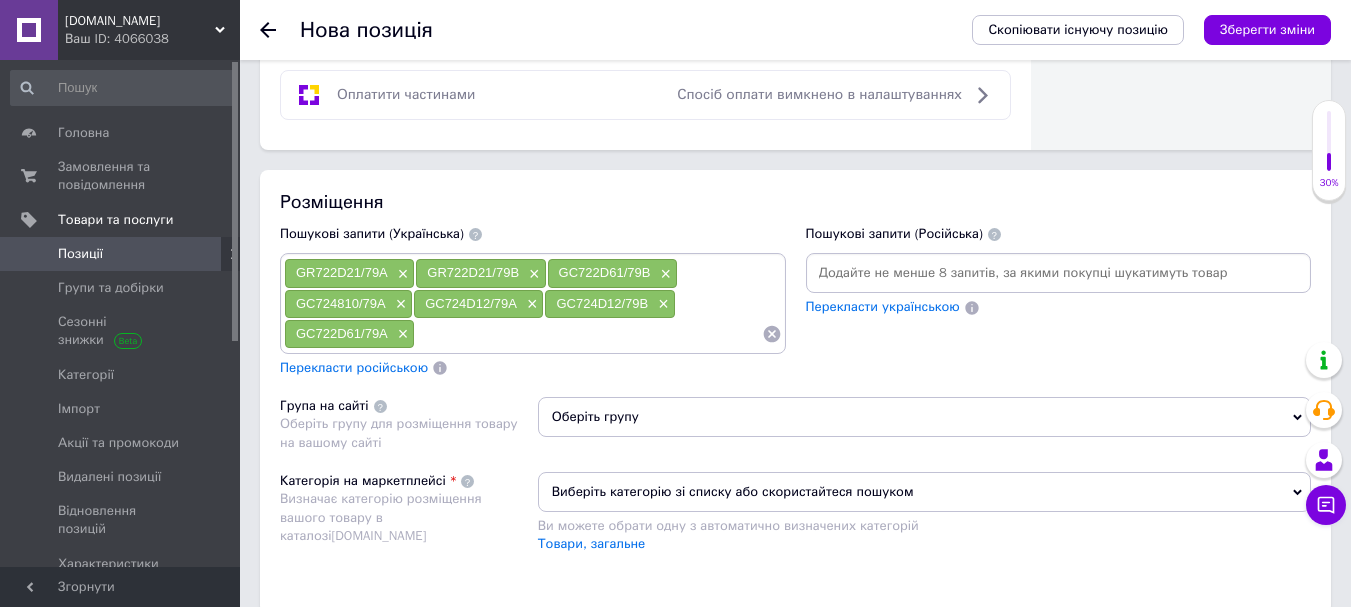 scroll, scrollTop: 1306, scrollLeft: 0, axis: vertical 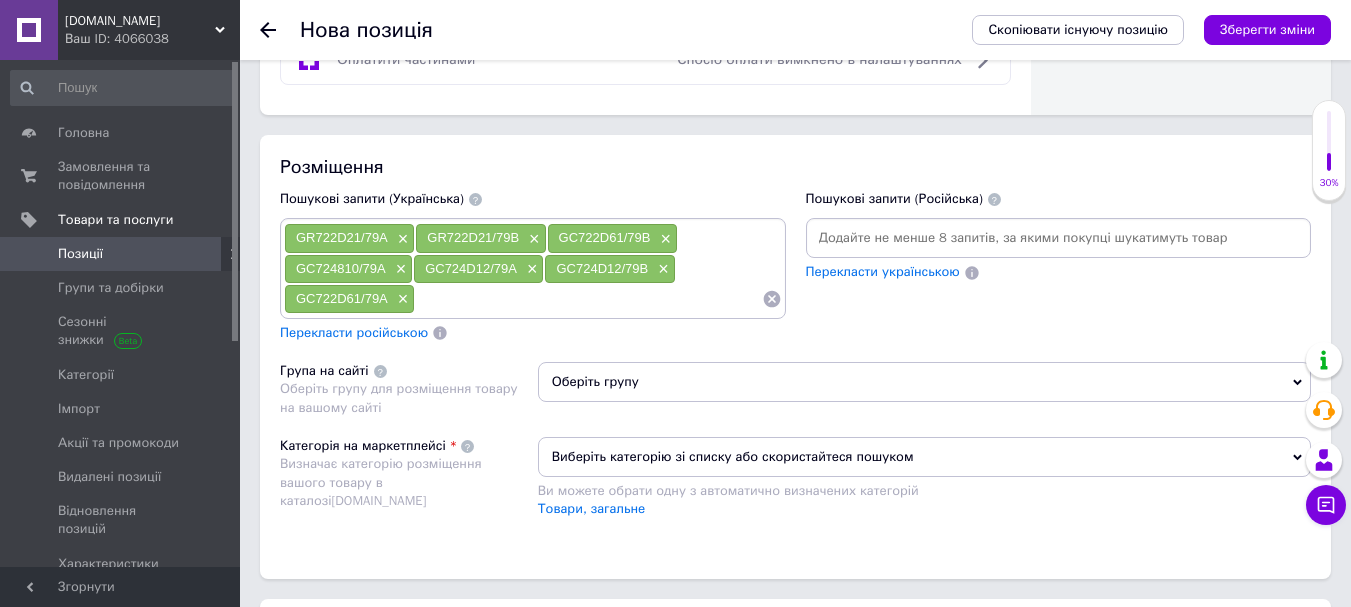 paste on "PG715850/79A" 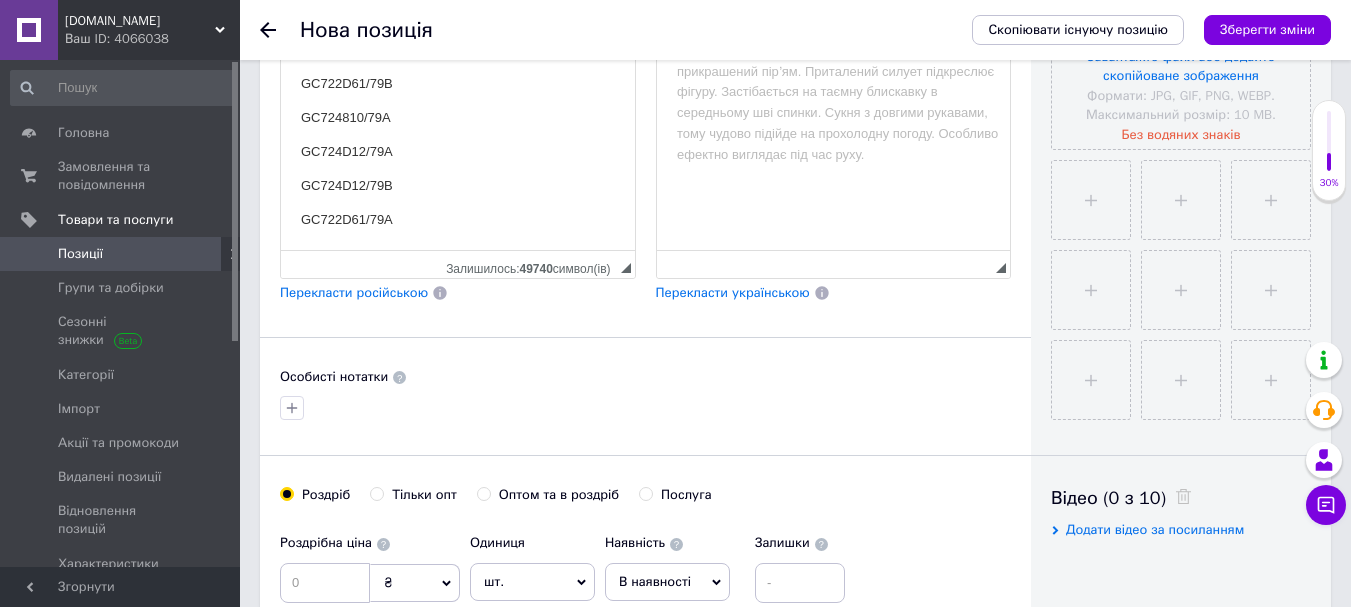 scroll, scrollTop: 606, scrollLeft: 0, axis: vertical 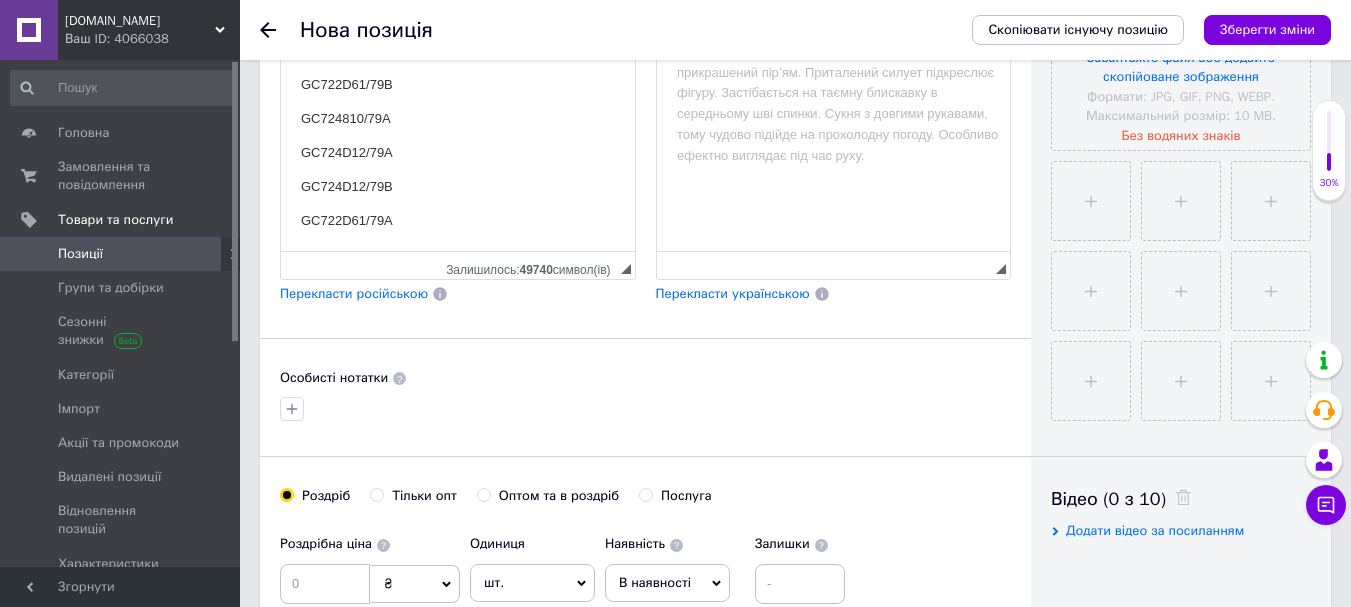 click on "GC722D61/79A" at bounding box center (458, 220) 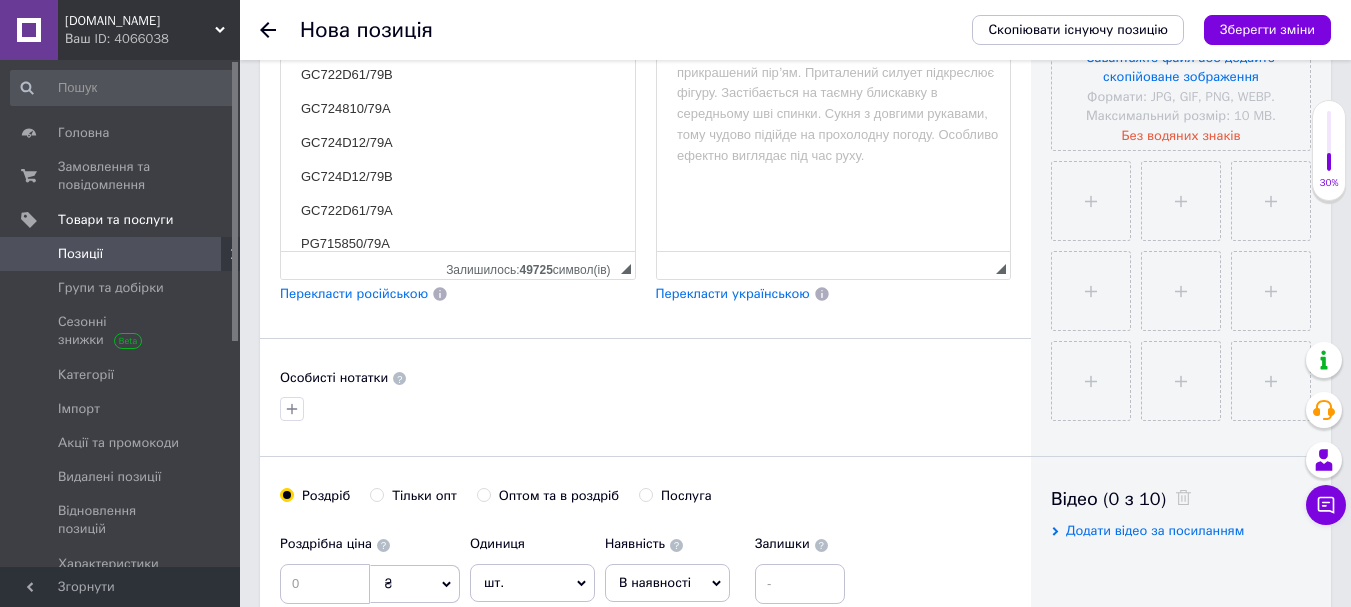 scroll, scrollTop: 87, scrollLeft: 0, axis: vertical 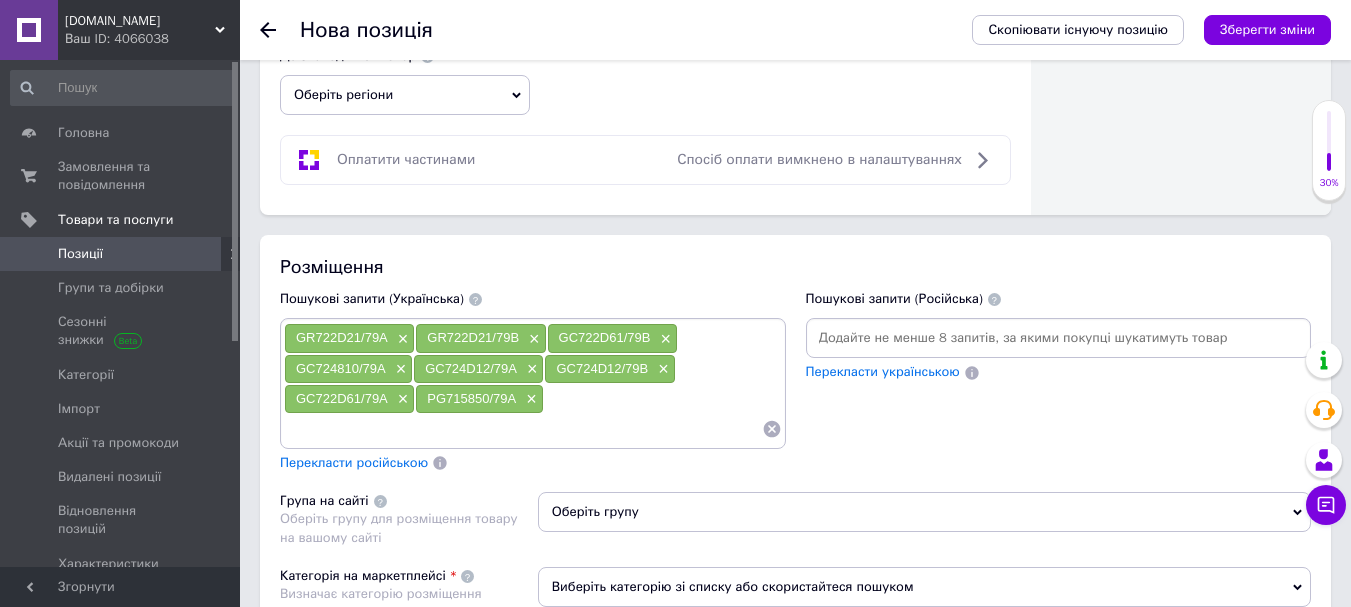 click at bounding box center (523, 429) 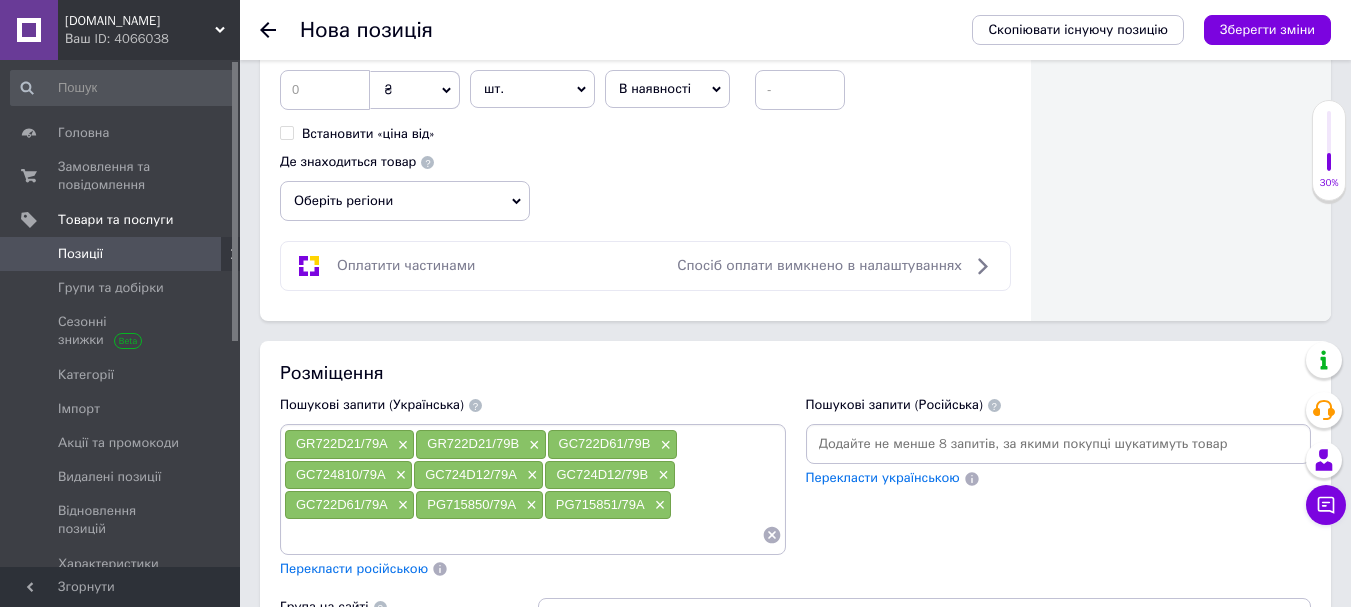 scroll, scrollTop: 1500, scrollLeft: 0, axis: vertical 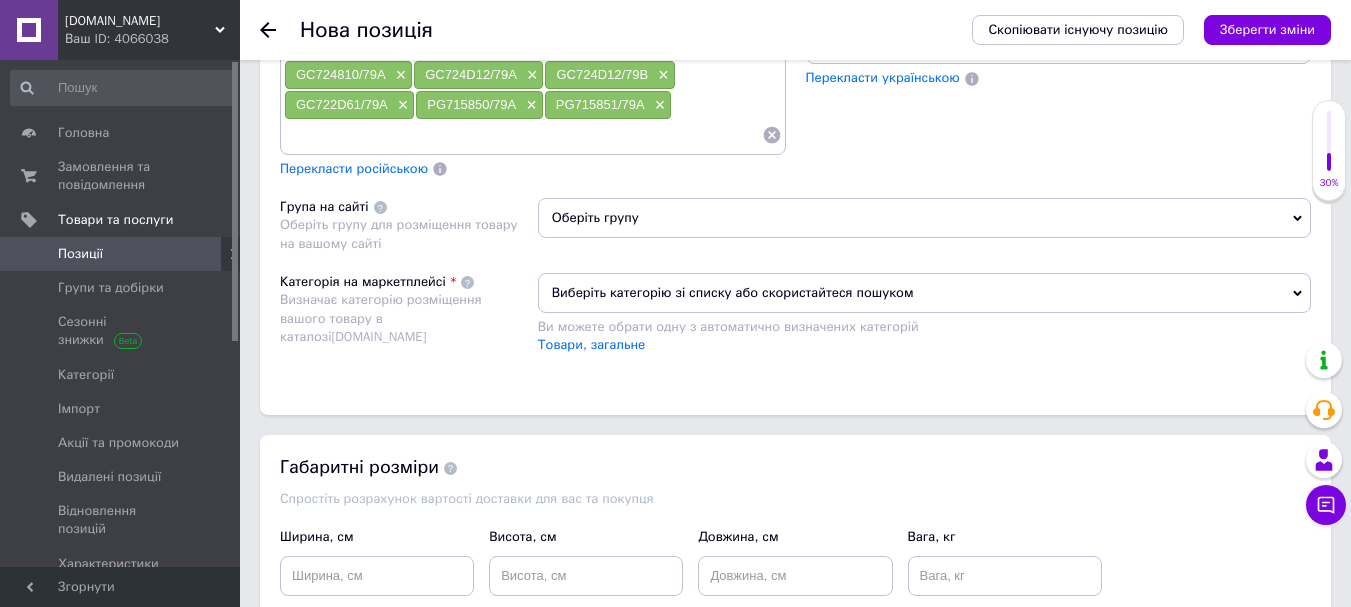 click on "Перекласти російською" at bounding box center (354, 168) 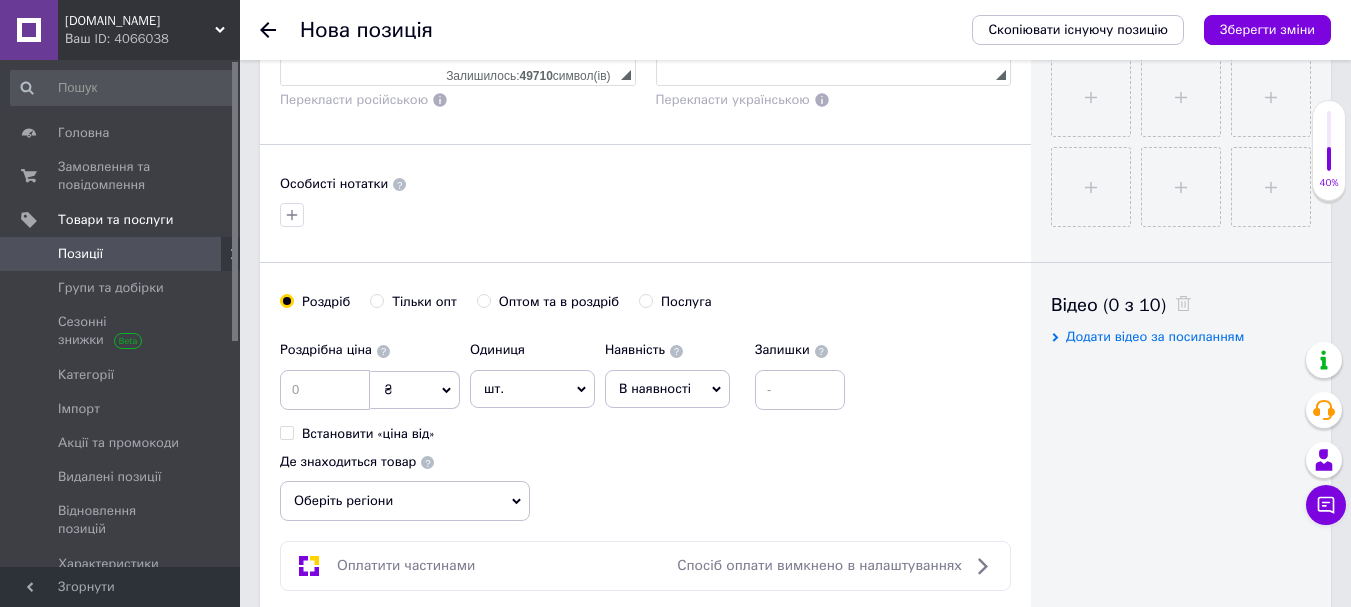 scroll, scrollTop: 400, scrollLeft: 0, axis: vertical 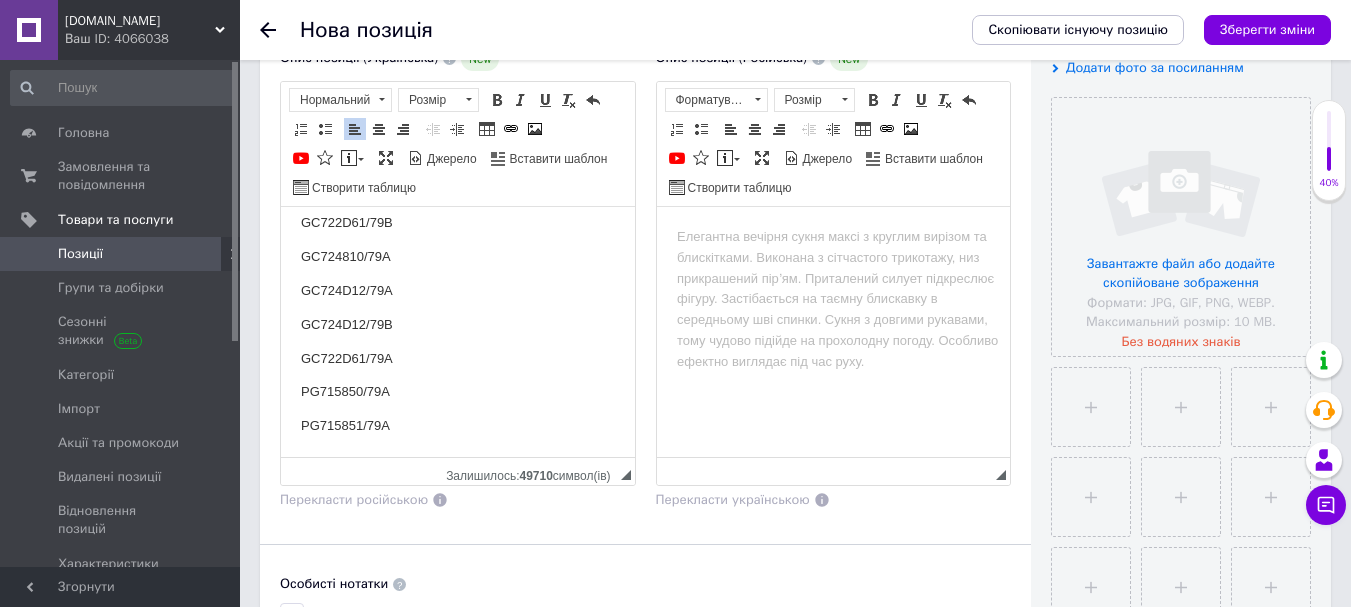 click on "PG715851/79A" at bounding box center [458, 425] 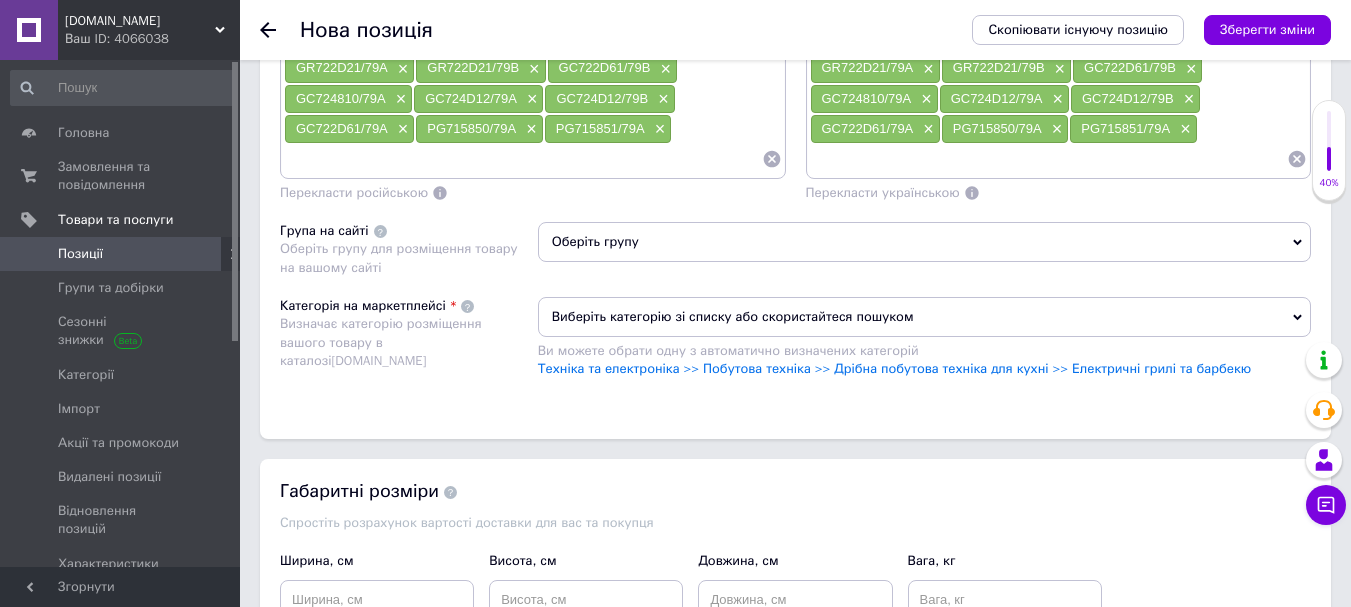 scroll, scrollTop: 1500, scrollLeft: 0, axis: vertical 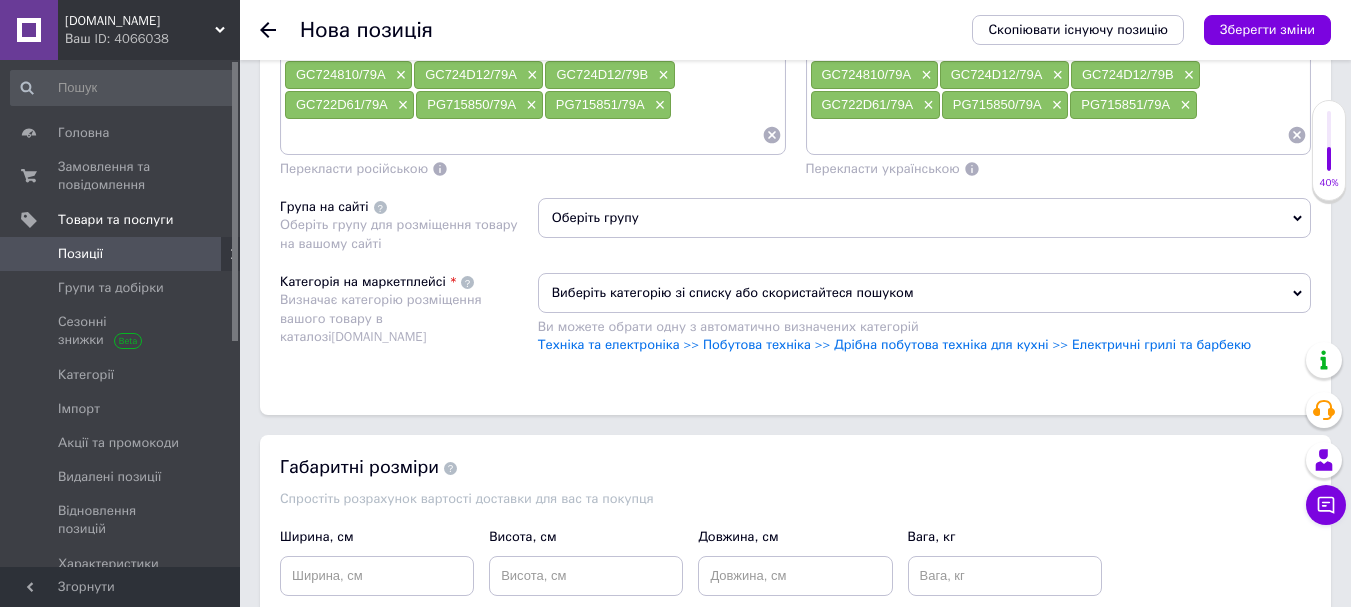click at bounding box center [523, 135] 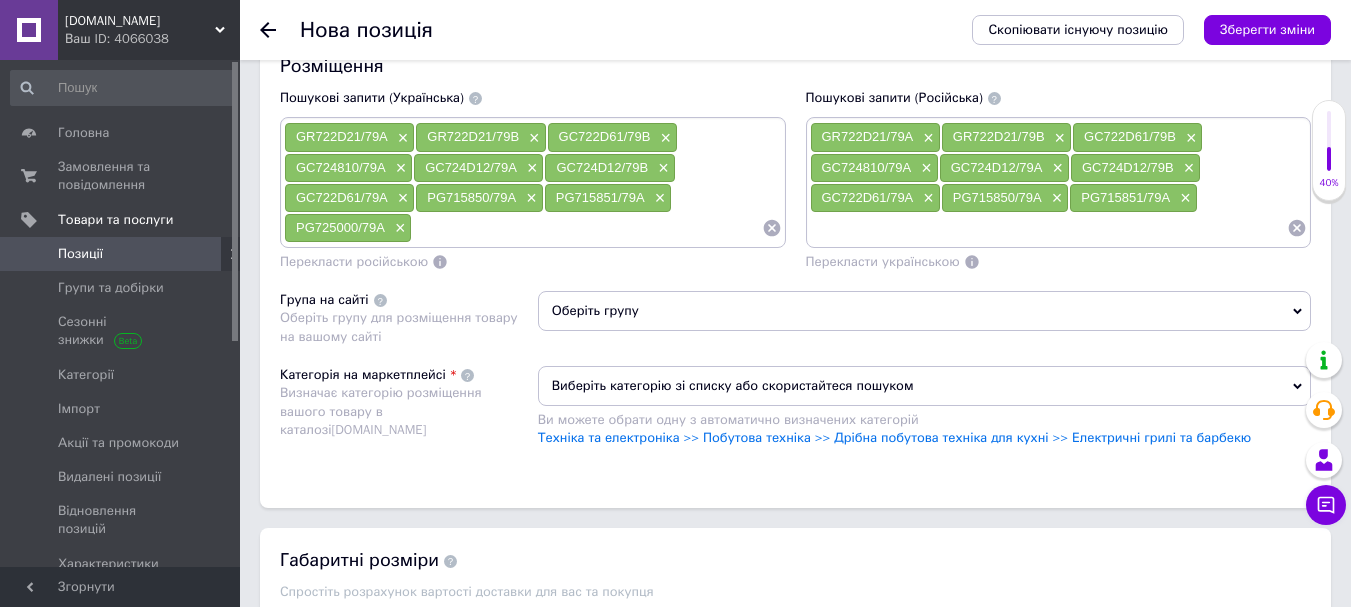 scroll, scrollTop: 1700, scrollLeft: 0, axis: vertical 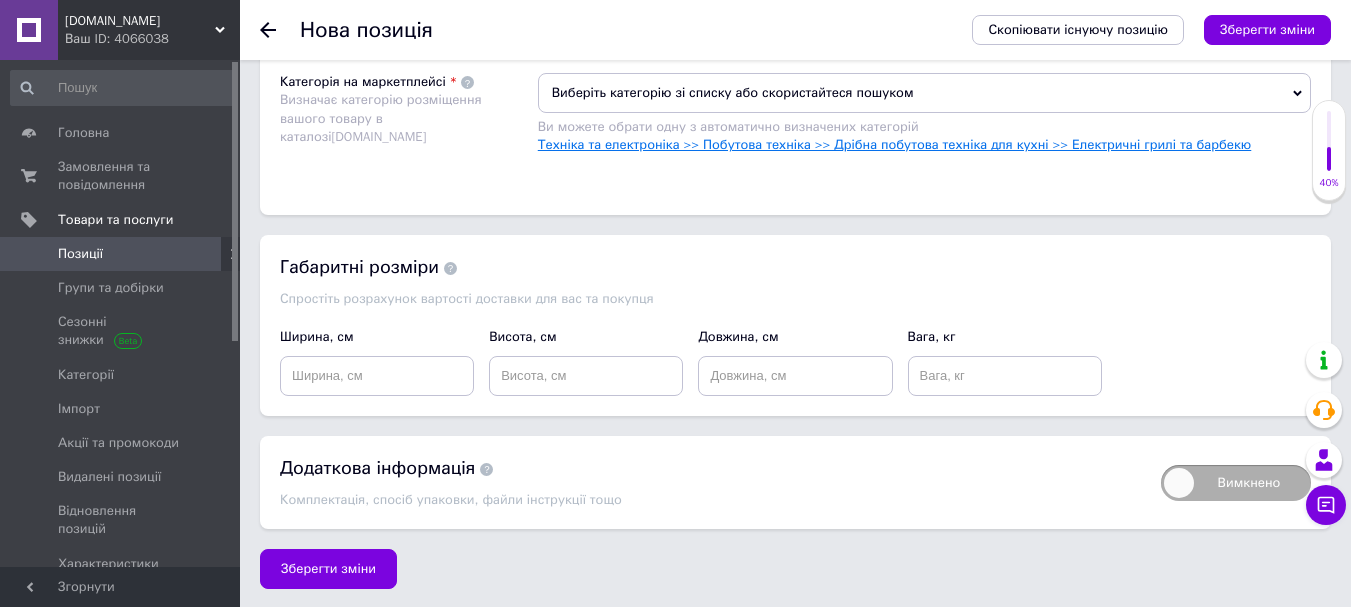 click on "Техніка та електроніка >> Побутова техніка >> Дрібна побутова техніка для кухні >> Електричні грилі та барбекю" at bounding box center [895, 144] 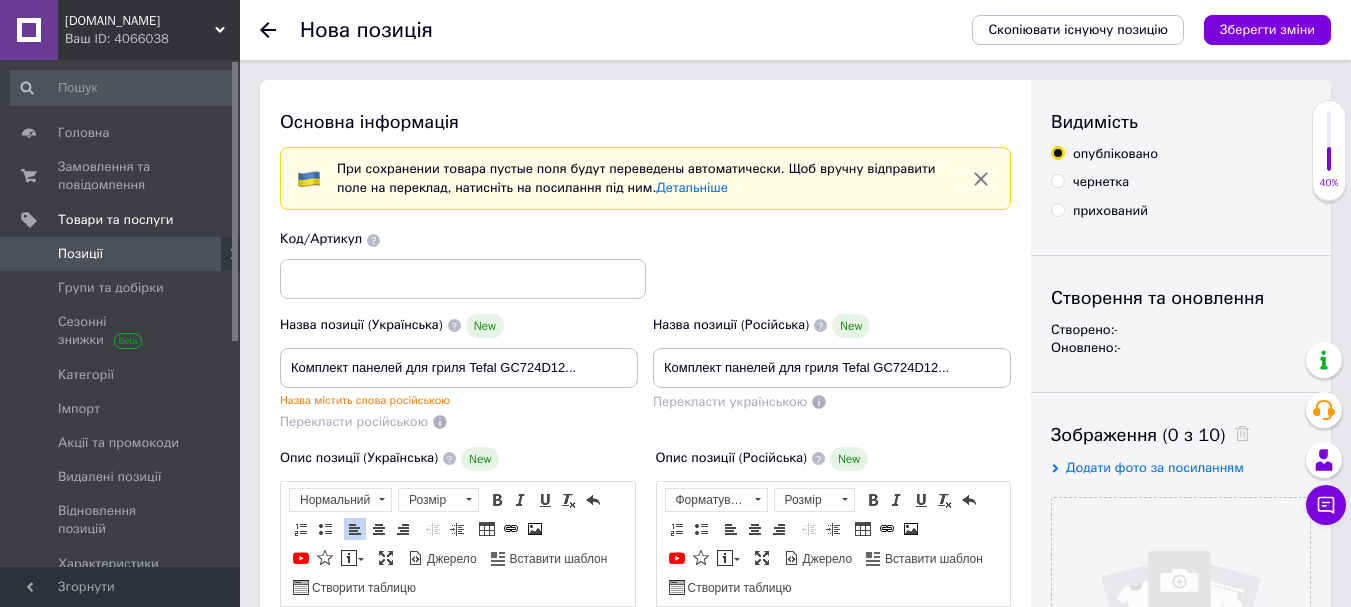 scroll, scrollTop: 400, scrollLeft: 0, axis: vertical 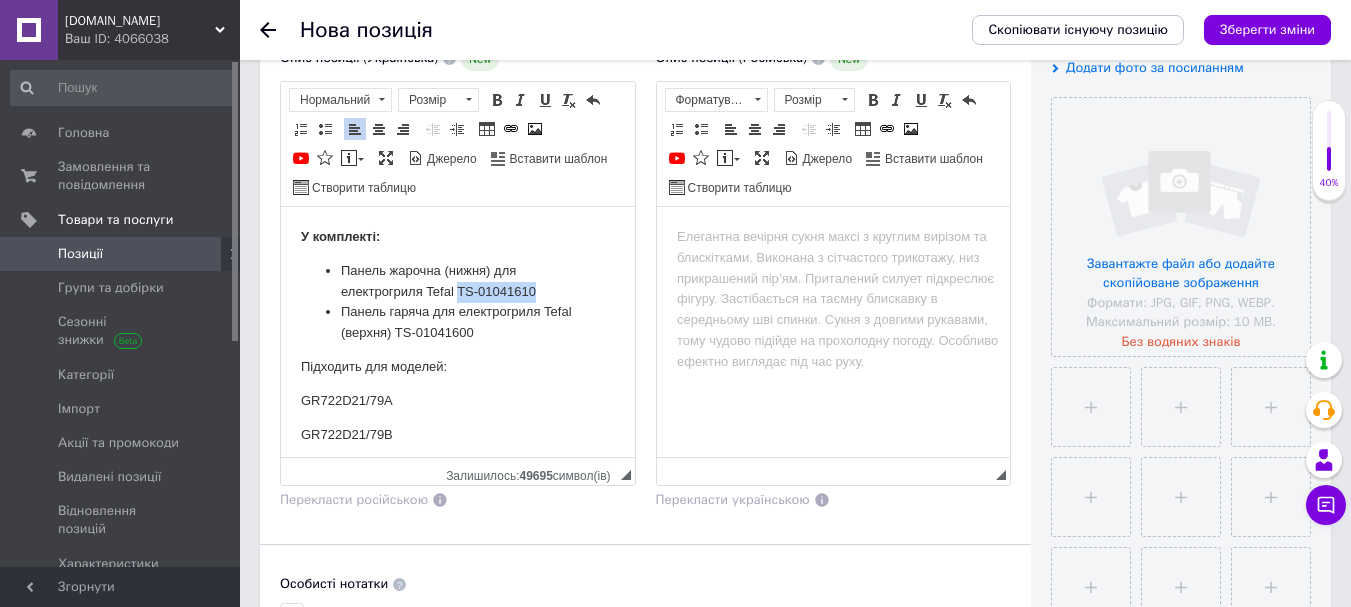 drag, startPoint x: 458, startPoint y: 289, endPoint x: 533, endPoint y: 289, distance: 75 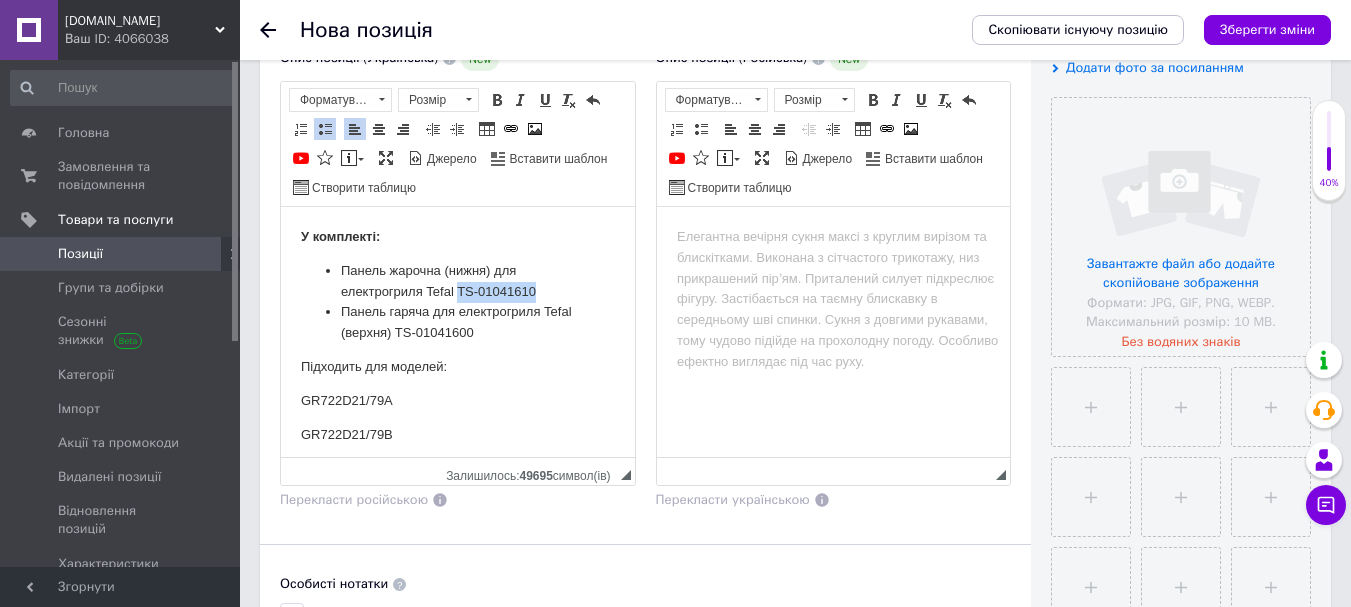 scroll, scrollTop: 1200, scrollLeft: 0, axis: vertical 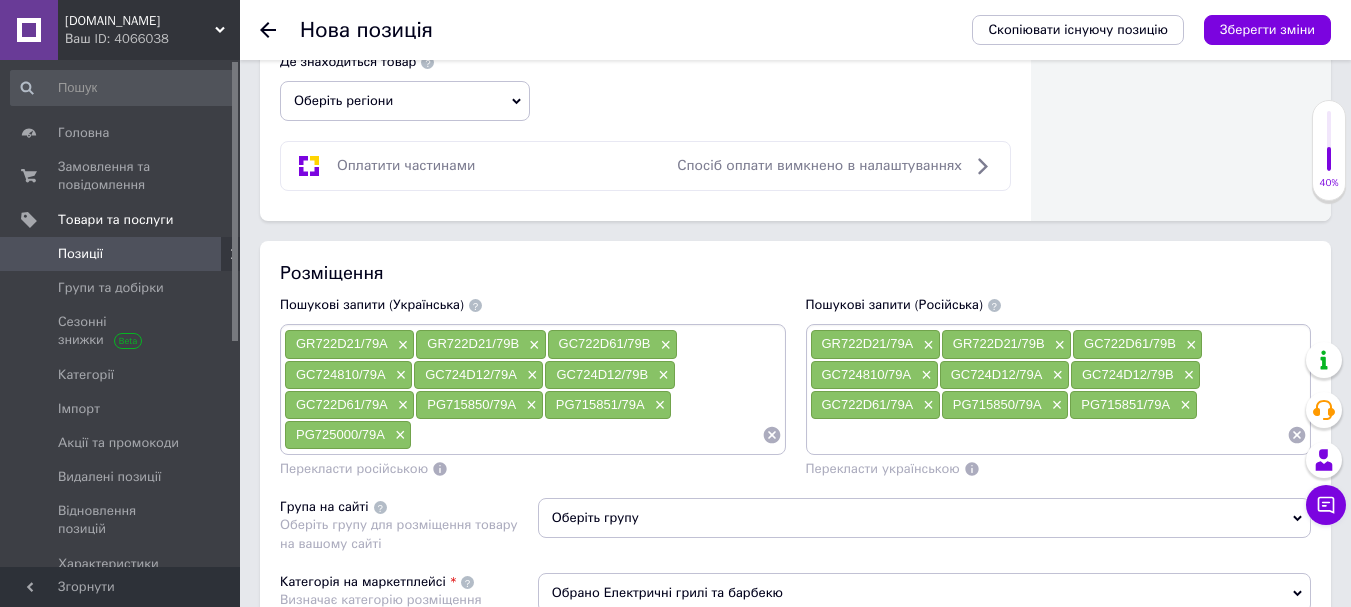 click at bounding box center [586, 435] 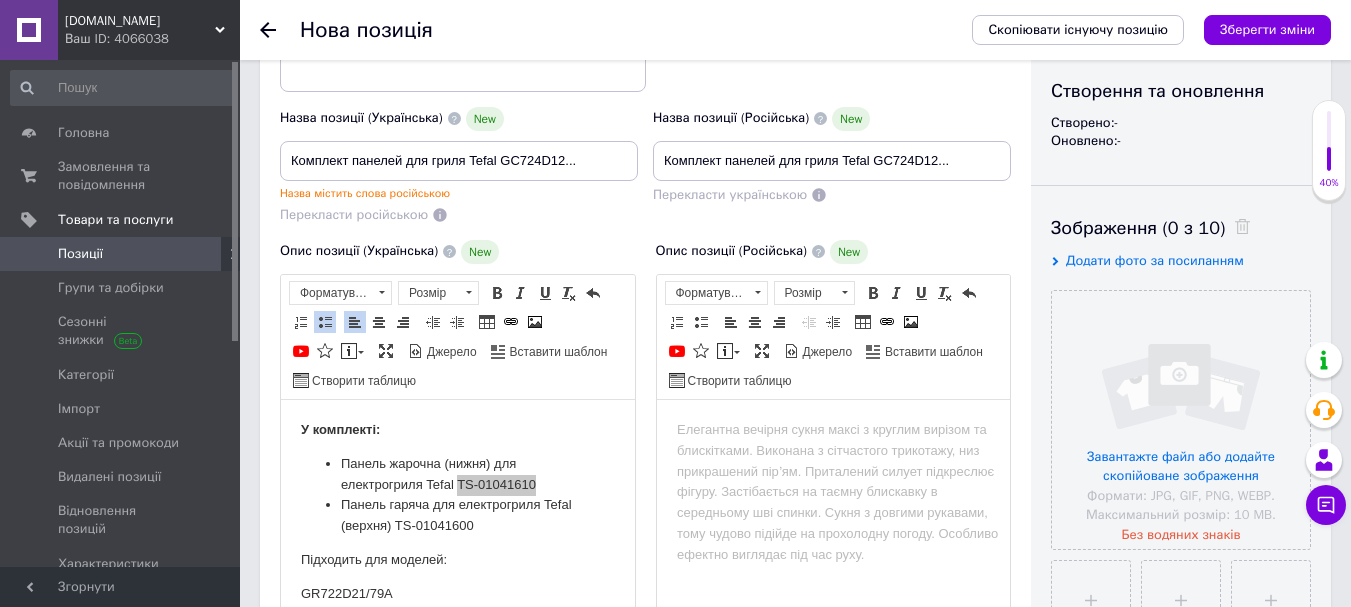 scroll, scrollTop: 500, scrollLeft: 0, axis: vertical 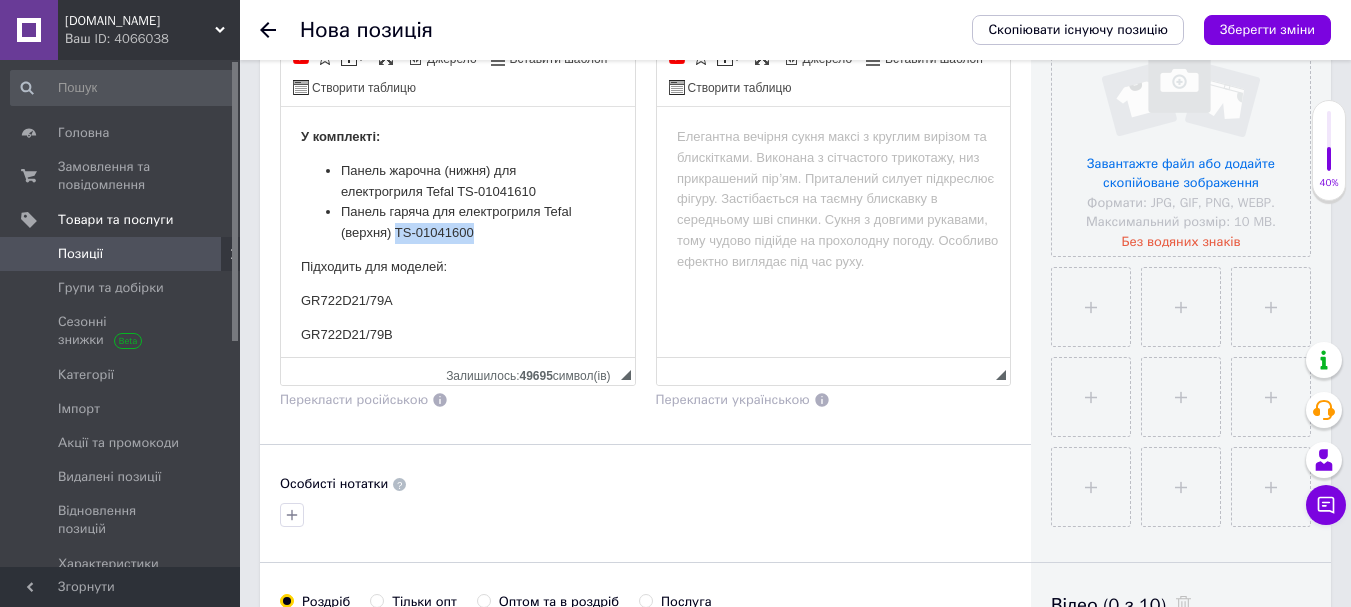 drag, startPoint x: 428, startPoint y: 229, endPoint x: 518, endPoint y: 235, distance: 90.199776 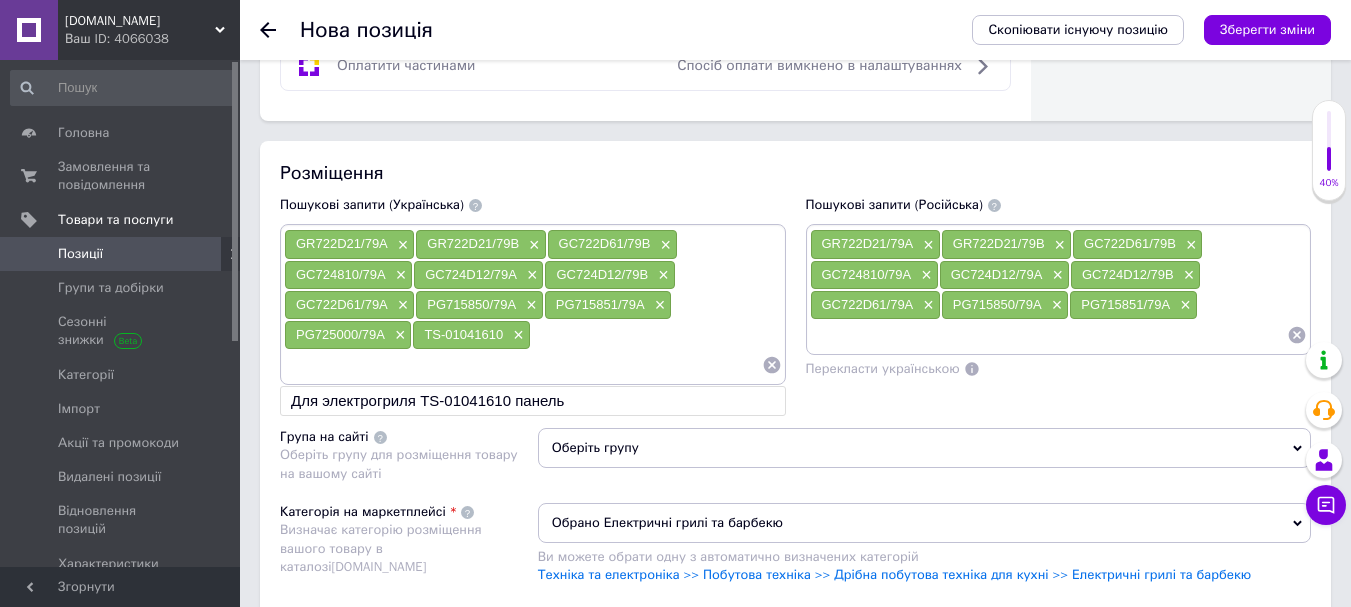 click at bounding box center [523, 365] 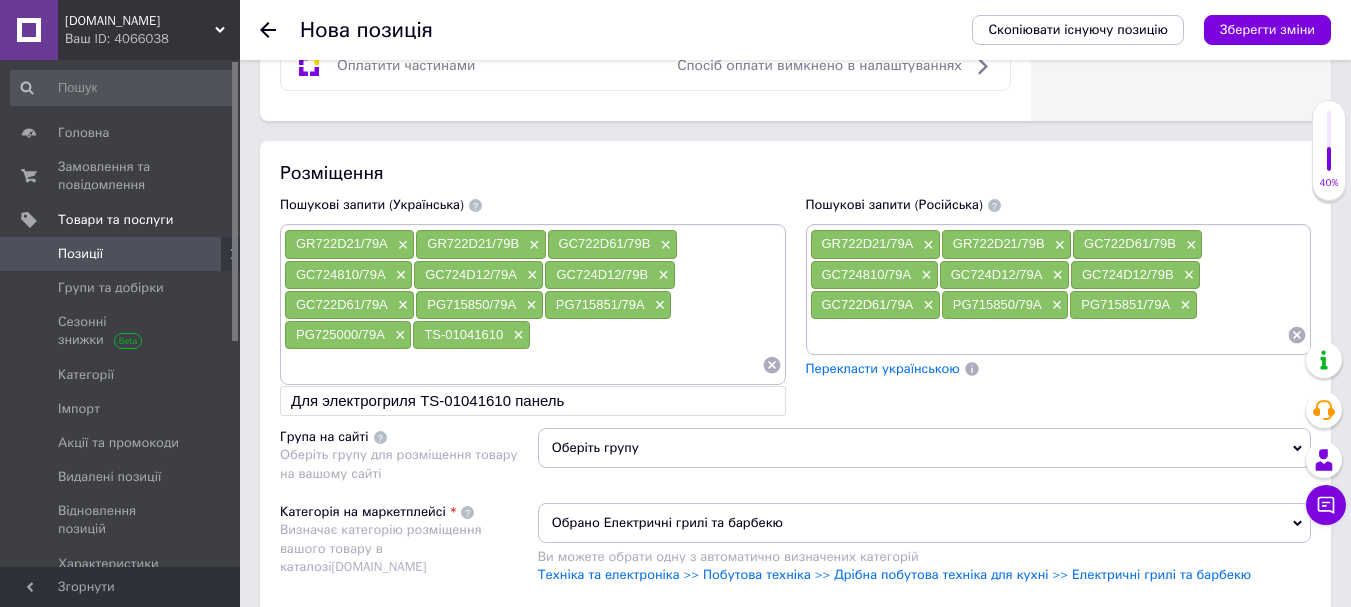 type on "TS-01041600" 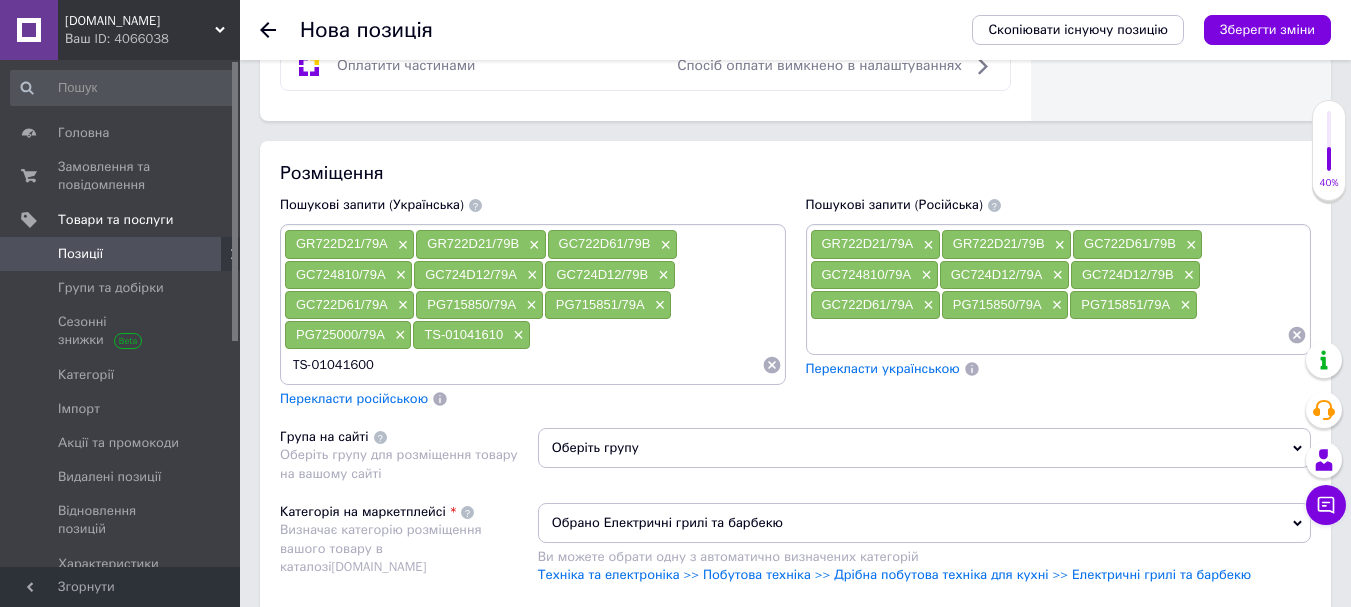 type 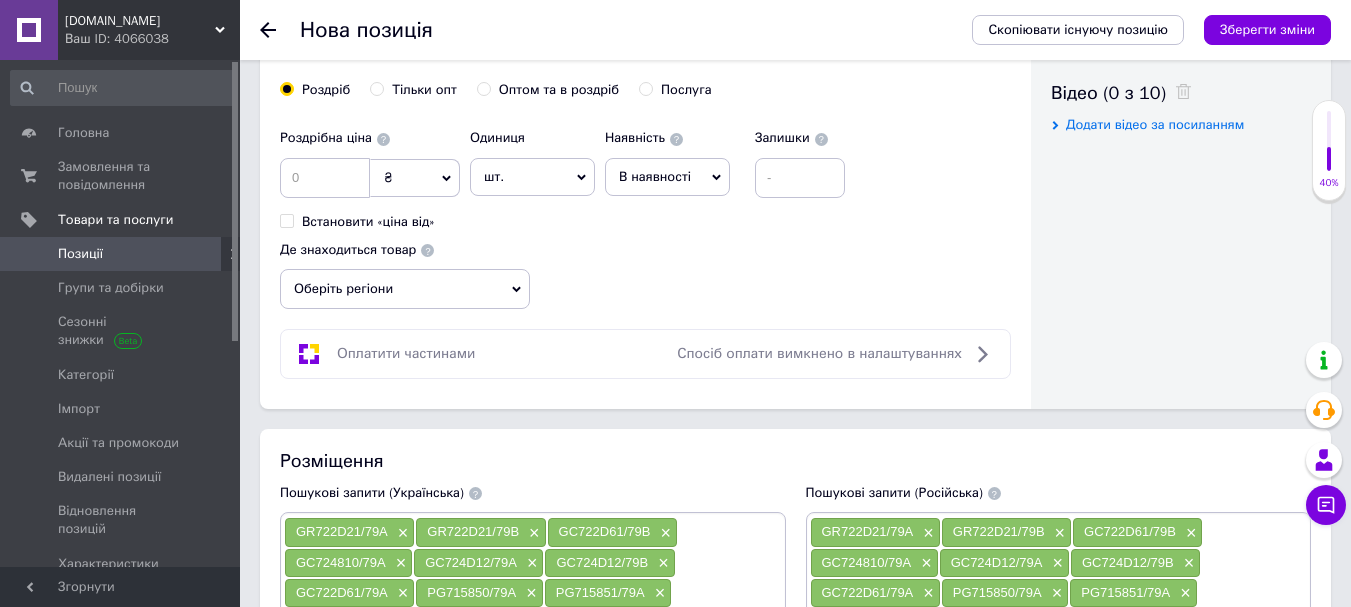 scroll, scrollTop: 1000, scrollLeft: 0, axis: vertical 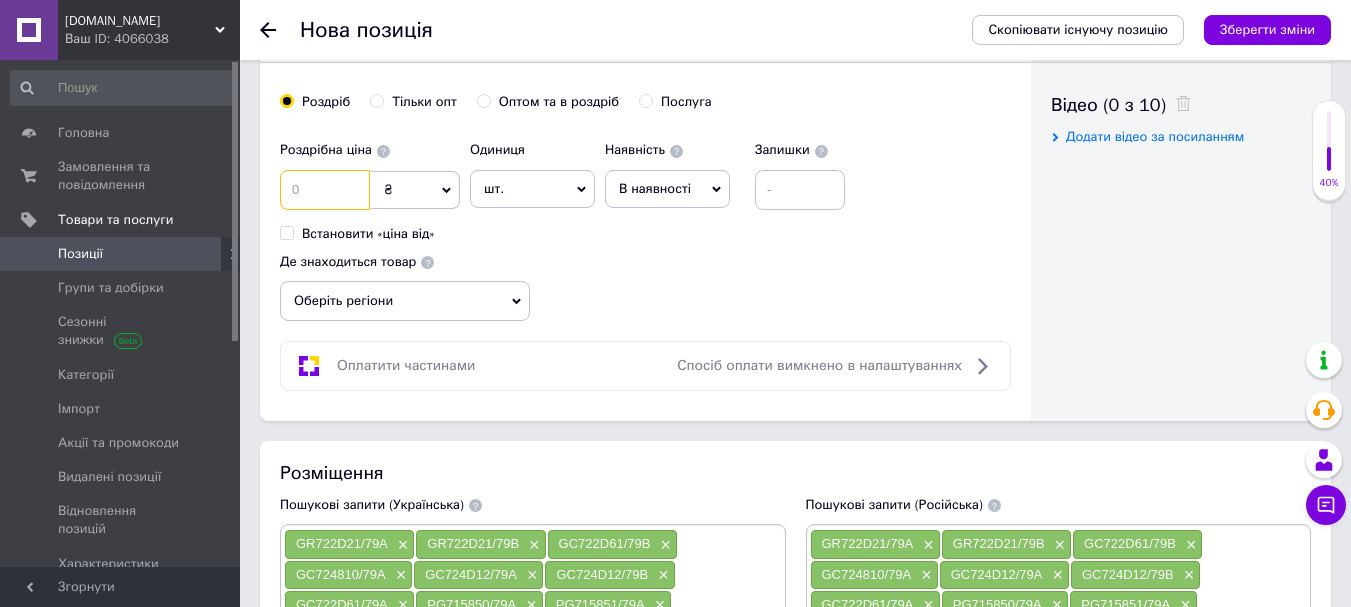 click at bounding box center [325, 190] 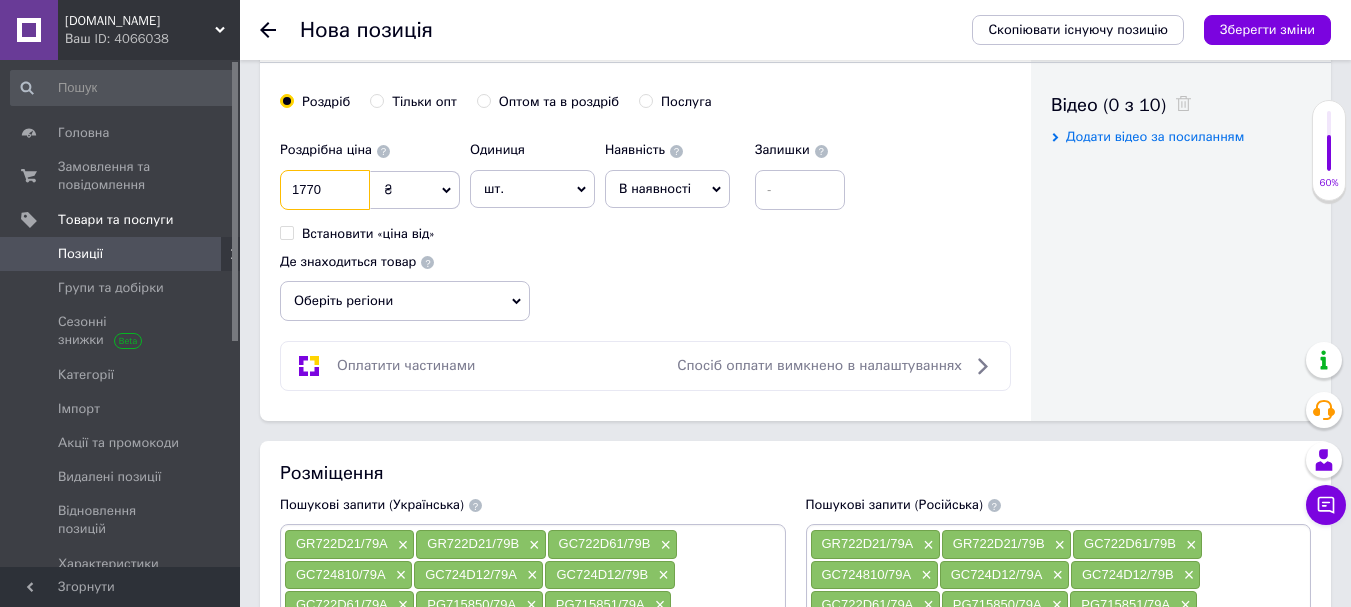 type on "1770" 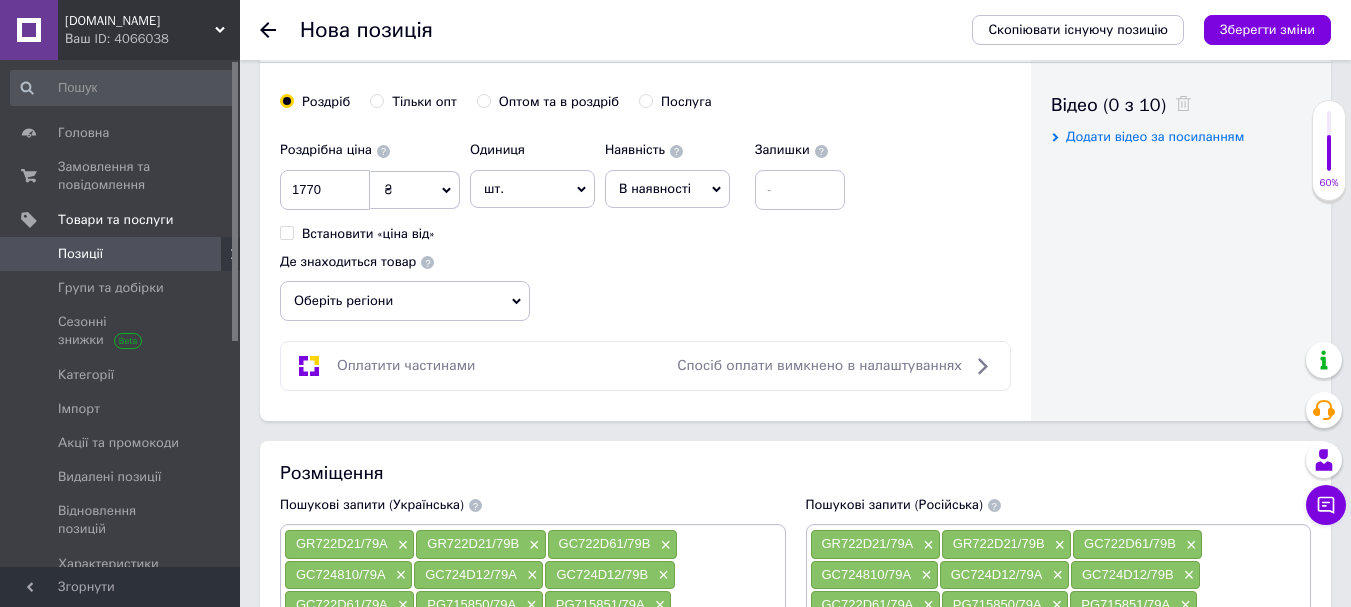 click on "В наявності" at bounding box center [655, 188] 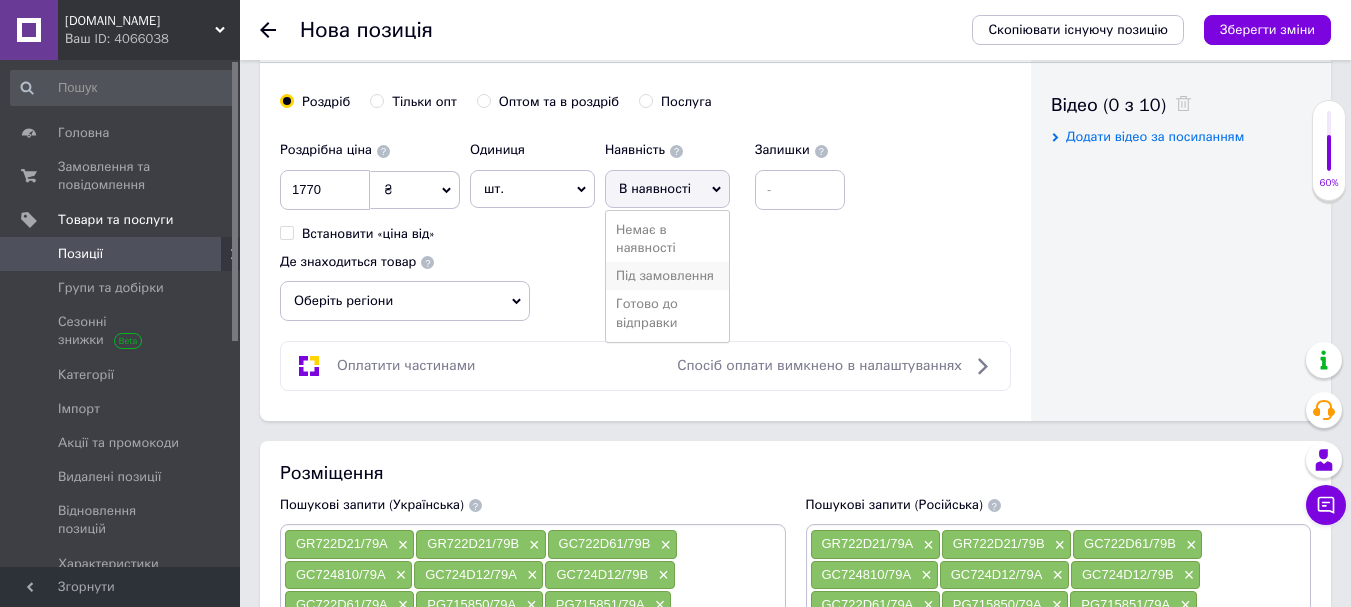 click on "Під замовлення" at bounding box center (667, 276) 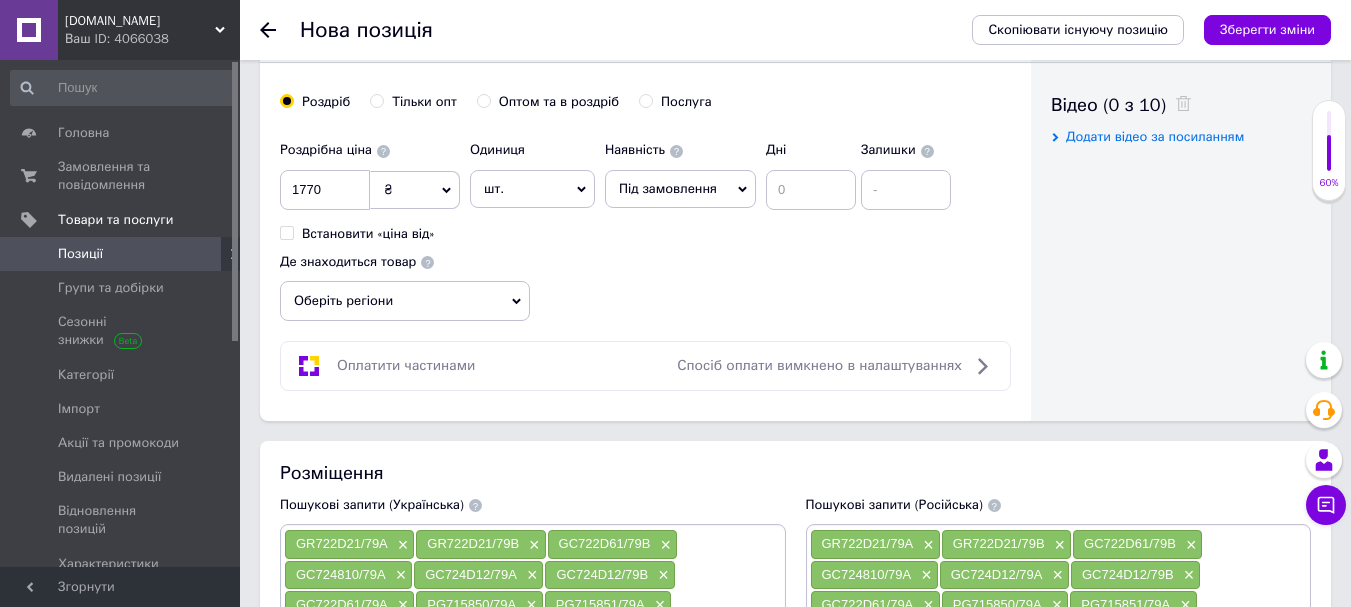 click on "Роздрібна ціна 1770 ₴ $ EUR CHF GBP ¥ PLN ₸ MDL HUF KGS CNY TRY KRW lei Встановити «ціна від» Одиниця шт. Популярне комплект упаковка кв.м пара м кг пог.м послуга т а автоцистерна ампула б балон банка блістер бобіна бочка [PERSON_NAME] бухта в ват виїзд відро г г га година гр/кв.м гігакалорія д дав два місяці день доба доза є єврокуб з зміна к кВт каністра карат кв.дм кв.м кв.см кв.фут квартал кг кг/кв.м км колесо комплект коробка куб.дм куб.м л л лист м м мВт мл мм моток місяць мішок н набір номер о об'єкт од. п палетомісце пара партія пач пог.м послуга посівна одиниця птахомісце півроку пігулка" at bounding box center [645, 226] 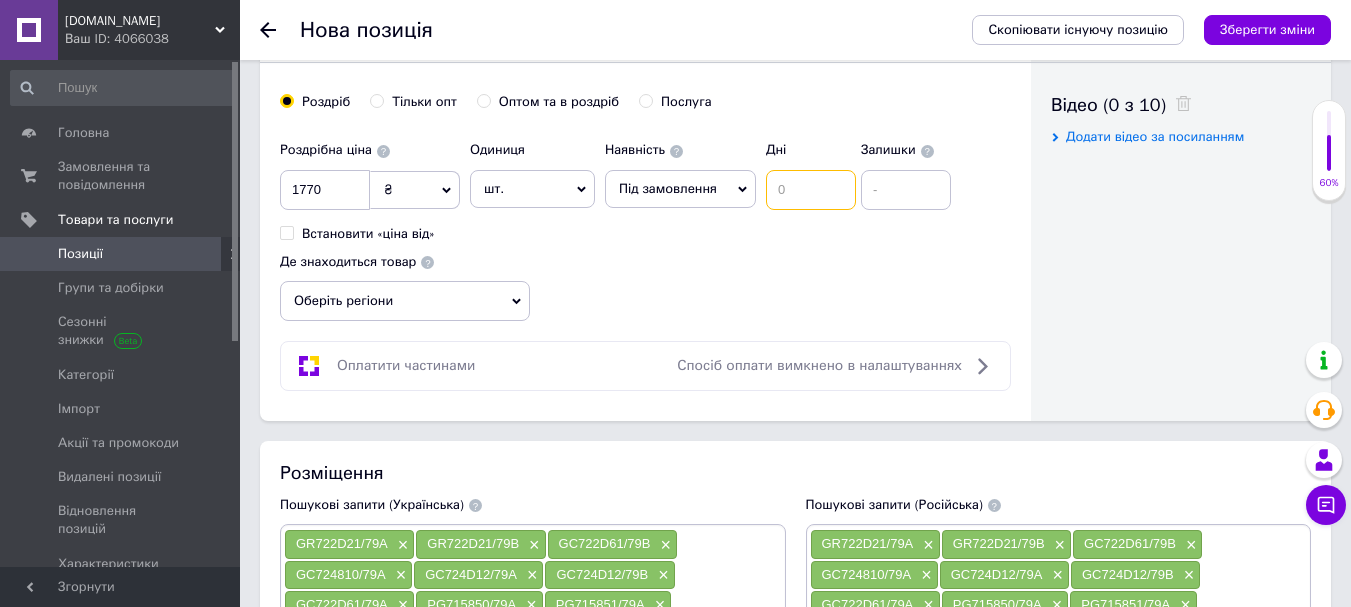 click at bounding box center (811, 190) 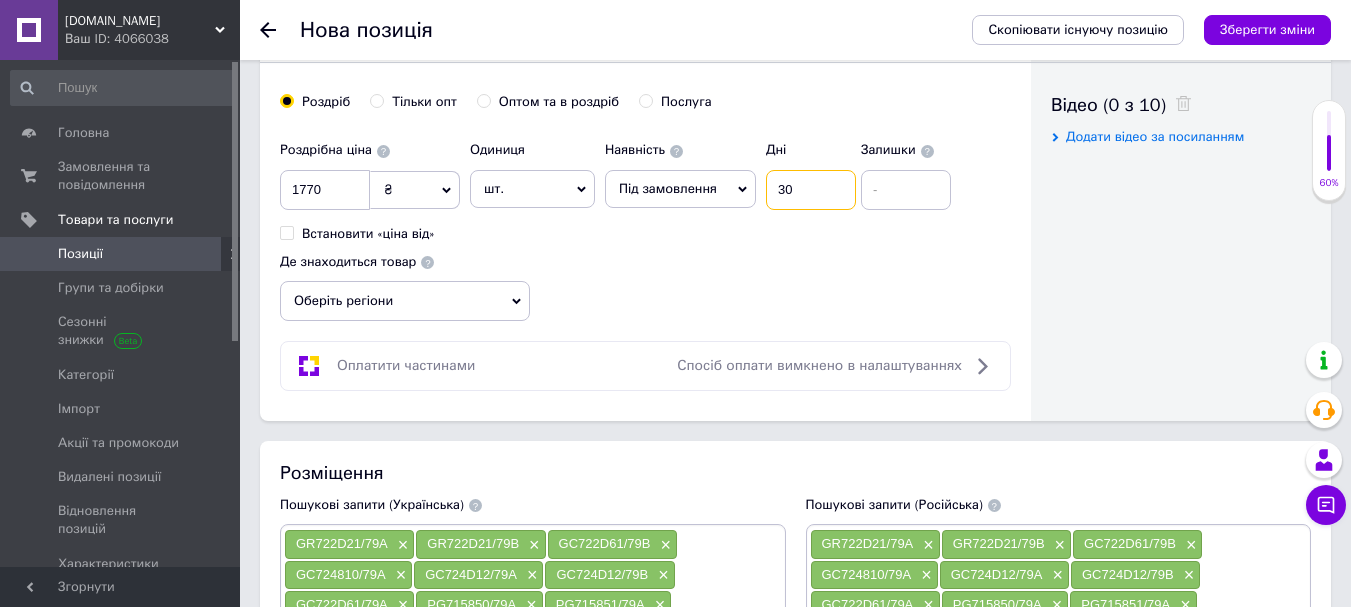 type on "30" 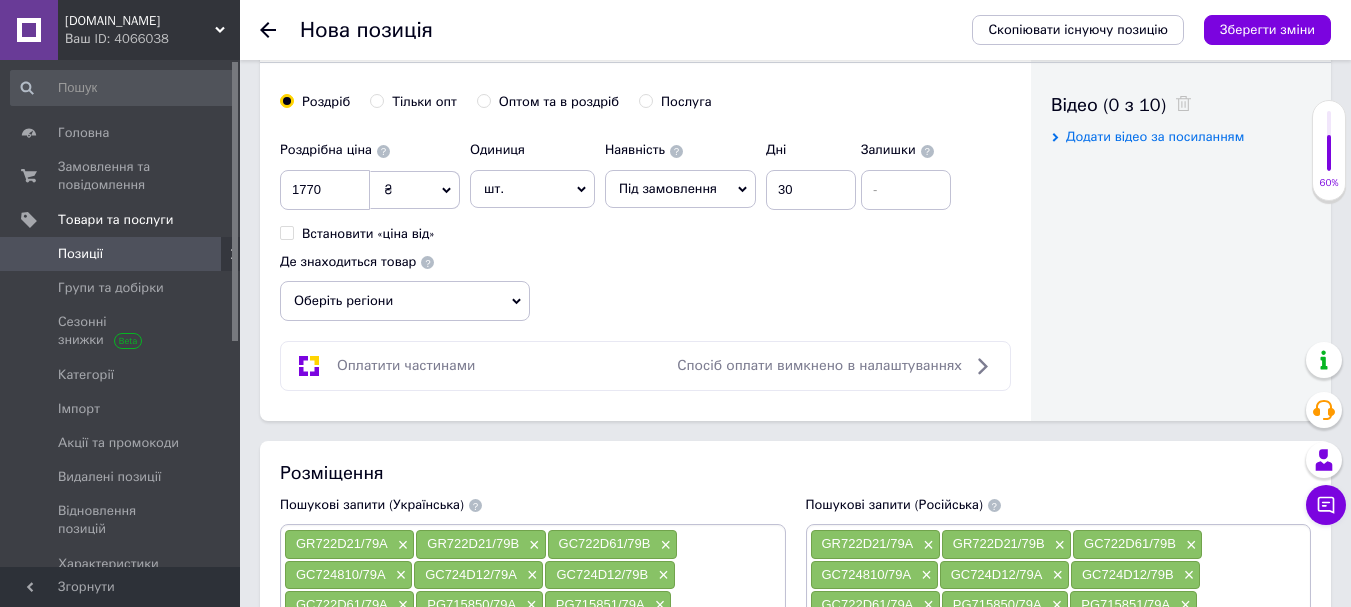 click on "Роздрібна ціна 1770 ₴ $ EUR CHF GBP ¥ PLN ₸ MDL HUF KGS CNY TRY KRW lei Встановити «ціна від» Одиниця шт. Популярне комплект упаковка кв.м пара м кг пог.м послуга т а автоцистерна ампула б балон банка блістер бобіна бочка [PERSON_NAME] бухта в ват виїзд відро г г га година гр/кв.м гігакалорія д дав два місяці день доба доза є єврокуб з зміна к кВт каністра карат кв.дм кв.м кв.см кв.фут квартал кг кг/кв.м км колесо комплект коробка куб.дм куб.м л л лист м м мВт мл мм моток місяць мішок н набір номер о об'єкт од. п палетомісце пара партія пач пог.м послуга посівна одиниця птахомісце півроку пігулка" at bounding box center (645, 226) 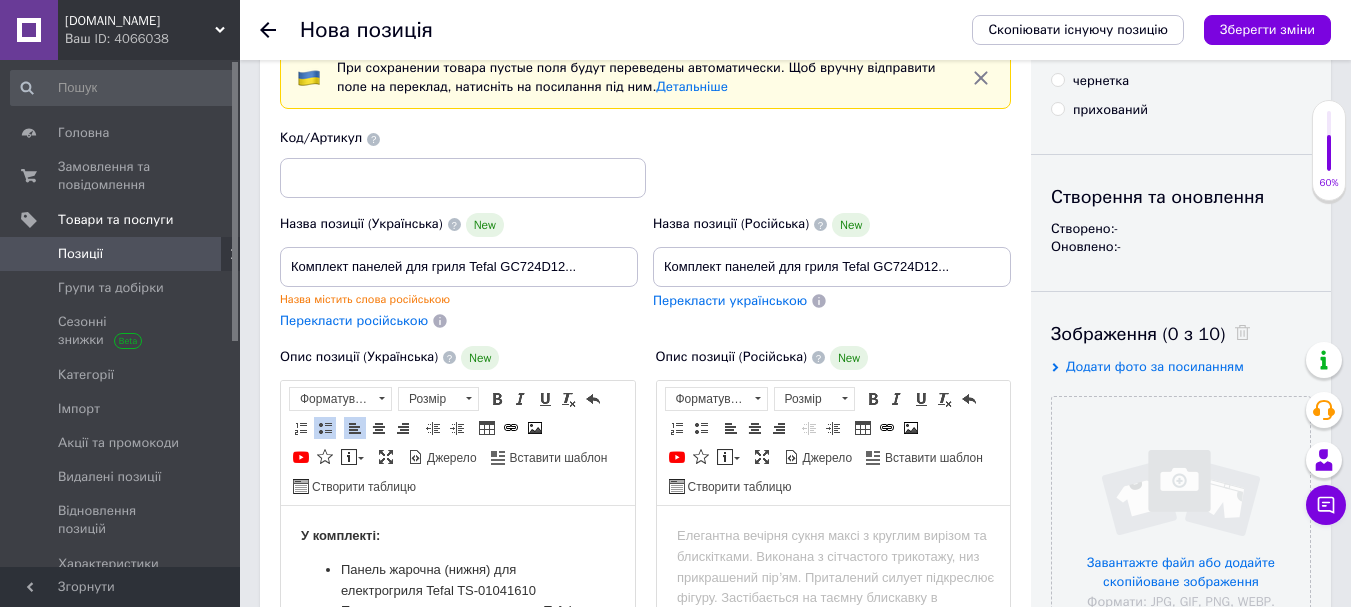 scroll, scrollTop: 100, scrollLeft: 0, axis: vertical 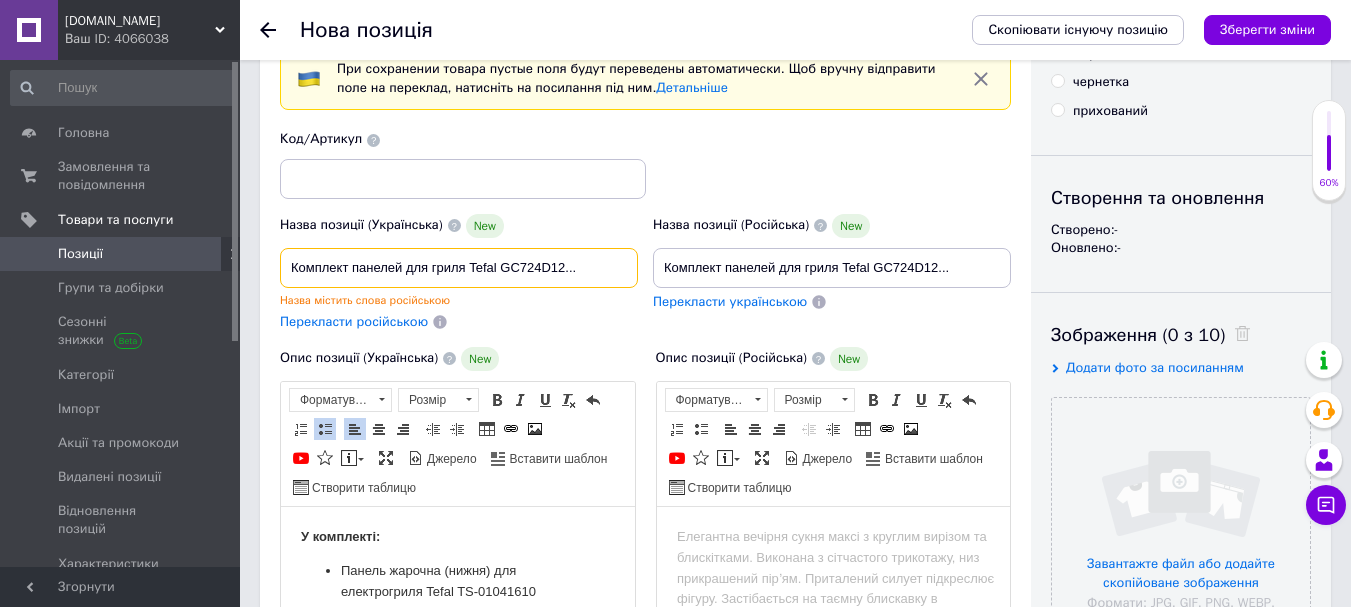drag, startPoint x: 292, startPoint y: 269, endPoint x: 500, endPoint y: 282, distance: 208.40585 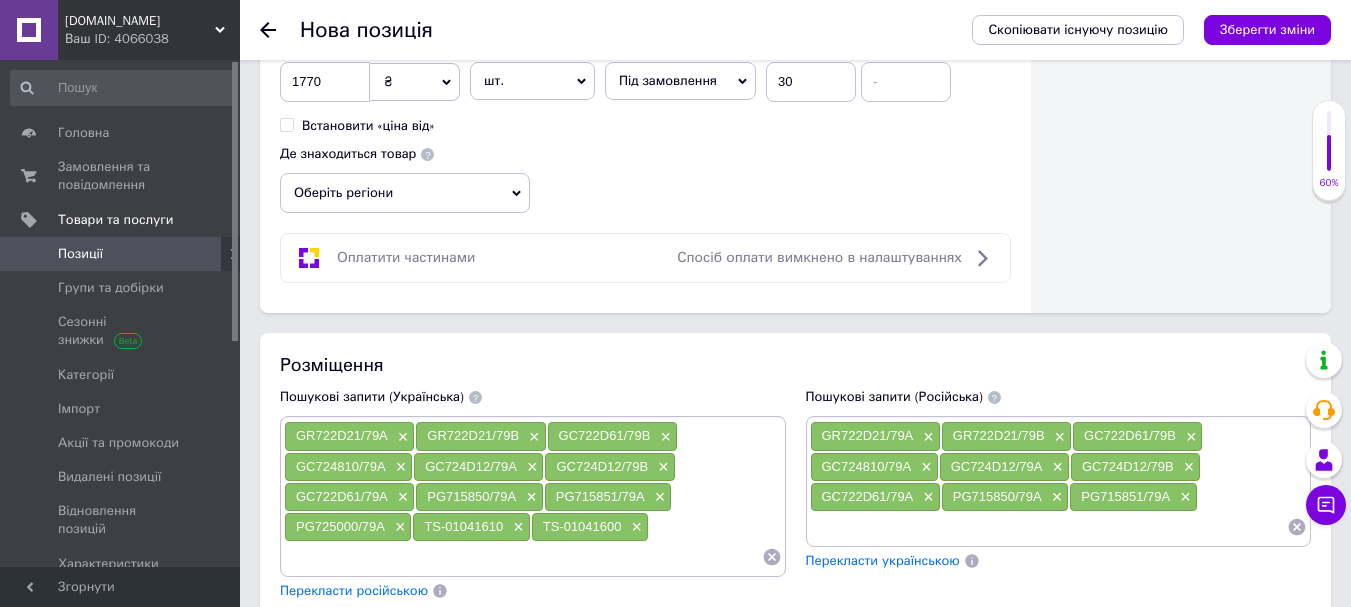 scroll, scrollTop: 1500, scrollLeft: 0, axis: vertical 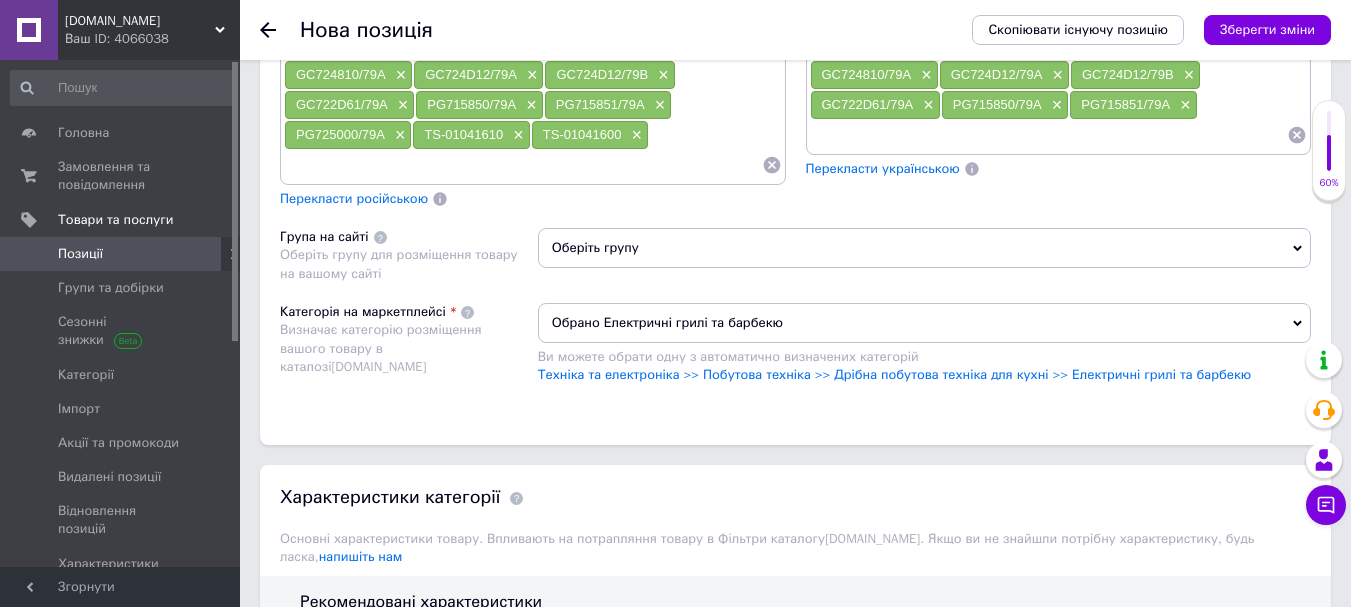 click at bounding box center [523, 165] 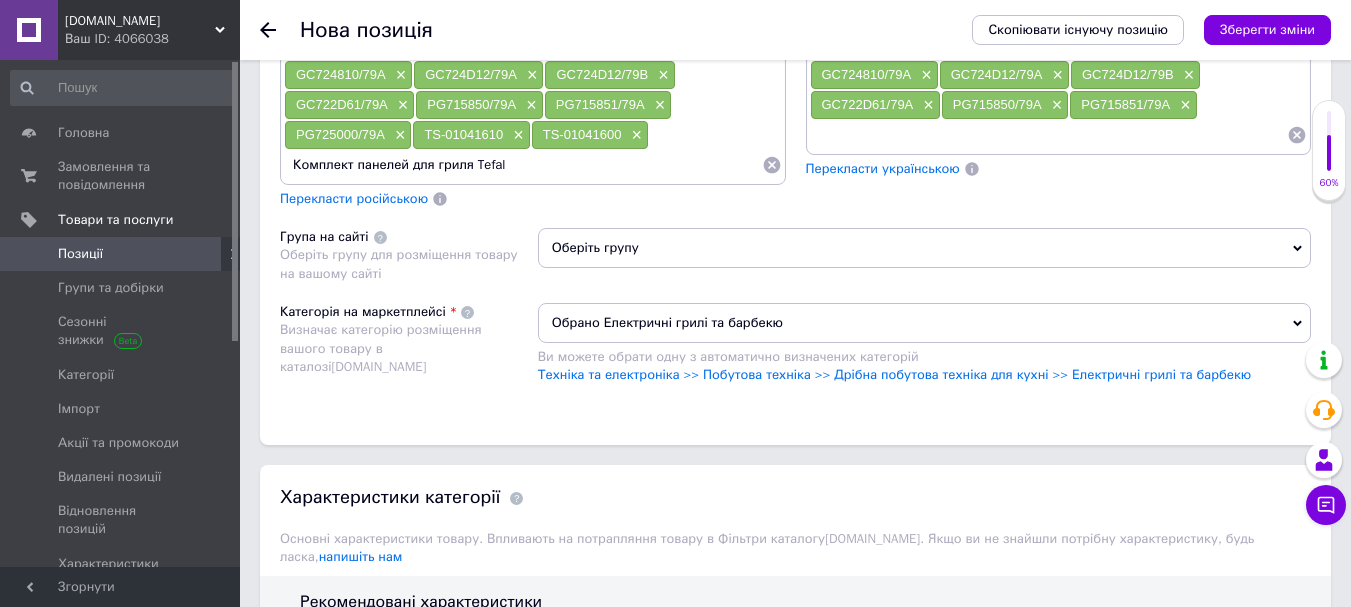 type on "Комплект панелей для гриля Tefal" 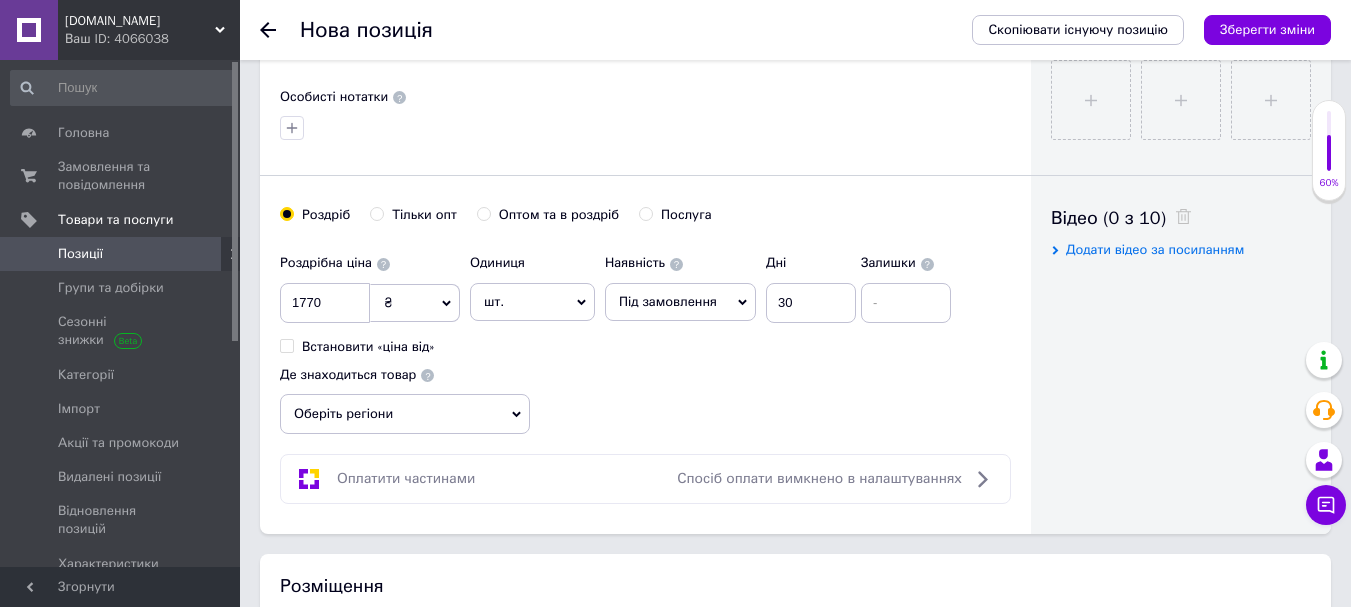 scroll, scrollTop: 700, scrollLeft: 0, axis: vertical 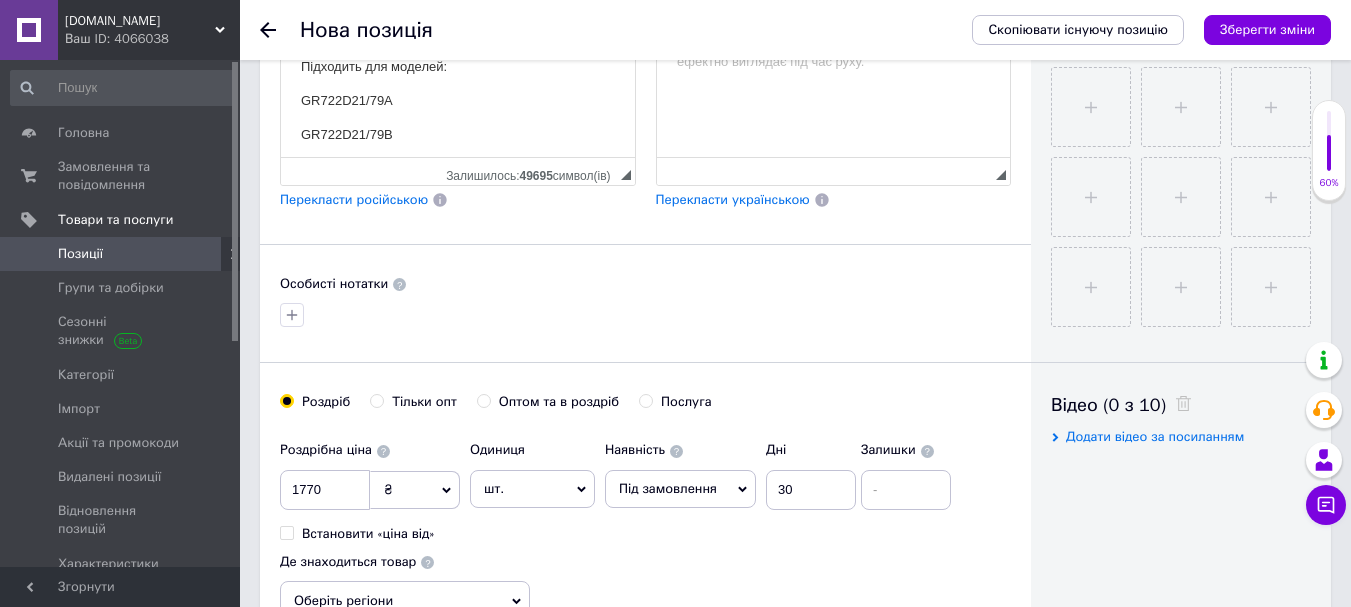 click on "Перекласти російською" at bounding box center [354, 199] 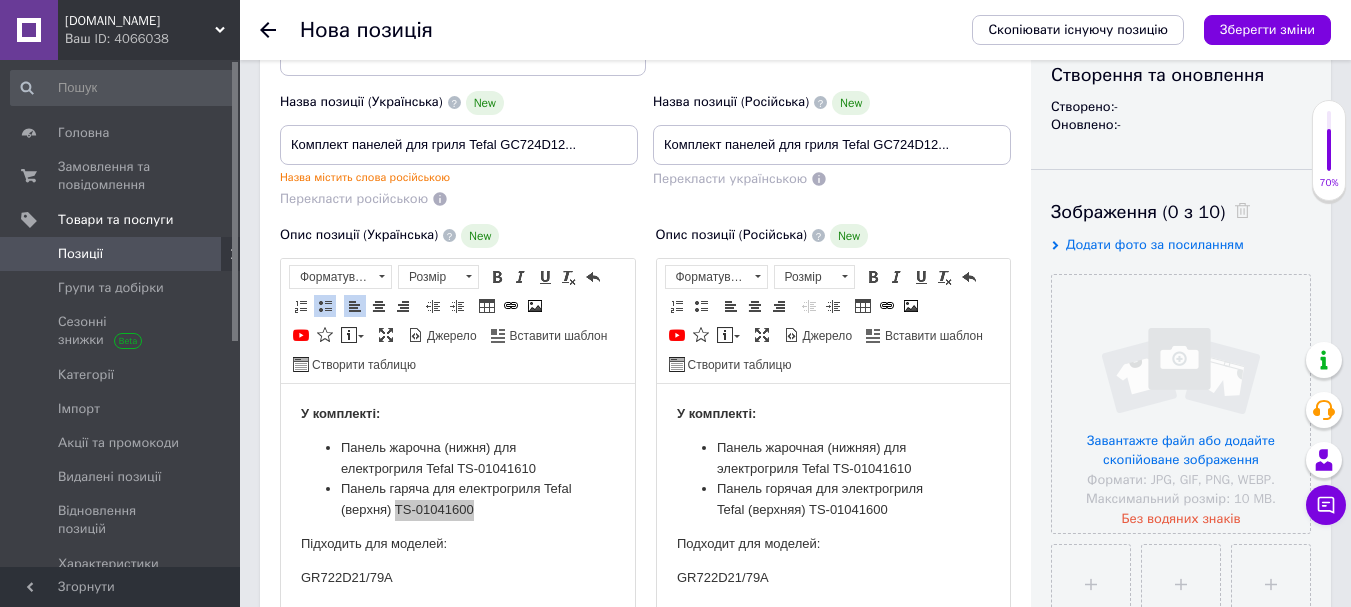 scroll, scrollTop: 200, scrollLeft: 0, axis: vertical 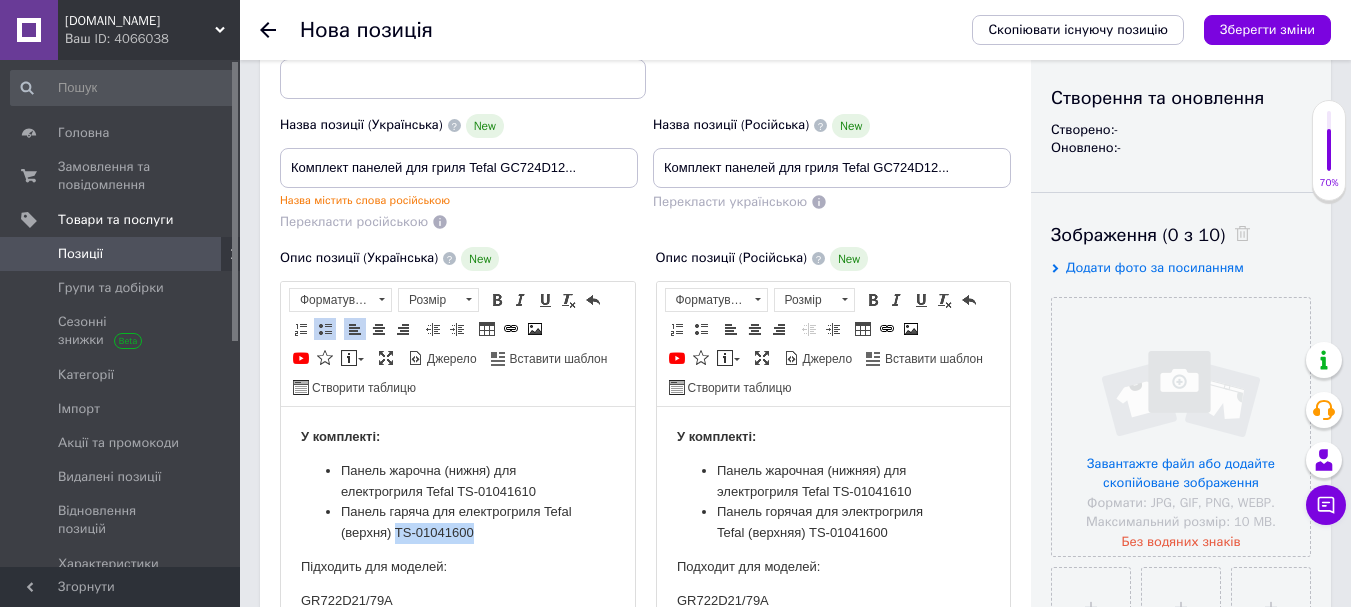 click on "Панель гаряча для електрогриля Tefal (верхня) TS-01041600" at bounding box center (458, 522) 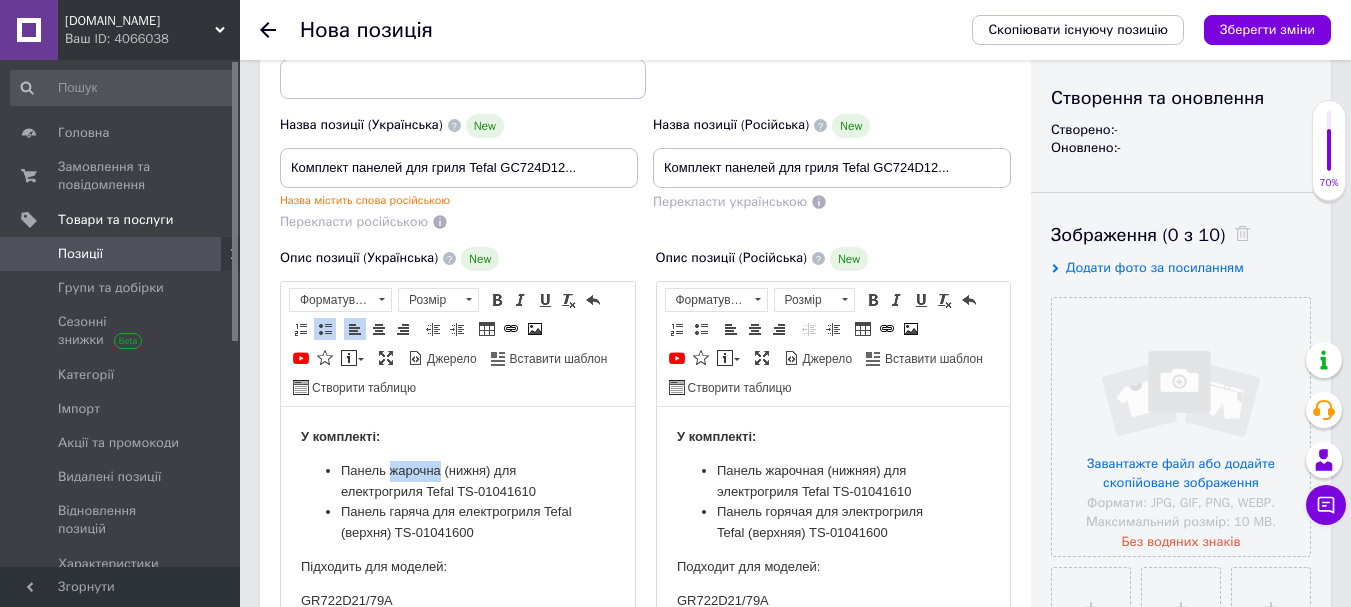 drag, startPoint x: 390, startPoint y: 467, endPoint x: 441, endPoint y: 467, distance: 51 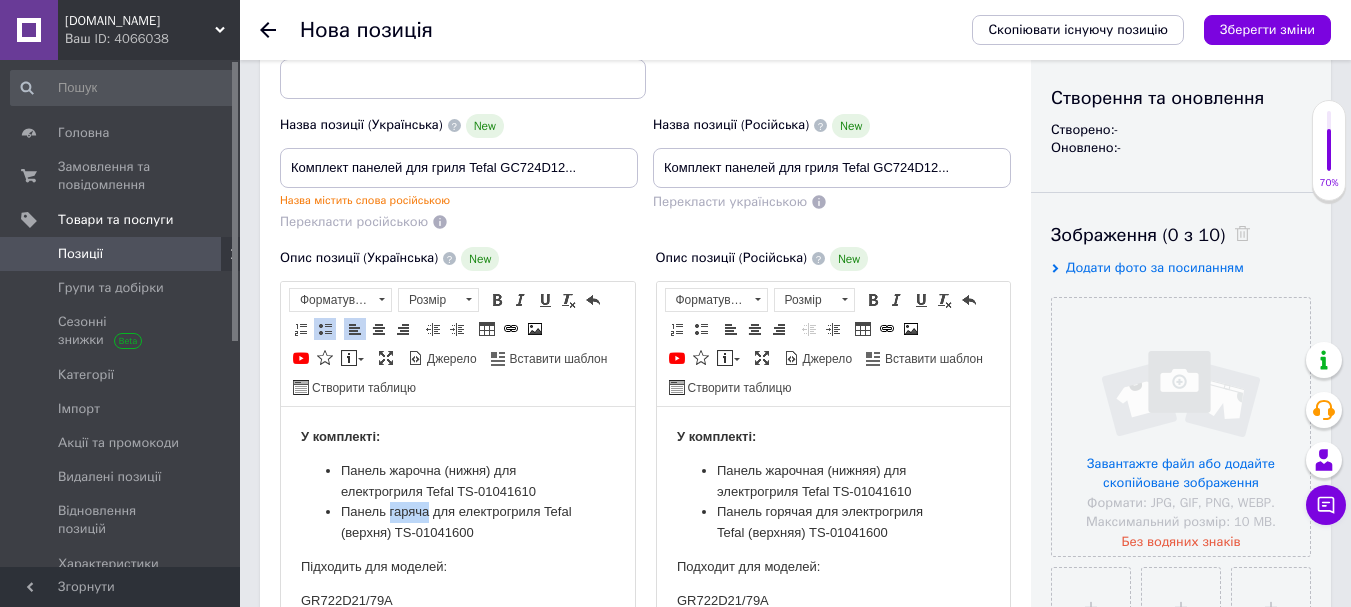 drag, startPoint x: 390, startPoint y: 510, endPoint x: 427, endPoint y: 510, distance: 37 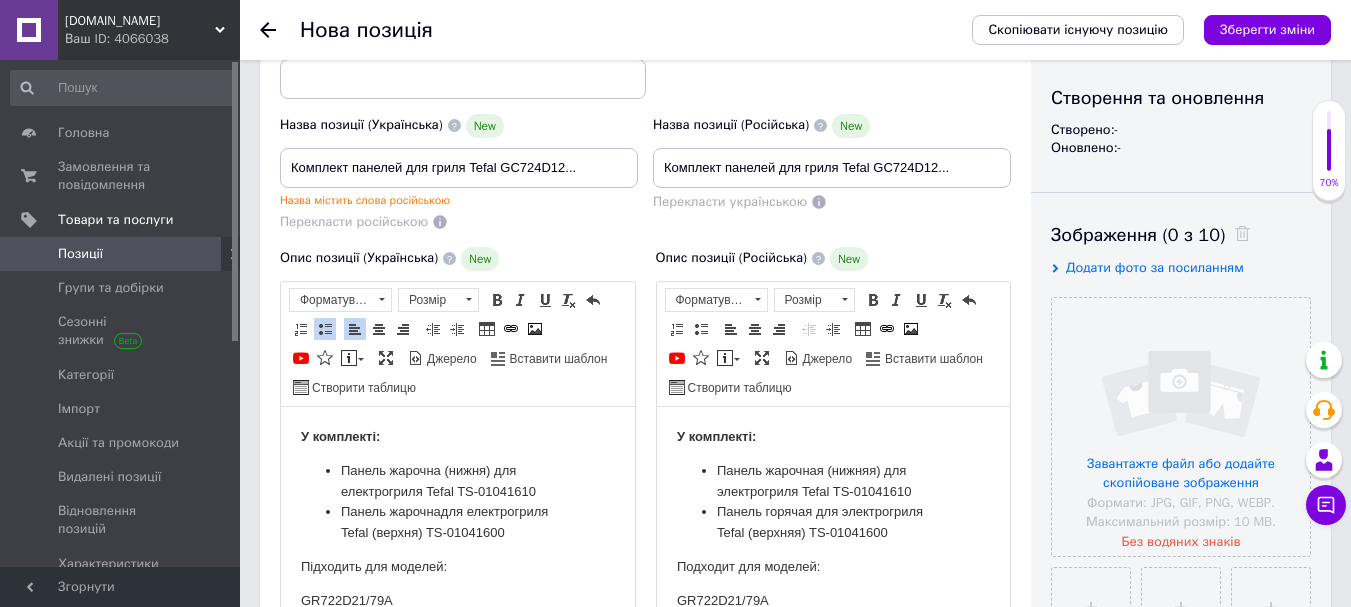 click on "Опис позиції (Російська) New У комплекті:
Панель жарочная (нижняя) для электрогриля Tefal TS-01041610
Панель горячая для электрогриля Tefal (верхняя) TS-01041600
Подходит для моделей:
GR722D21/79A
GR722D21/79B
GC722D61/79B
GC724810/79A
GC724D12/79A
GC724D12/79B
GC722D61/79A
PG715850/79A
PG715851/79A
PG725000/79A
Розширений текстовий редактор, 8BE12365-C1C5-425D-A7DD-713DDEA0DFA4 Панель інструментів редактора Форматування Форматування Розмір Розмір   Жирний  Сполучення клавіш Ctrl+B   Курсив  Сполучення клавіш Ctrl+I   Підкреслений  Сполучення клавіш Ctrl+U   Видалити форматування   Повернути  Сполучення клавіш Ctrl+Z" at bounding box center [834, 478] 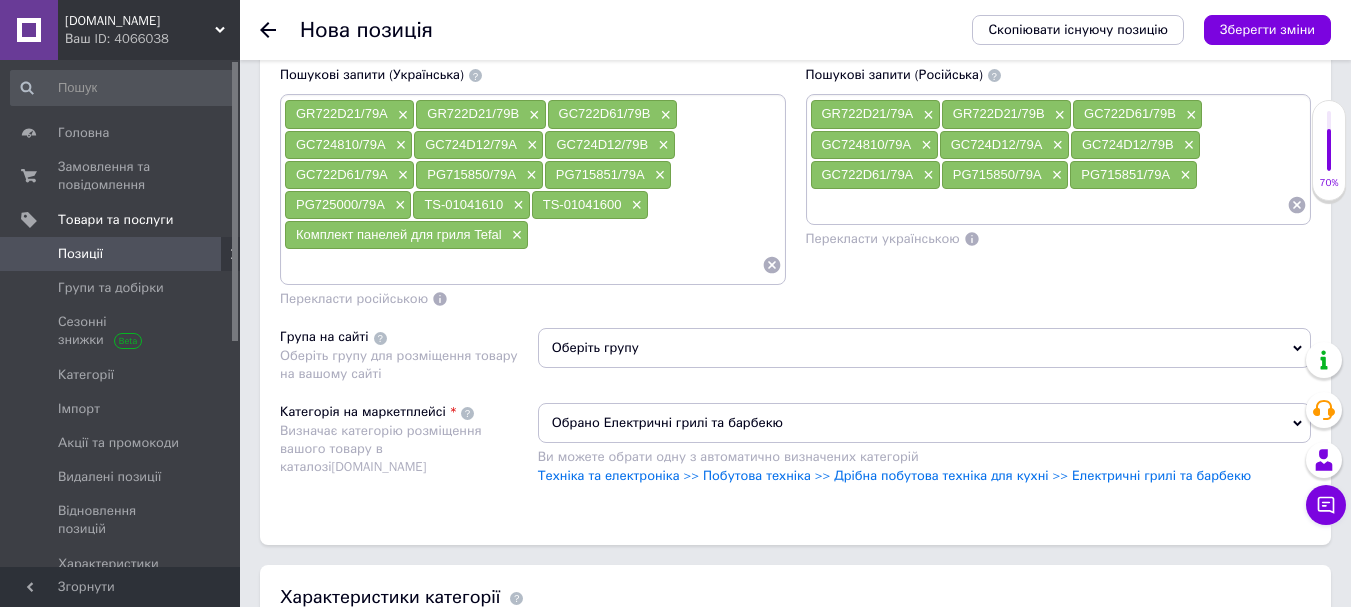 scroll, scrollTop: 1600, scrollLeft: 0, axis: vertical 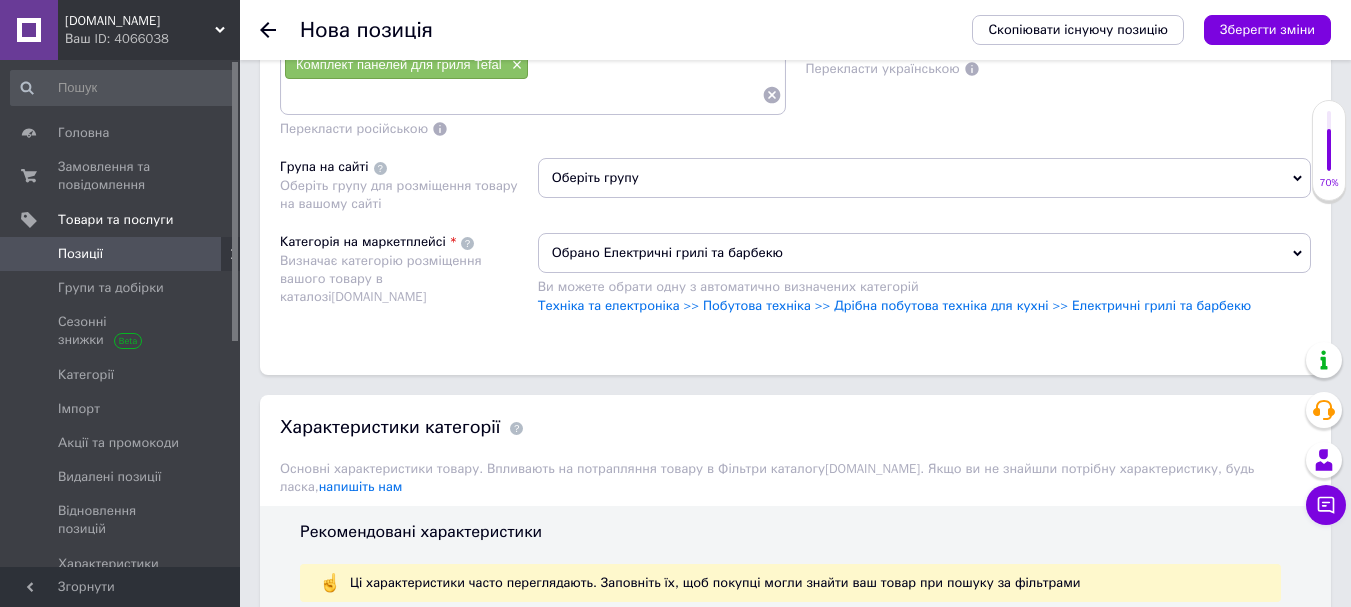 click on "Оберіть групу" at bounding box center (924, 178) 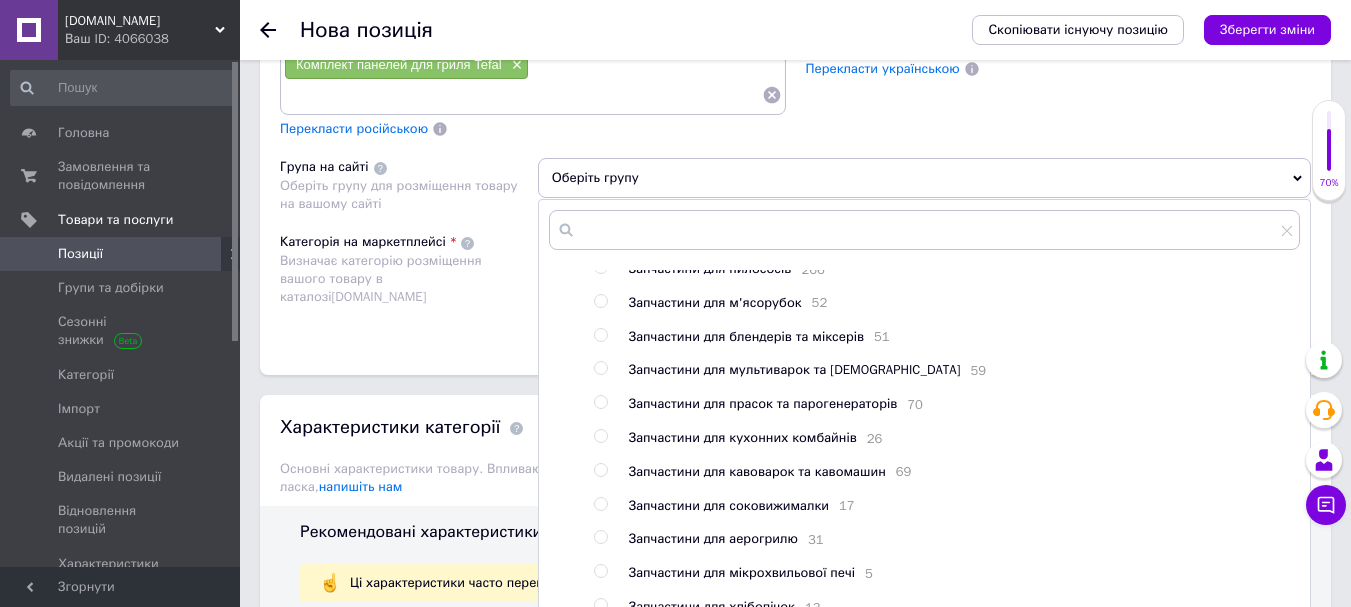 scroll, scrollTop: 68, scrollLeft: 0, axis: vertical 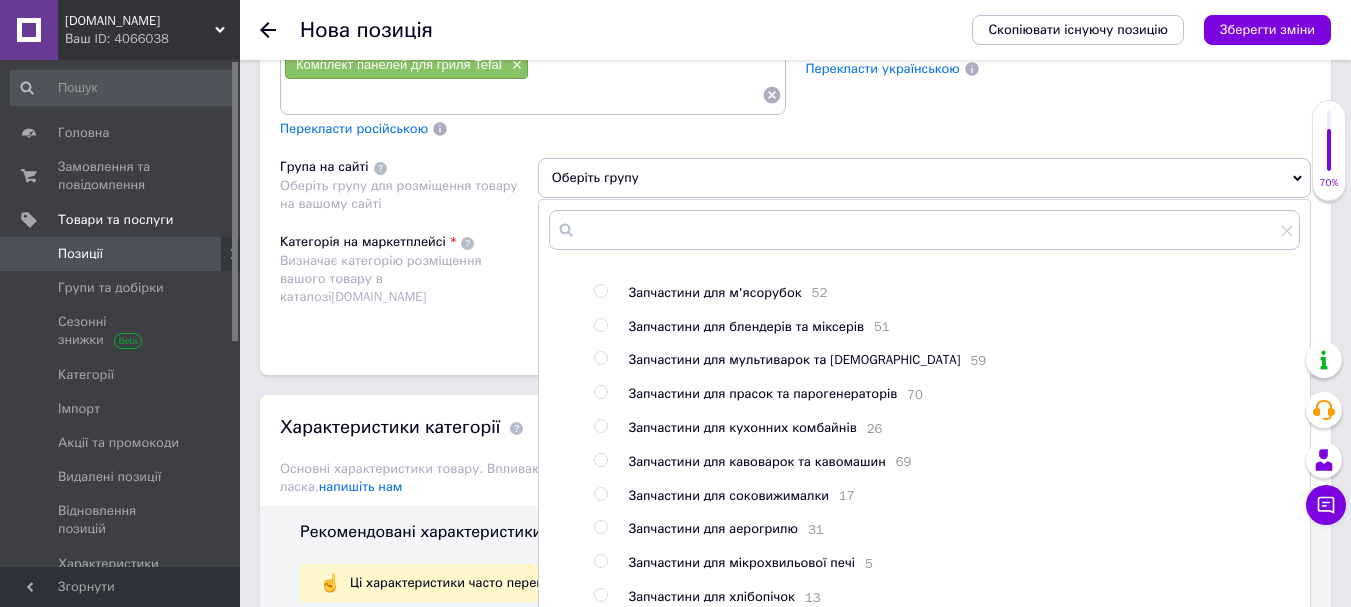 click on "Запчастини для аерогрилю" at bounding box center (713, 528) 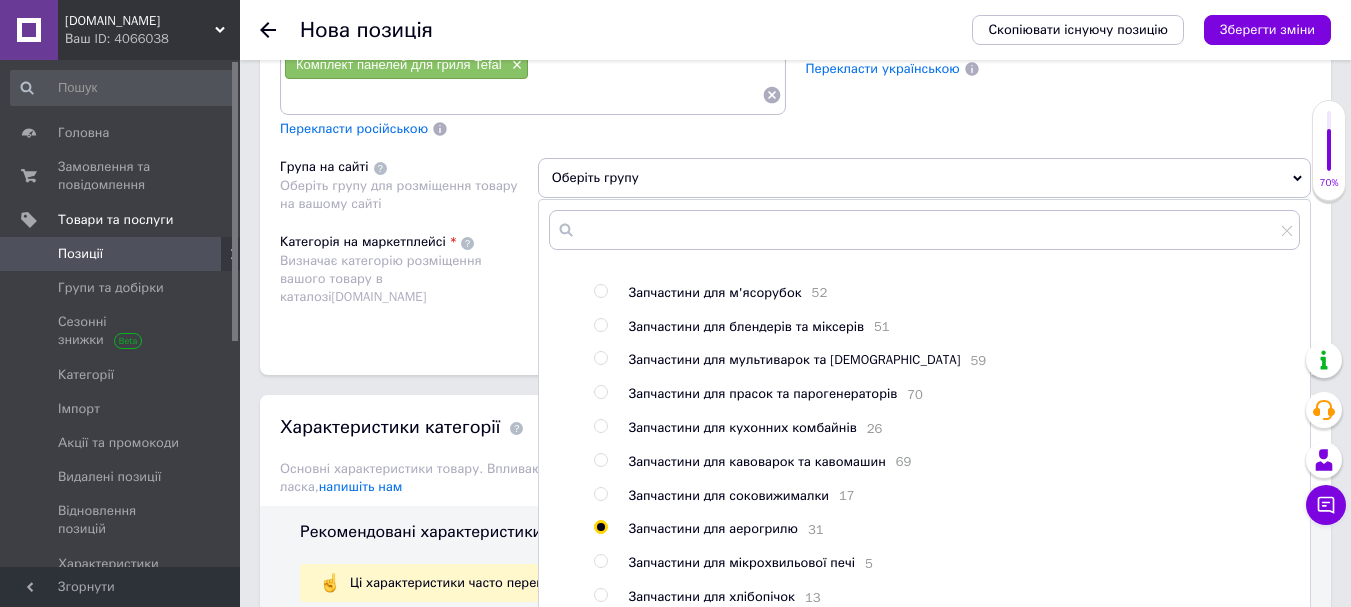 radio on "true" 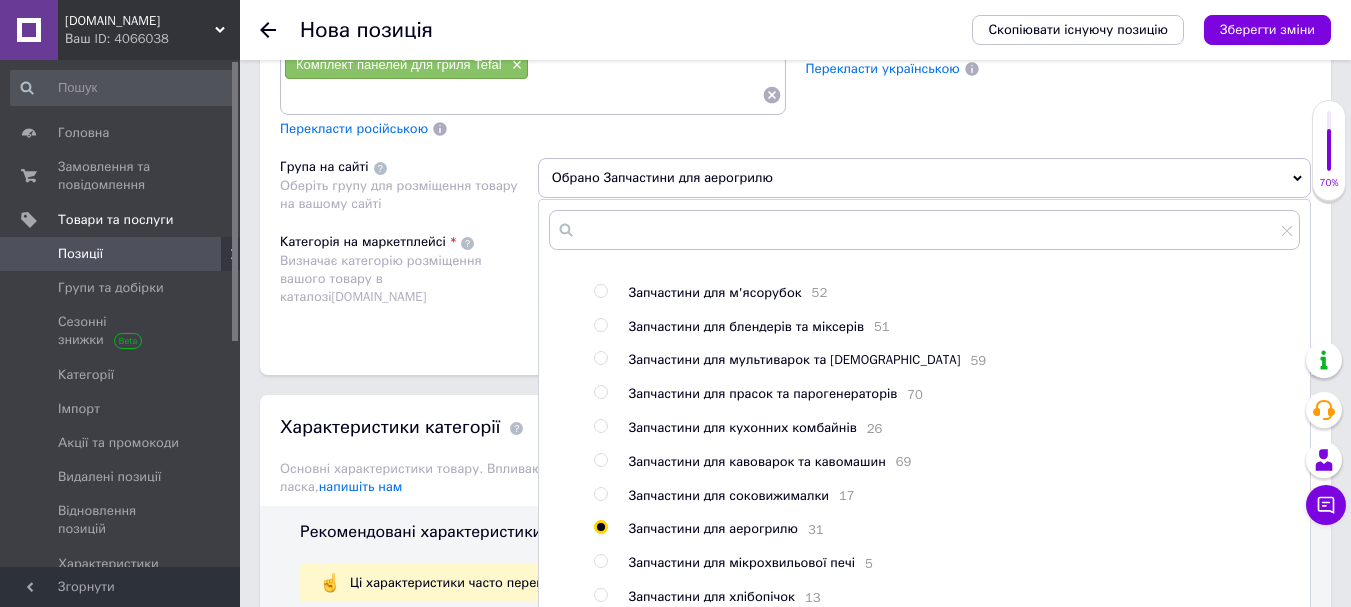 click on "Категорія на маркетплейсі Визначає категорію розміщення вашого товару в каталозі  [DOMAIN_NAME]" at bounding box center [409, 283] 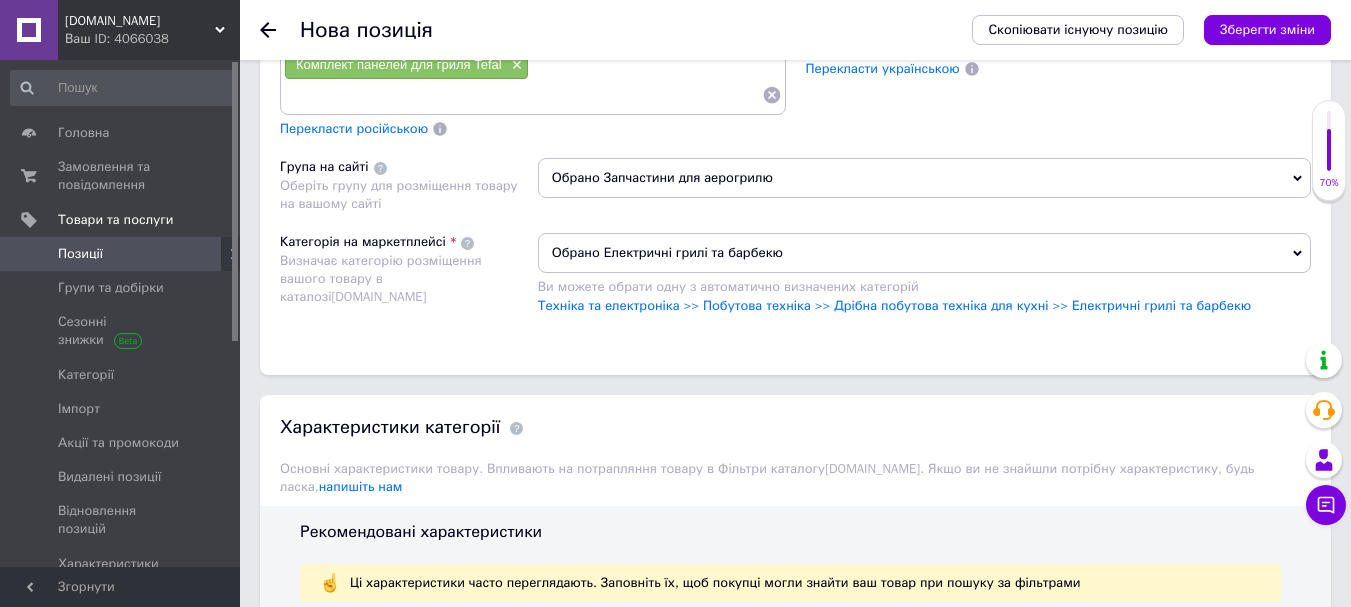 click on "Обрано Електричні грилі та барбекю" at bounding box center [924, 253] 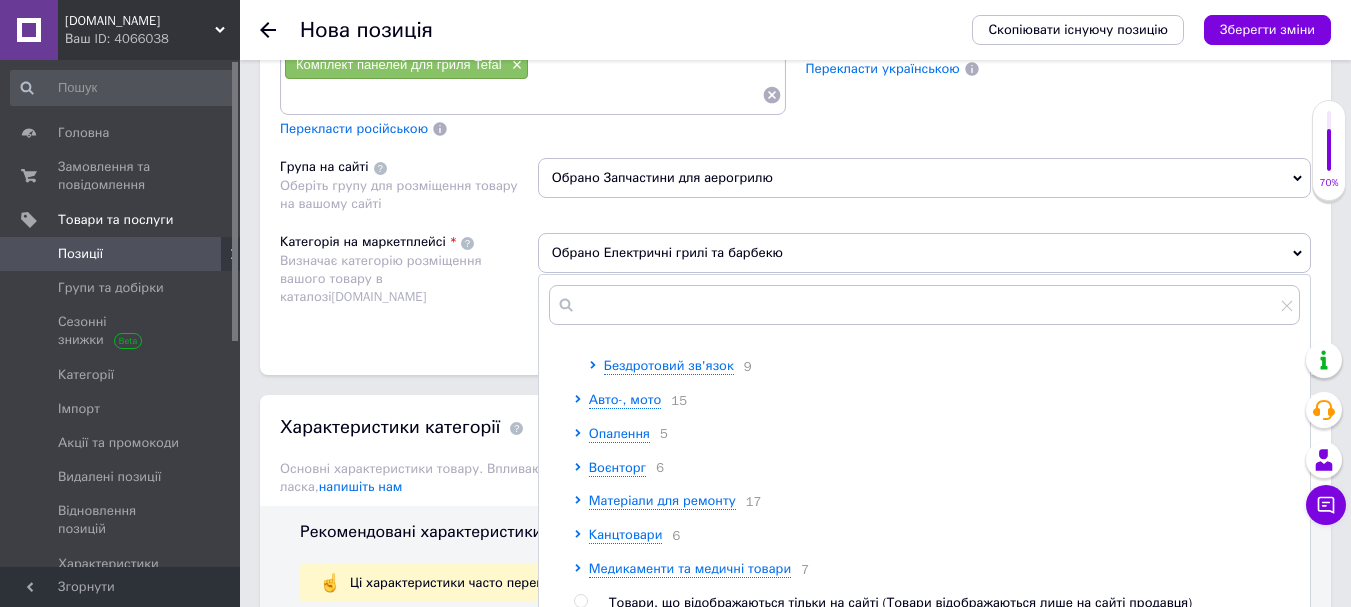 scroll, scrollTop: 2100, scrollLeft: 0, axis: vertical 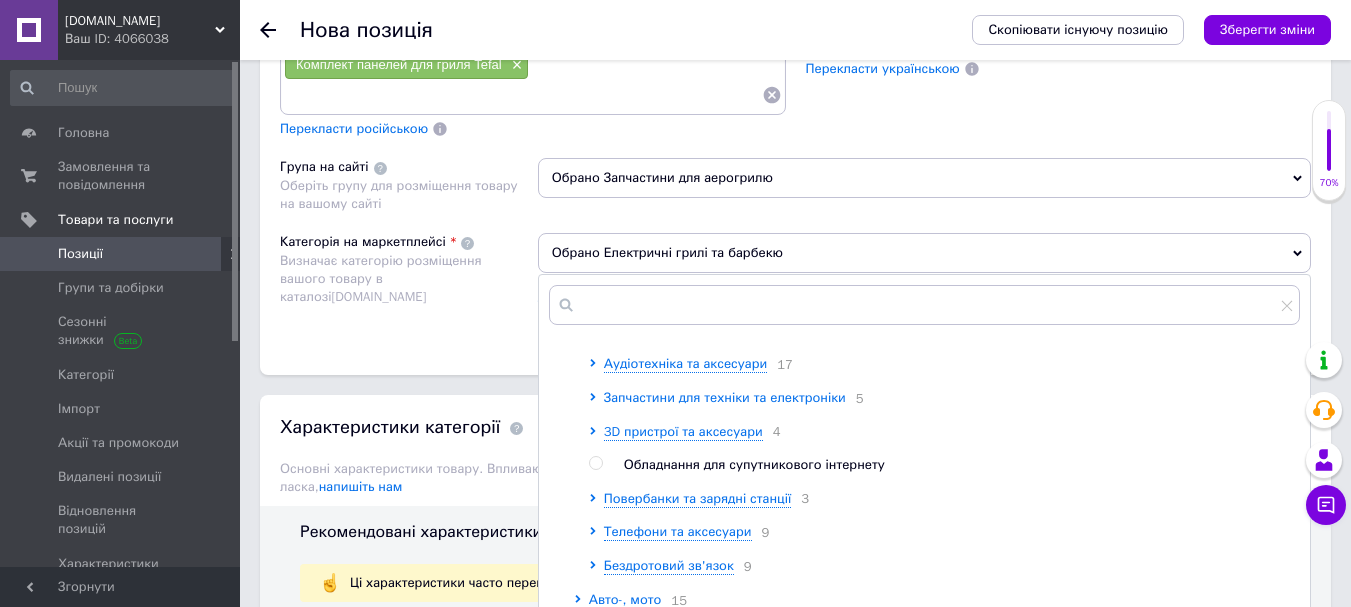click on "Запчастини для техніки та електроніки" at bounding box center (725, 397) 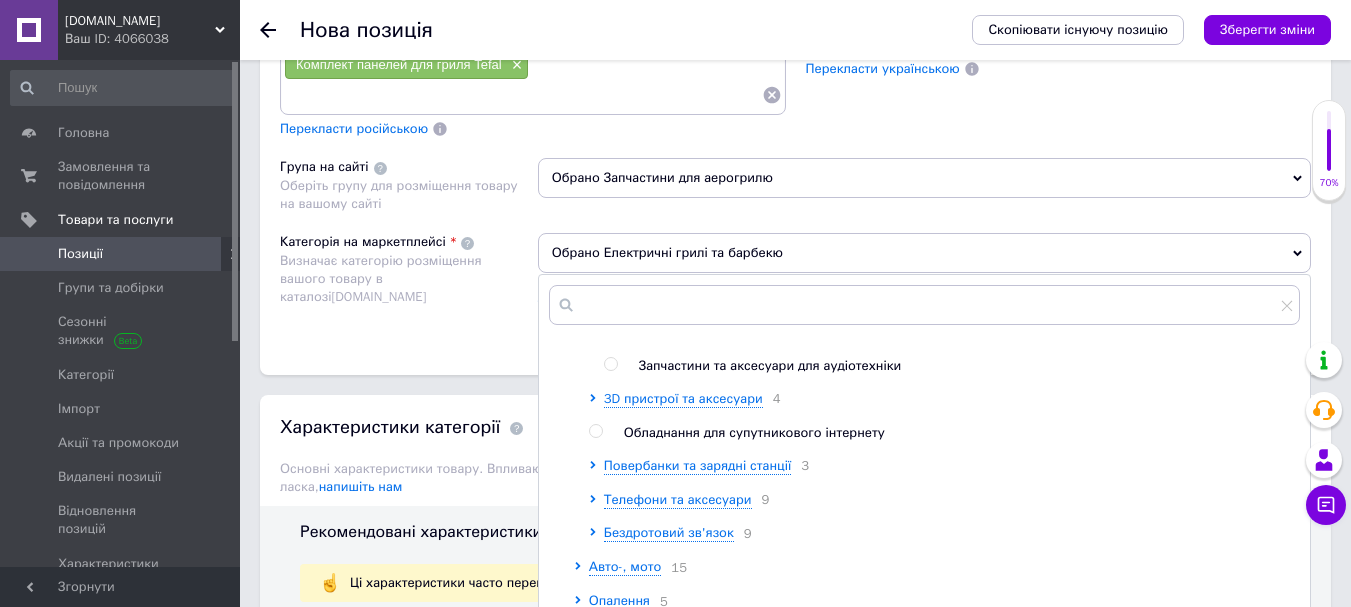 scroll, scrollTop: 2200, scrollLeft: 0, axis: vertical 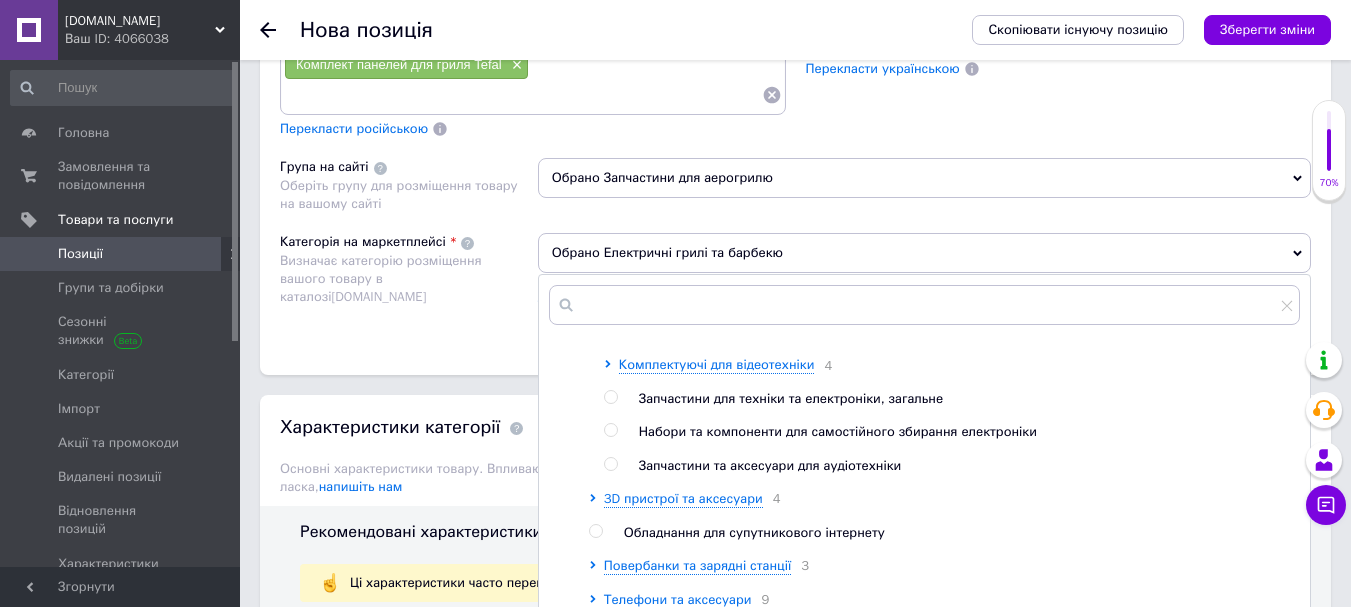 click on "Запчастини та аксесуари для побутової техніки" at bounding box center (767, 331) 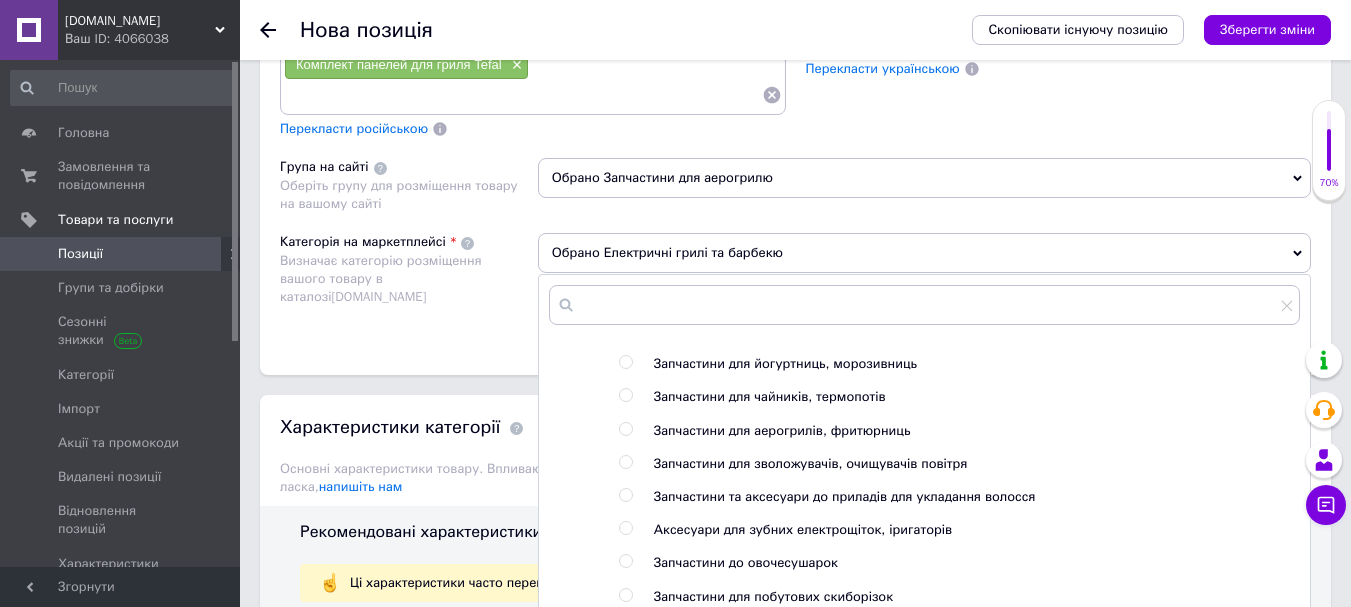 scroll, scrollTop: 2900, scrollLeft: 0, axis: vertical 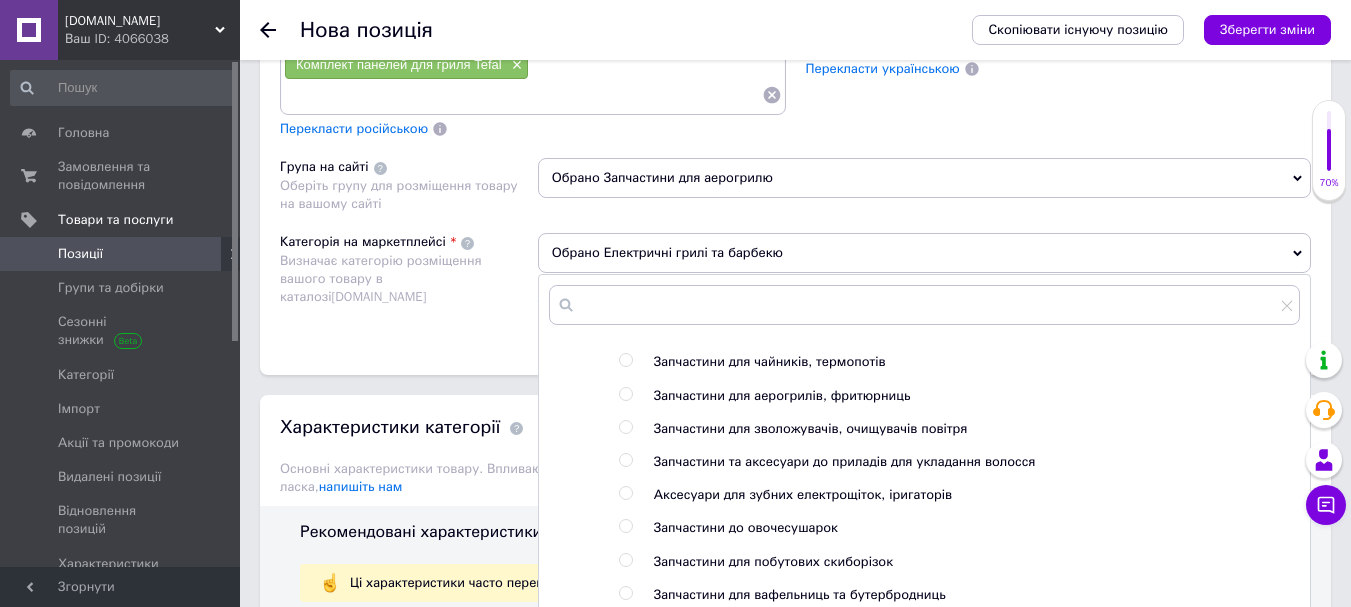 click on "Запчастини для аерогрилів, фритюрниць" at bounding box center (782, 395) 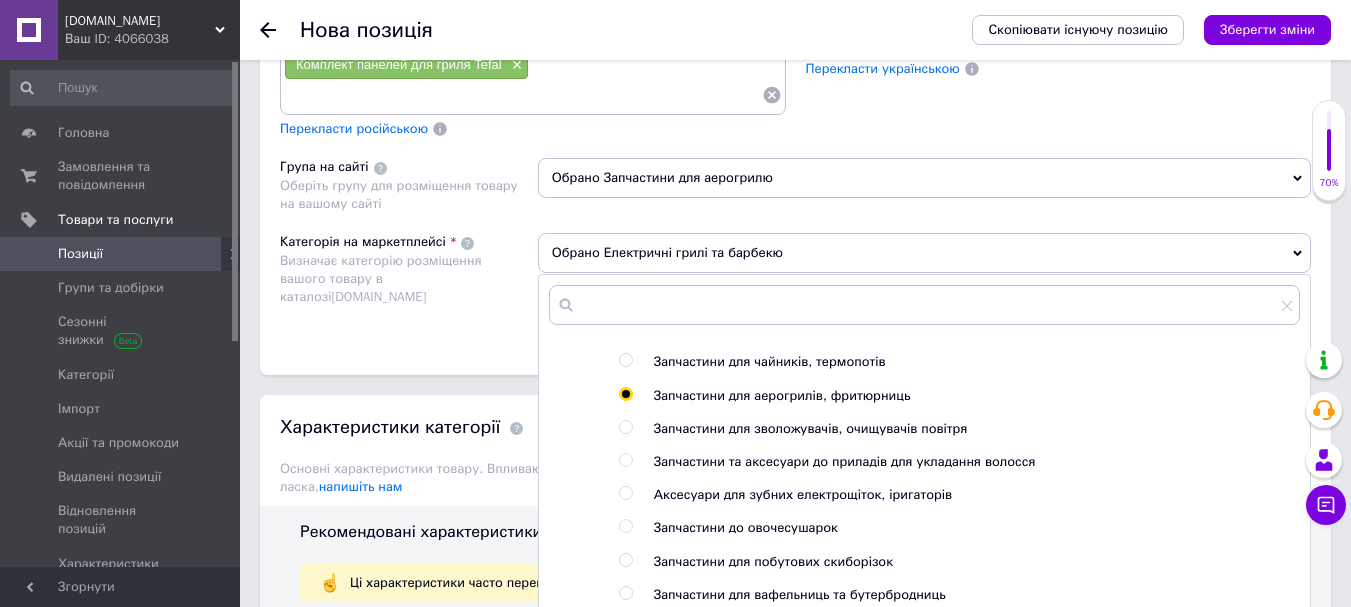 radio on "false" 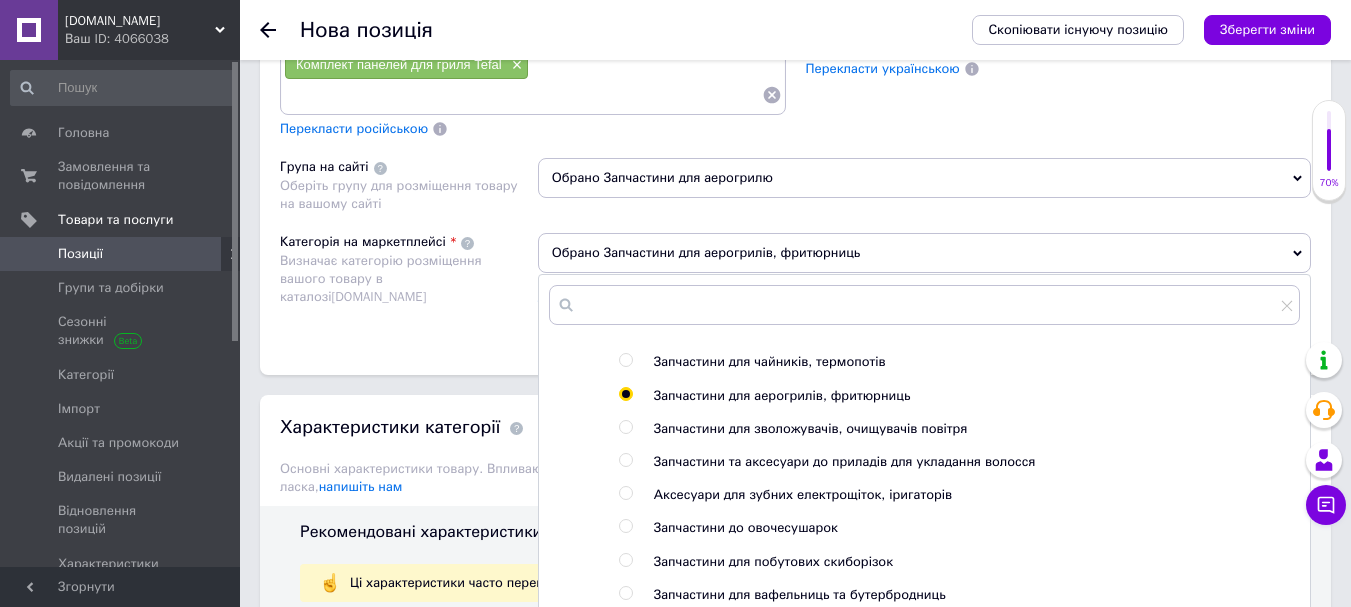 click on "Категорія на маркетплейсі Визначає категорію розміщення вашого товару в каталозі  [DOMAIN_NAME]" at bounding box center [409, 283] 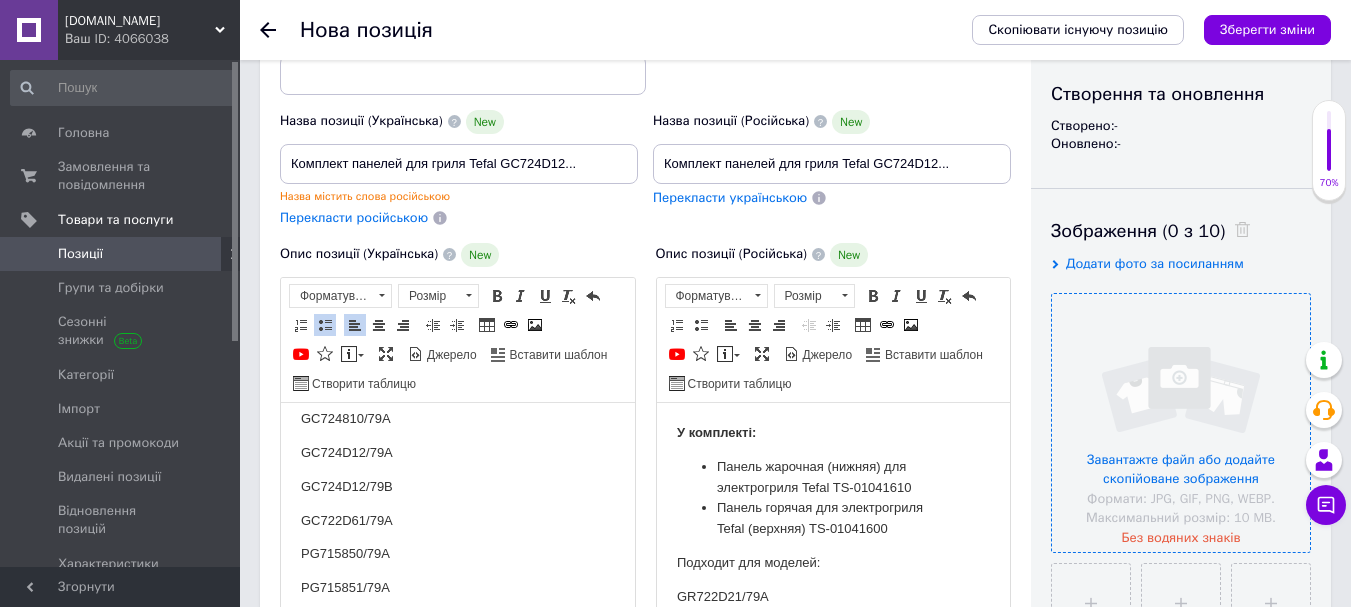 scroll, scrollTop: 300, scrollLeft: 0, axis: vertical 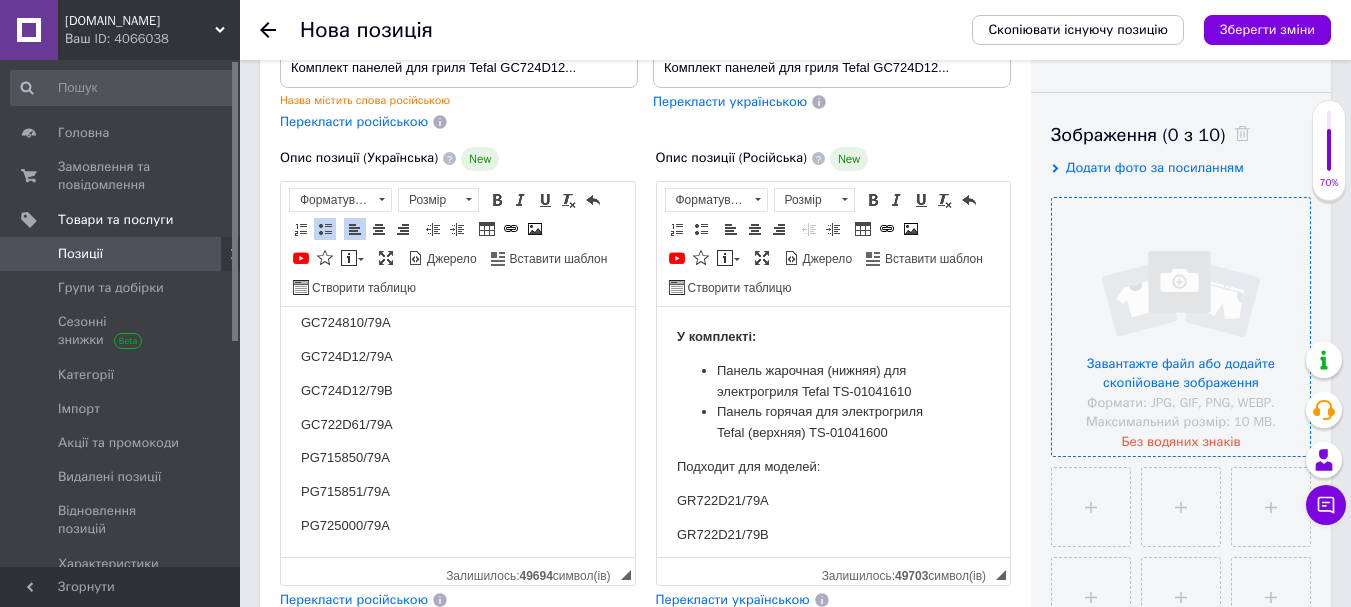 click at bounding box center [1181, 327] 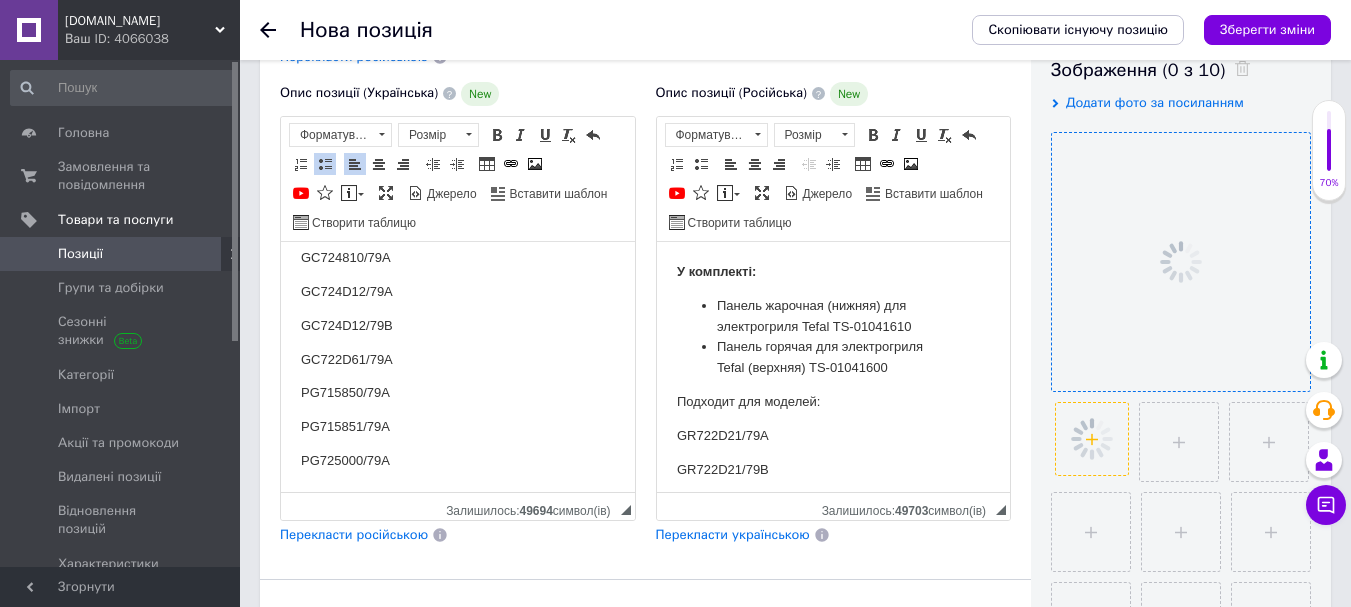 scroll, scrollTop: 400, scrollLeft: 0, axis: vertical 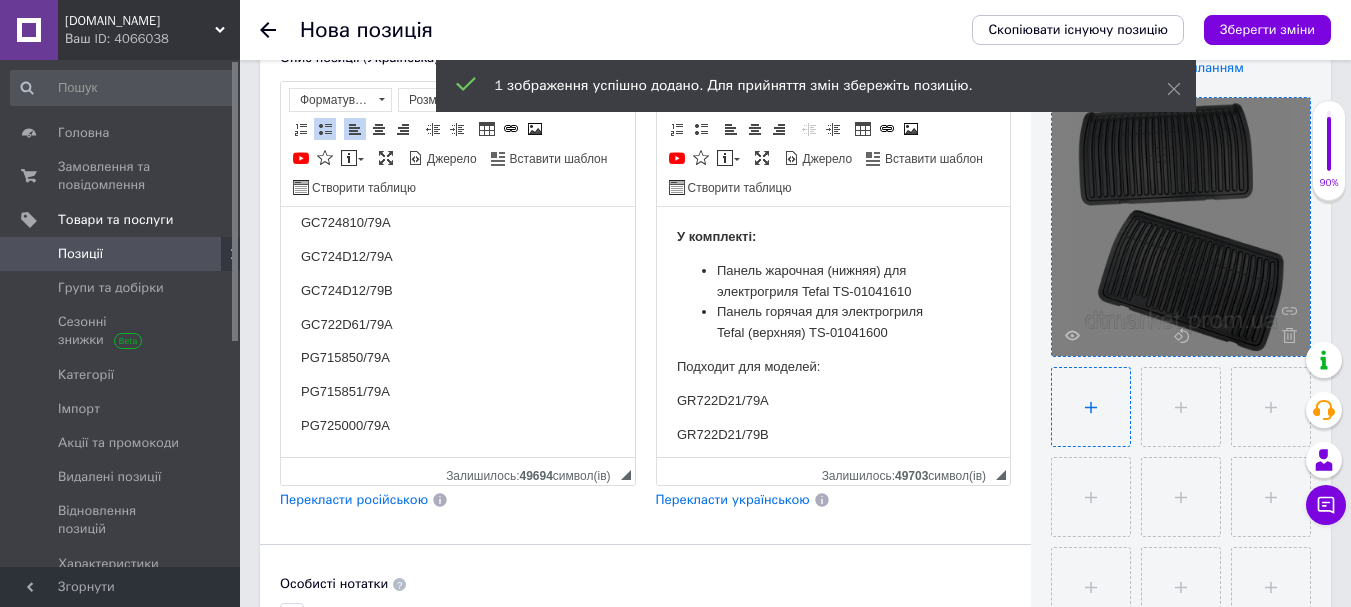 click at bounding box center (1091, 407) 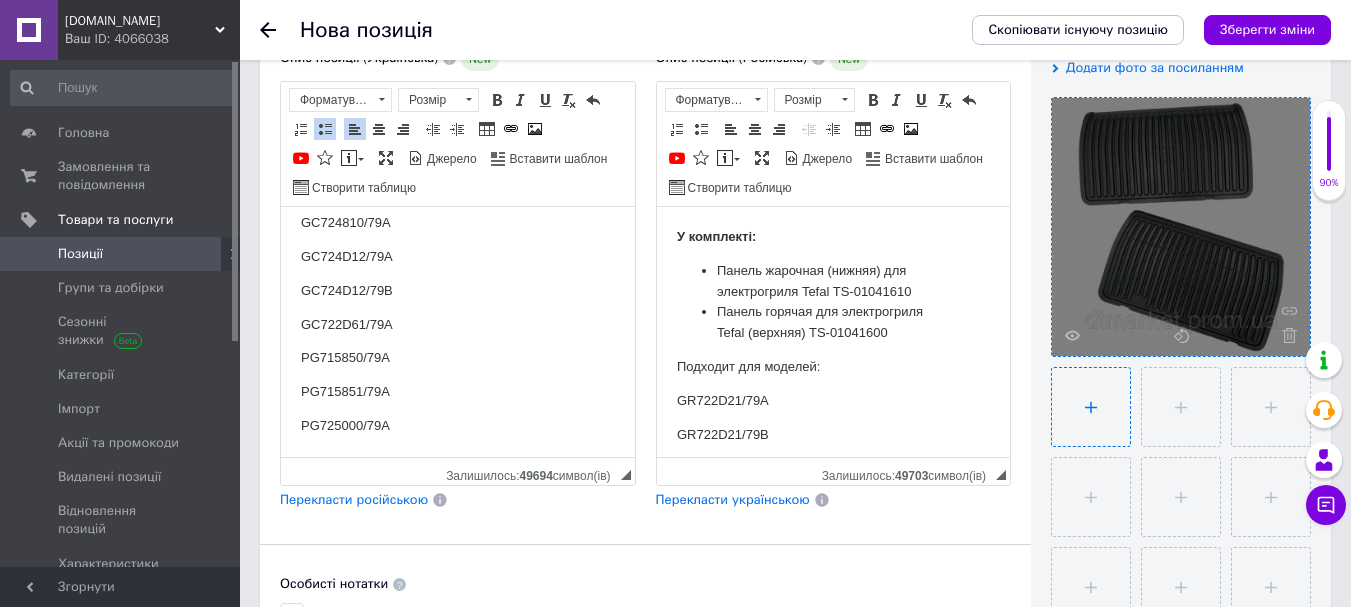 type on "C:\fakepath\TS-010416100.webp" 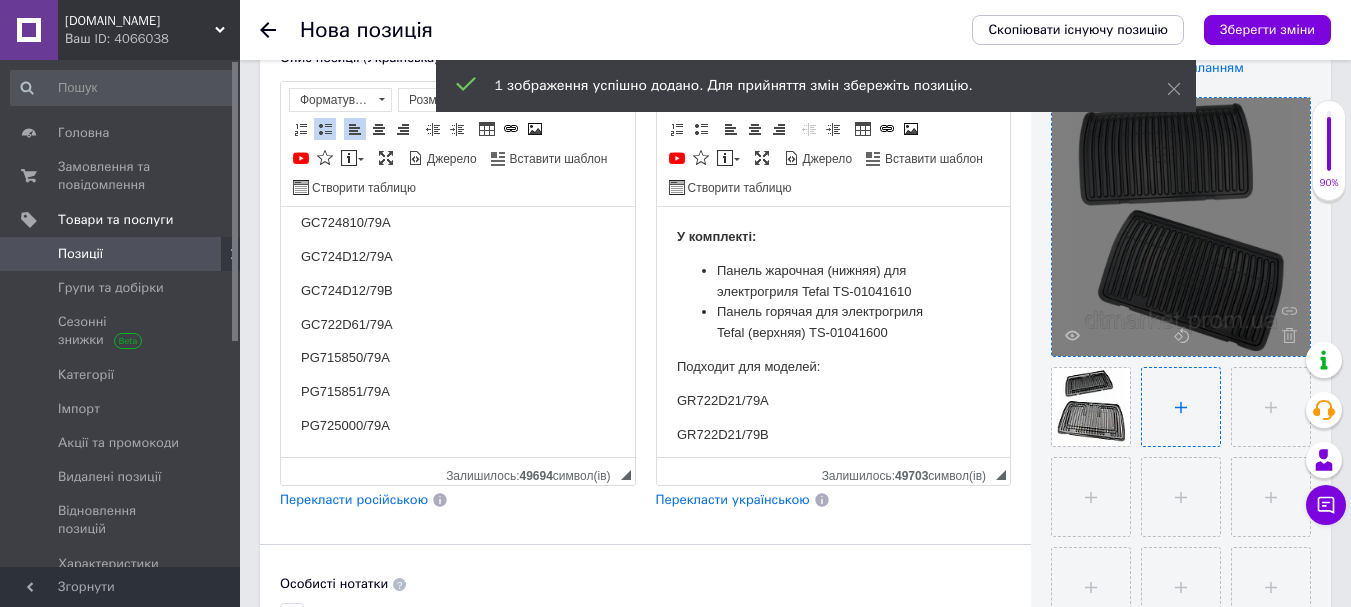 click at bounding box center [1181, 407] 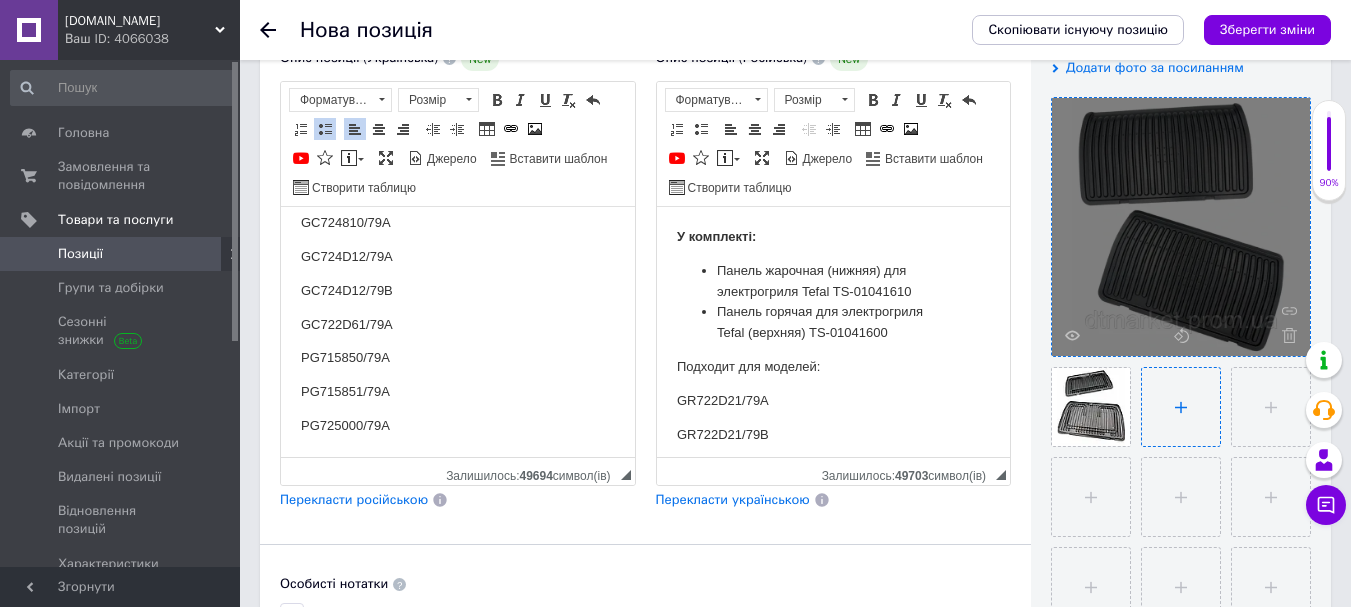 type on "C:\fakepath\TS-0104161000.webp" 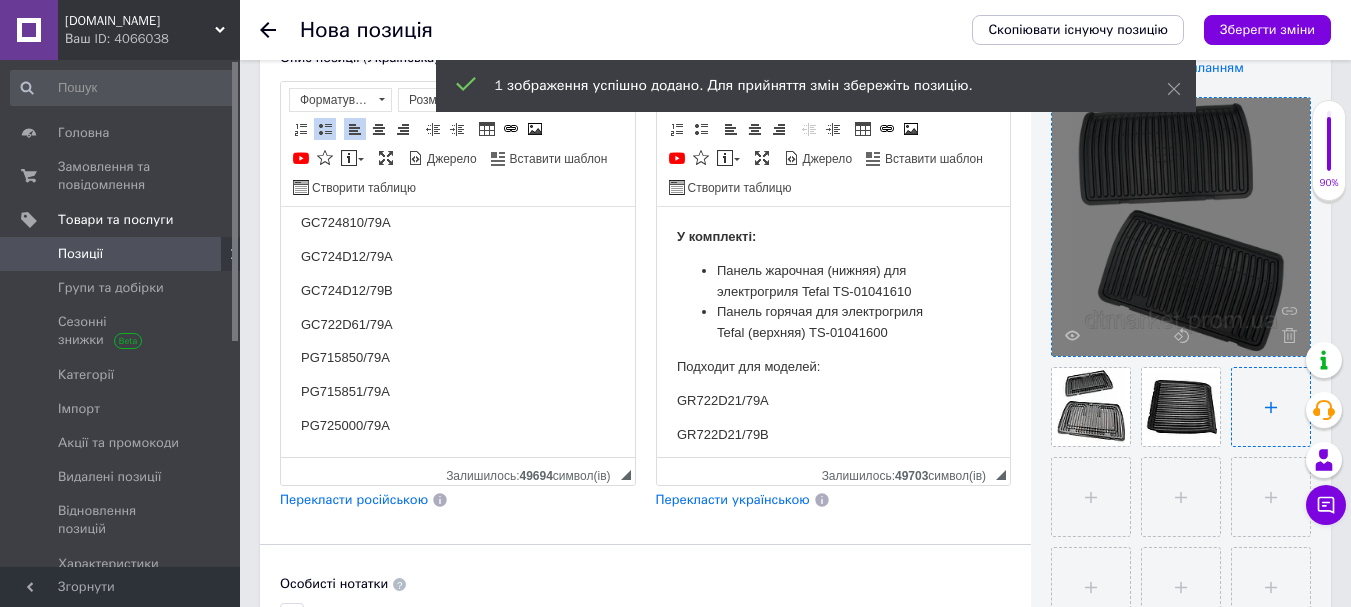 click at bounding box center (1271, 407) 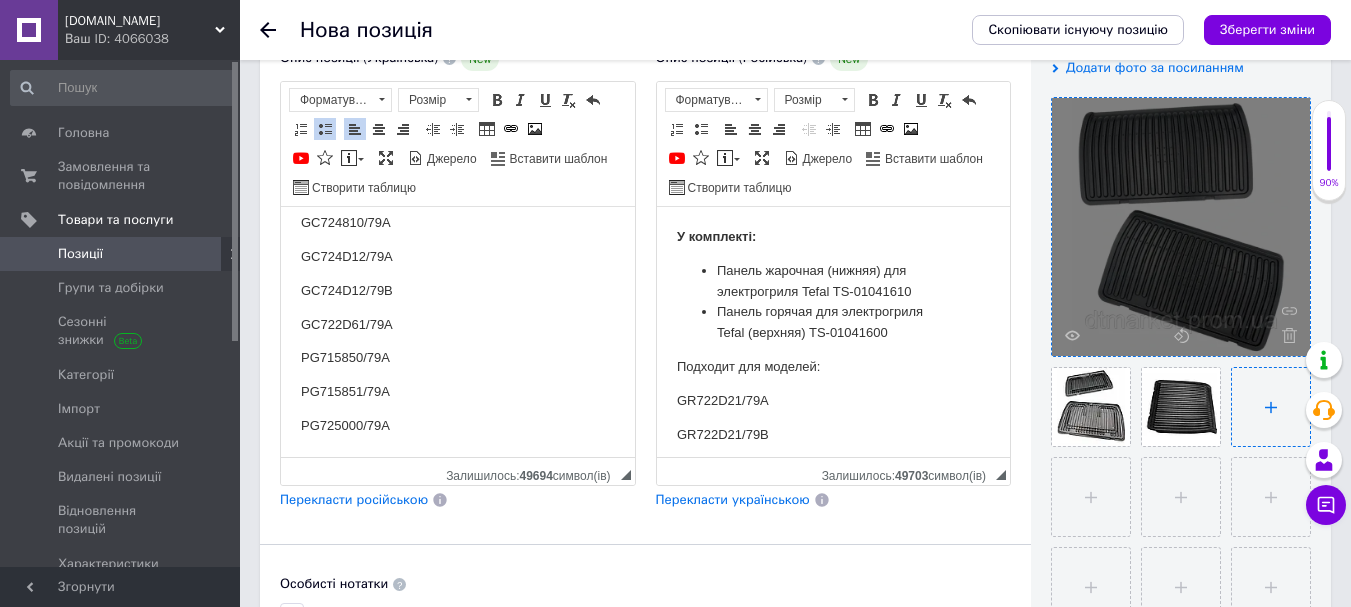 type on "C:\fakepath\TS-01041610000.jpg" 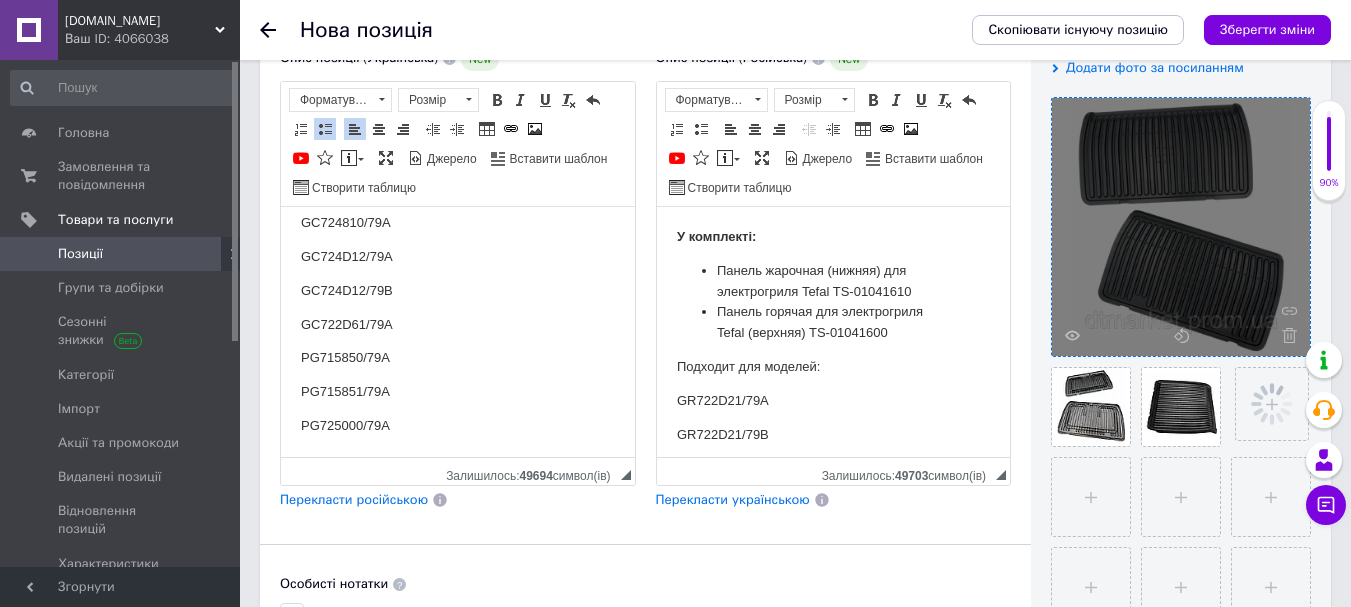type 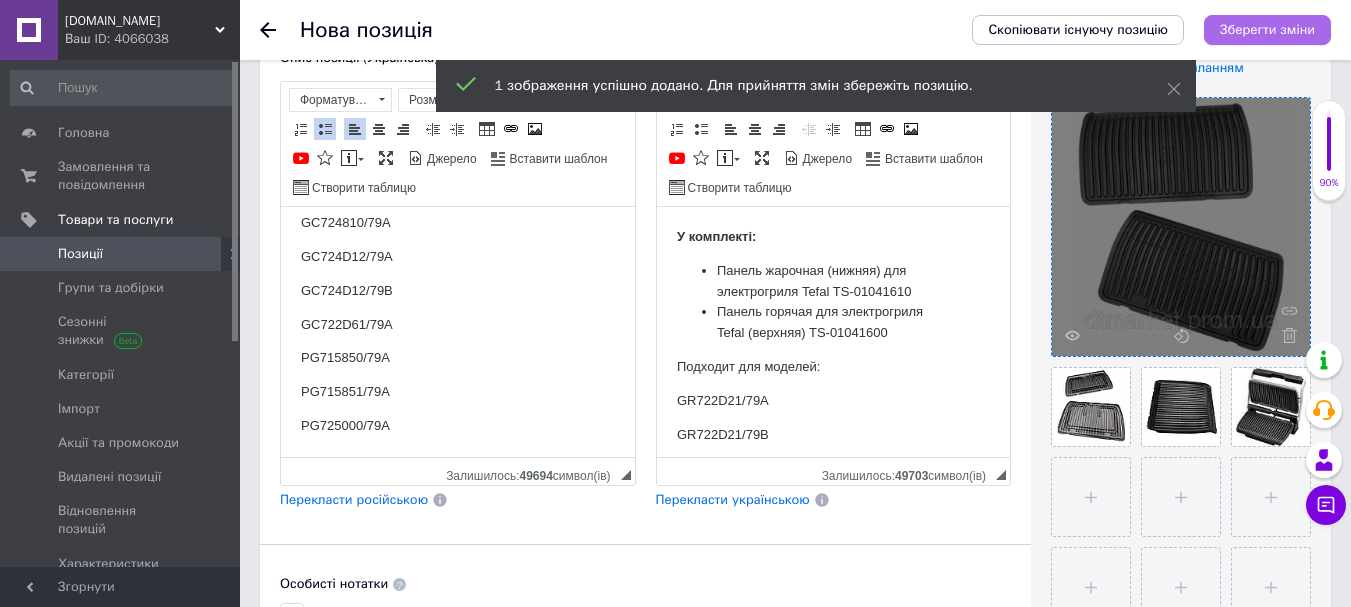 click on "Зберегти зміни" at bounding box center [1267, 29] 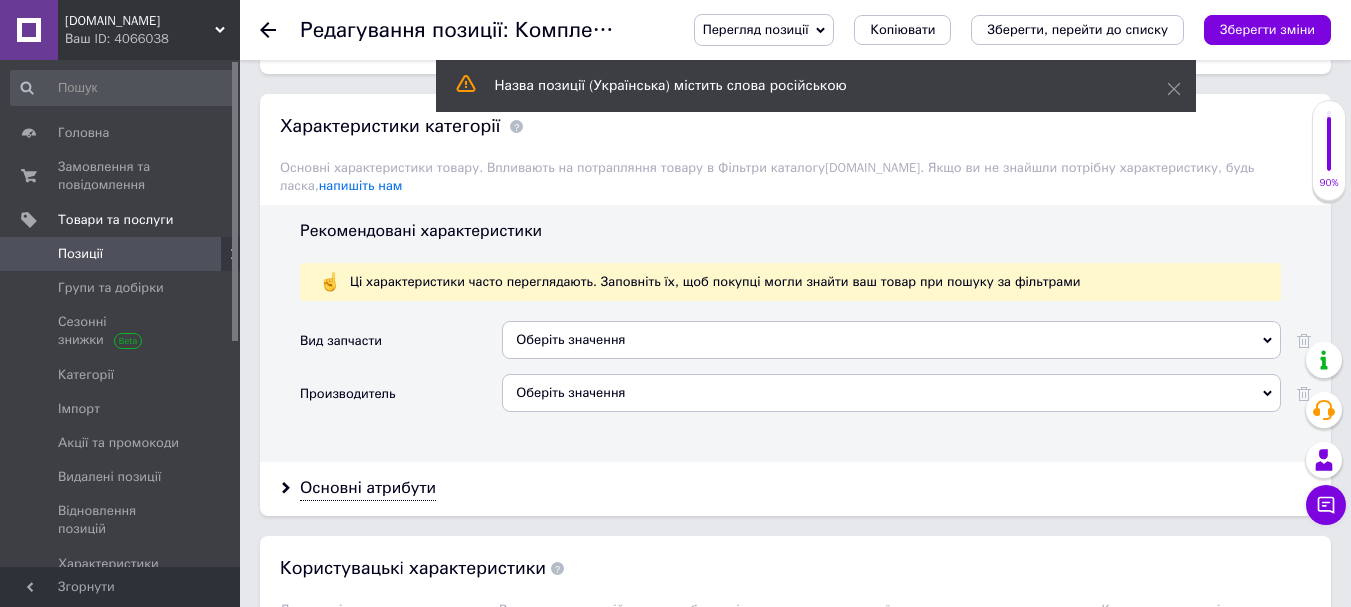 scroll, scrollTop: 2000, scrollLeft: 0, axis: vertical 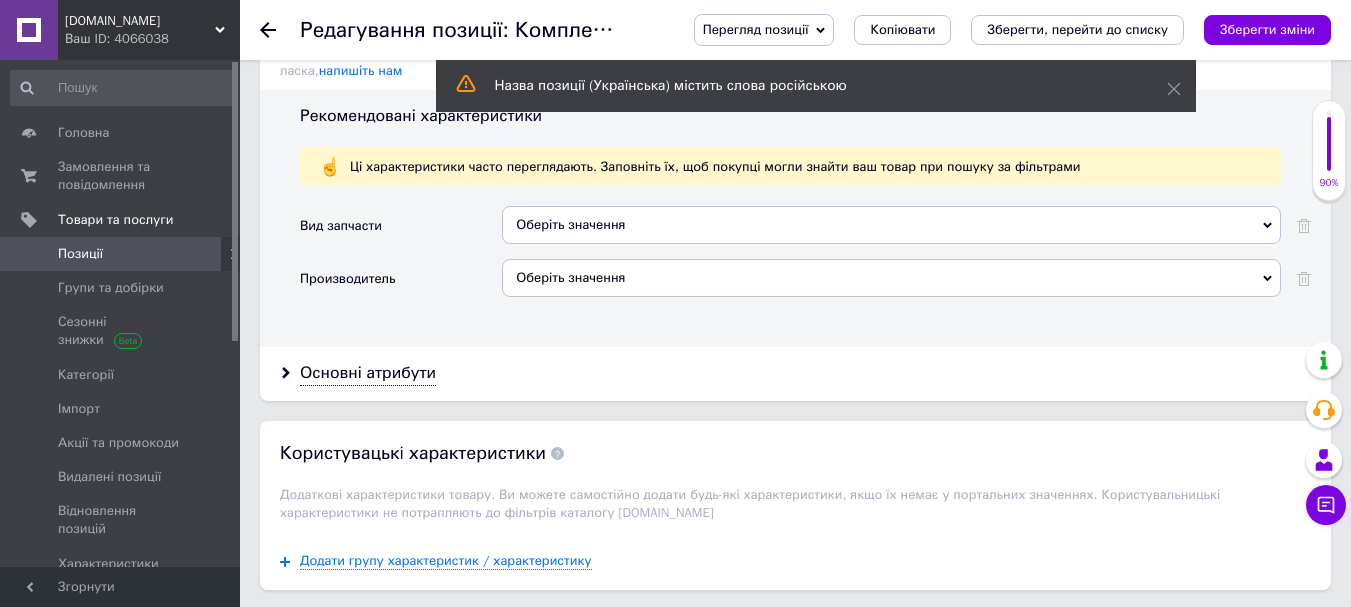 click on "Оберіть значення" at bounding box center (891, 225) 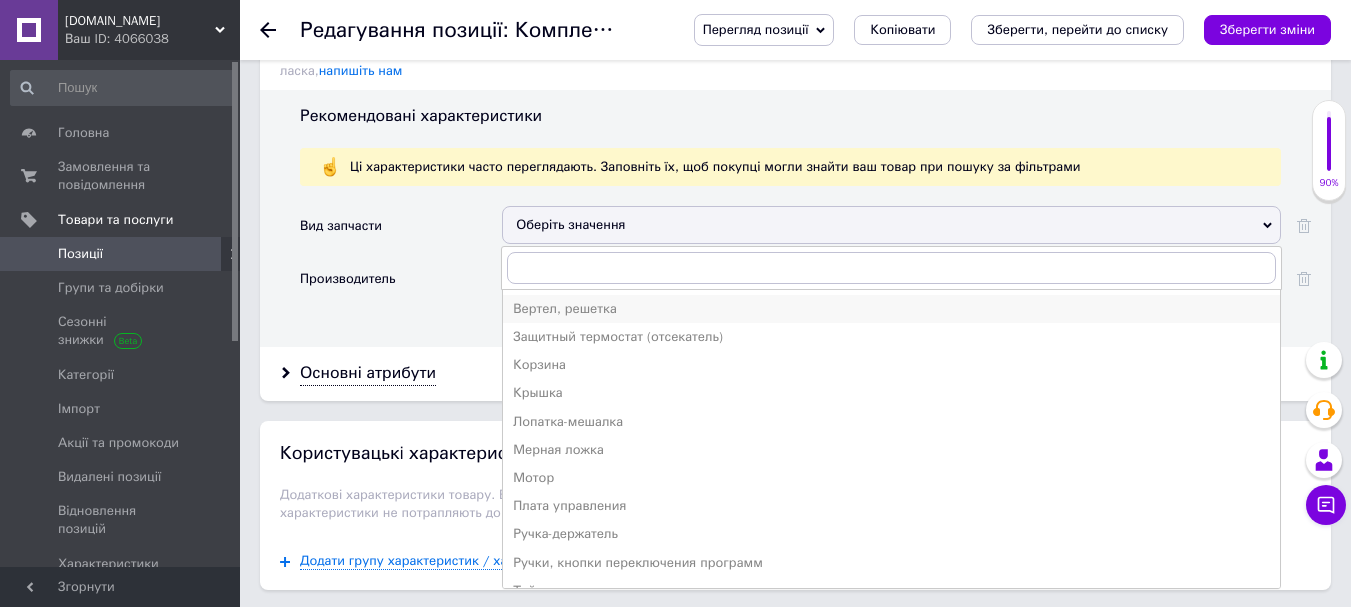click on "Вертел, решетка" at bounding box center (891, 309) 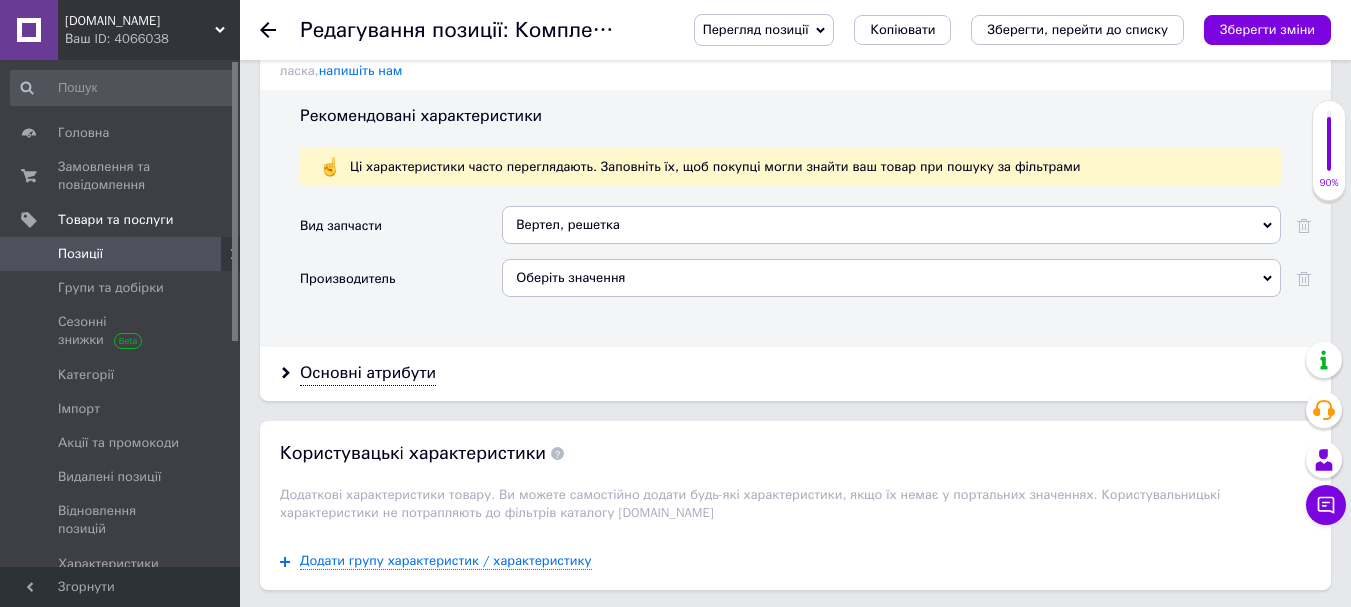 click on "Оберіть значення" at bounding box center (891, 278) 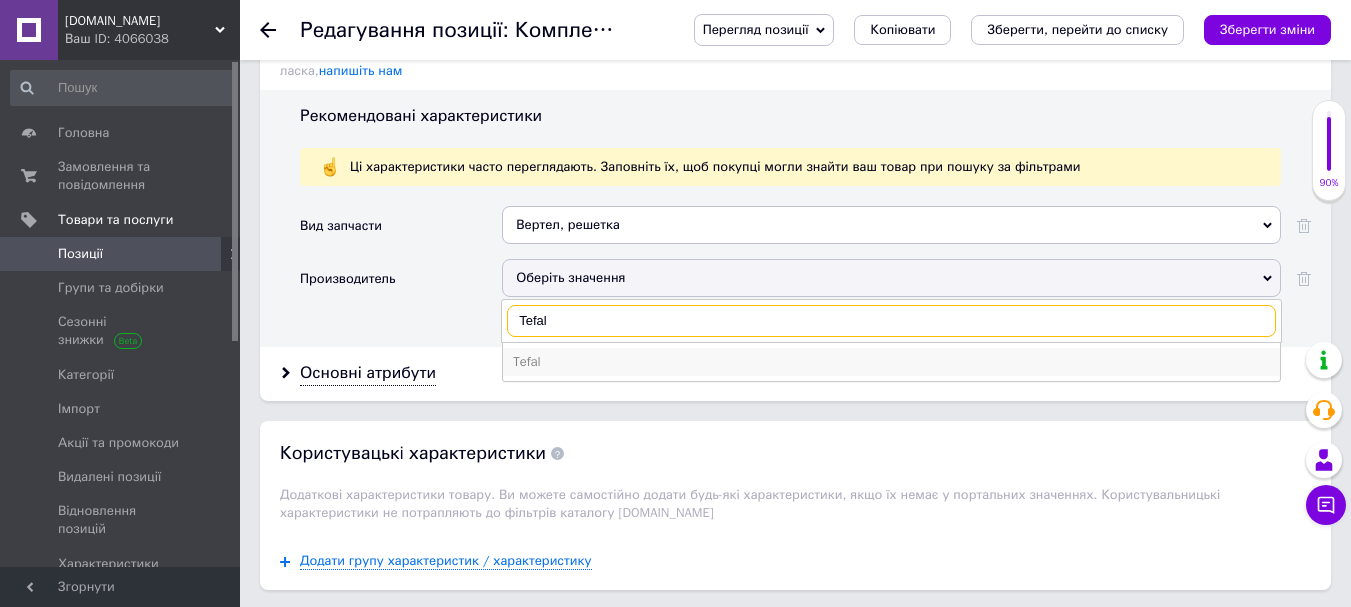 type on "Tefal" 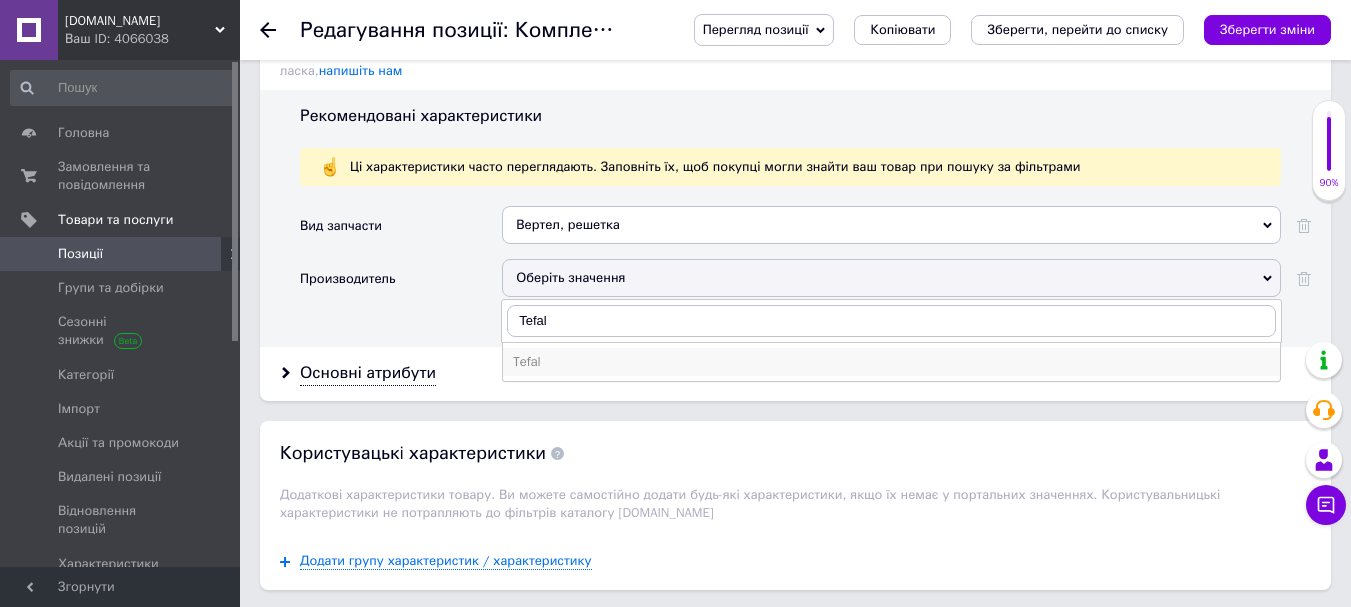 click on "Tefal" at bounding box center (891, 362) 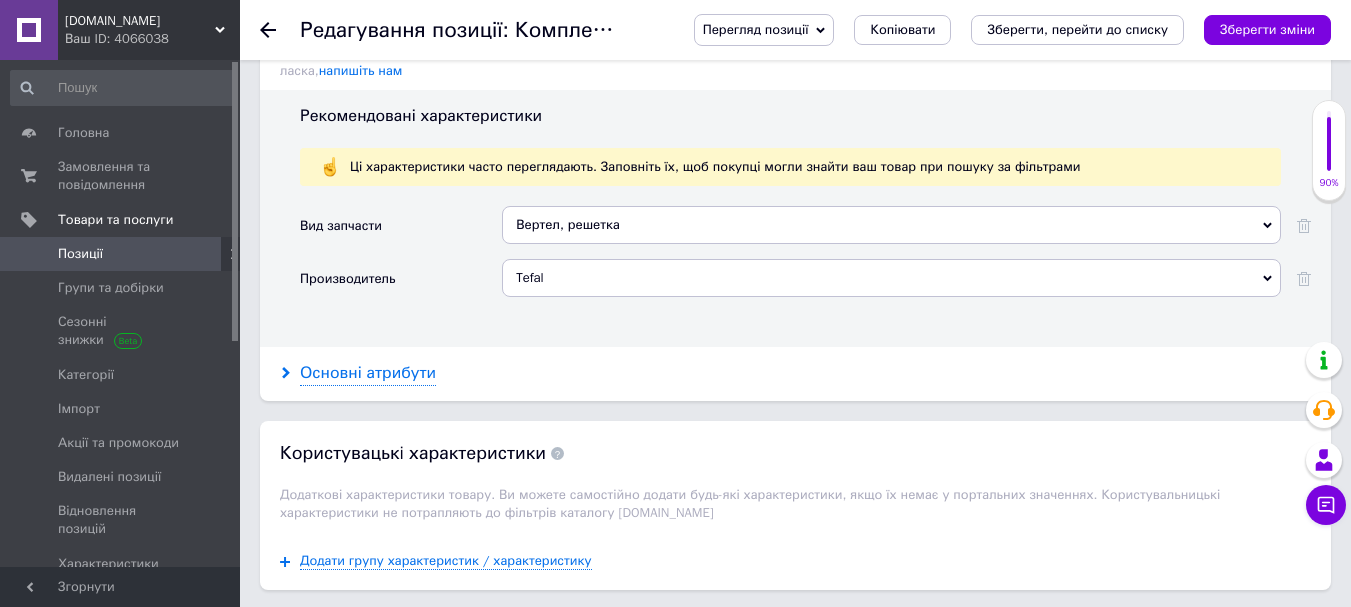 click on "Основні атрибути" at bounding box center (368, 373) 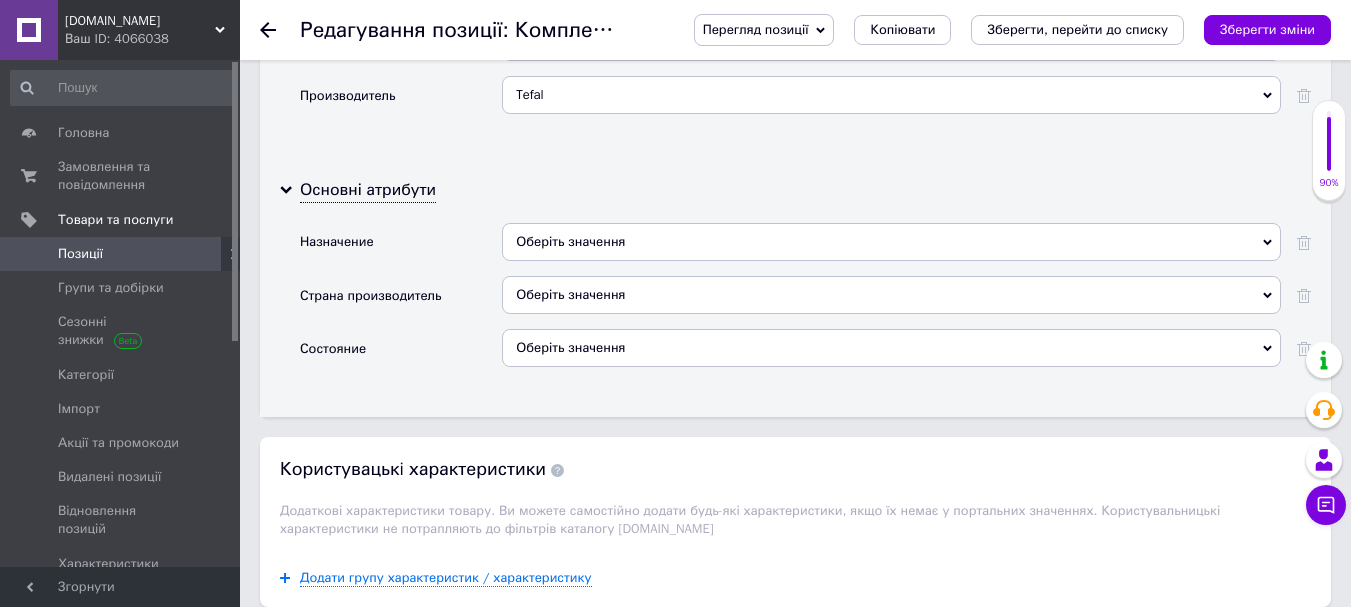 scroll, scrollTop: 2200, scrollLeft: 0, axis: vertical 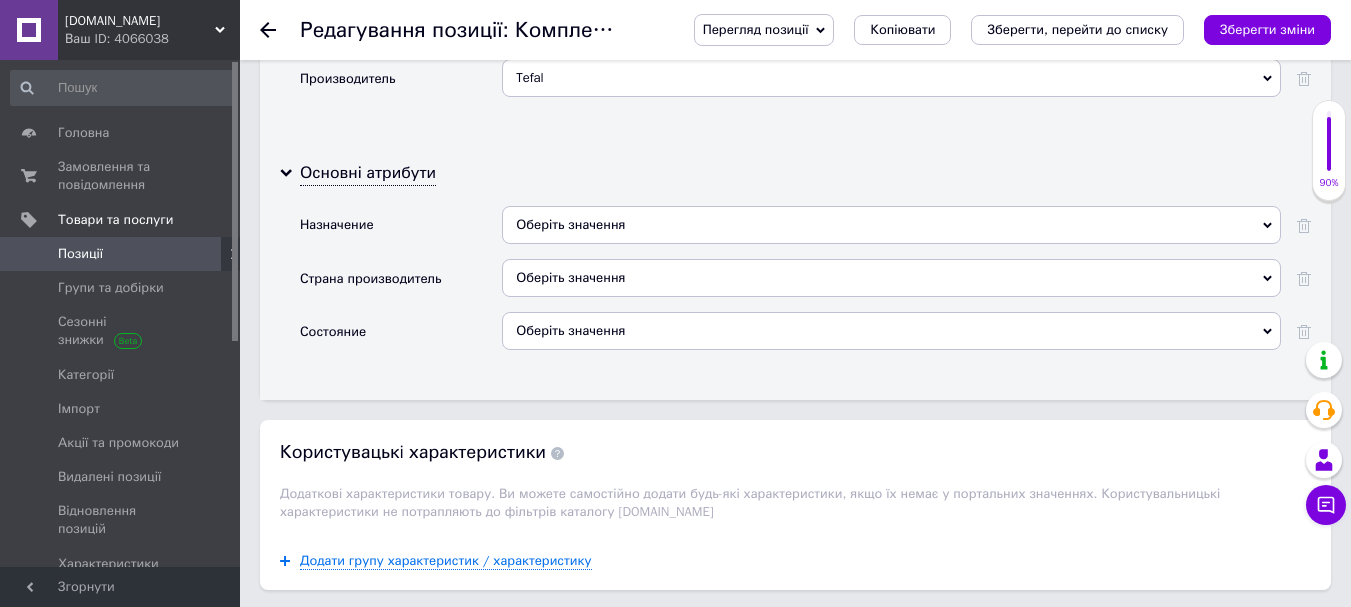 click on "Оберіть значення" at bounding box center (891, 225) 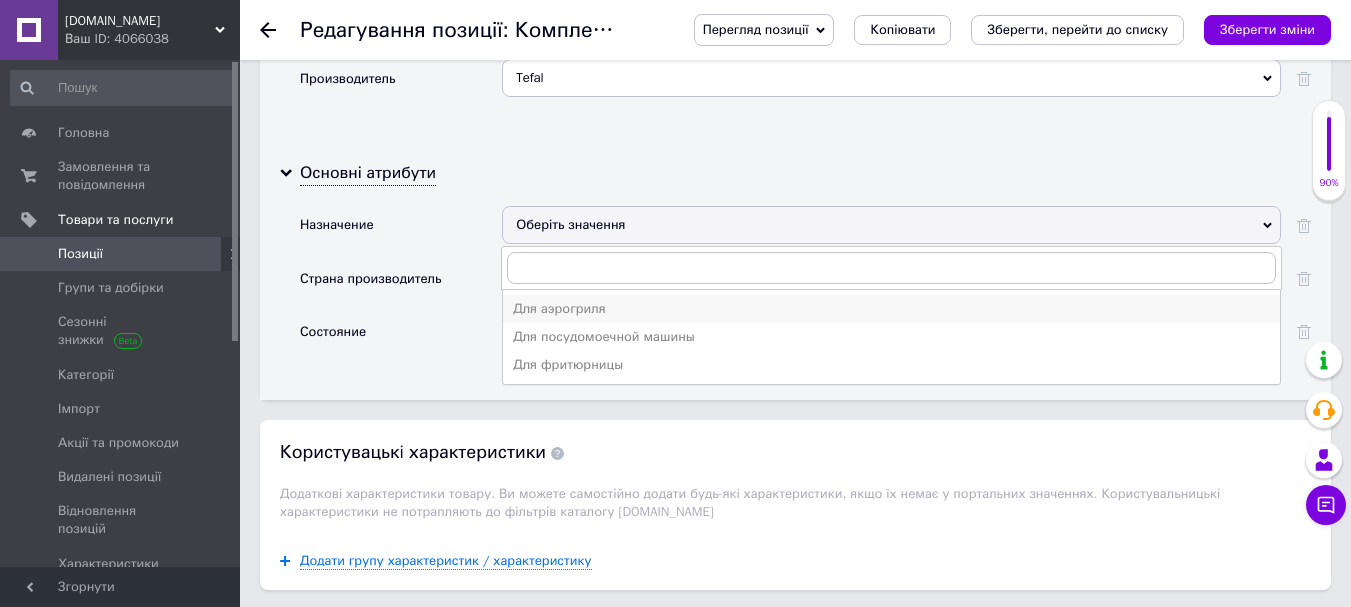 click on "Для аэрогриля" at bounding box center [891, 309] 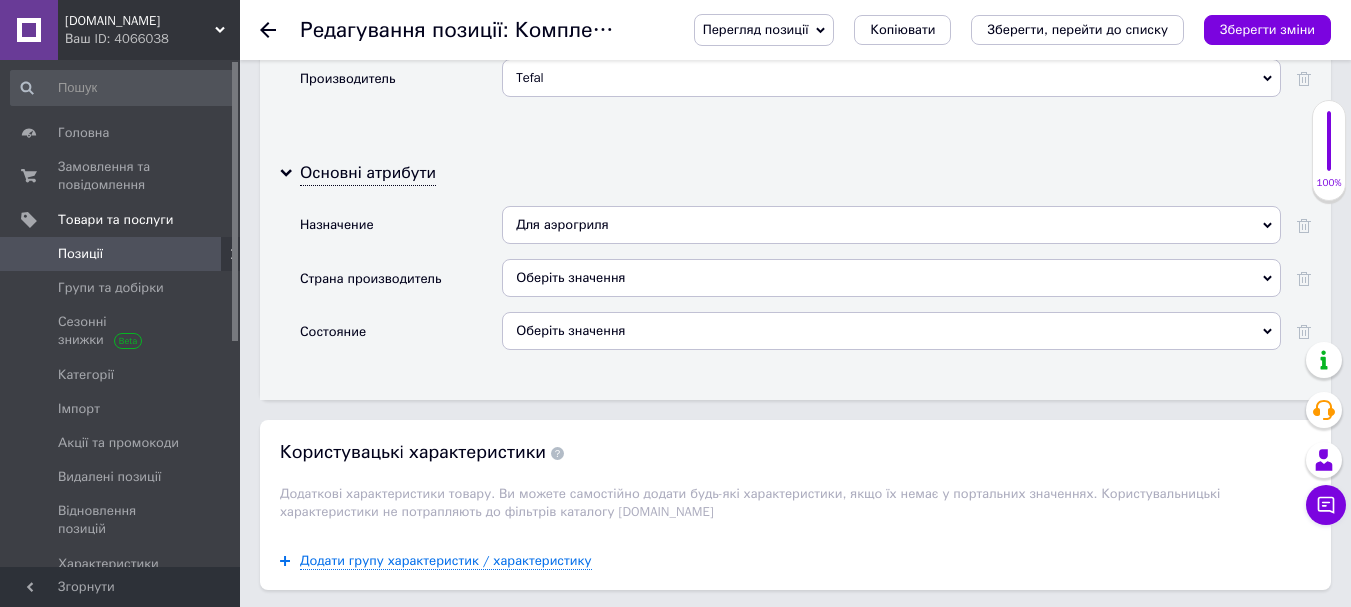 click on "Оберіть значення" at bounding box center (891, 331) 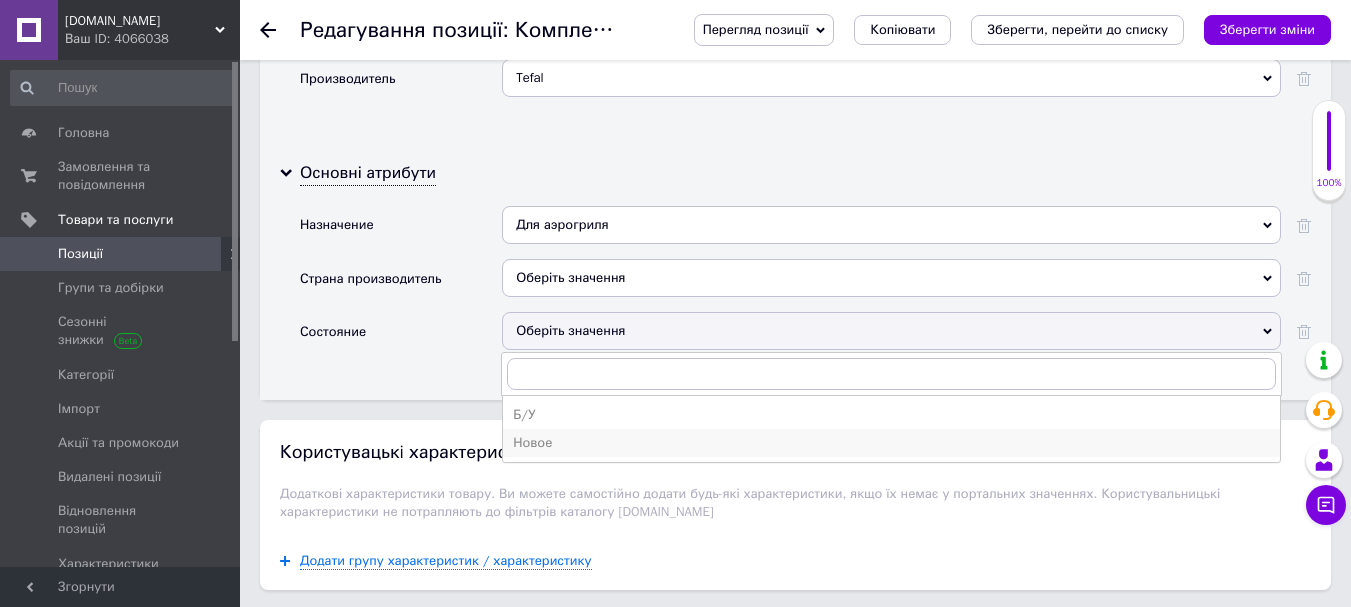 click on "Новое" at bounding box center [891, 443] 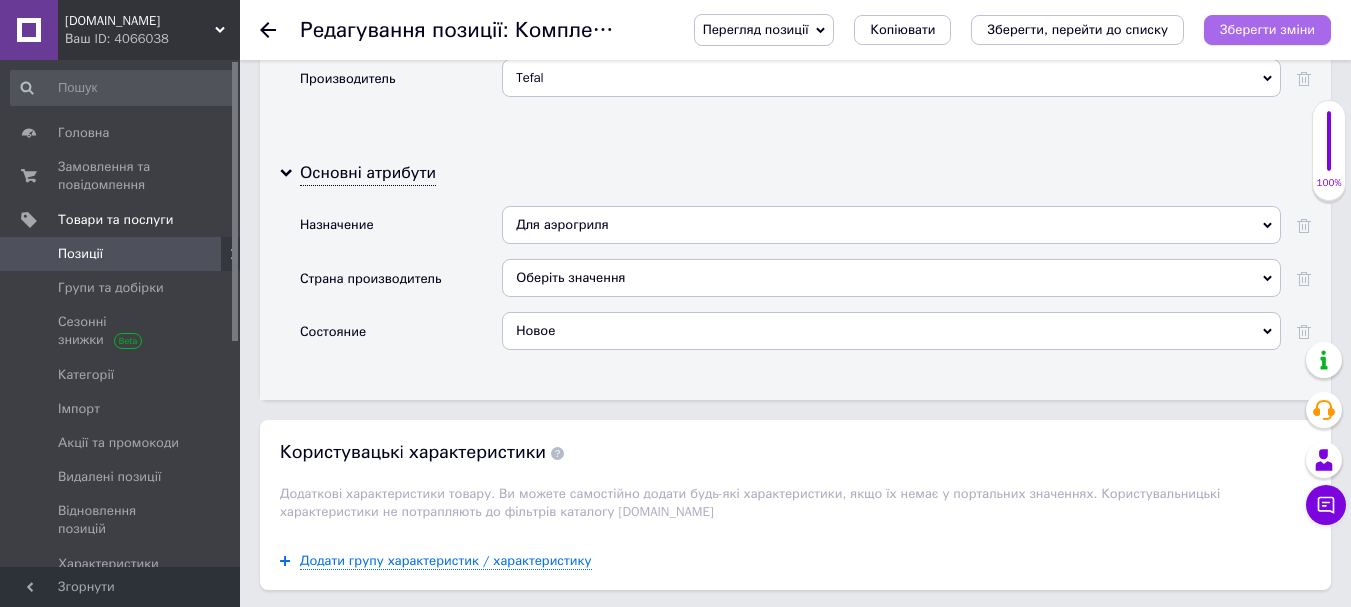 click on "Зберегти зміни" at bounding box center (1267, 30) 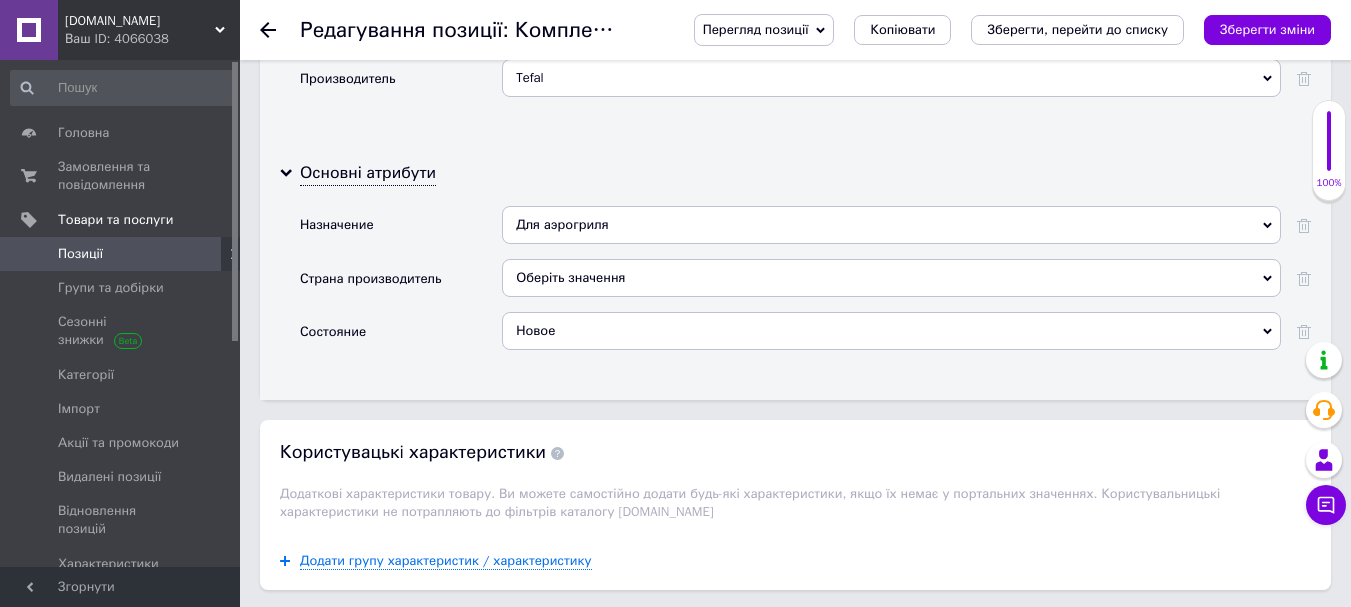 click on "Позиції" at bounding box center (123, 254) 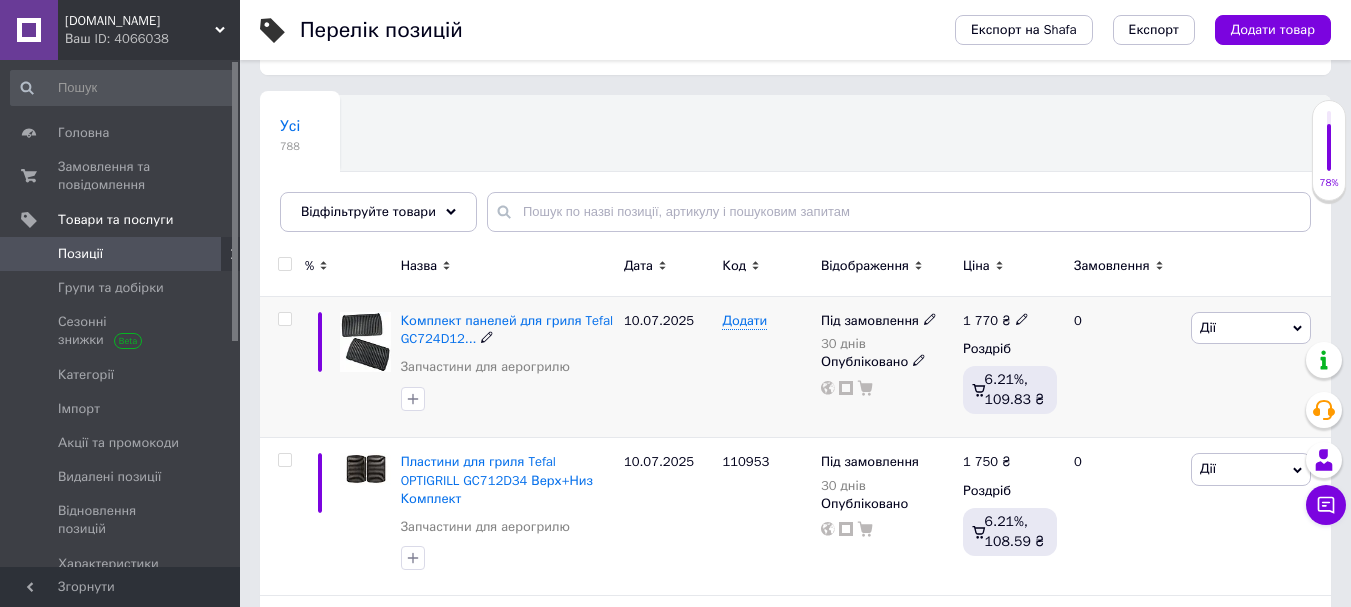 scroll, scrollTop: 200, scrollLeft: 0, axis: vertical 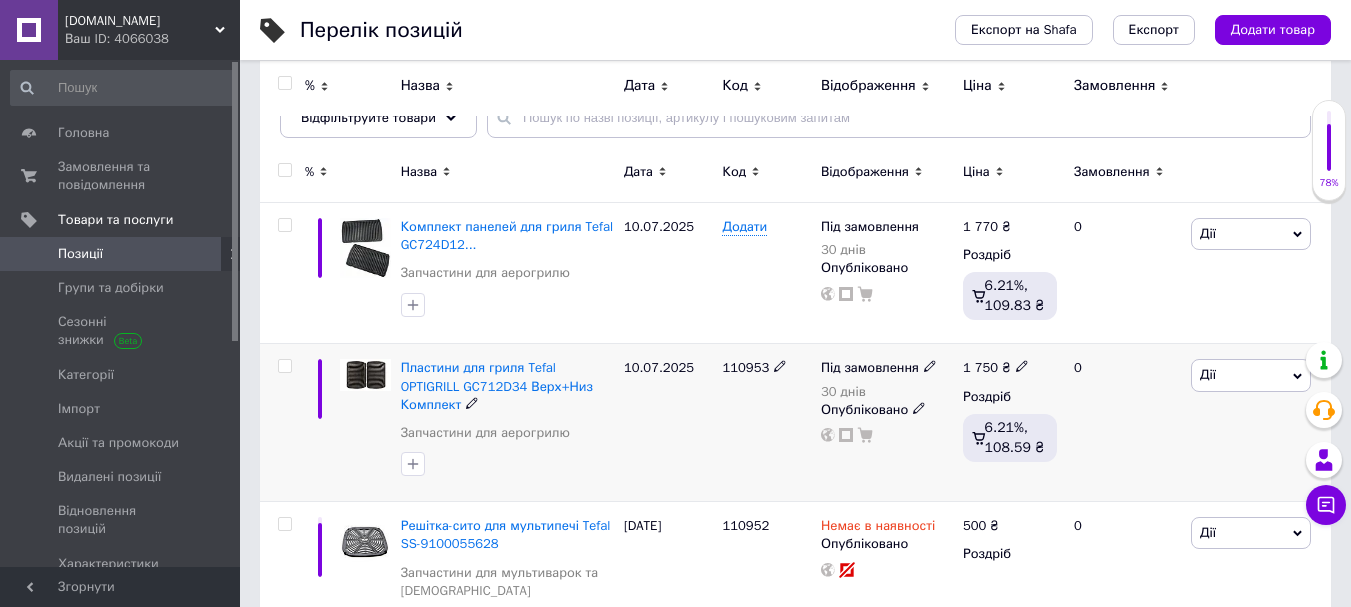 click 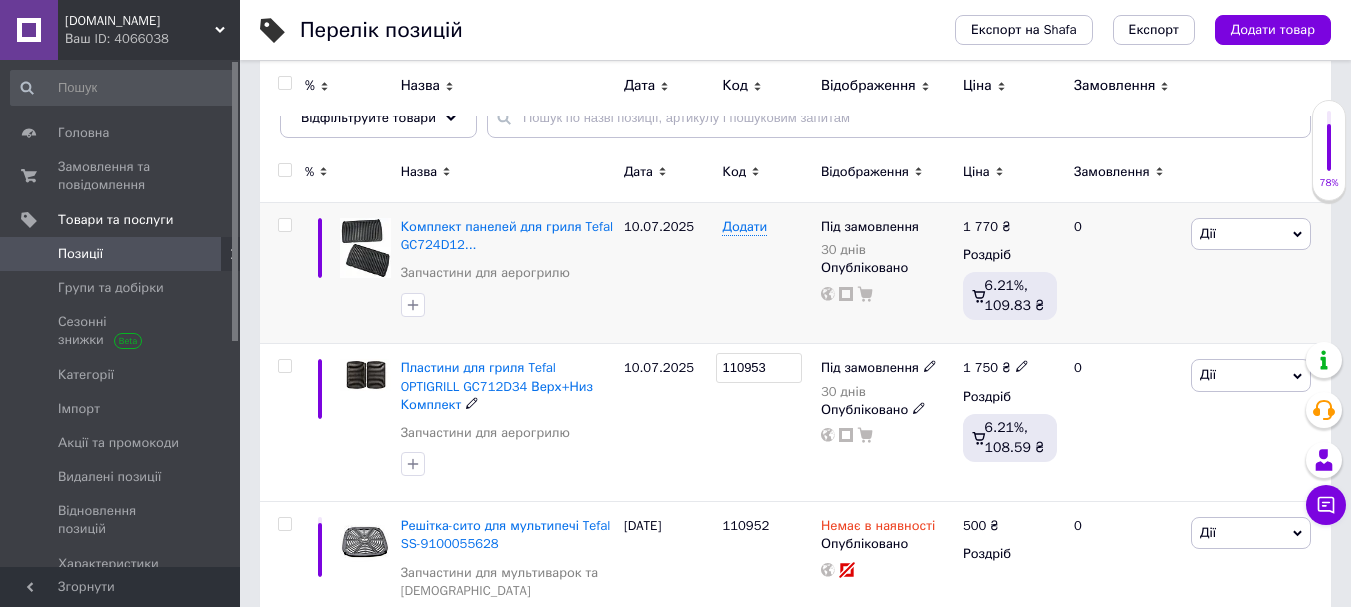 drag, startPoint x: 778, startPoint y: 369, endPoint x: 458, endPoint y: 309, distance: 325.57642 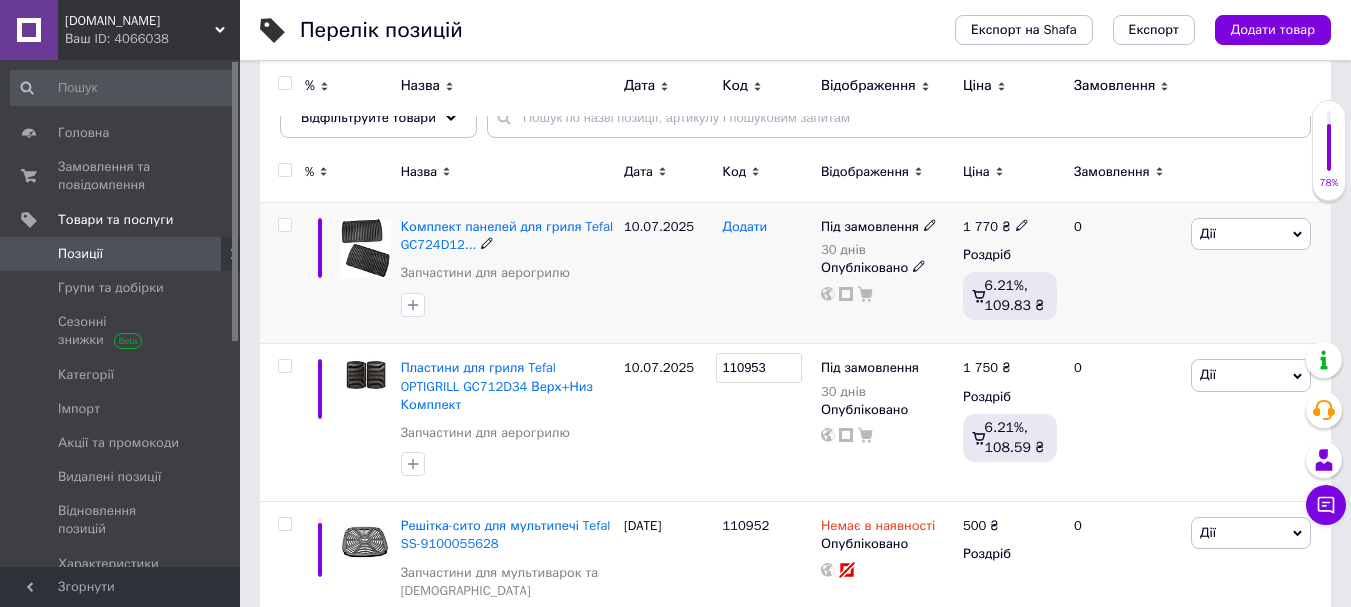 click on "Додати" at bounding box center [744, 227] 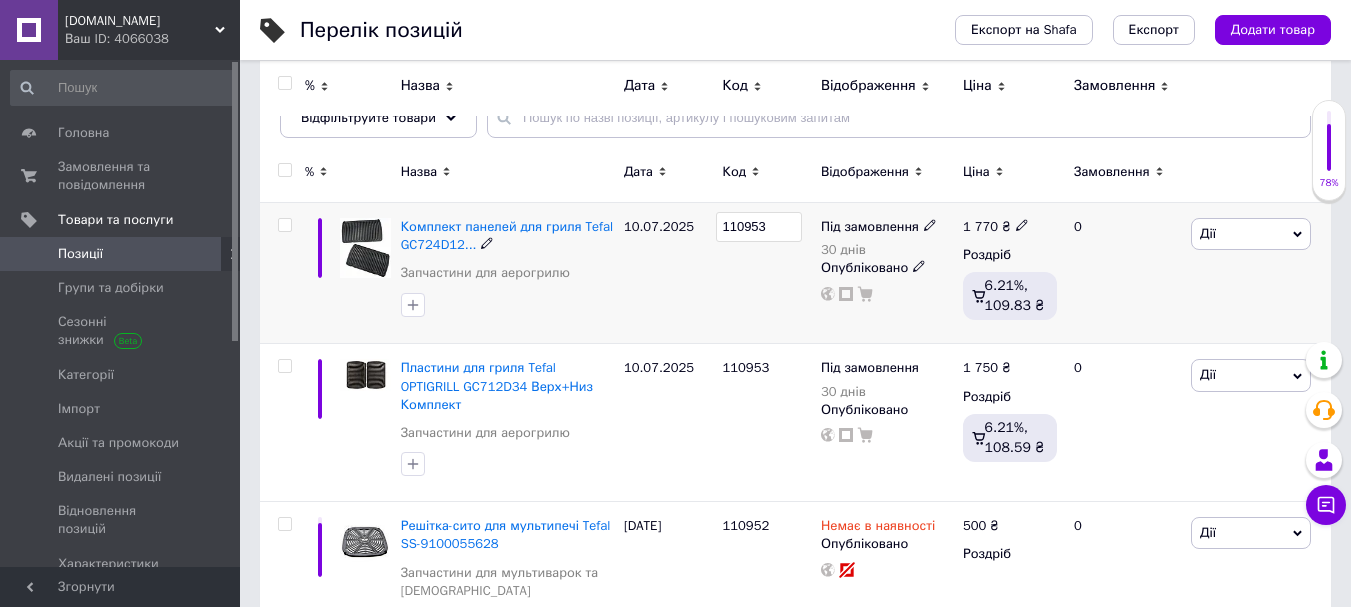 type on "110954" 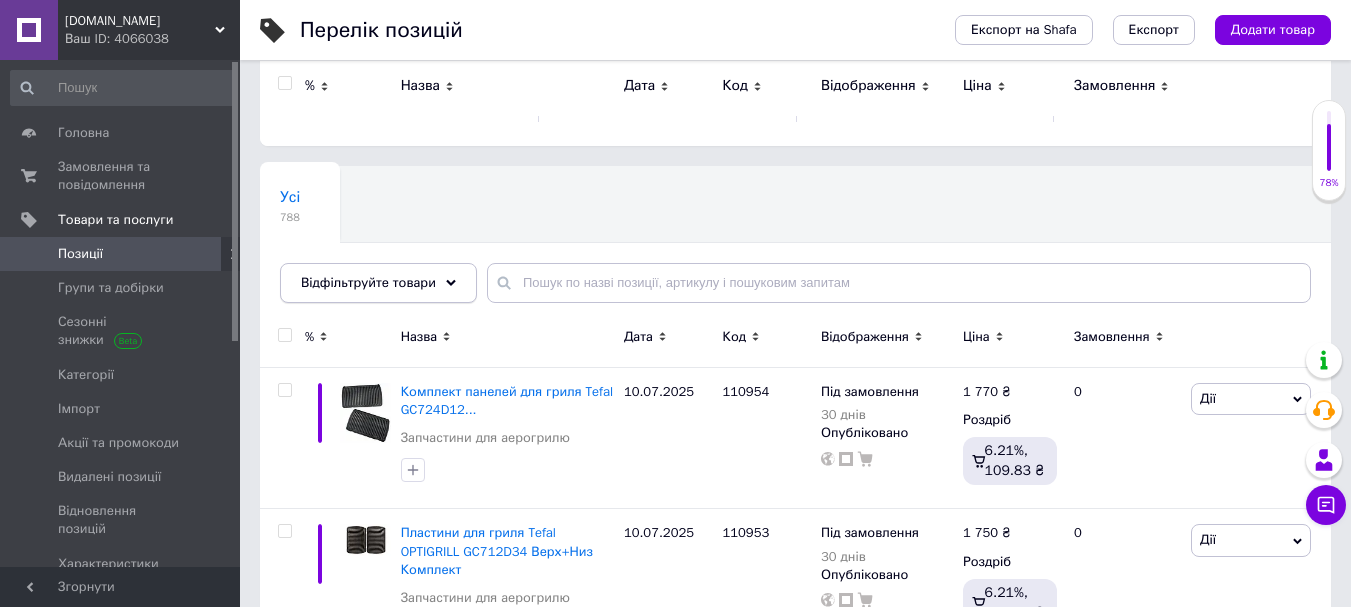 scroll, scrollTop: 0, scrollLeft: 0, axis: both 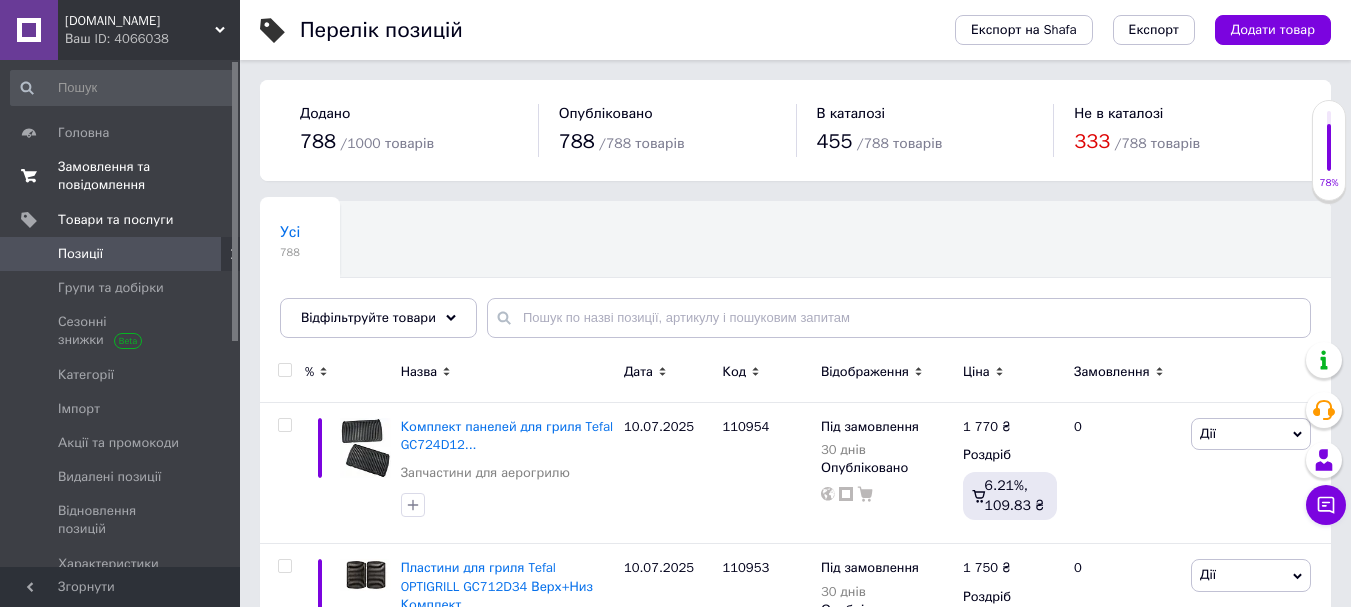 click on "Замовлення та повідомлення" at bounding box center (121, 176) 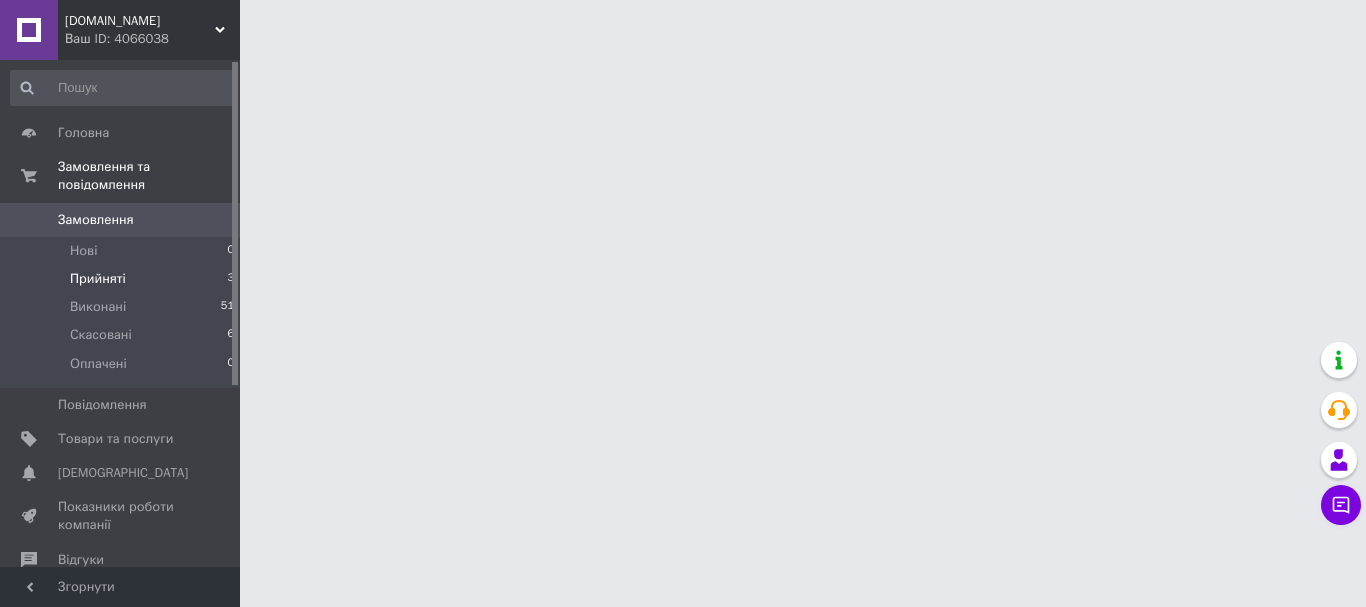 click on "Прийняті" at bounding box center (98, 279) 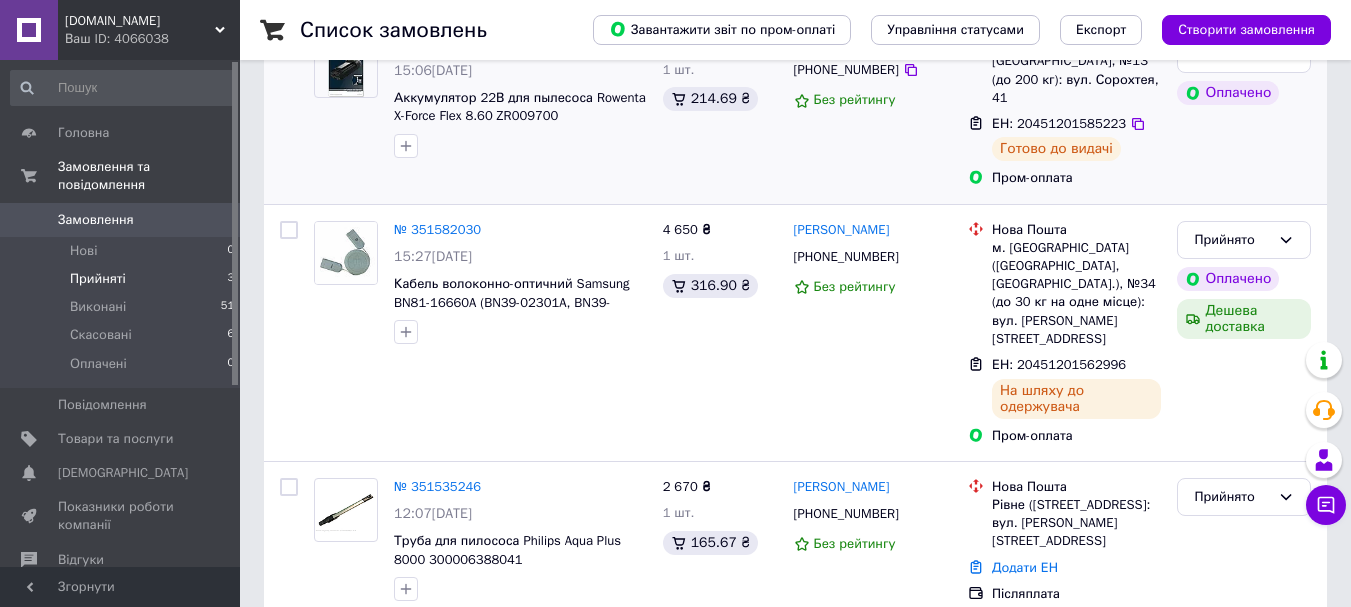 scroll, scrollTop: 0, scrollLeft: 0, axis: both 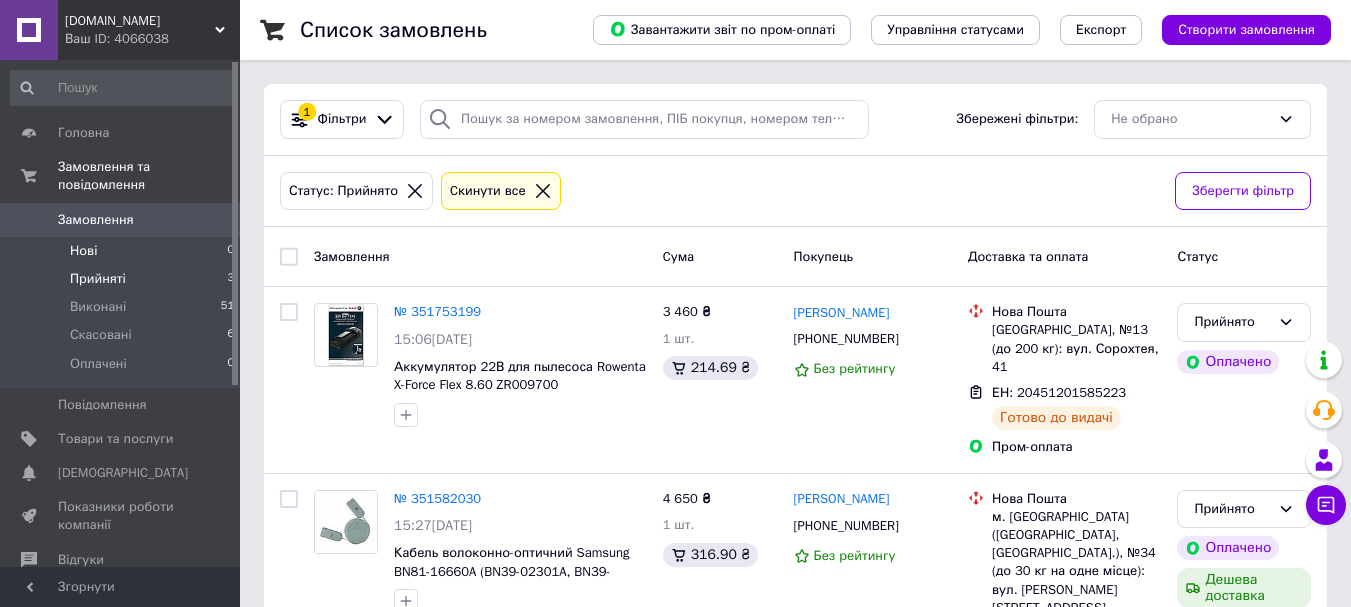 click on "Нові 0" at bounding box center (123, 251) 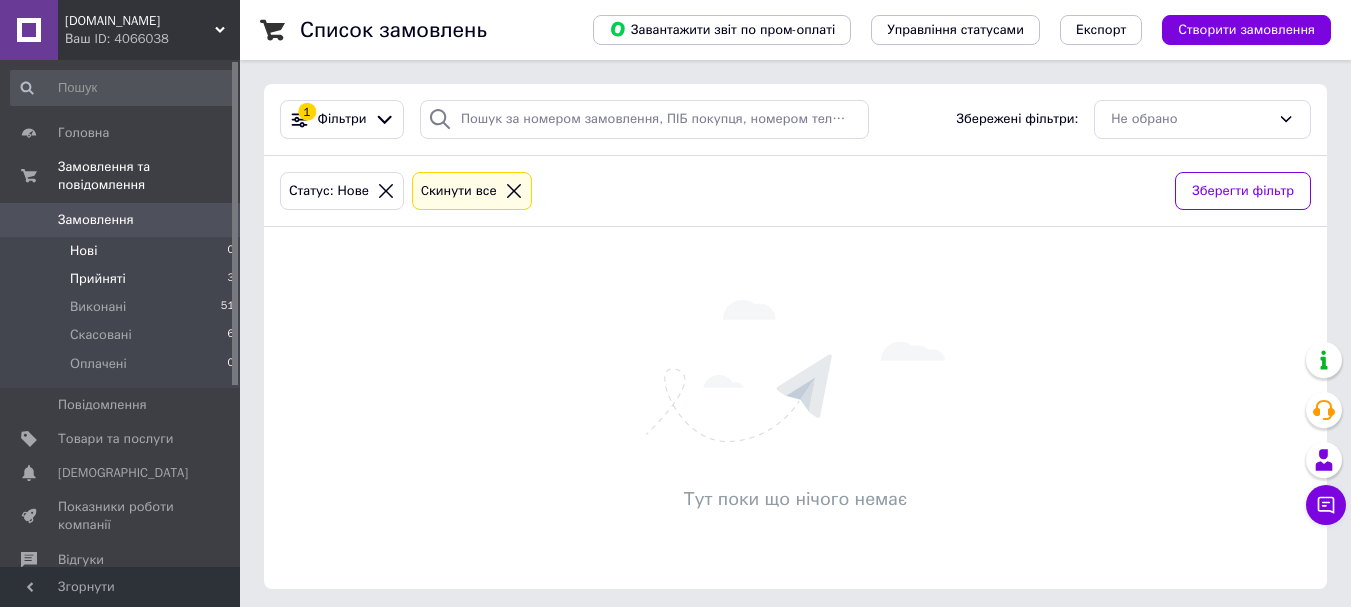 click on "Прийняті" at bounding box center (98, 279) 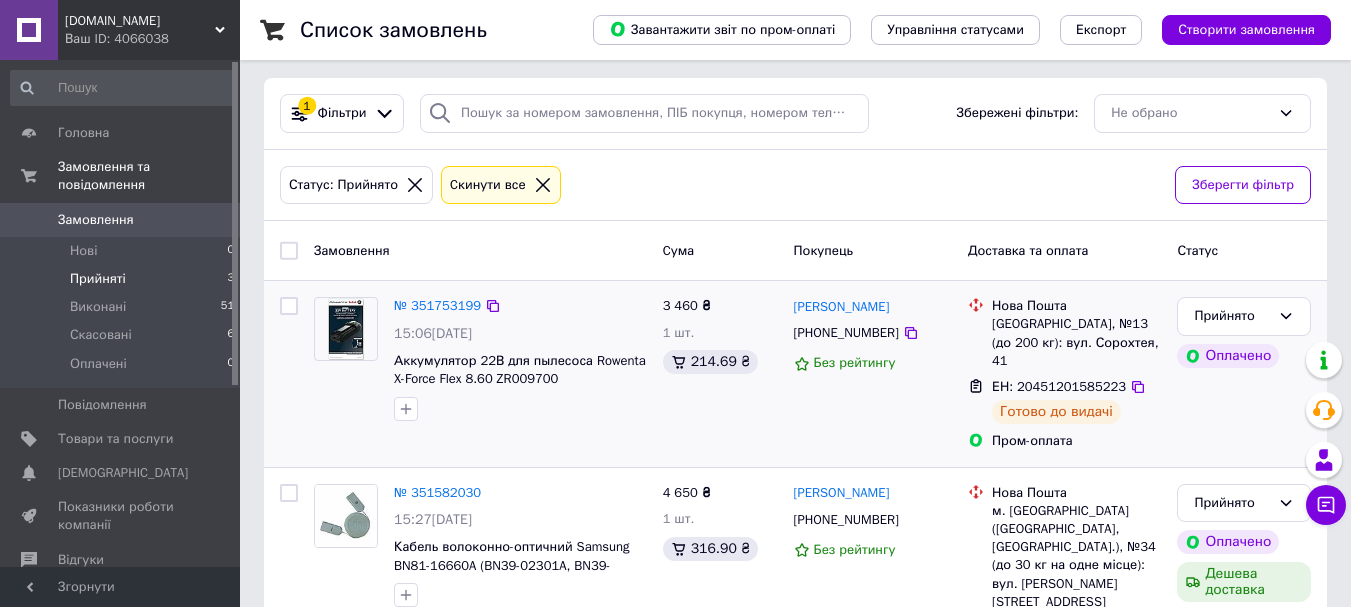 scroll, scrollTop: 0, scrollLeft: 0, axis: both 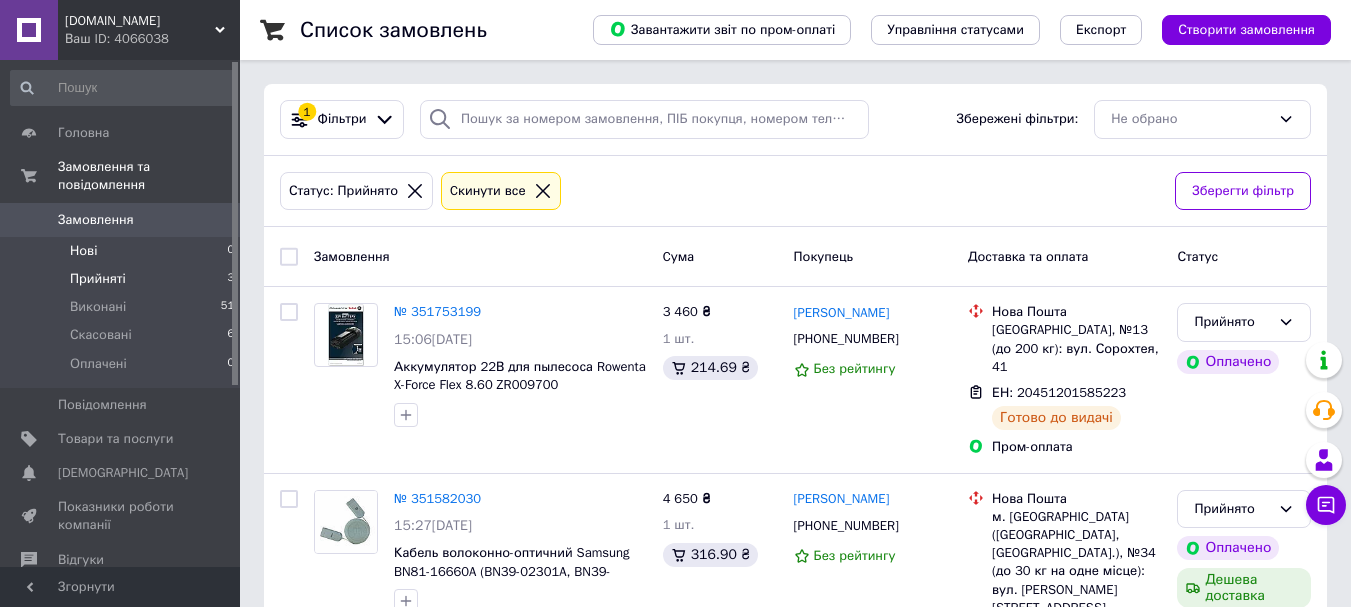 click on "Нові" at bounding box center [83, 251] 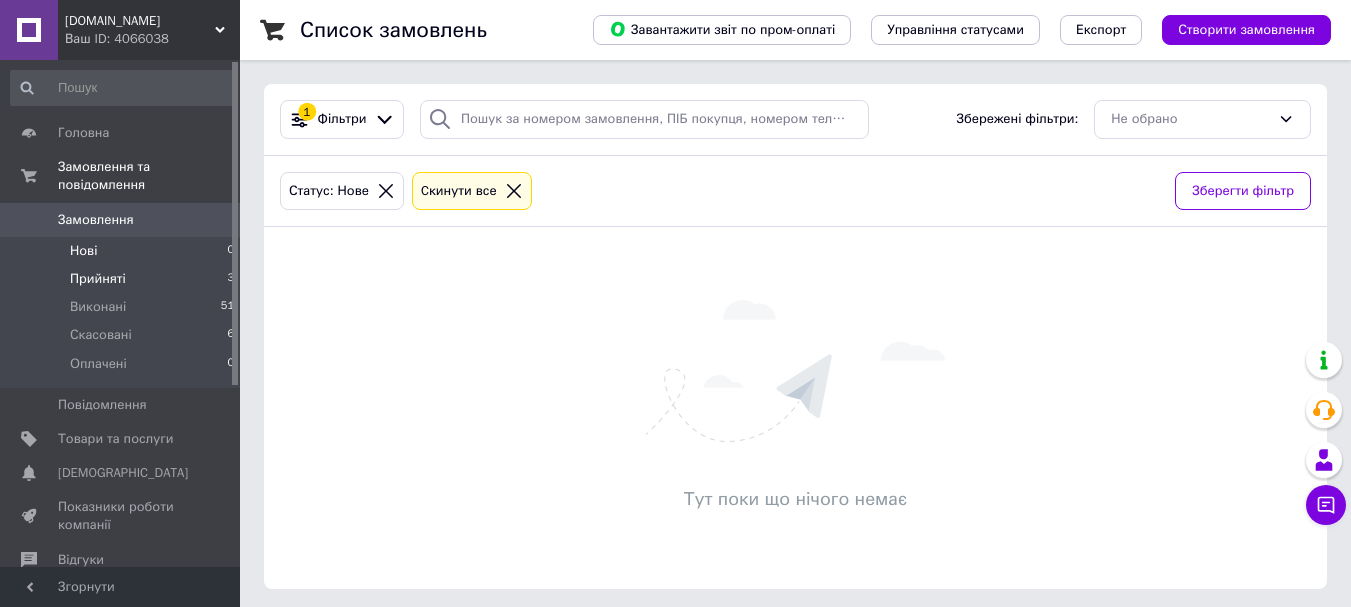 click on "Прийняті" at bounding box center [98, 279] 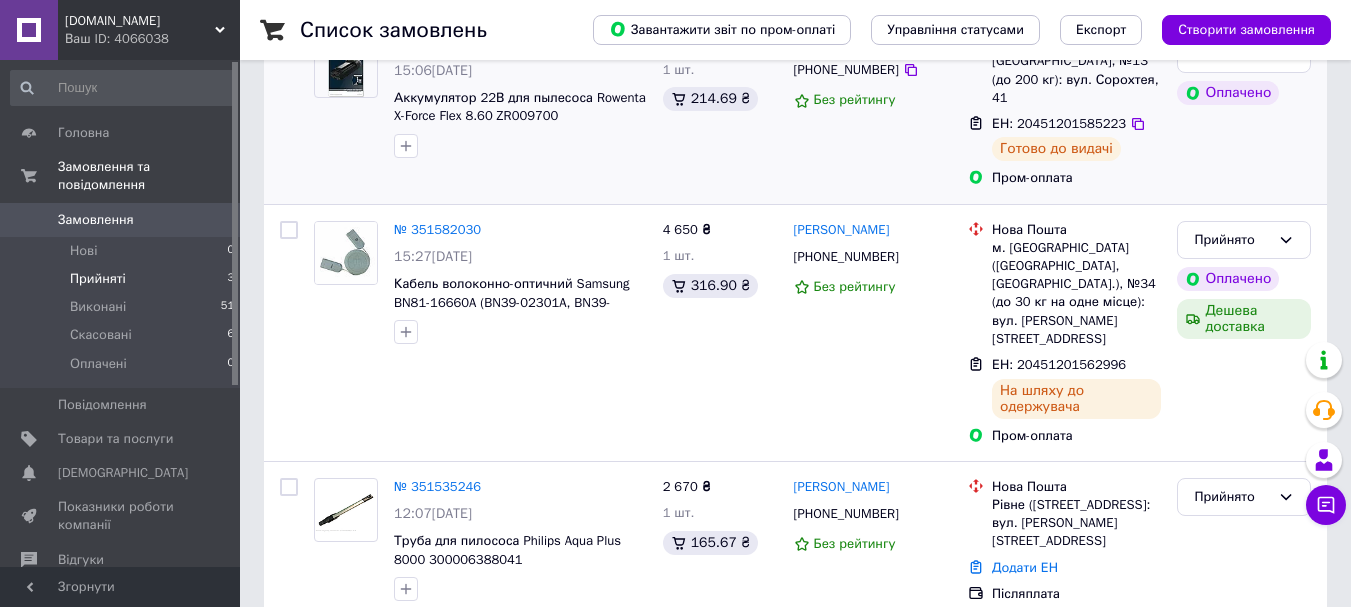 scroll, scrollTop: 0, scrollLeft: 0, axis: both 